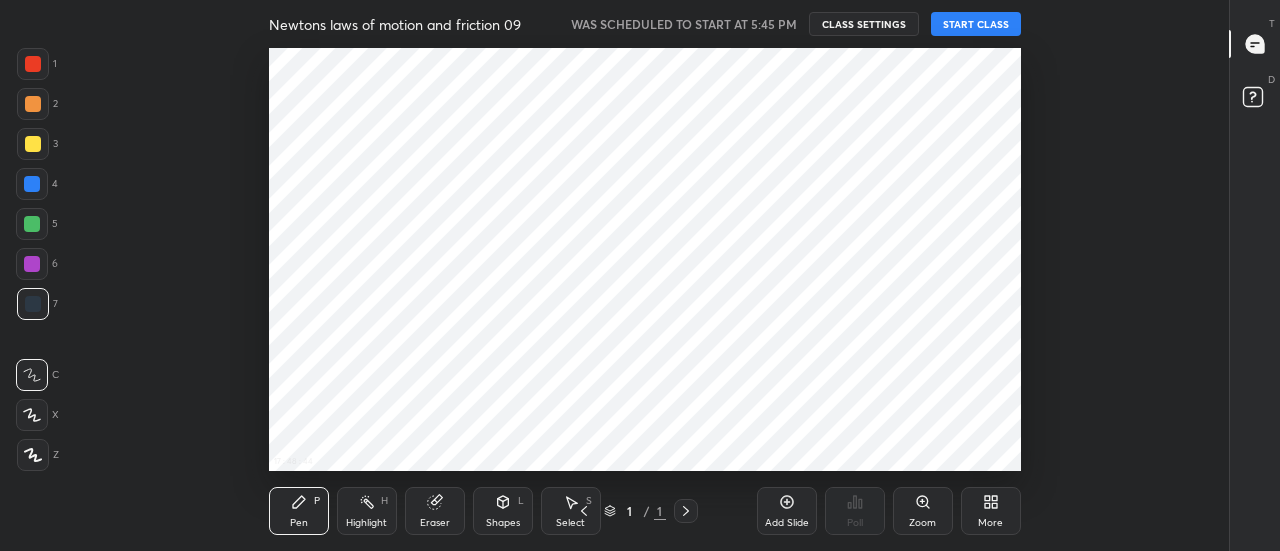scroll, scrollTop: 0, scrollLeft: 0, axis: both 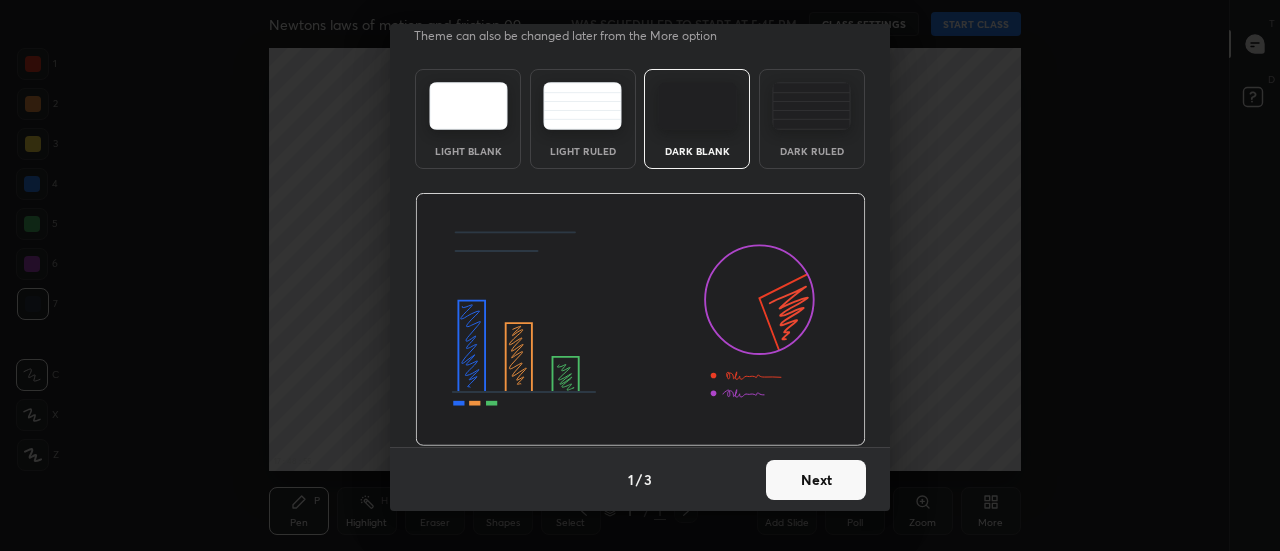 click on "Next" at bounding box center (816, 480) 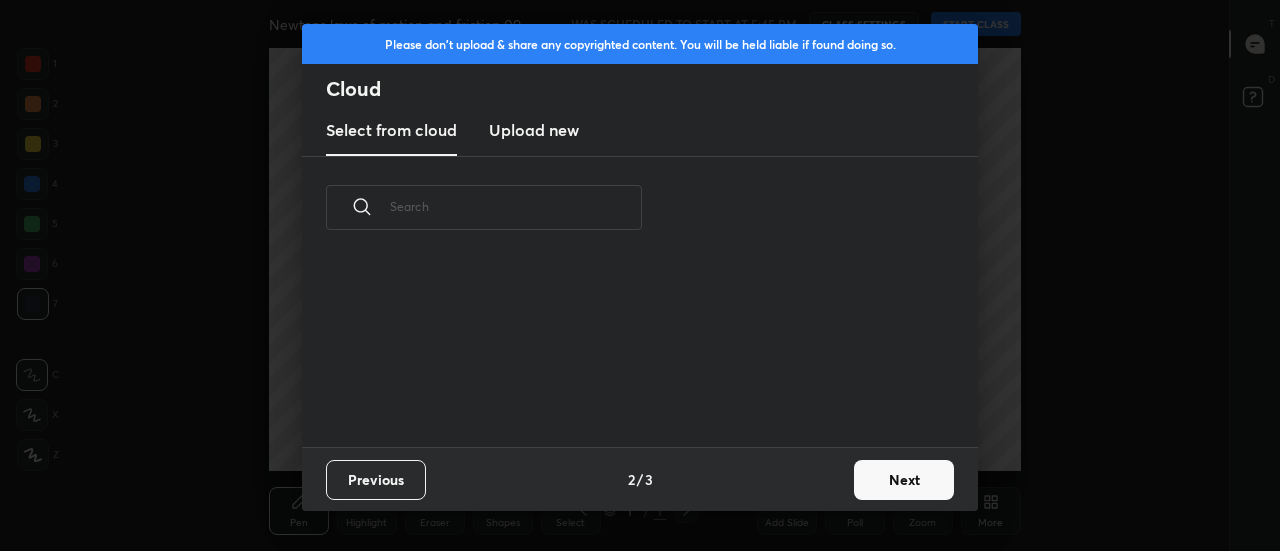scroll, scrollTop: 0, scrollLeft: 0, axis: both 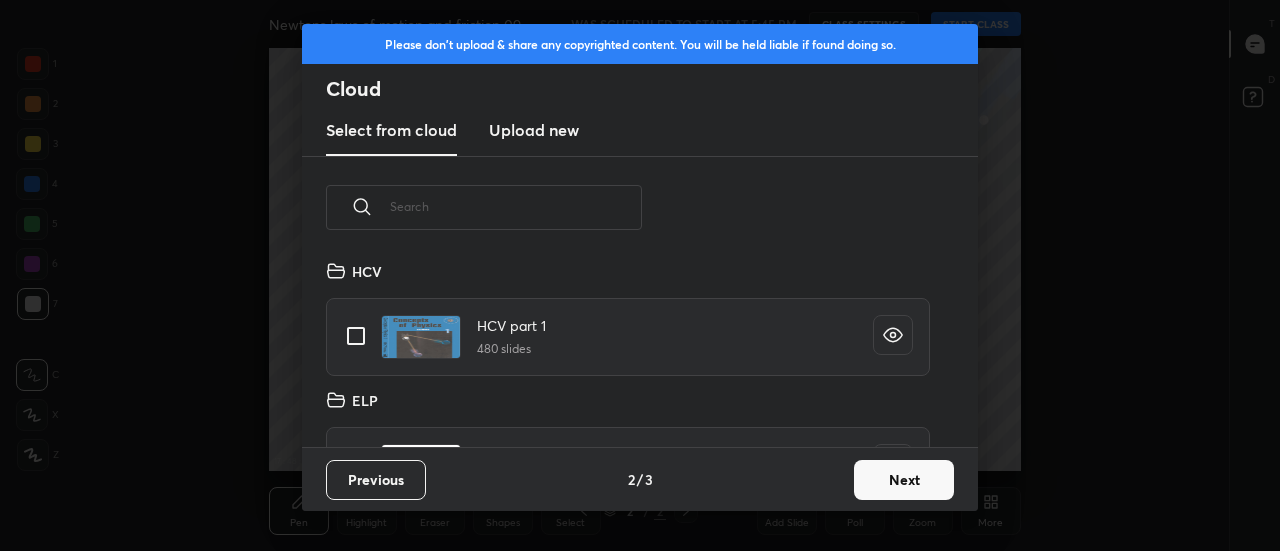 click on "Upload new" at bounding box center [534, 130] 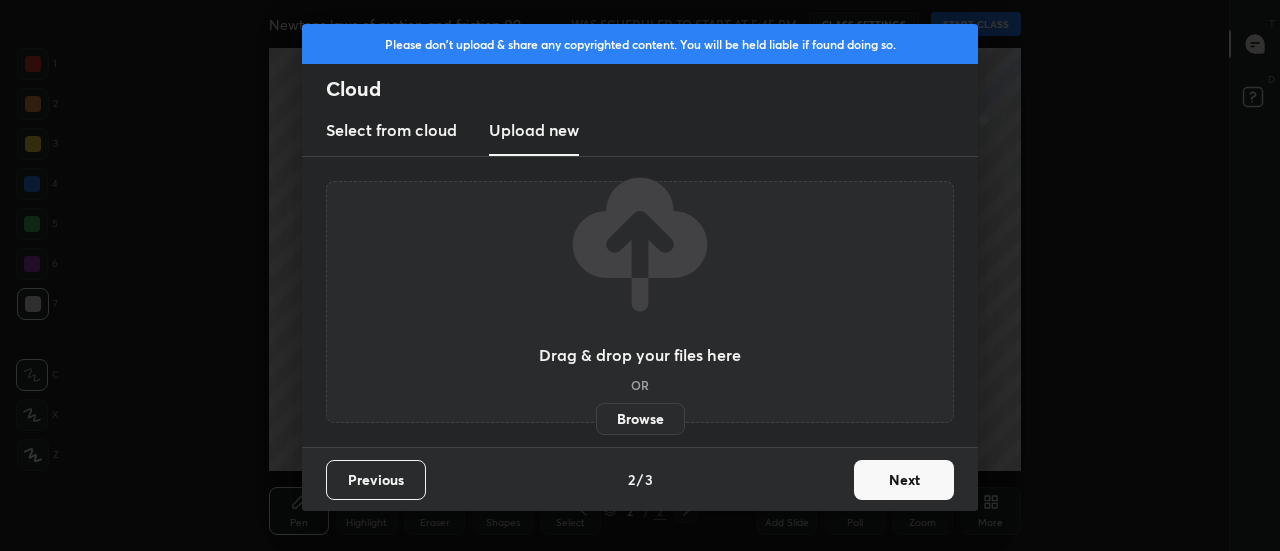 click on "Browse" at bounding box center [640, 419] 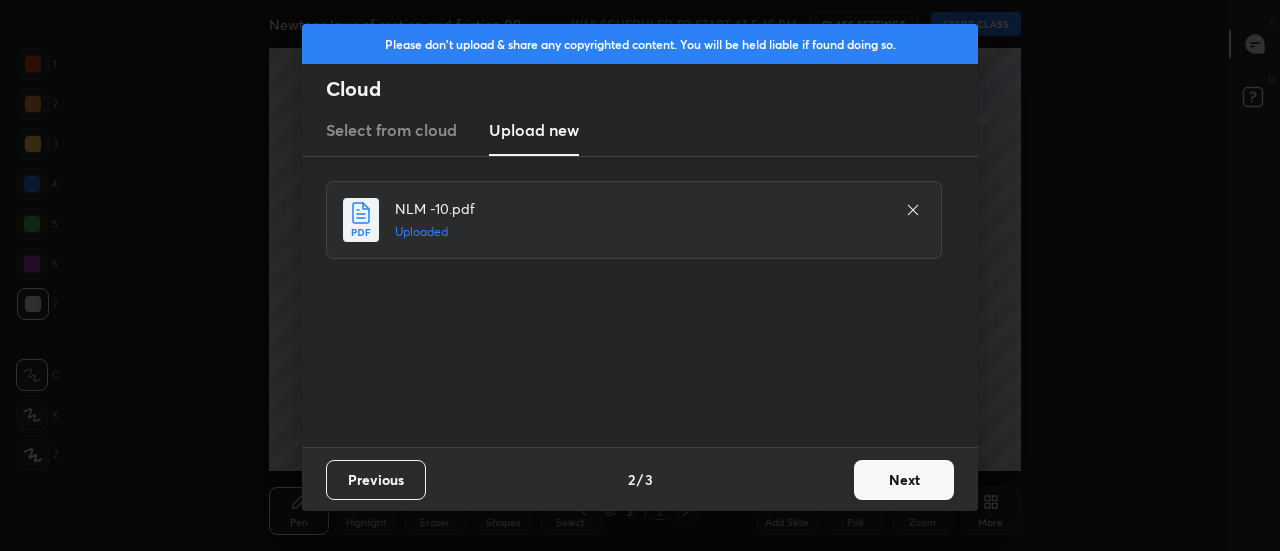 click on "Next" at bounding box center (904, 480) 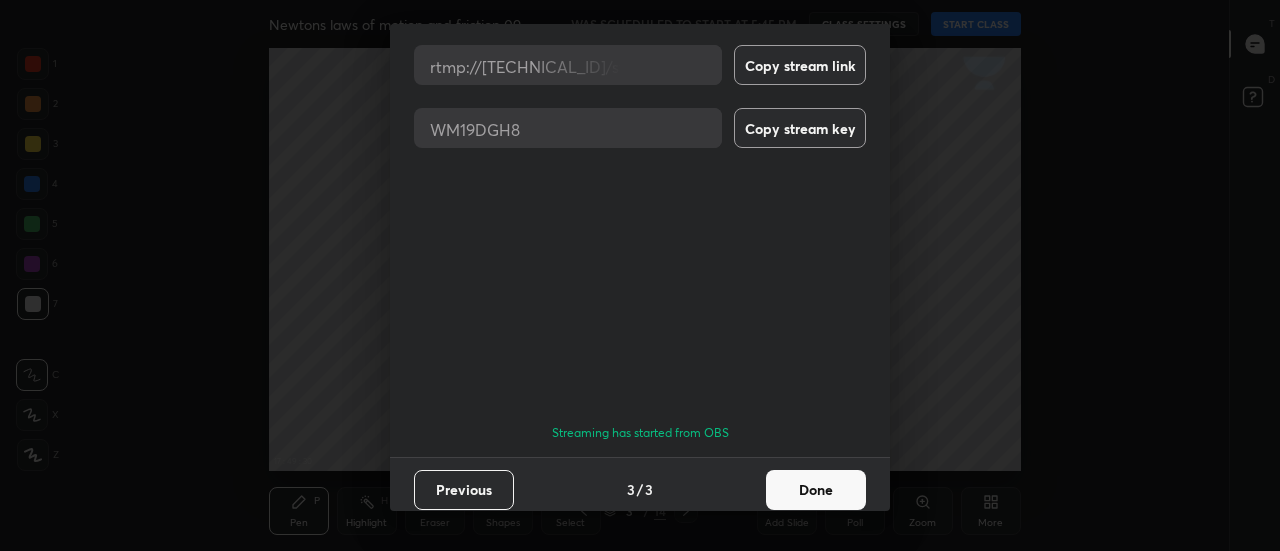 scroll, scrollTop: 106, scrollLeft: 0, axis: vertical 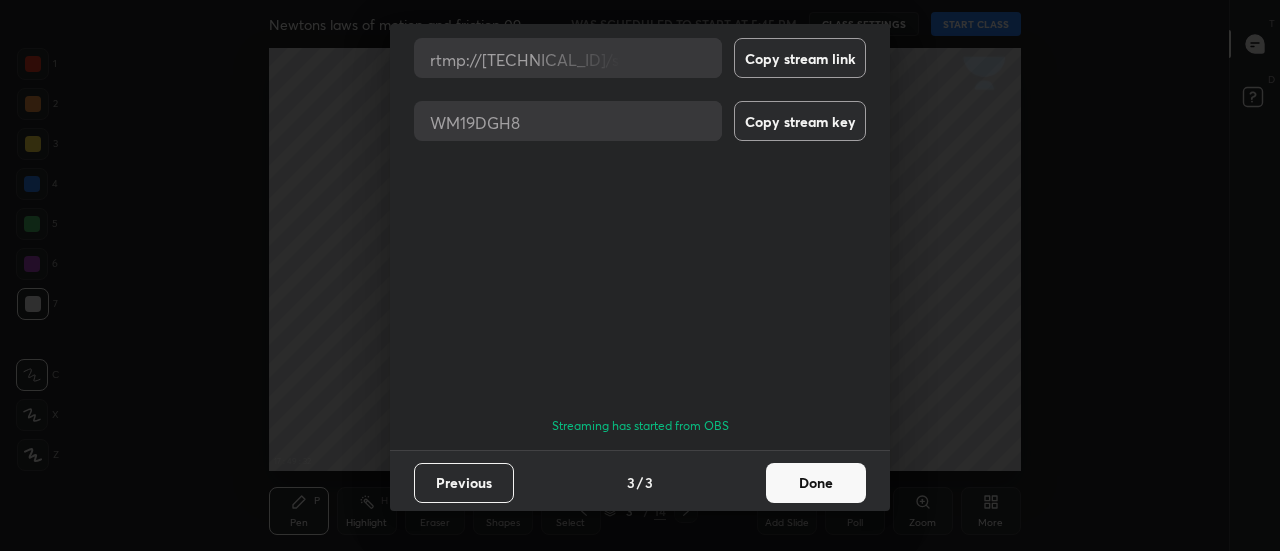 click on "Done" at bounding box center [816, 483] 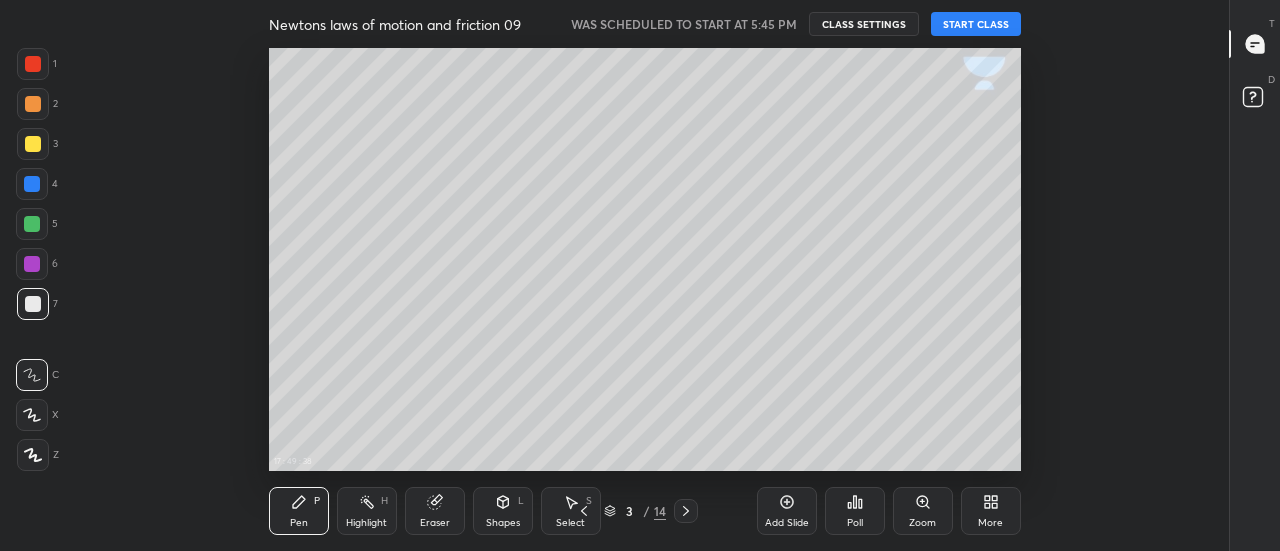click 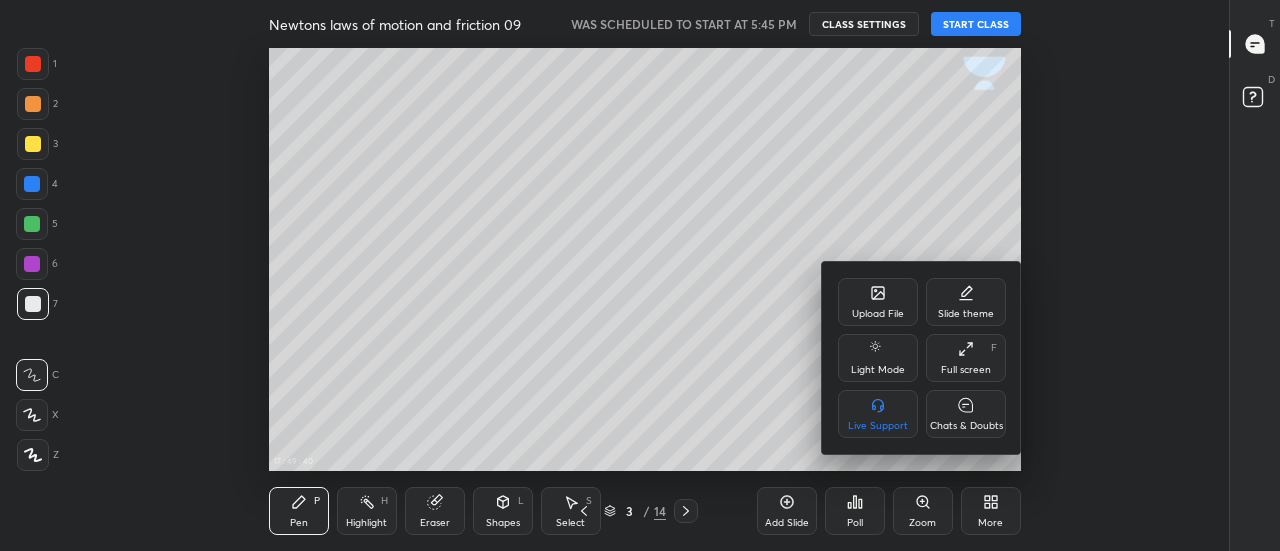 click 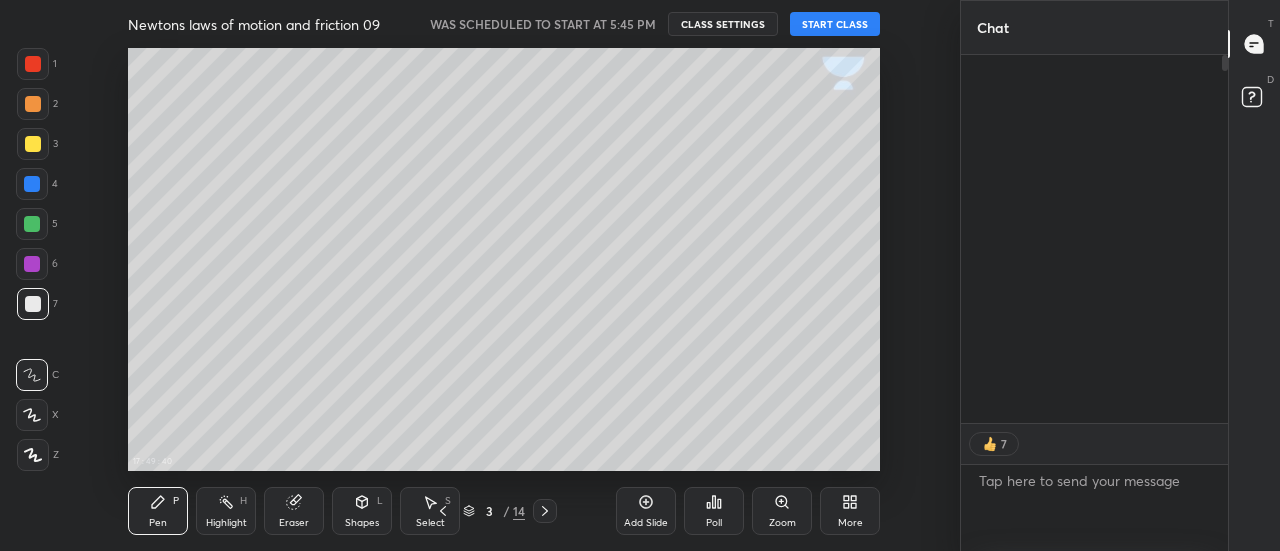 scroll, scrollTop: 423, scrollLeft: 1068, axis: both 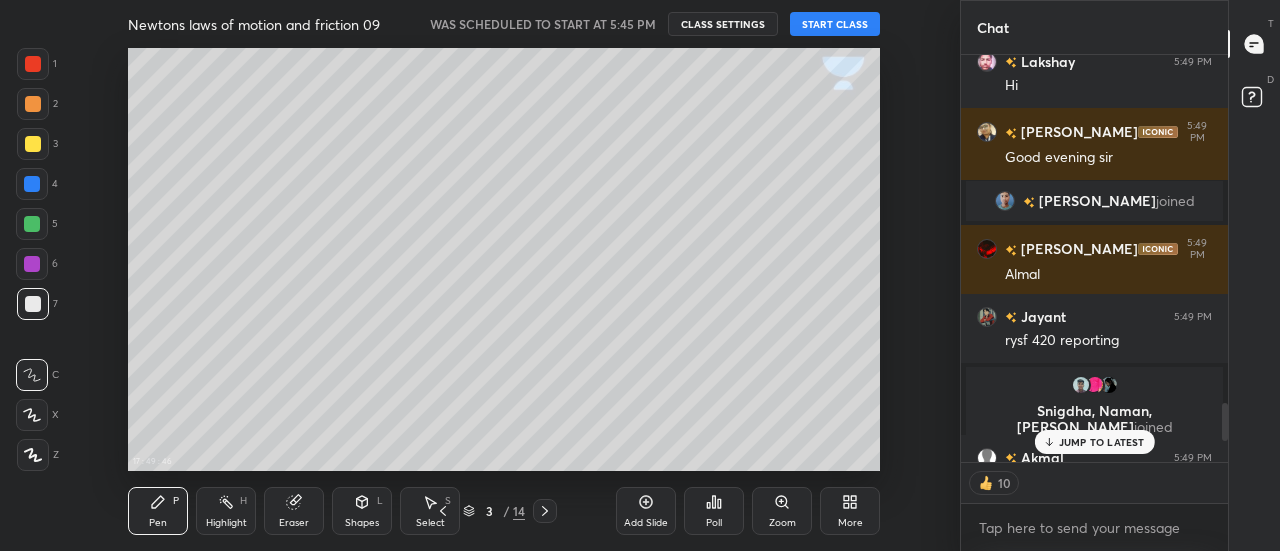 click on "JUMP TO LATEST" at bounding box center [1102, 442] 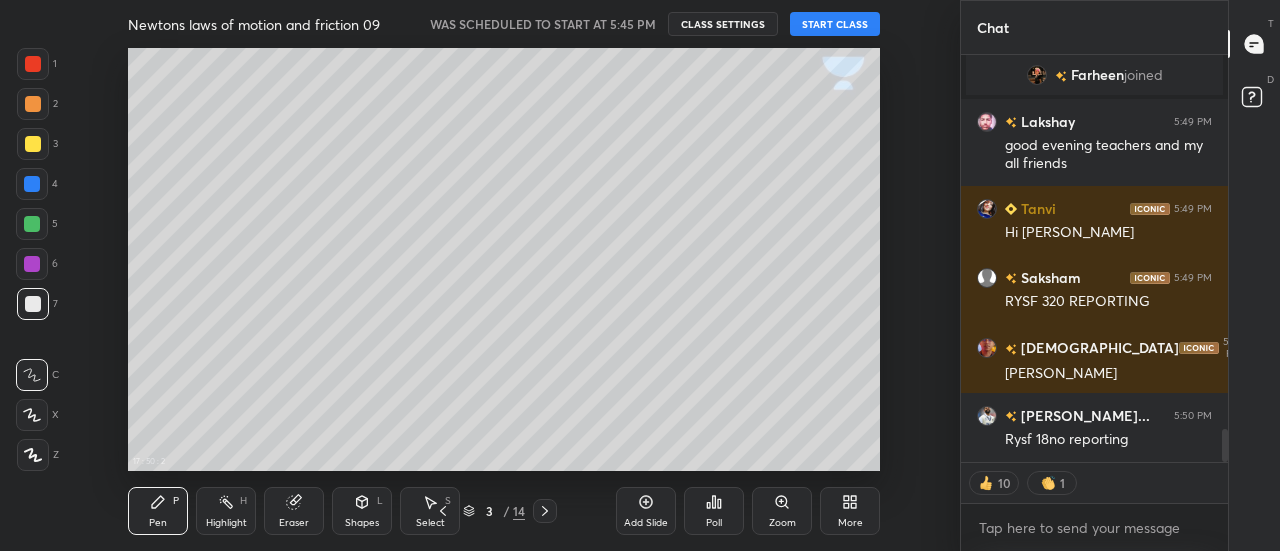 scroll, scrollTop: 4618, scrollLeft: 0, axis: vertical 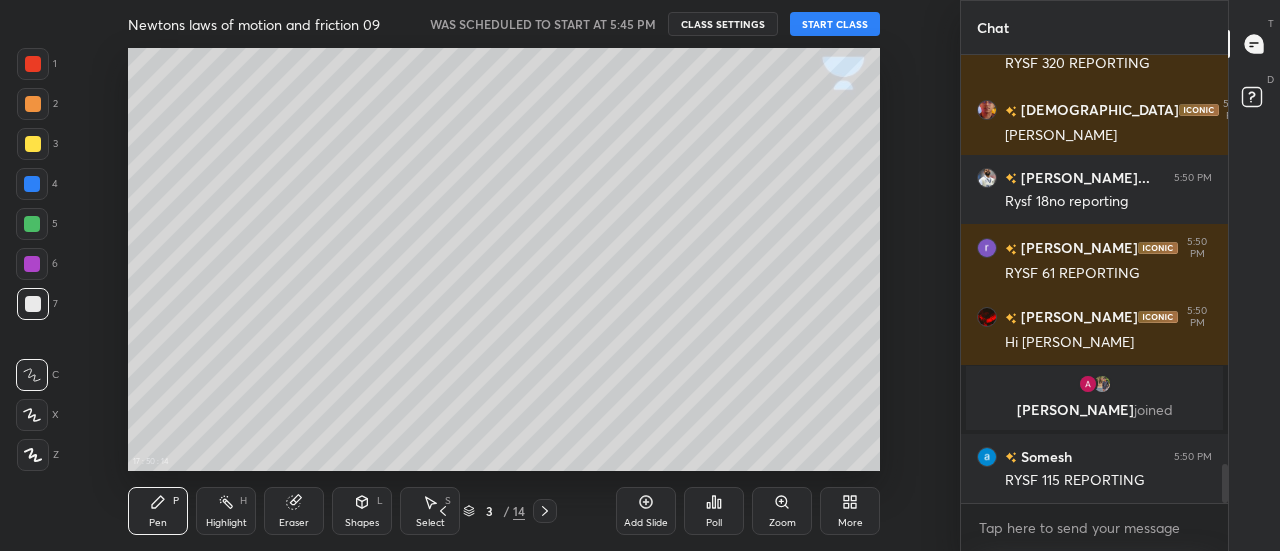click 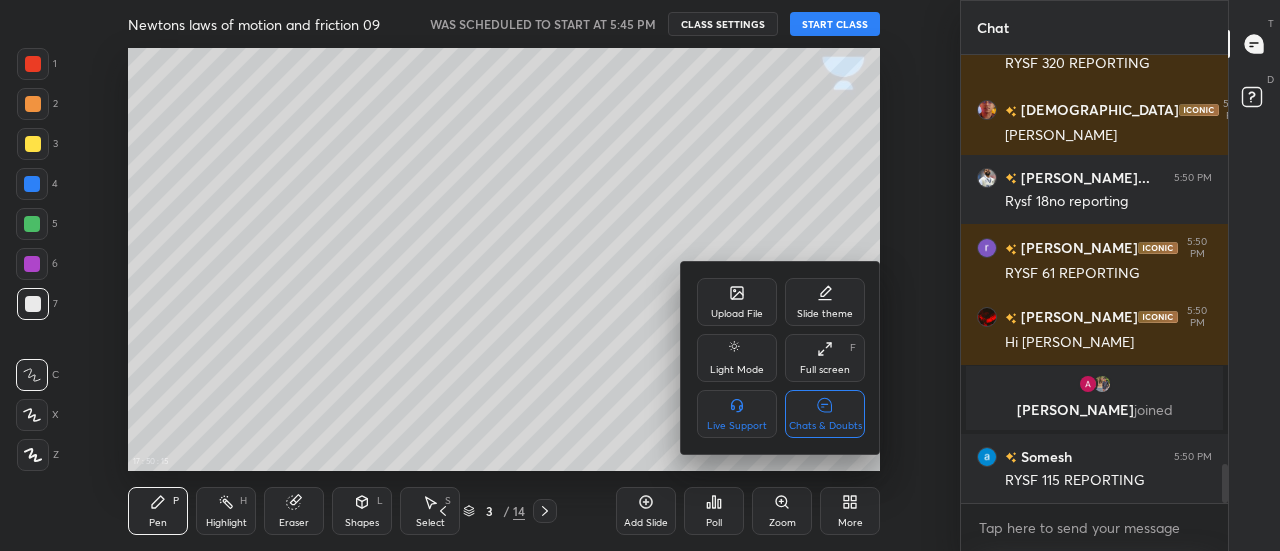click on "Chats & Doubts" at bounding box center (825, 414) 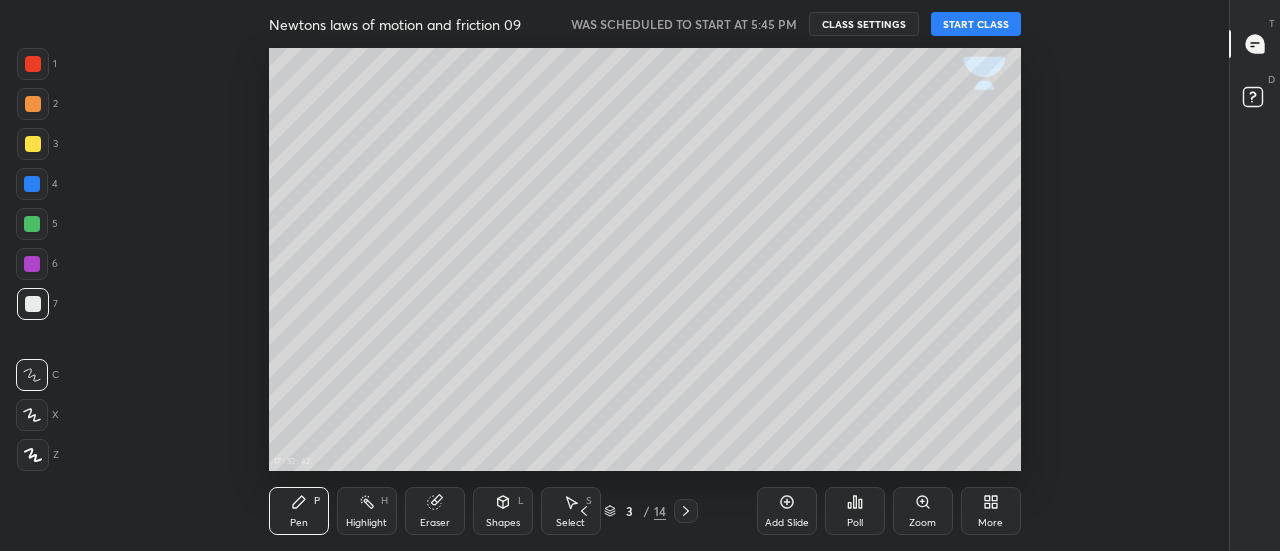 click 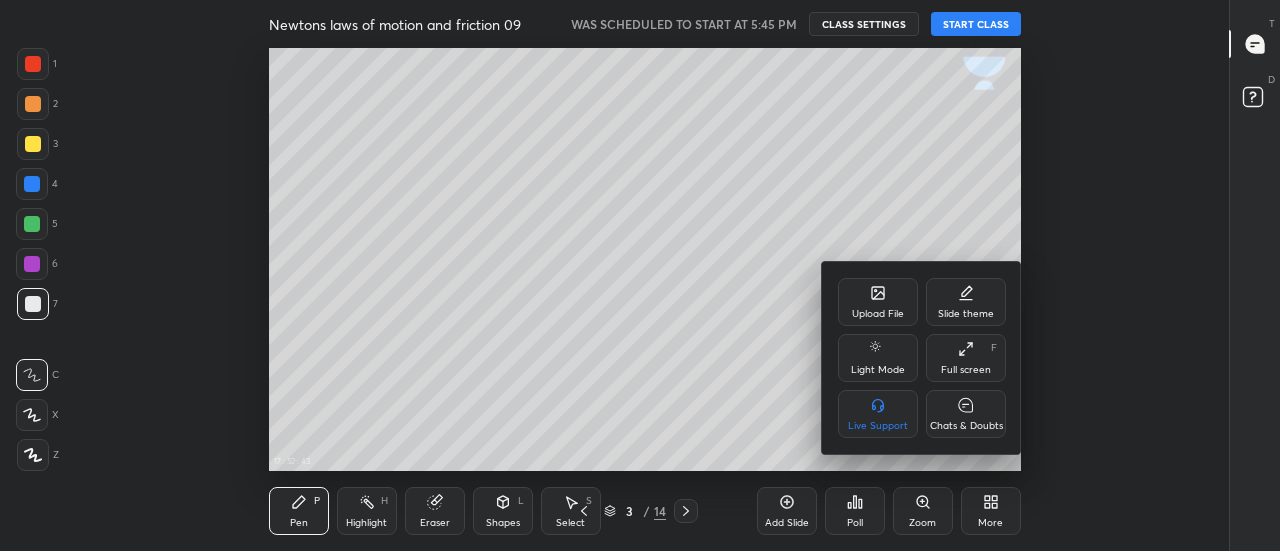 click on "Chats & Doubts" at bounding box center [966, 426] 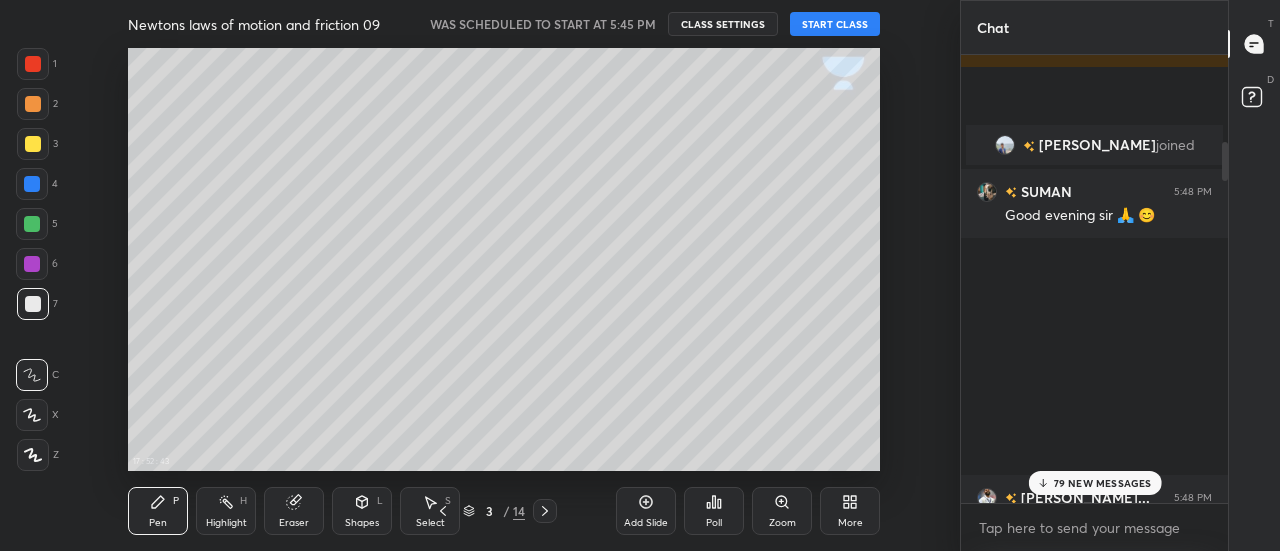 scroll, scrollTop: 423, scrollLeft: 1004, axis: both 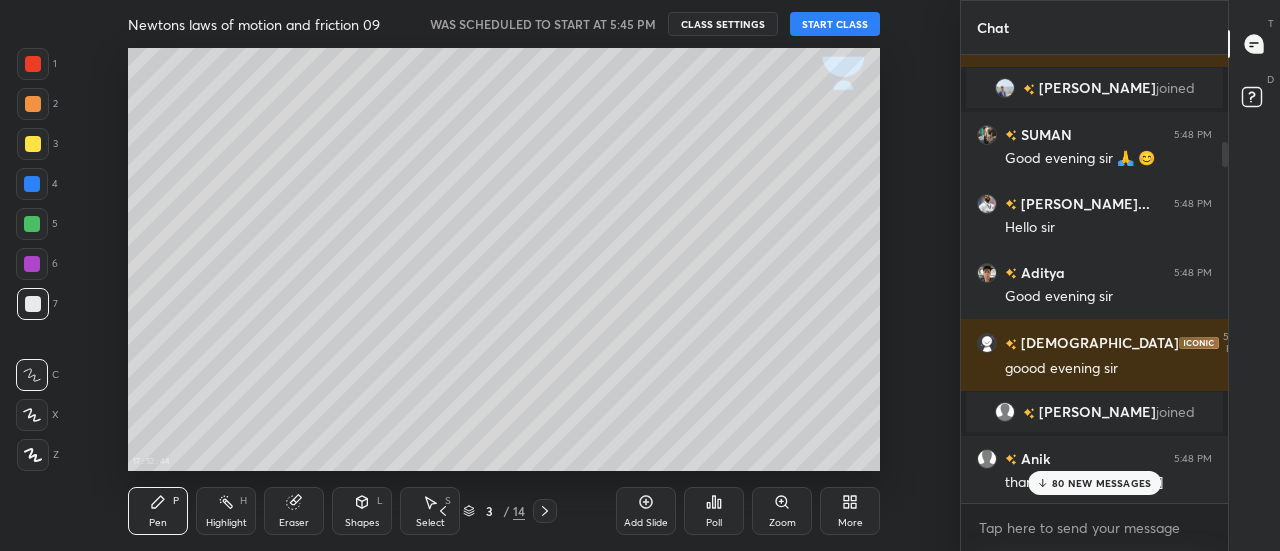 click on "80 NEW MESSAGES" at bounding box center [1101, 483] 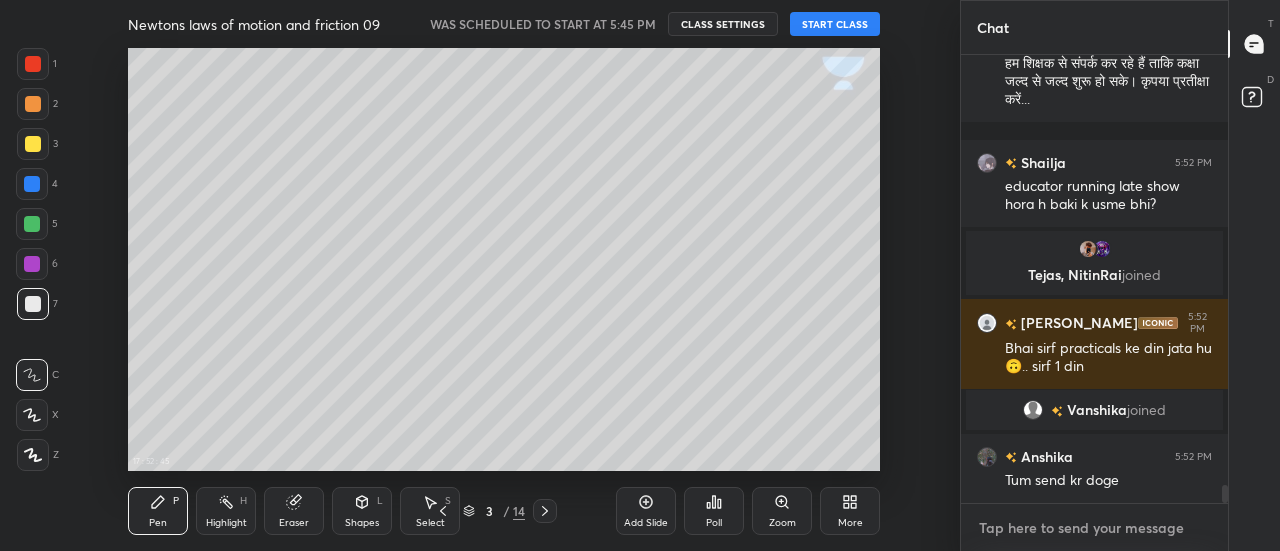 click at bounding box center (1094, 528) 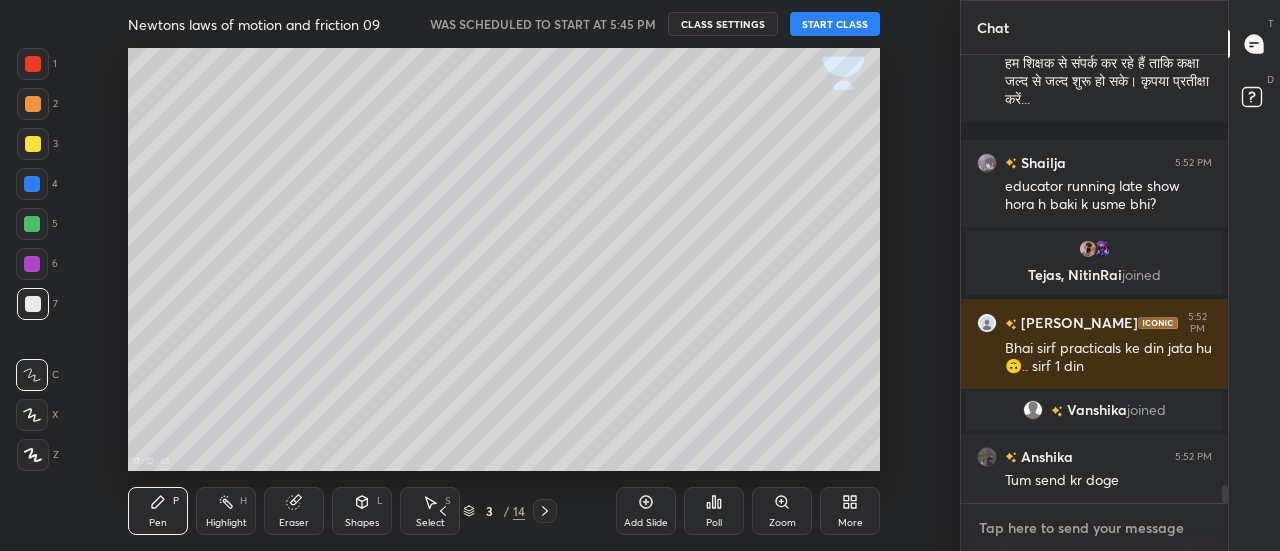 scroll, scrollTop: 10766, scrollLeft: 0, axis: vertical 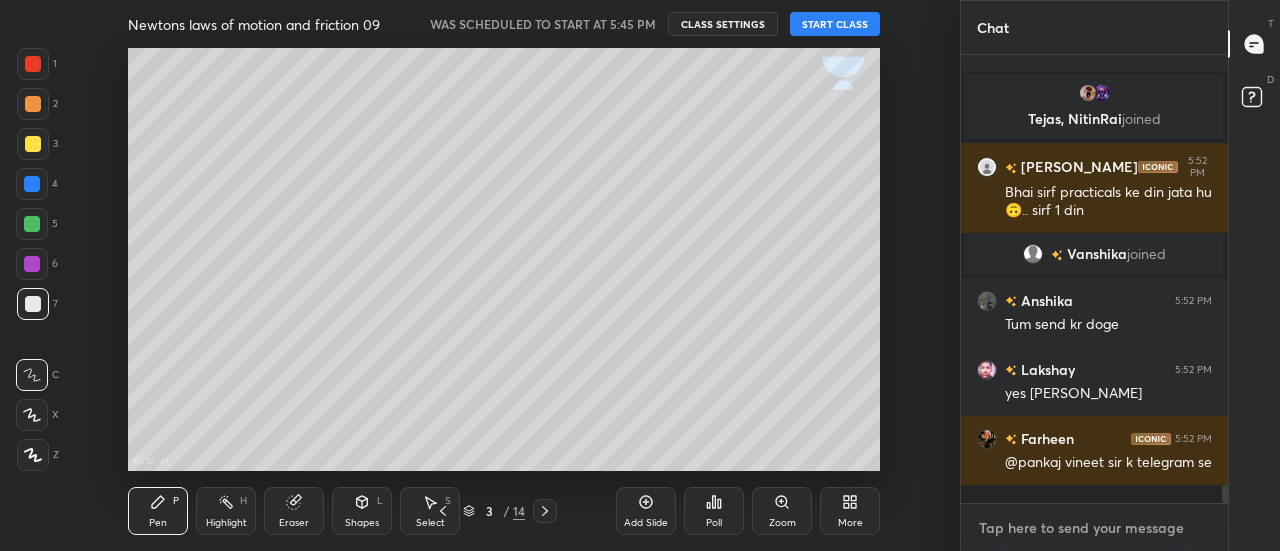 type on "w" 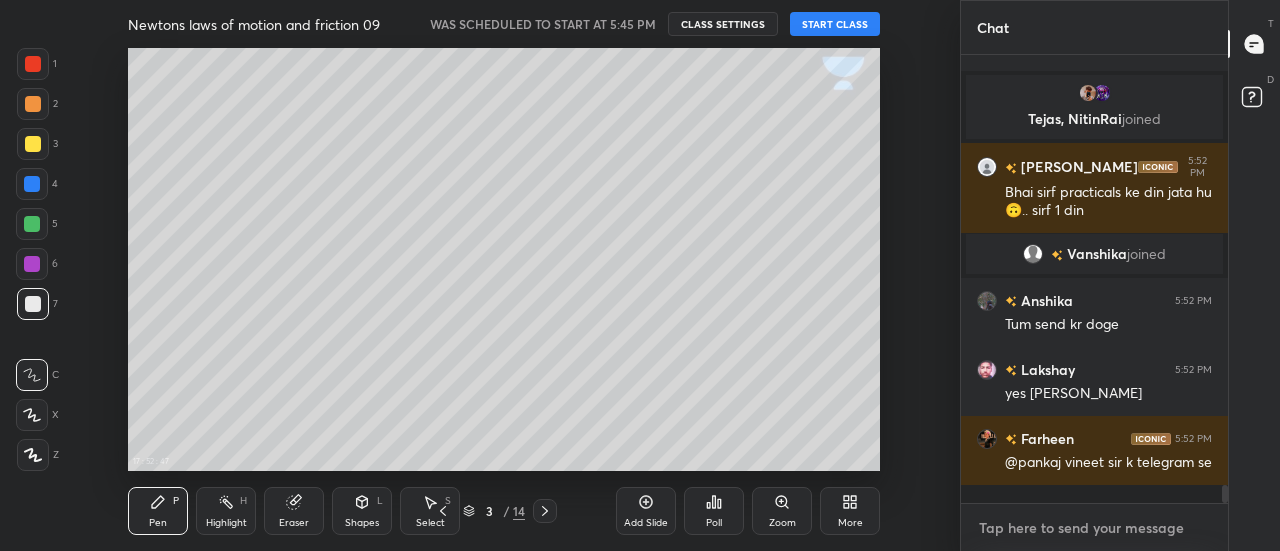 type on "x" 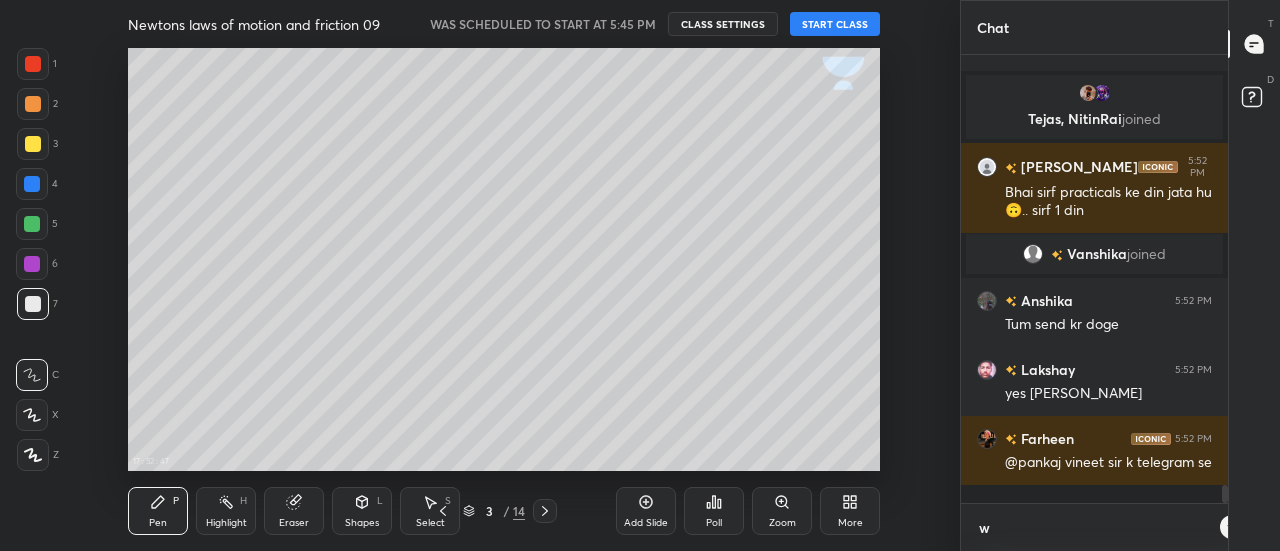 scroll, scrollTop: 436, scrollLeft: 261, axis: both 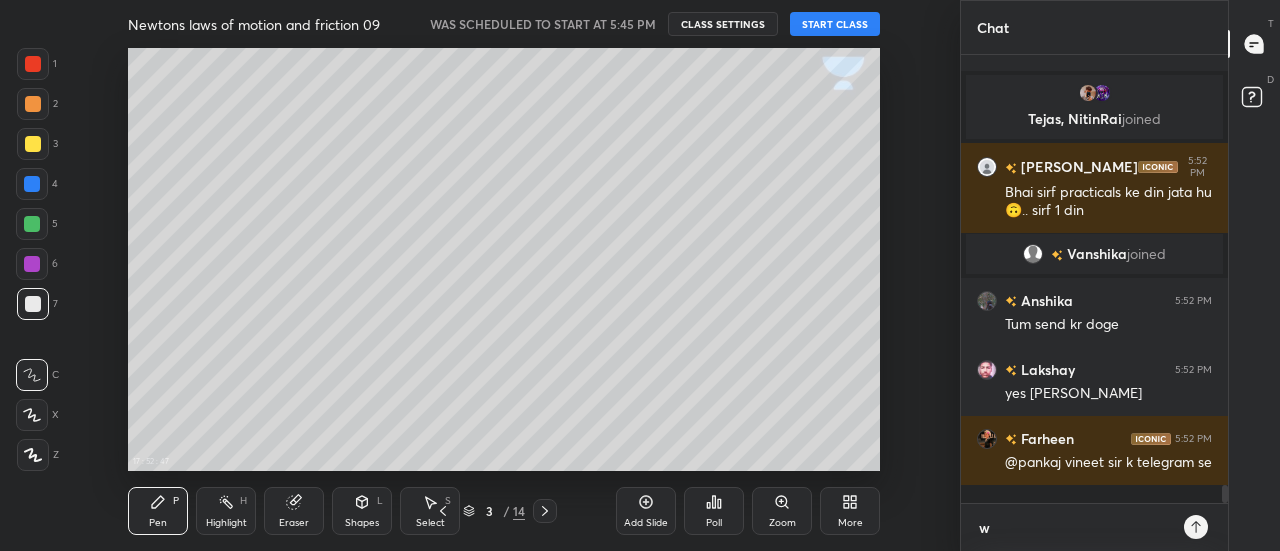 type on "wa" 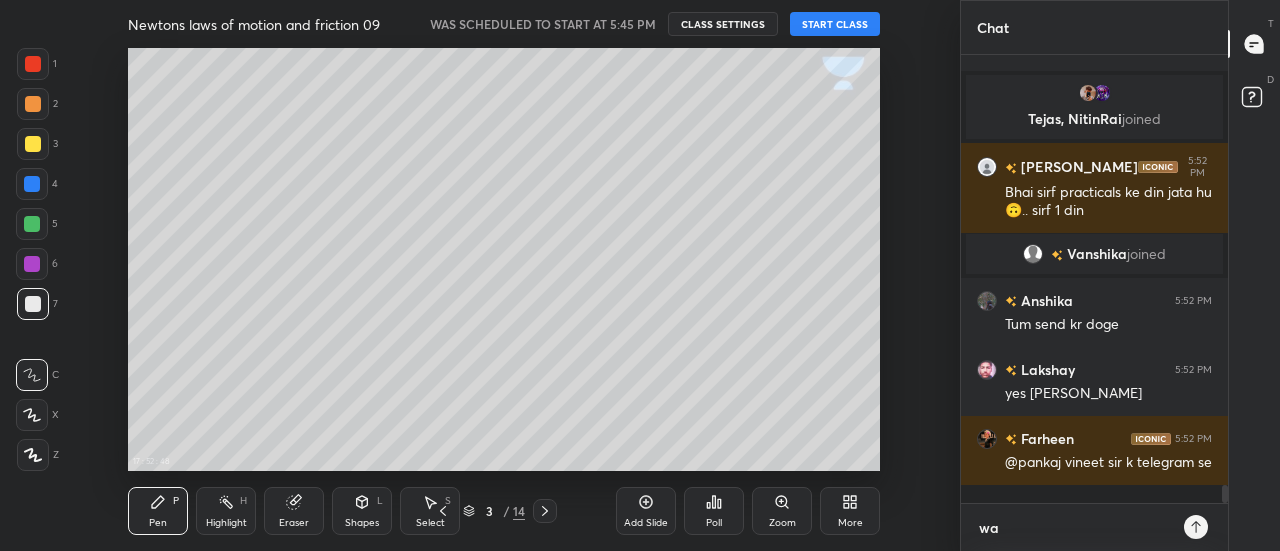 type on "wai" 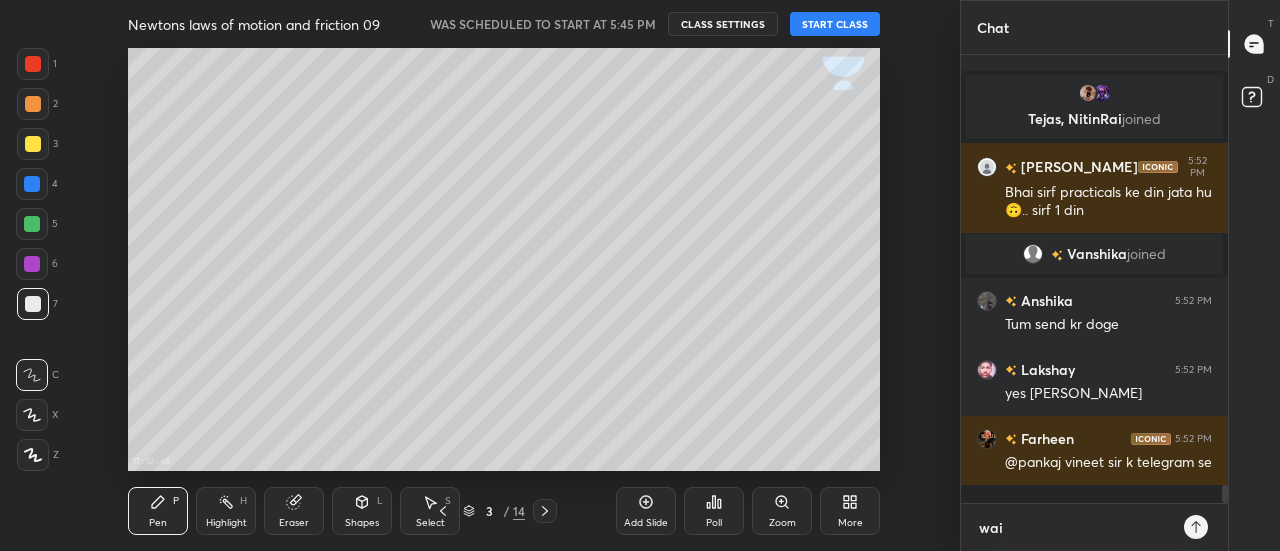 type on "wait" 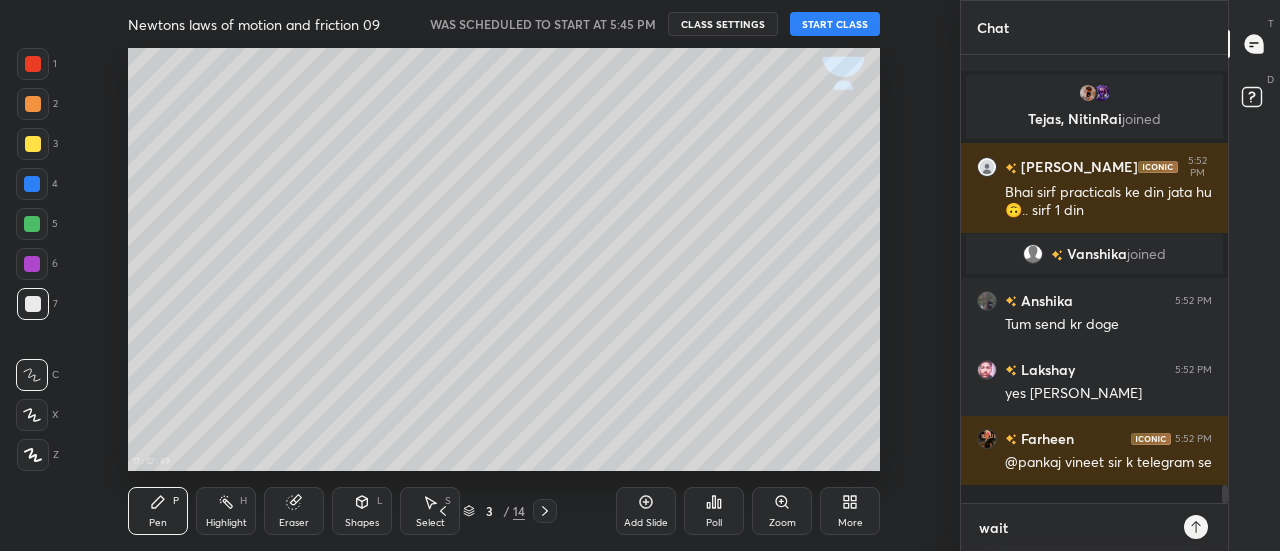 type on "wait" 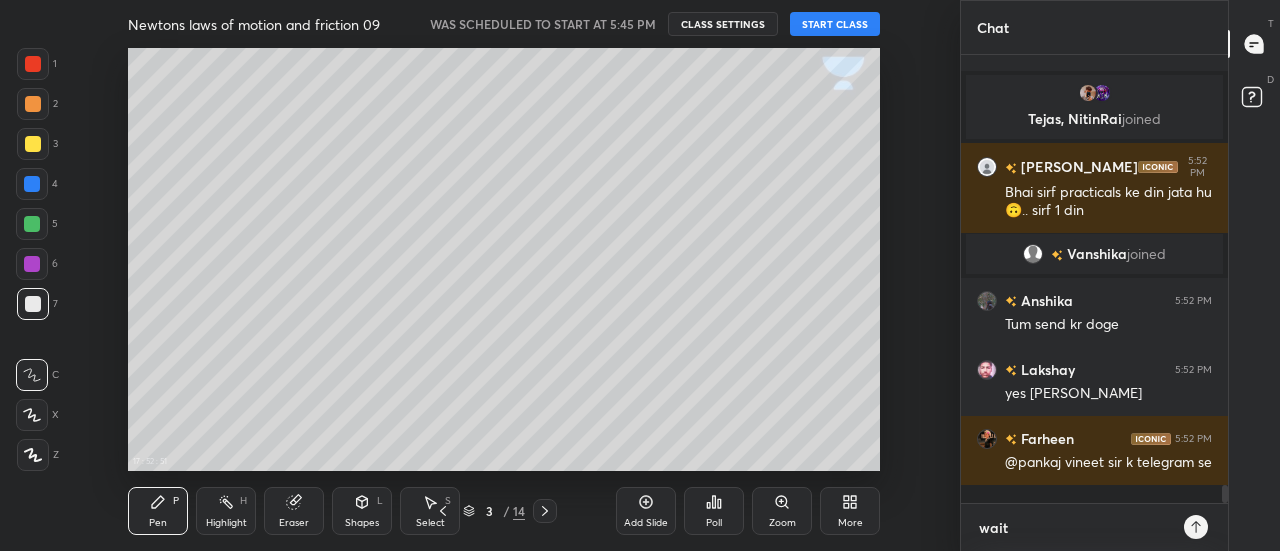 type on "wait f" 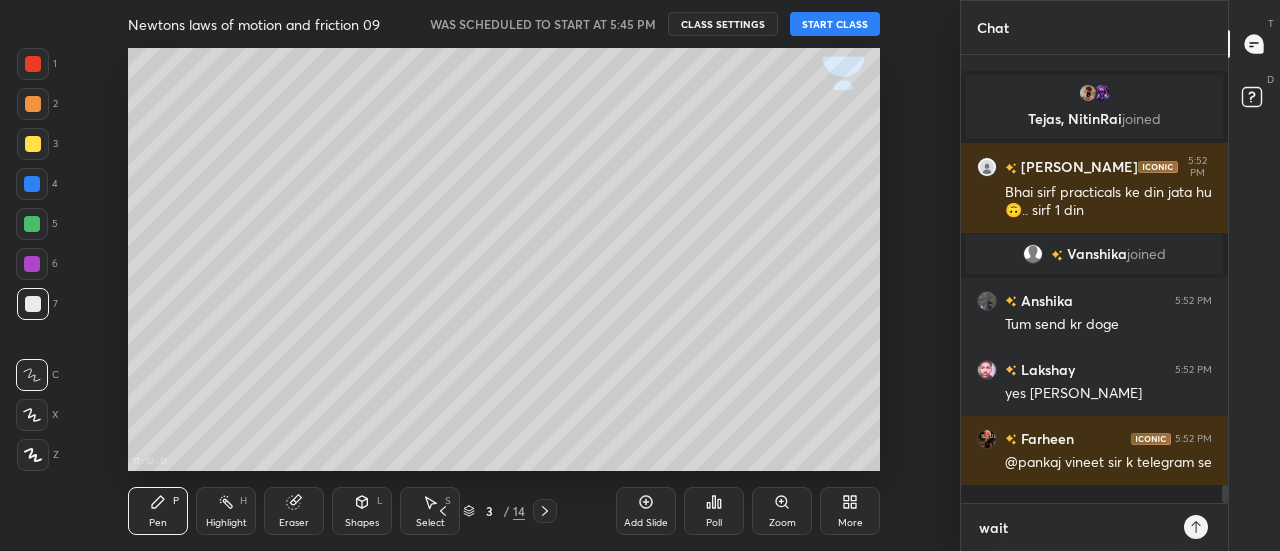 type on "x" 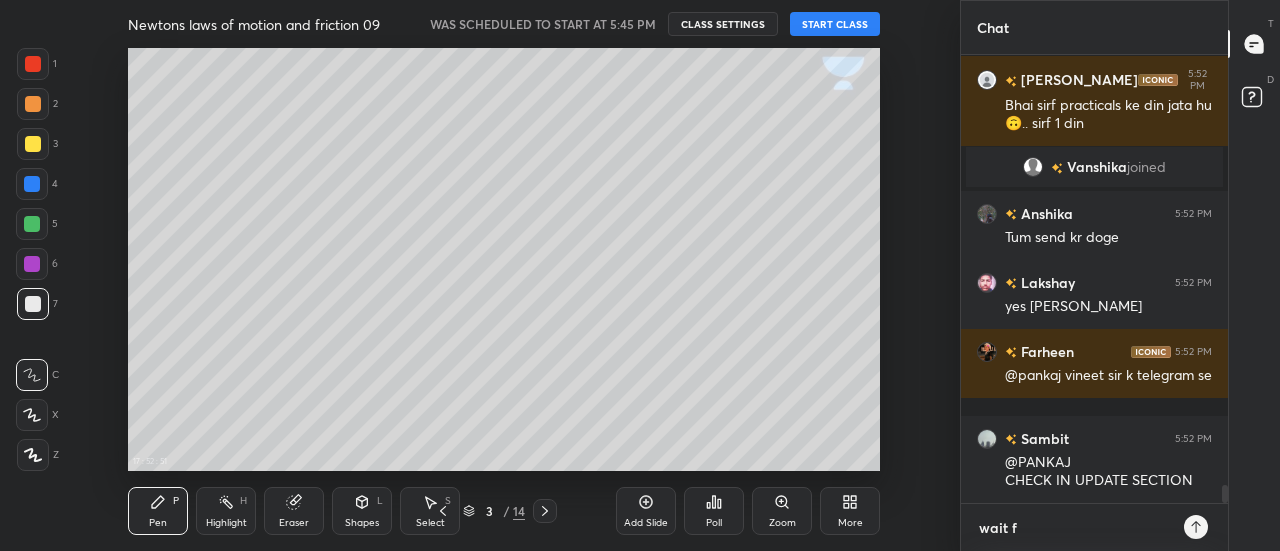 type on "wait fo" 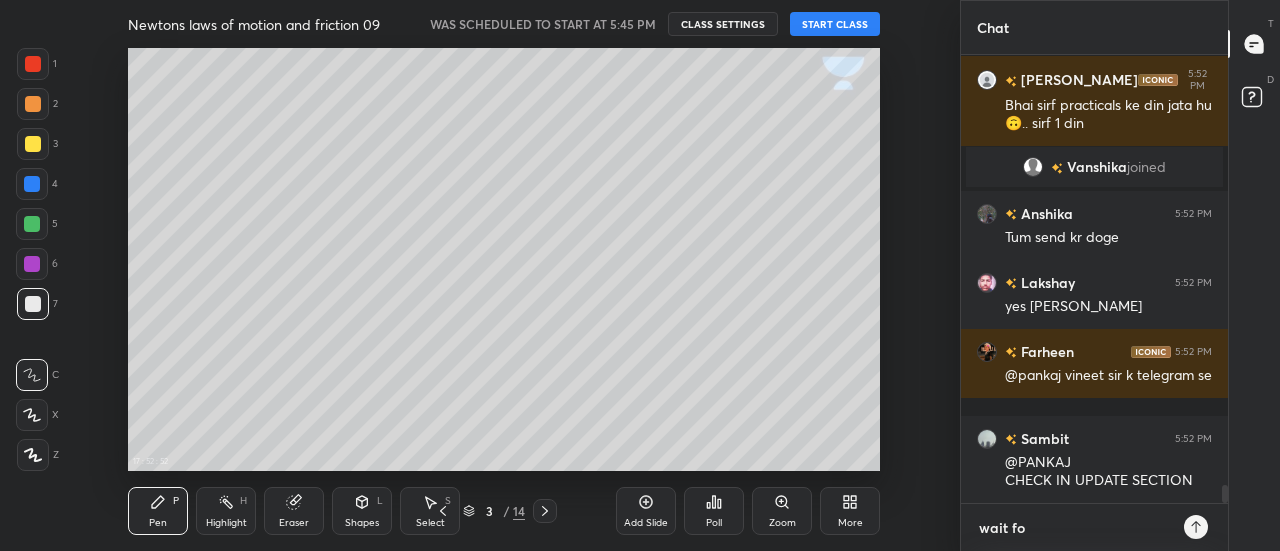 type on "wait for" 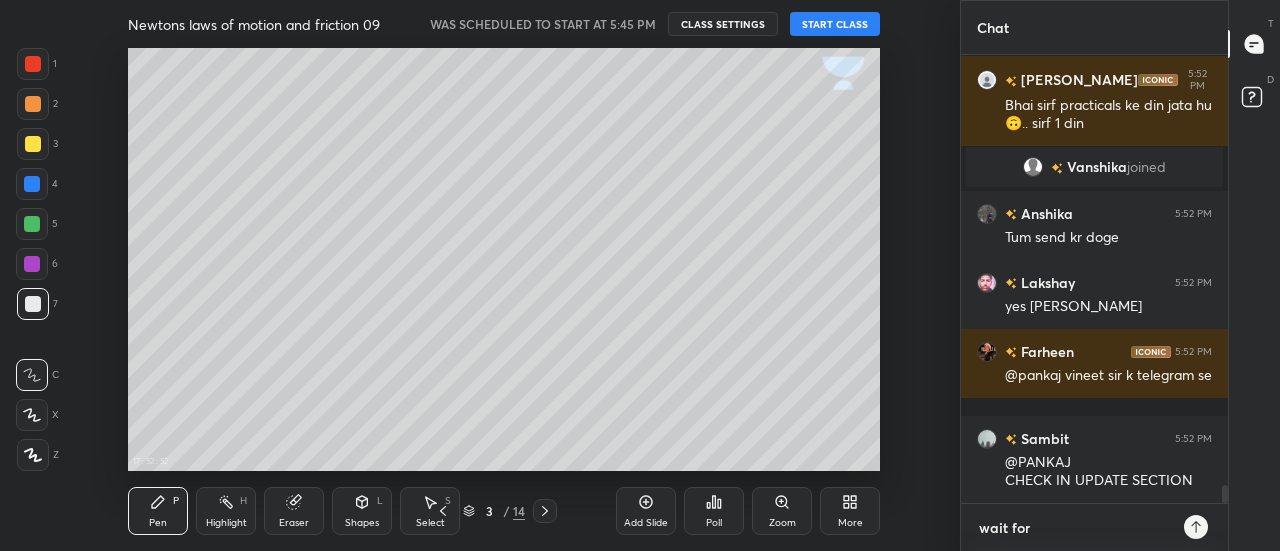 scroll, scrollTop: 10922, scrollLeft: 0, axis: vertical 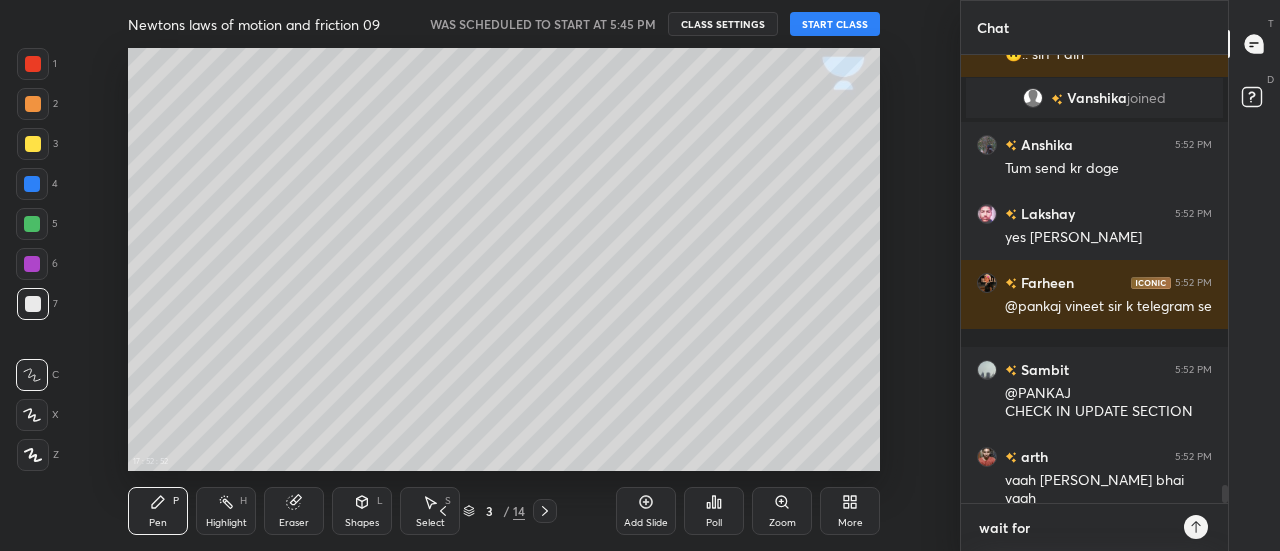 type on "wait for" 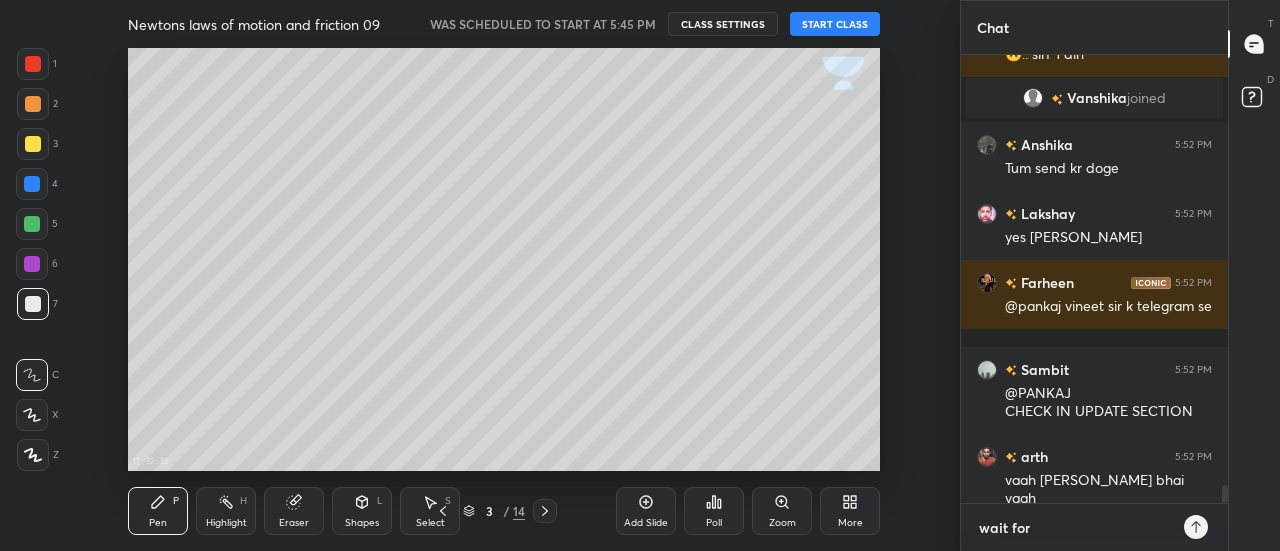 scroll, scrollTop: 10991, scrollLeft: 0, axis: vertical 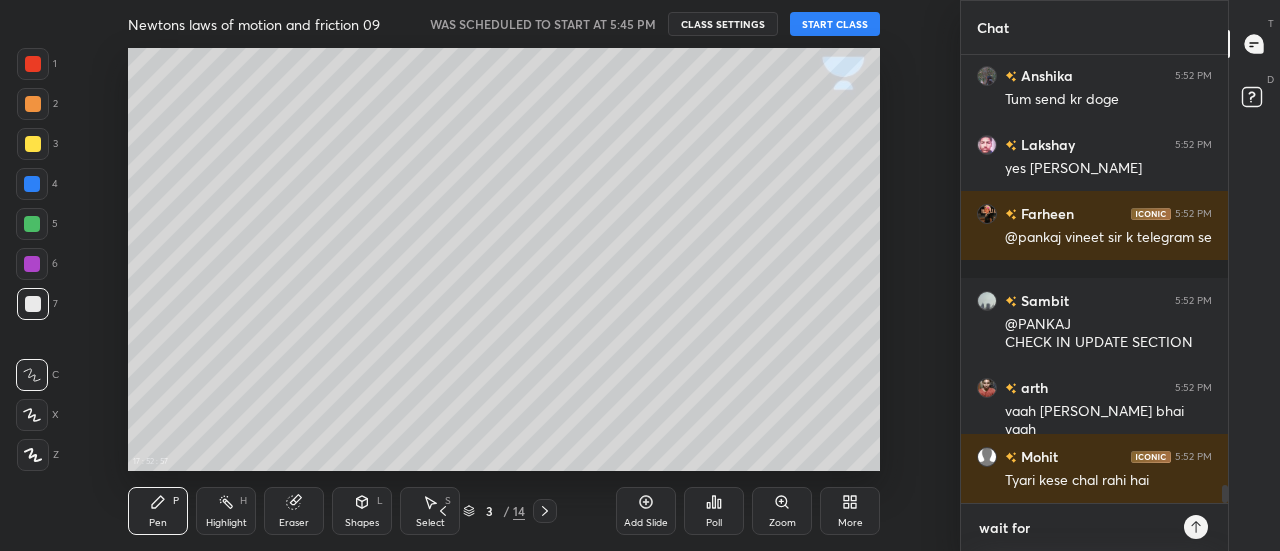 type on "wait for 2" 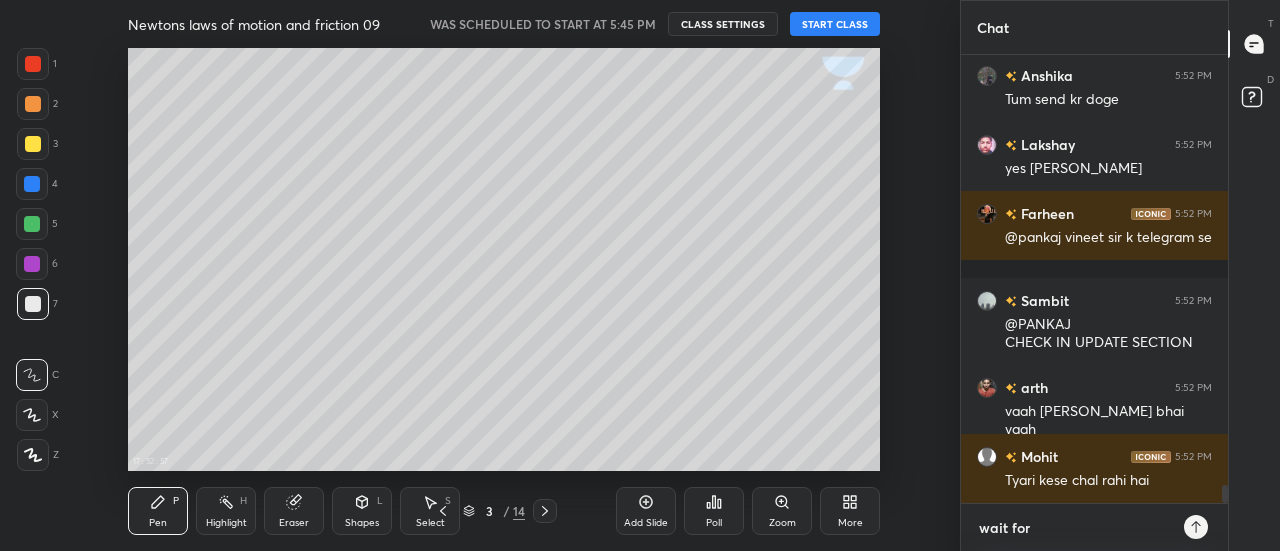type on "x" 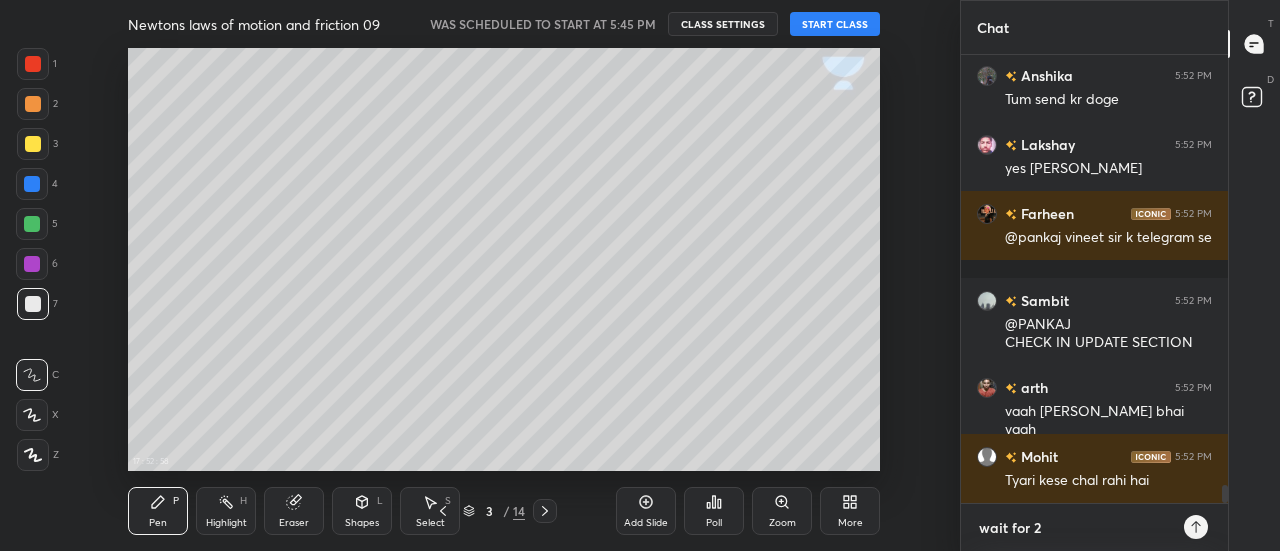 scroll, scrollTop: 11060, scrollLeft: 0, axis: vertical 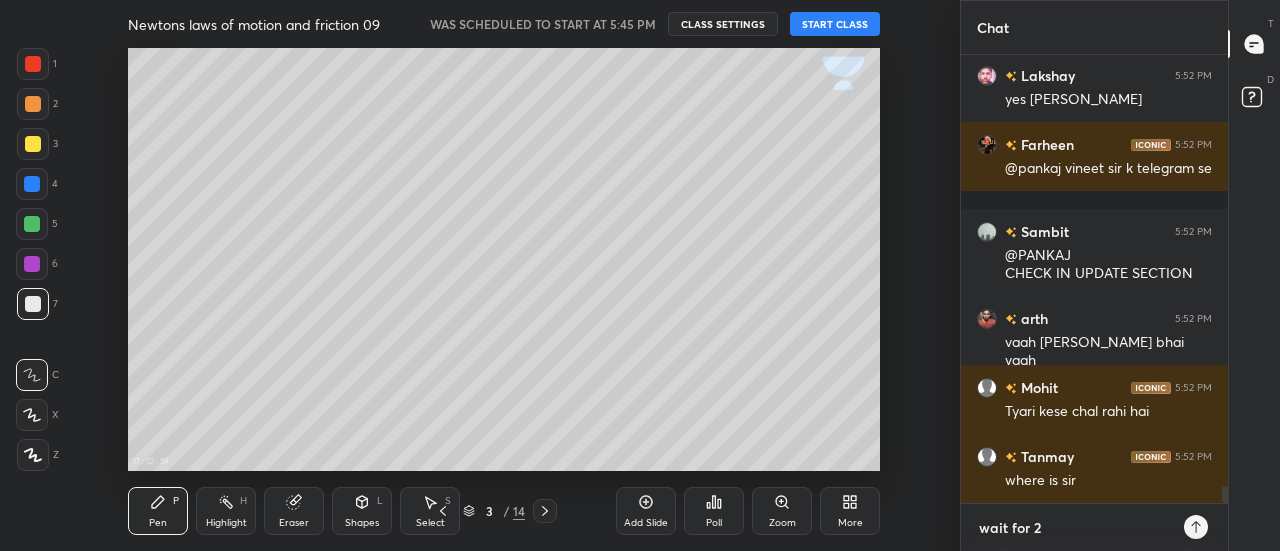 type on "wait for 2m" 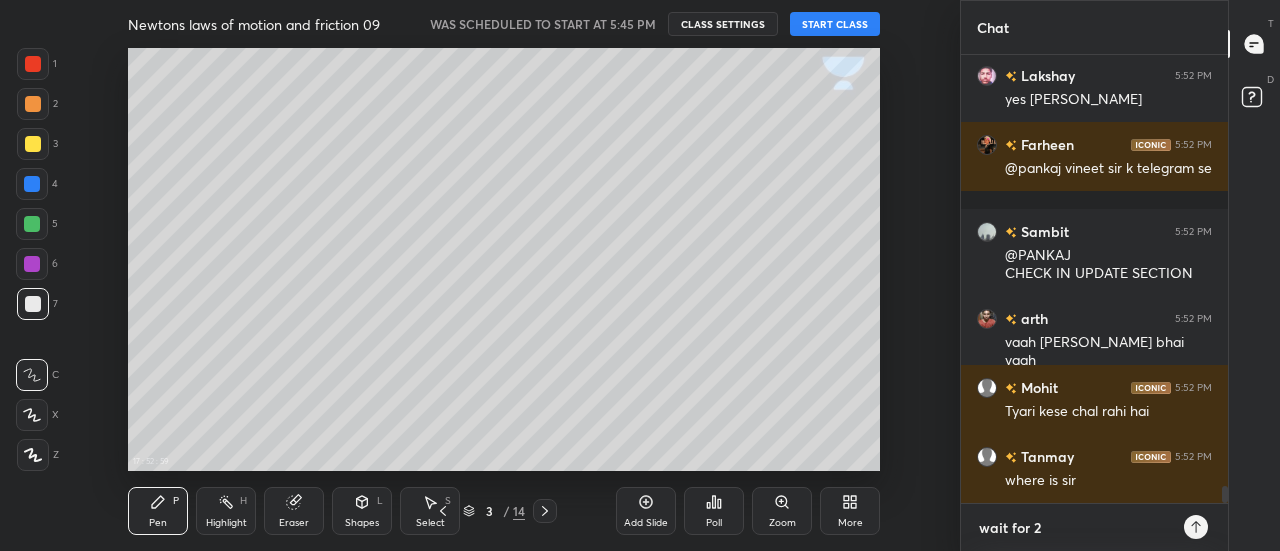 type on "x" 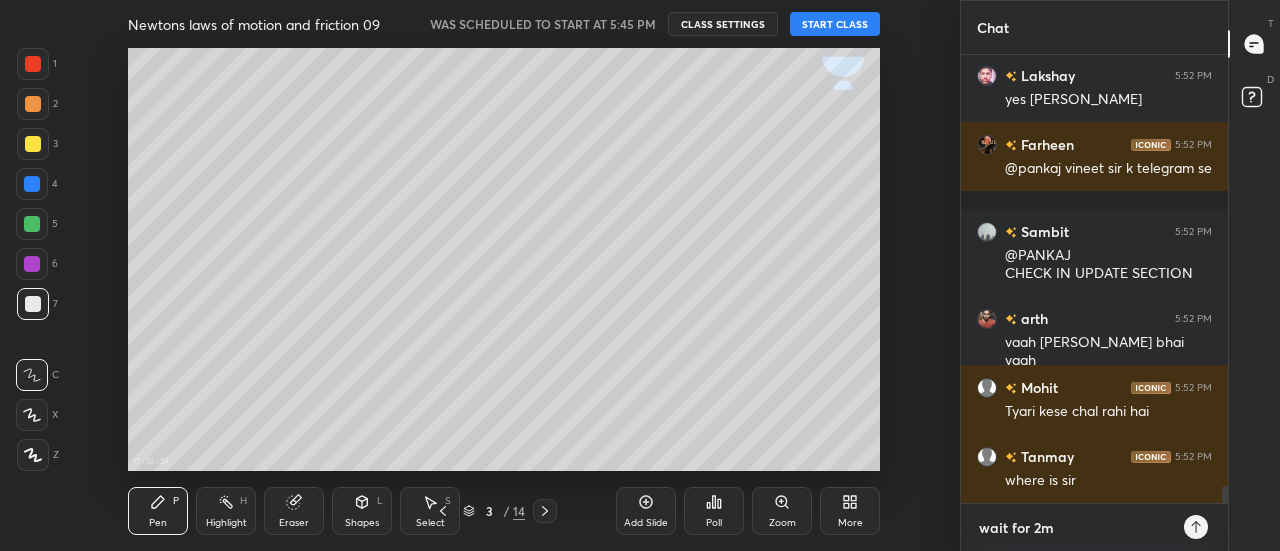 type on "wait for 2mi" 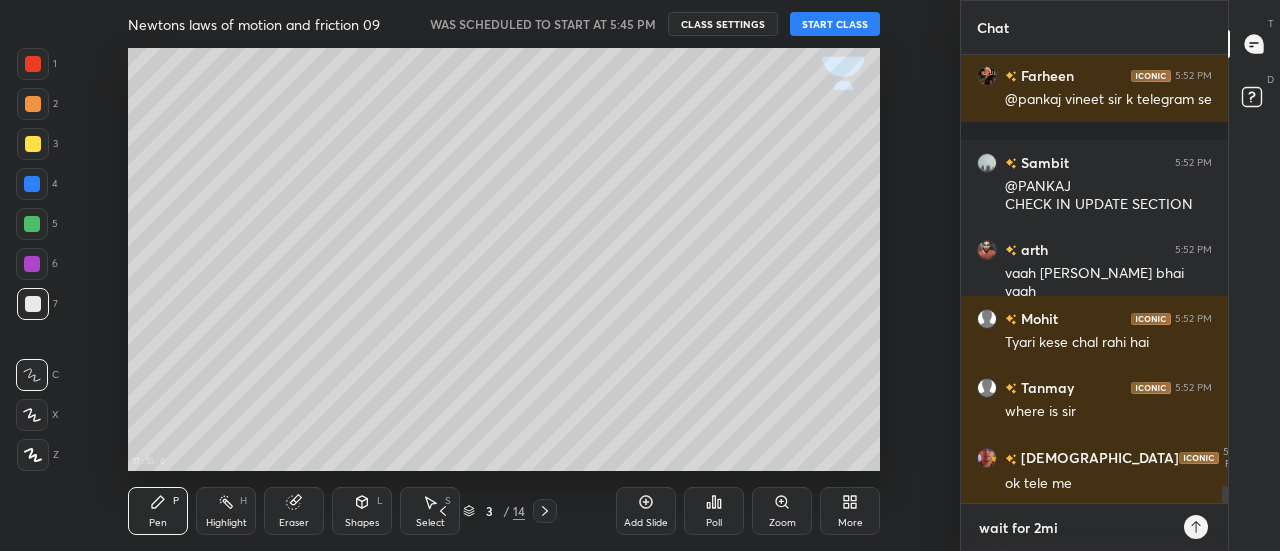 type on "wait for 2min" 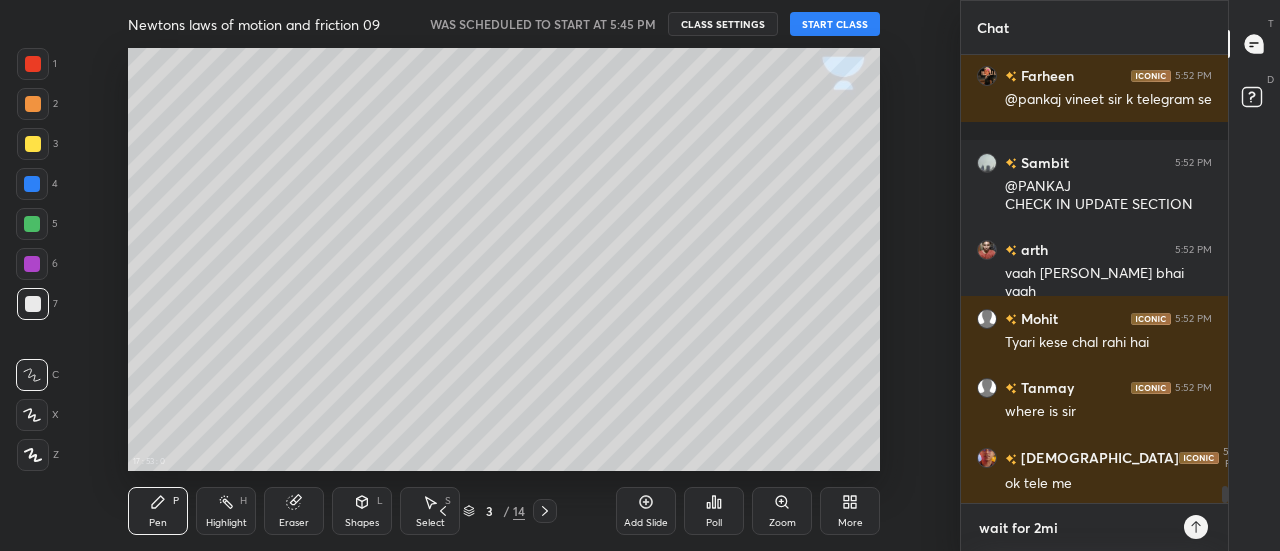 type on "x" 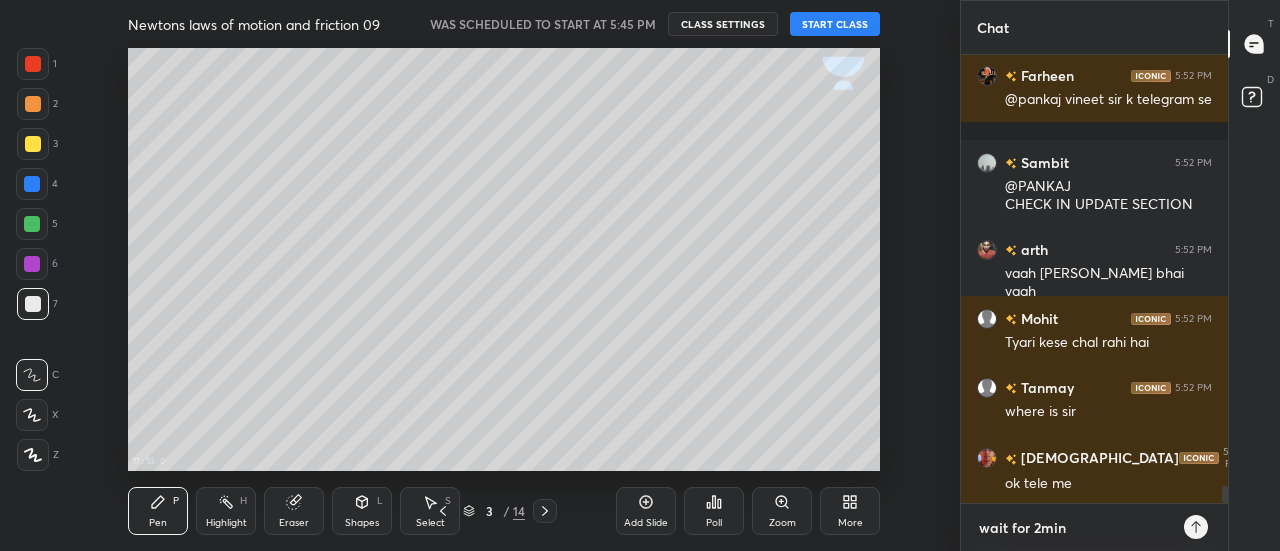 scroll, scrollTop: 11198, scrollLeft: 0, axis: vertical 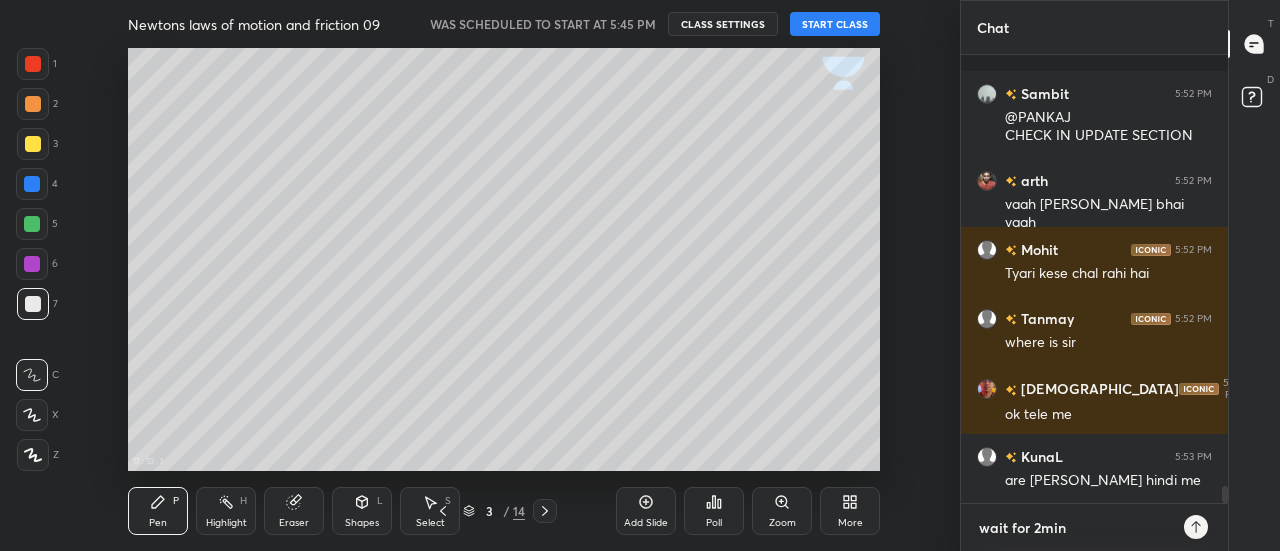 type 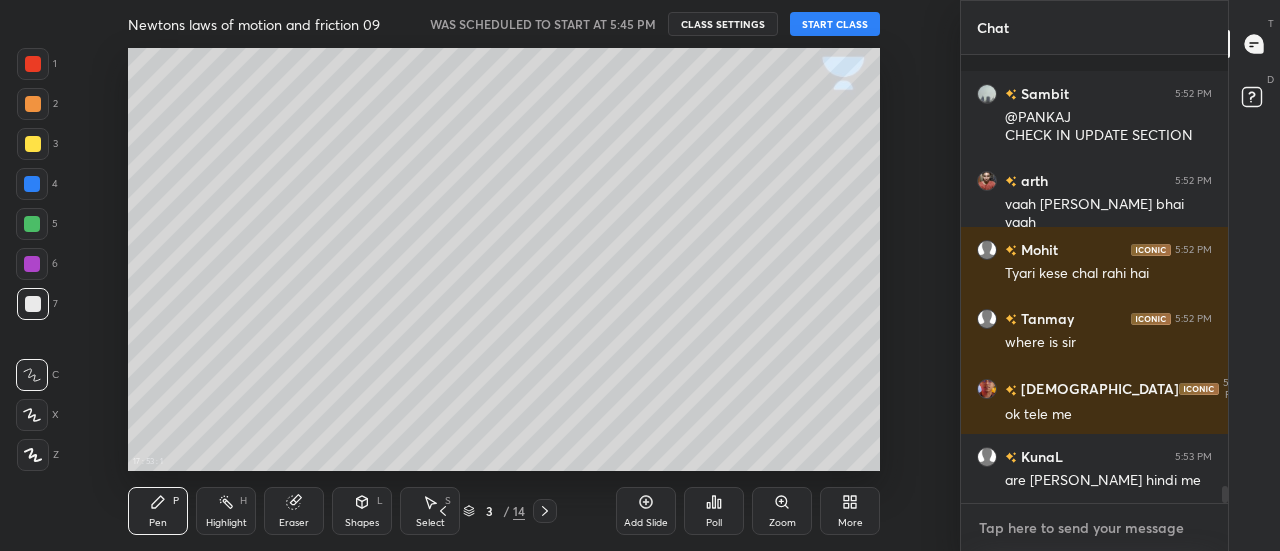 scroll, scrollTop: 11310, scrollLeft: 0, axis: vertical 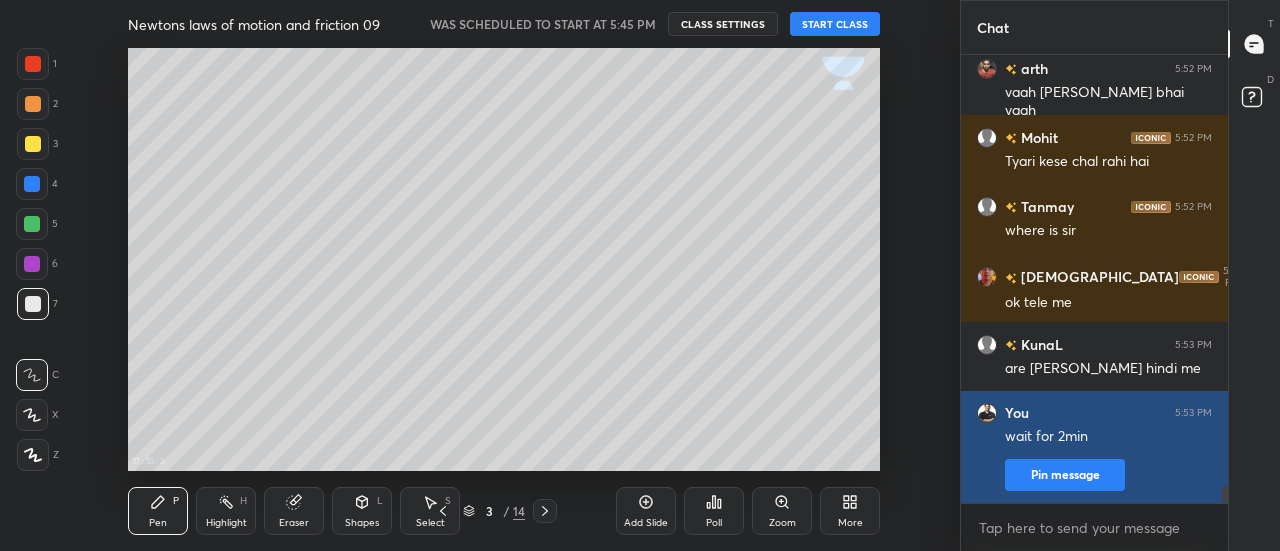 click on "Pin message" at bounding box center (1065, 475) 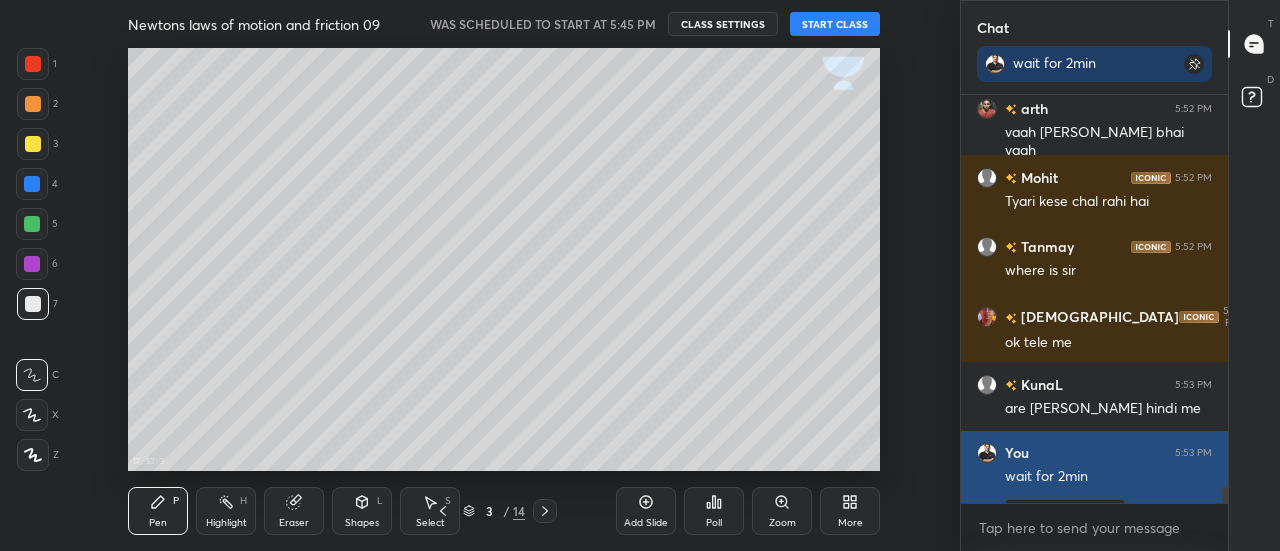 scroll, scrollTop: 402, scrollLeft: 261, axis: both 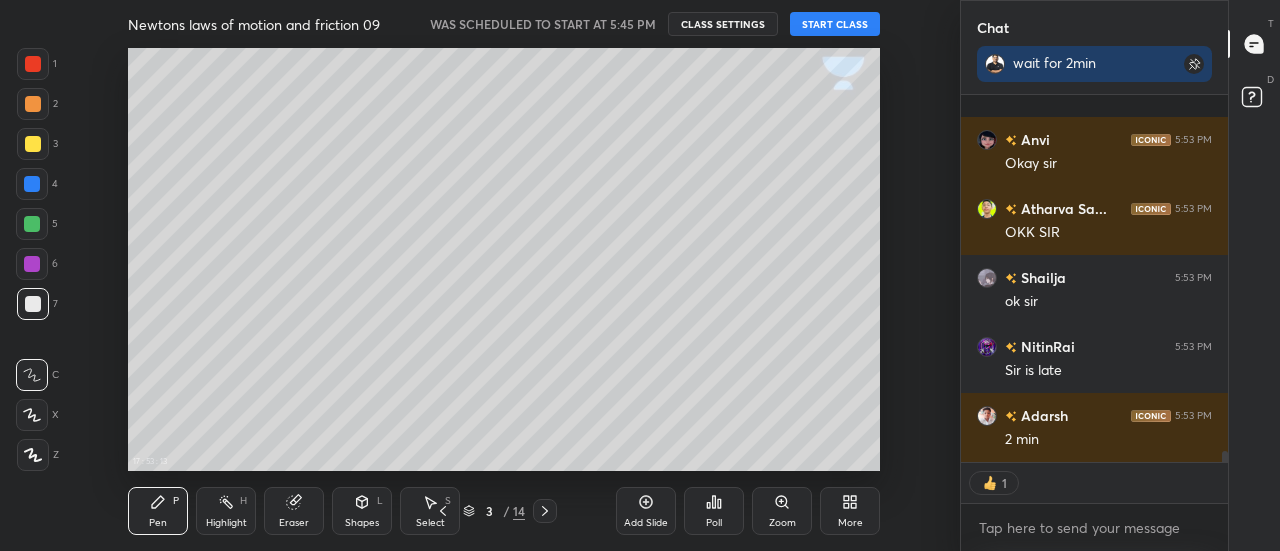 click 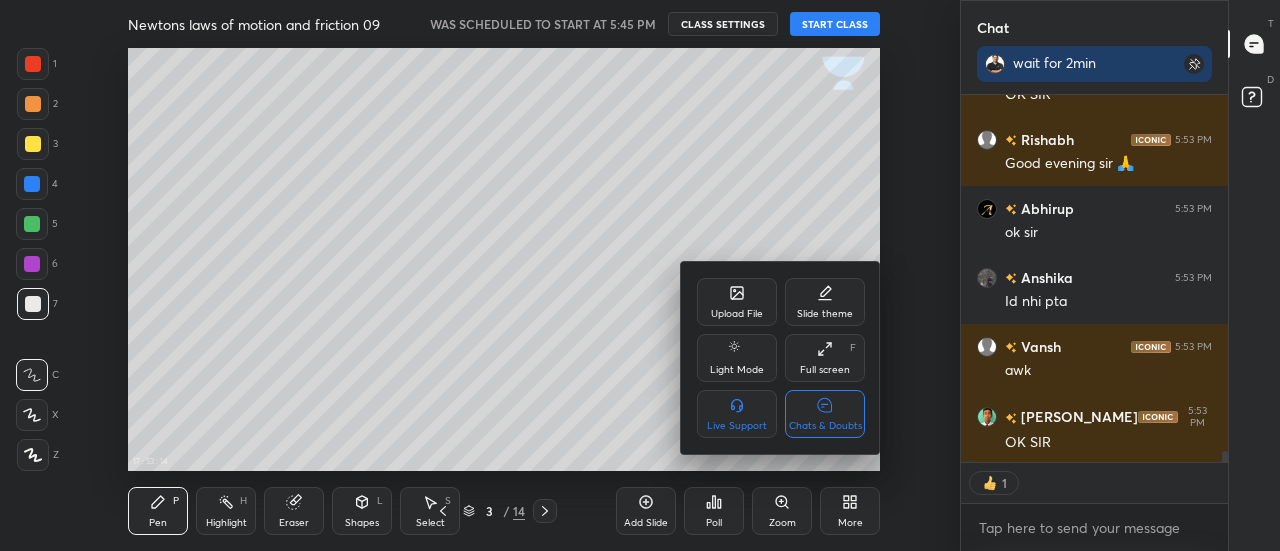 click 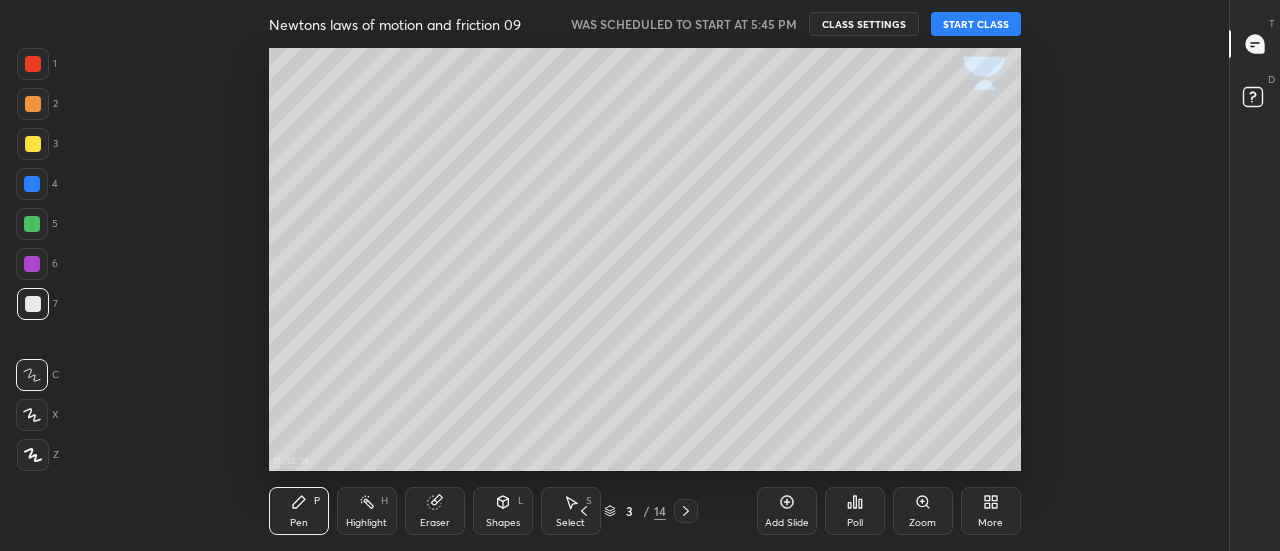 click 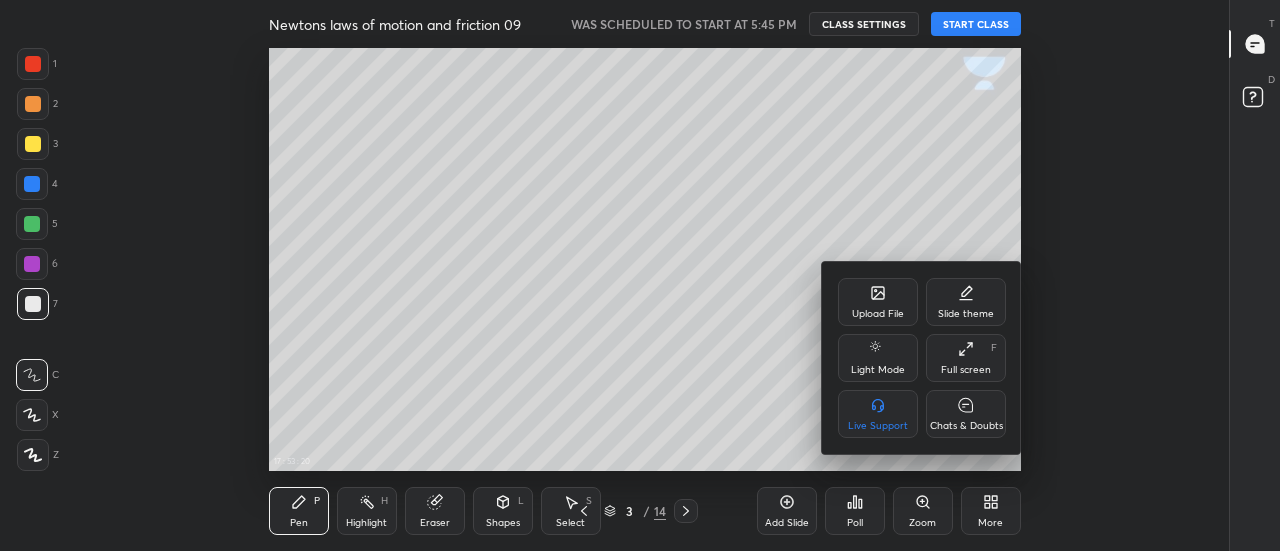 click on "Full screen F" at bounding box center (966, 358) 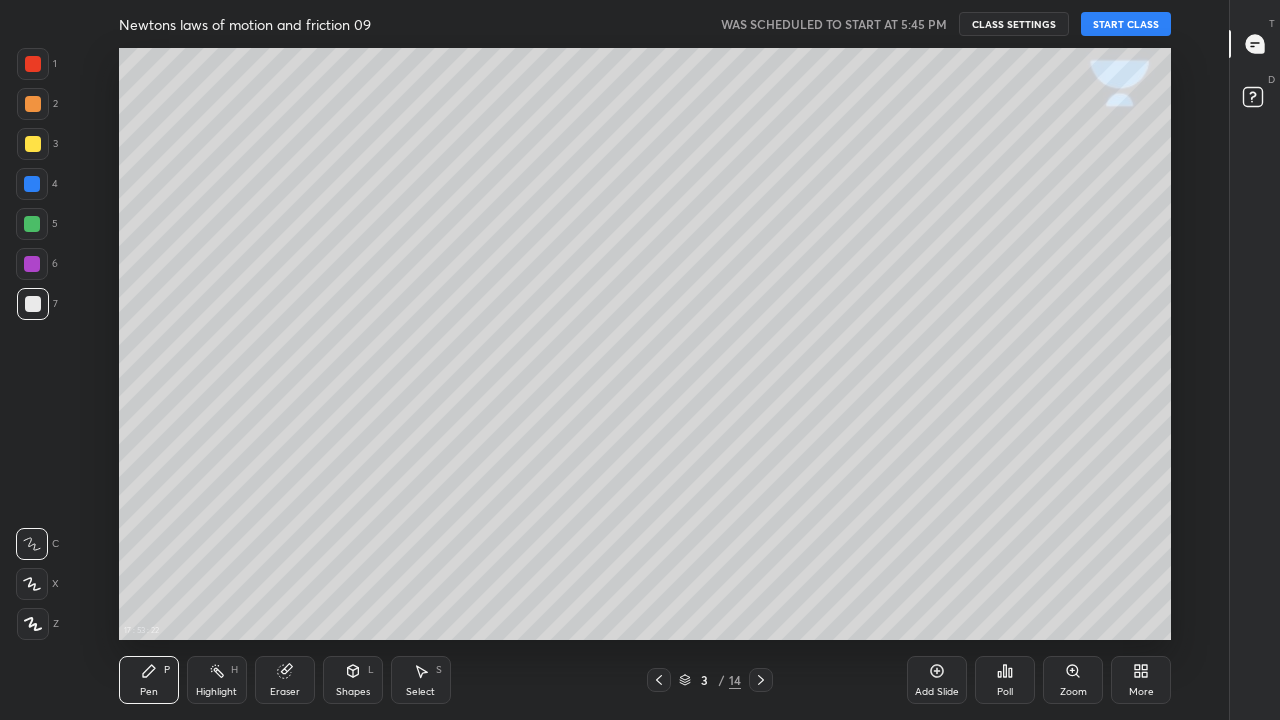 click 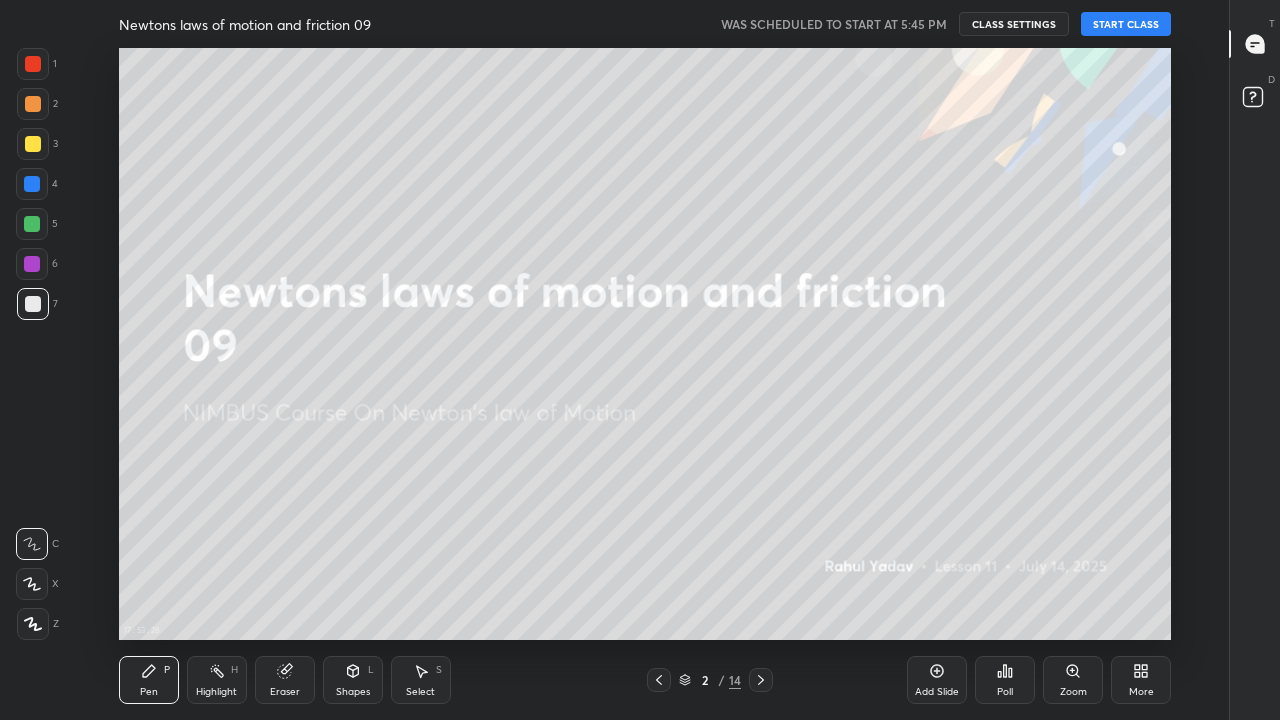 click on "START CLASS" at bounding box center (1126, 24) 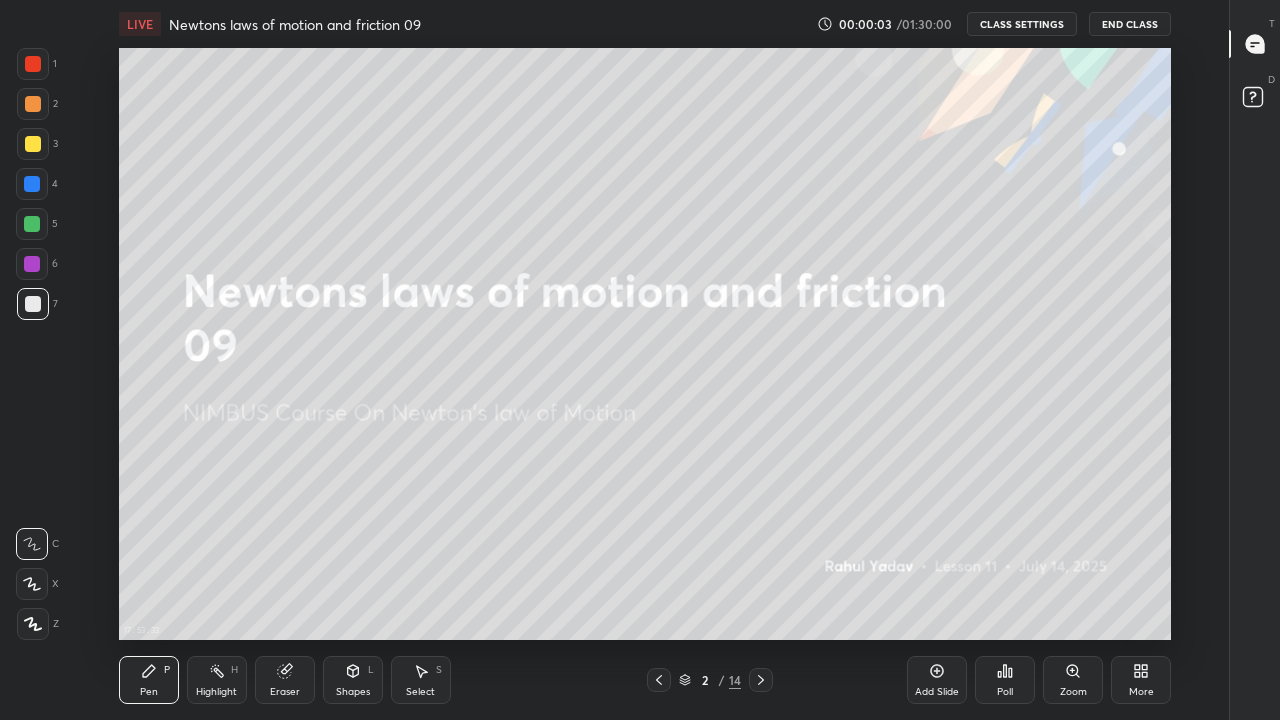 click 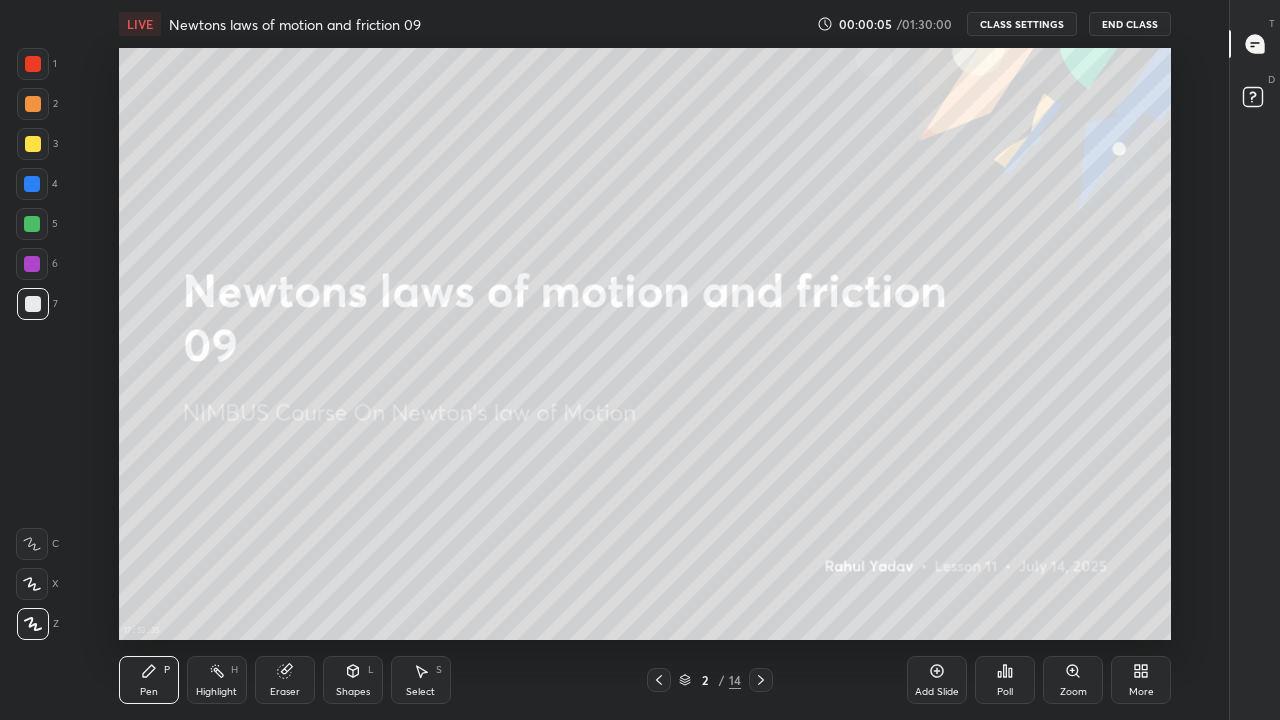 click at bounding box center [33, 304] 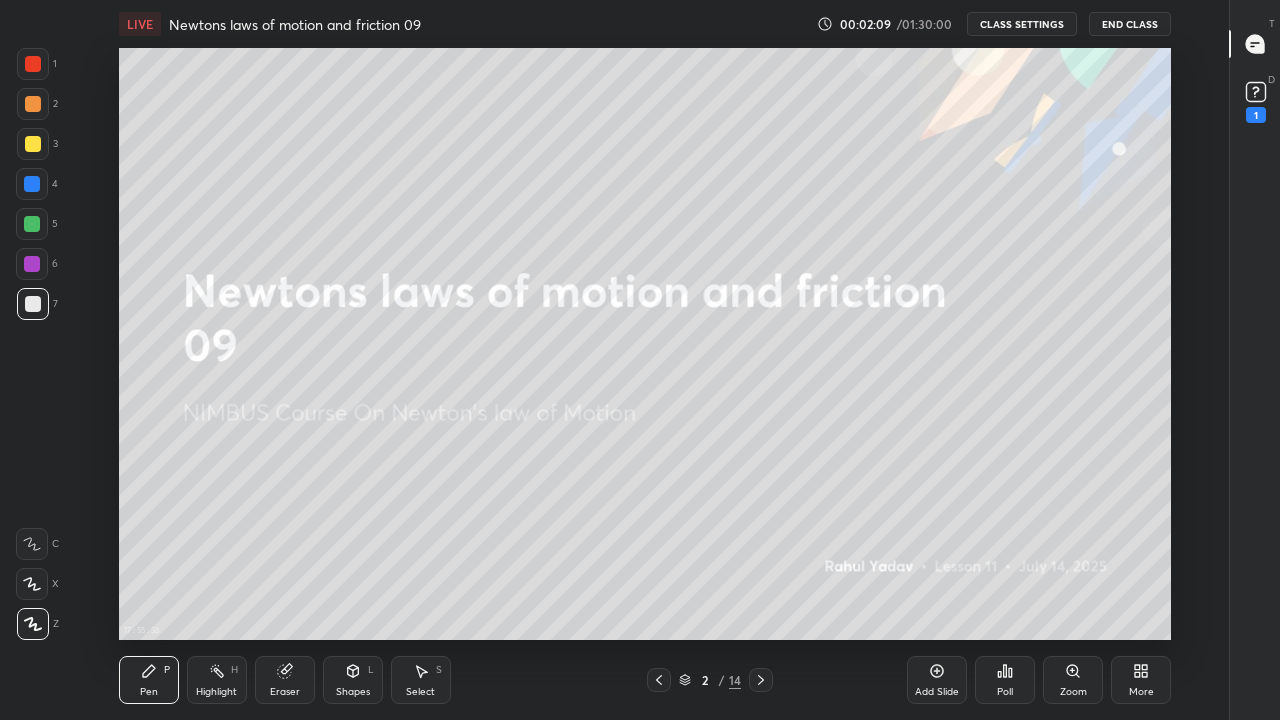 click 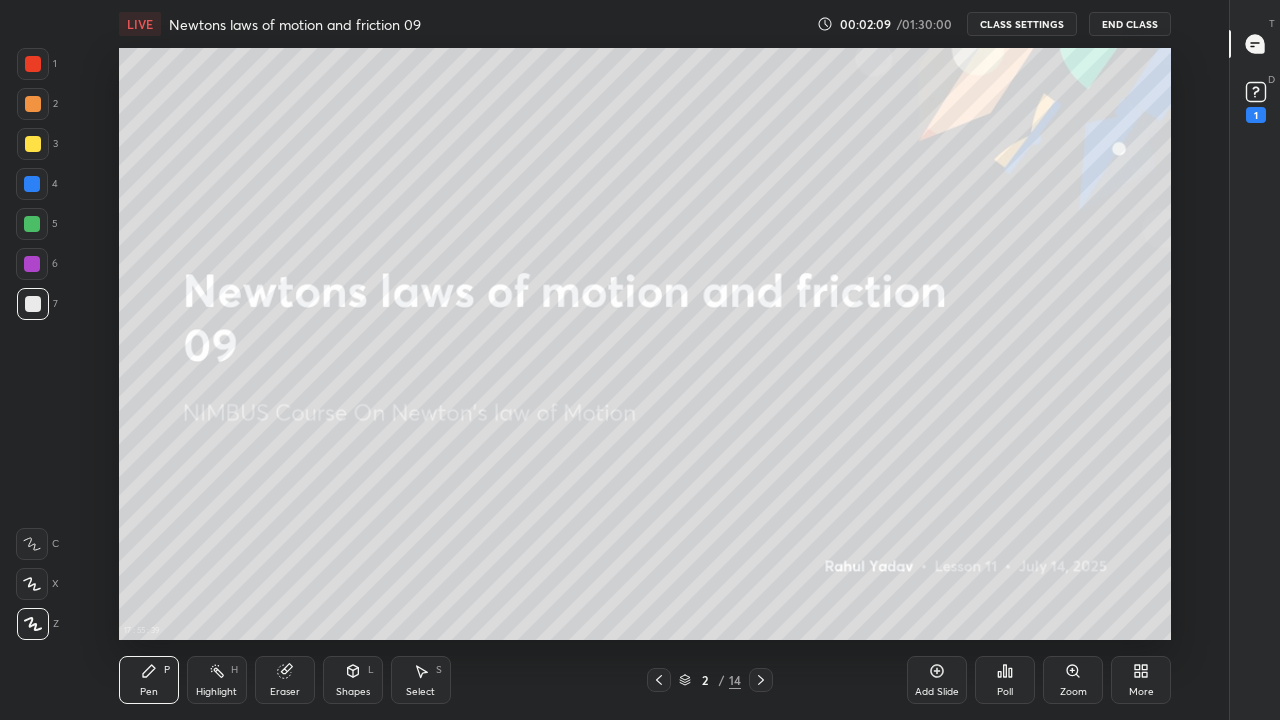 click at bounding box center (33, 304) 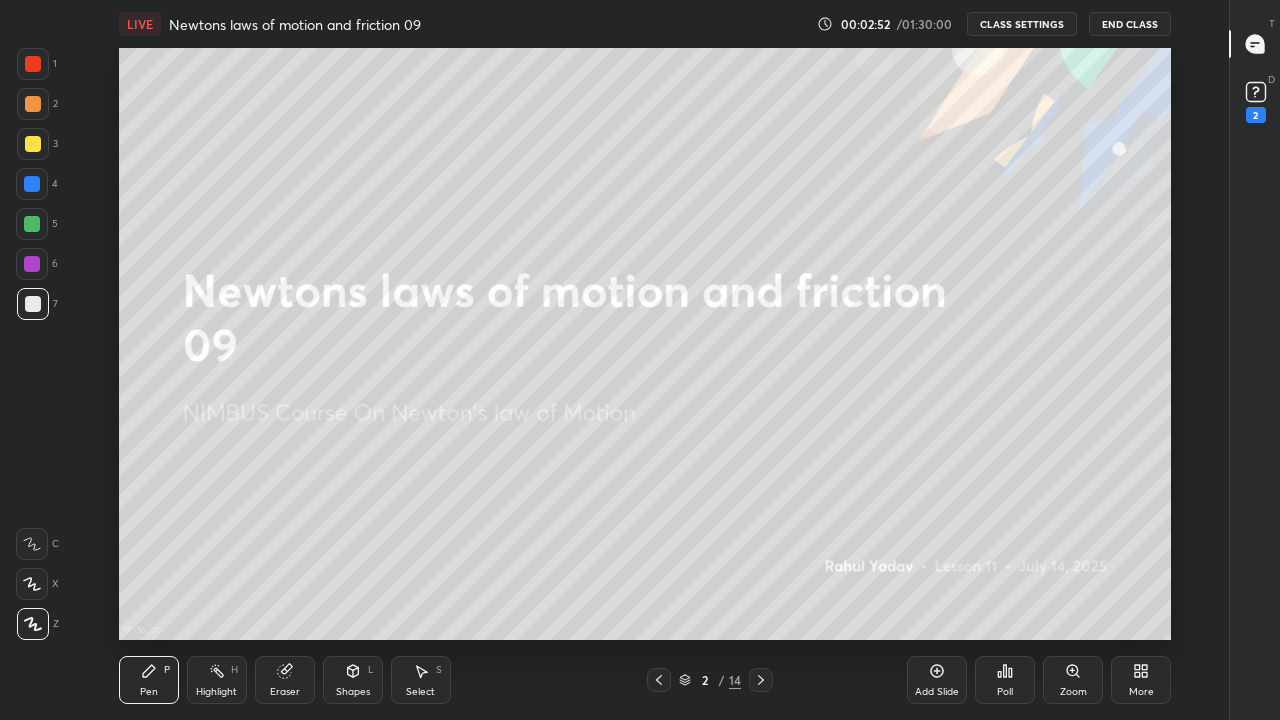 click 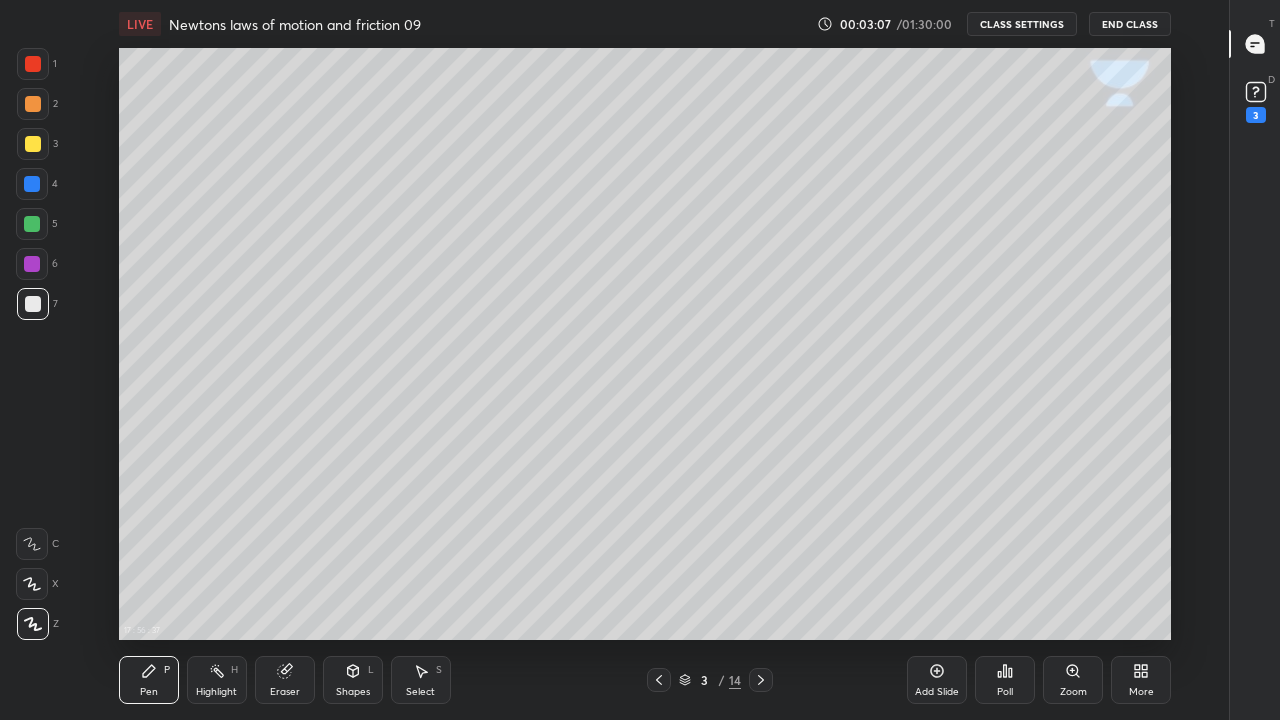 click at bounding box center (33, 144) 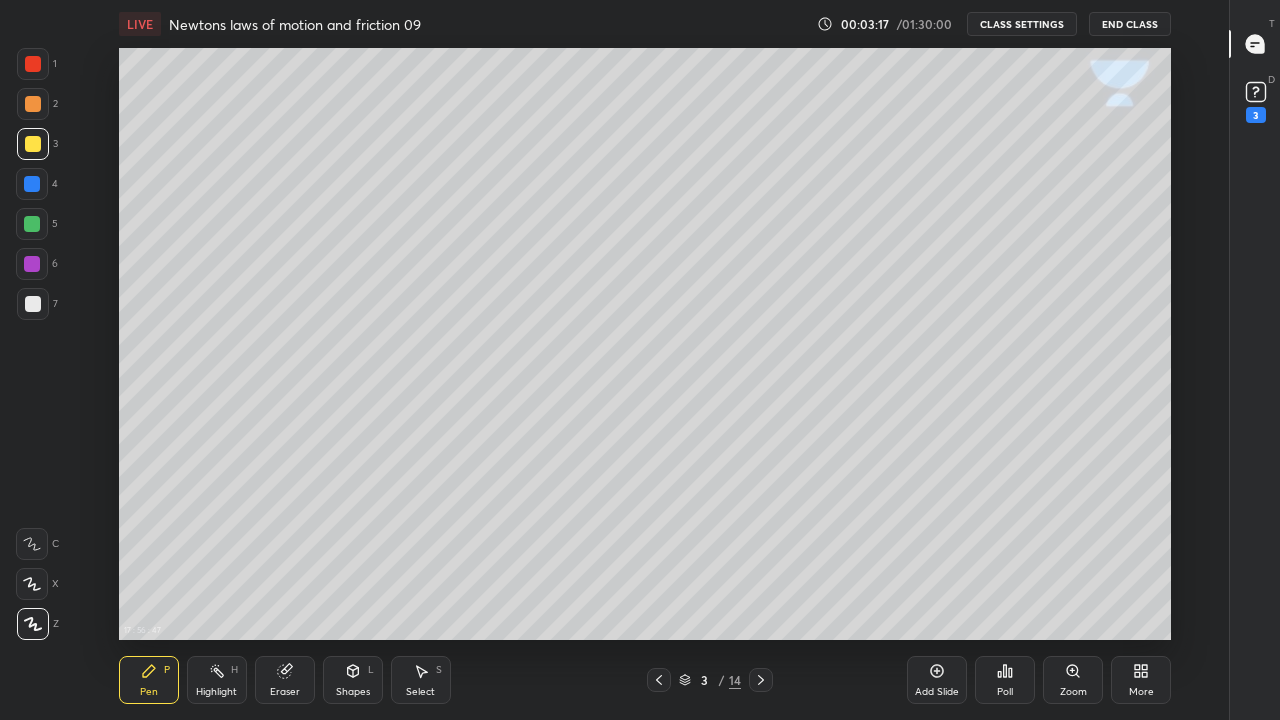 click on "Shapes L" at bounding box center (353, 680) 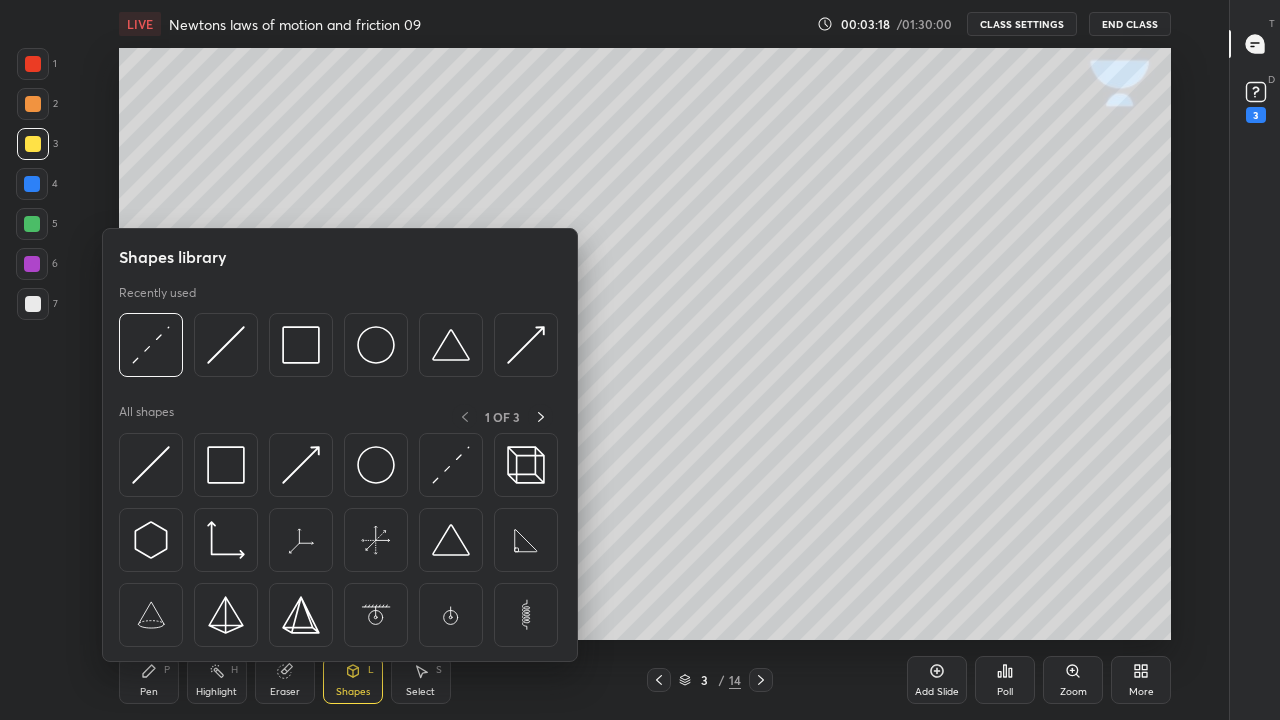 click at bounding box center (301, 345) 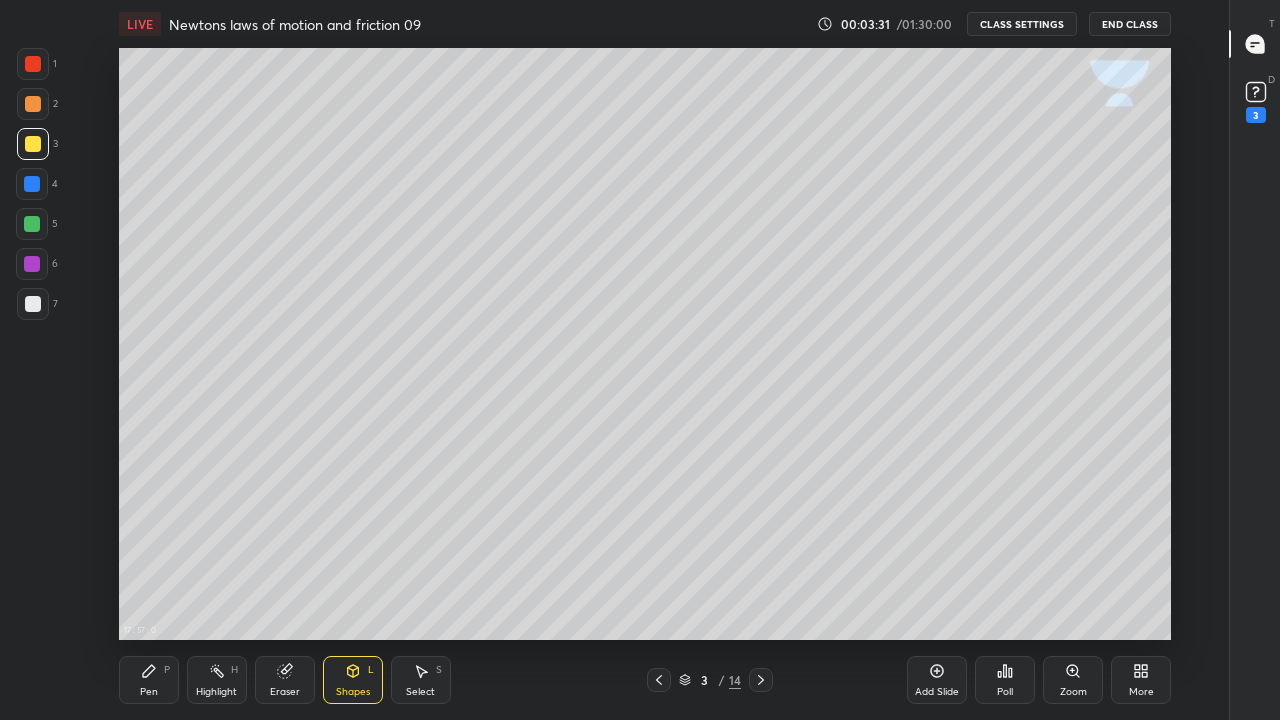 click 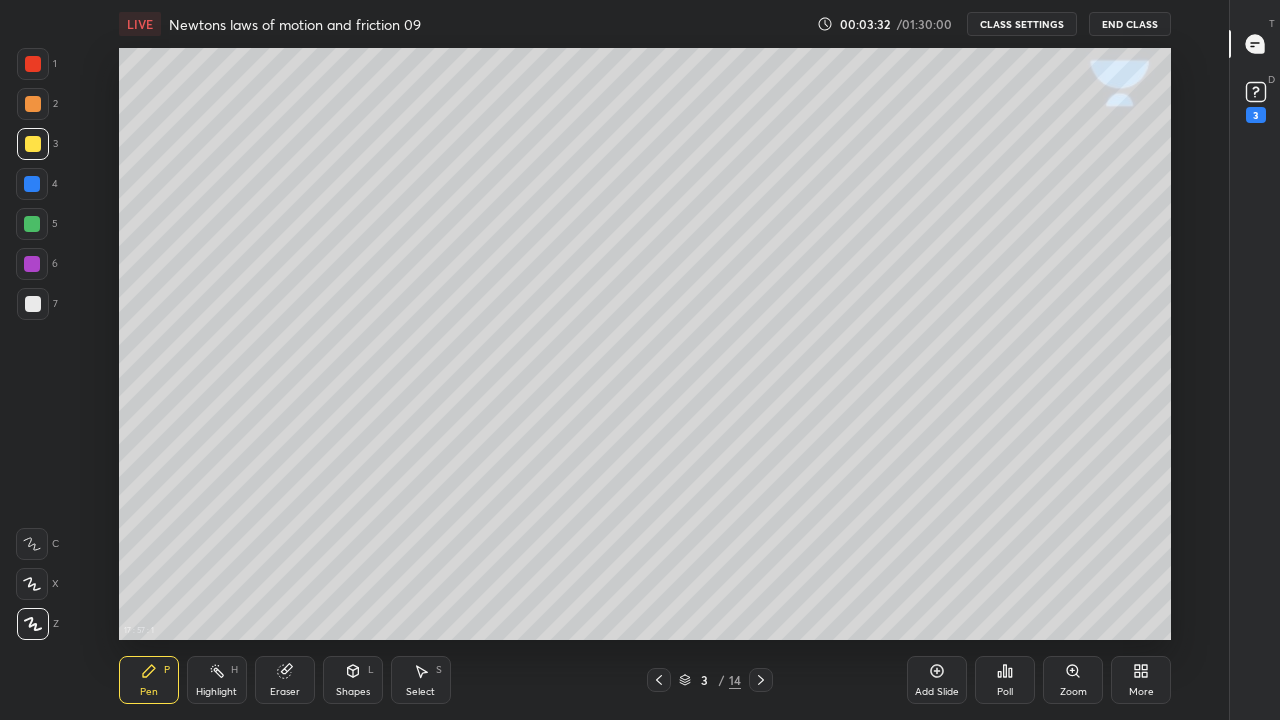click 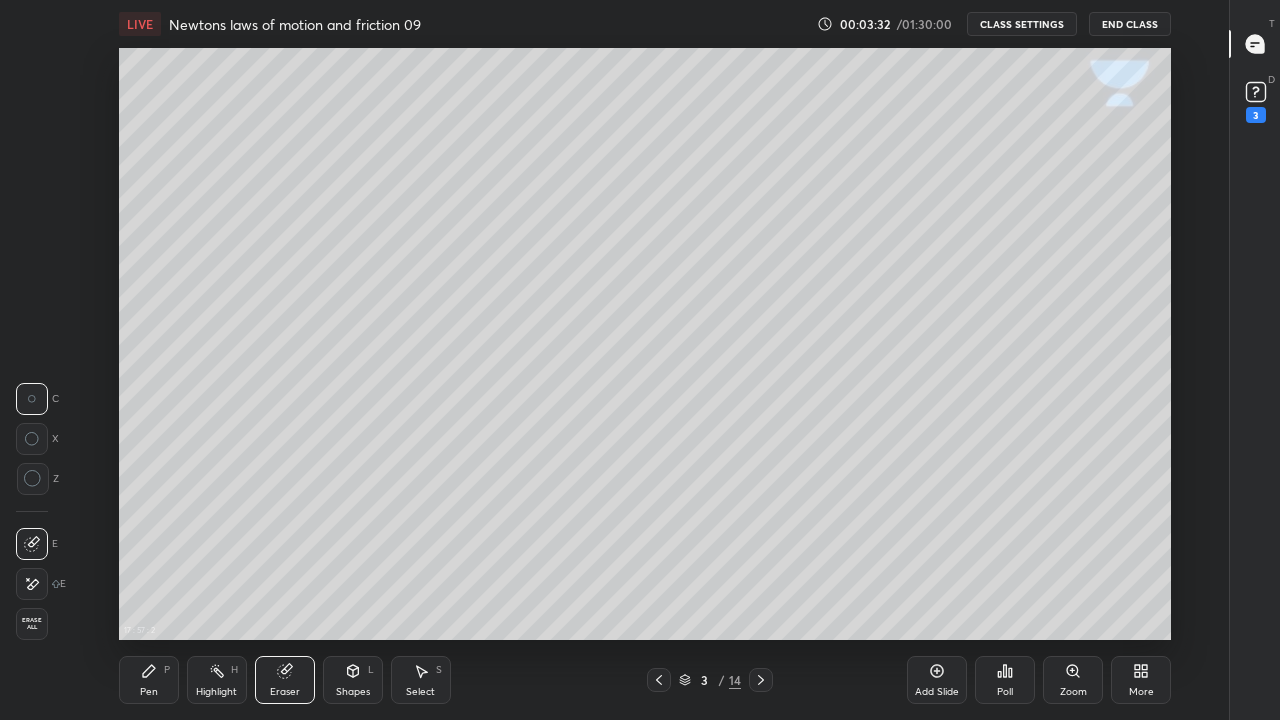 click on "Shapes L" at bounding box center [353, 680] 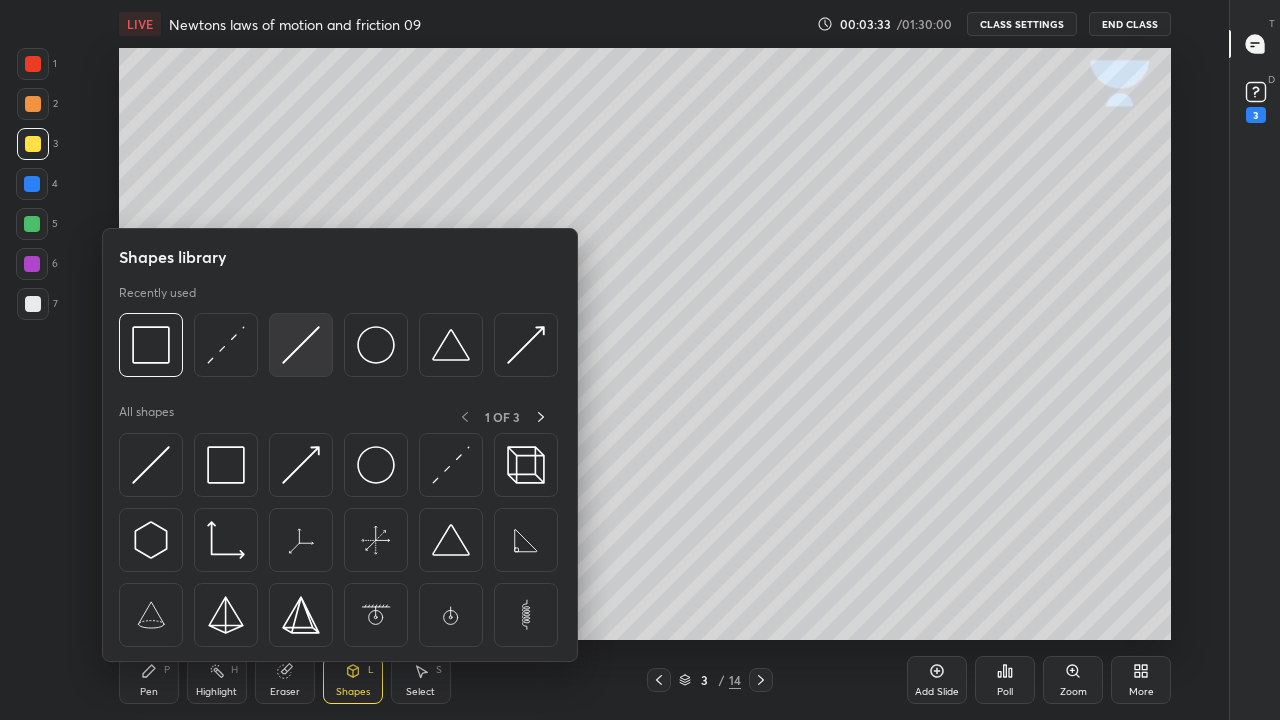 click at bounding box center [301, 345] 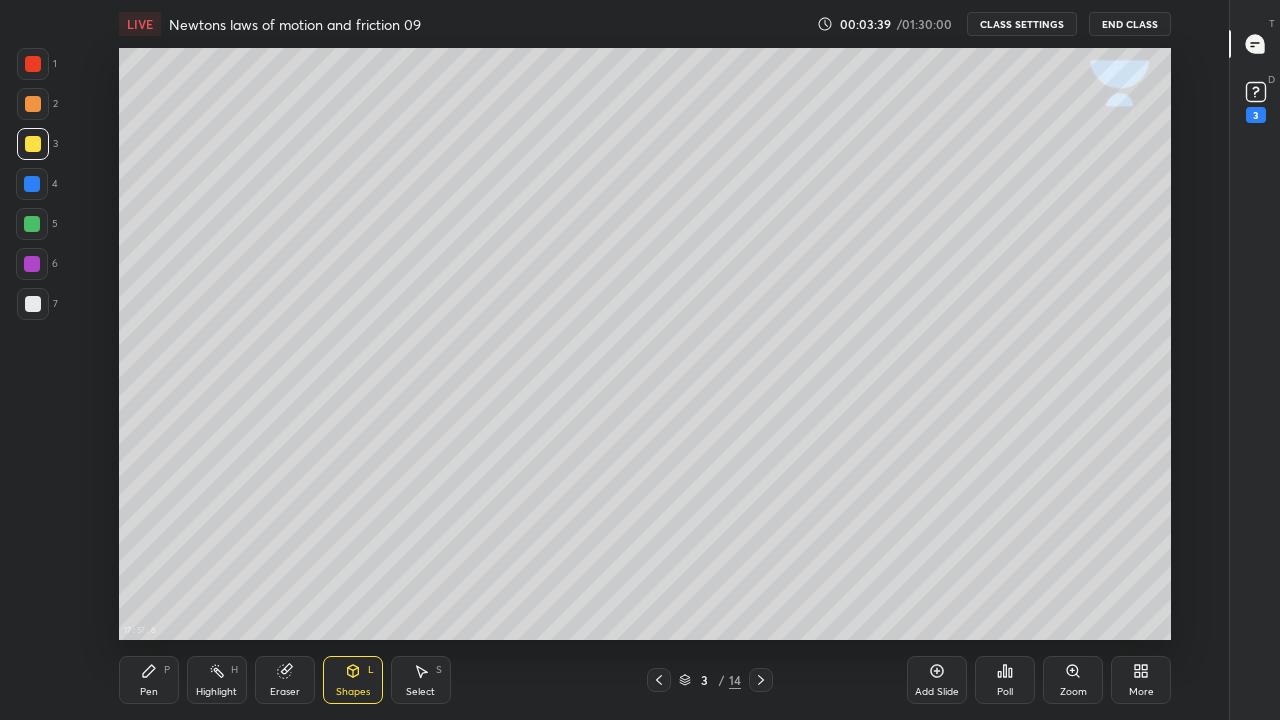 click on "Pen P" at bounding box center [149, 680] 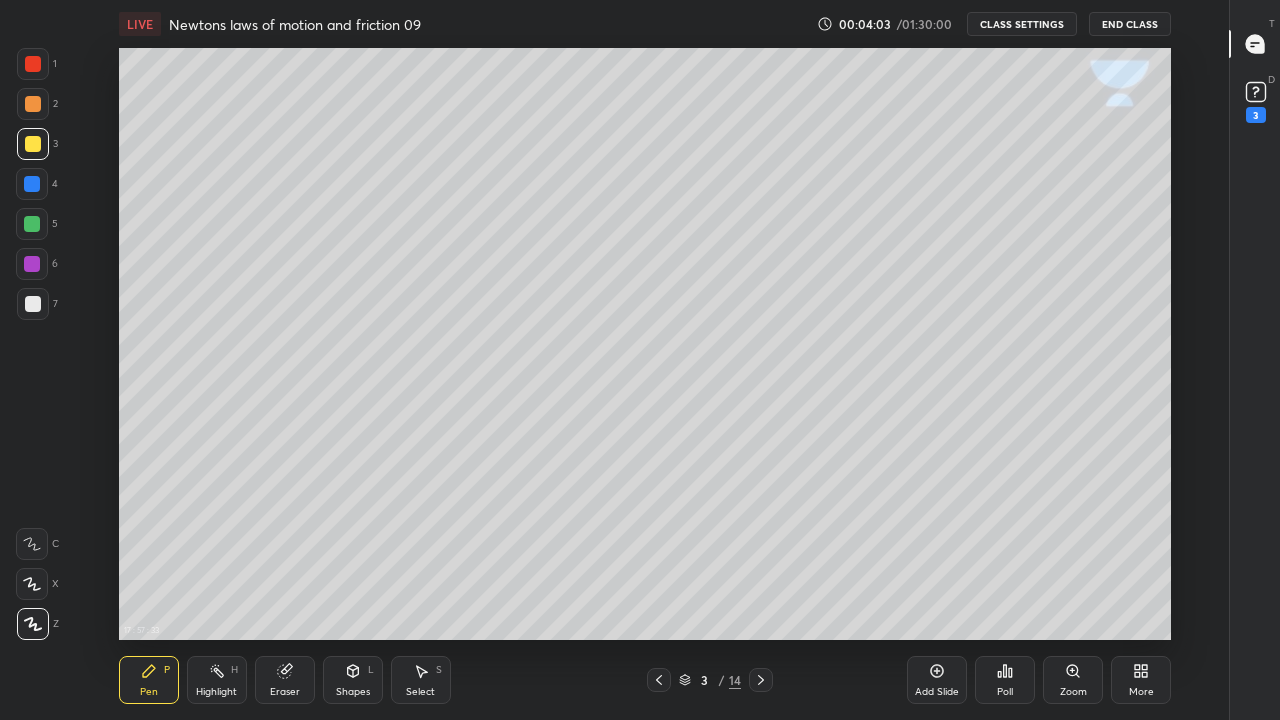 click on "Eraser" at bounding box center [285, 680] 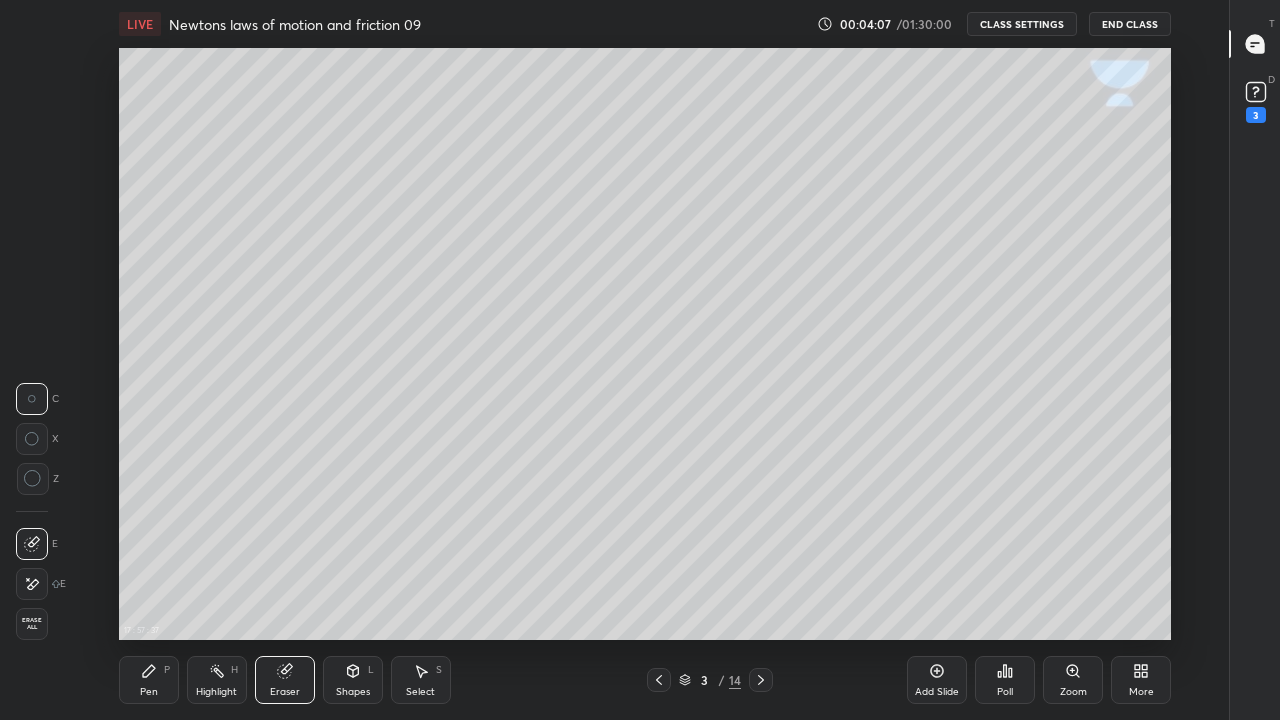 click on "Pen" at bounding box center (149, 692) 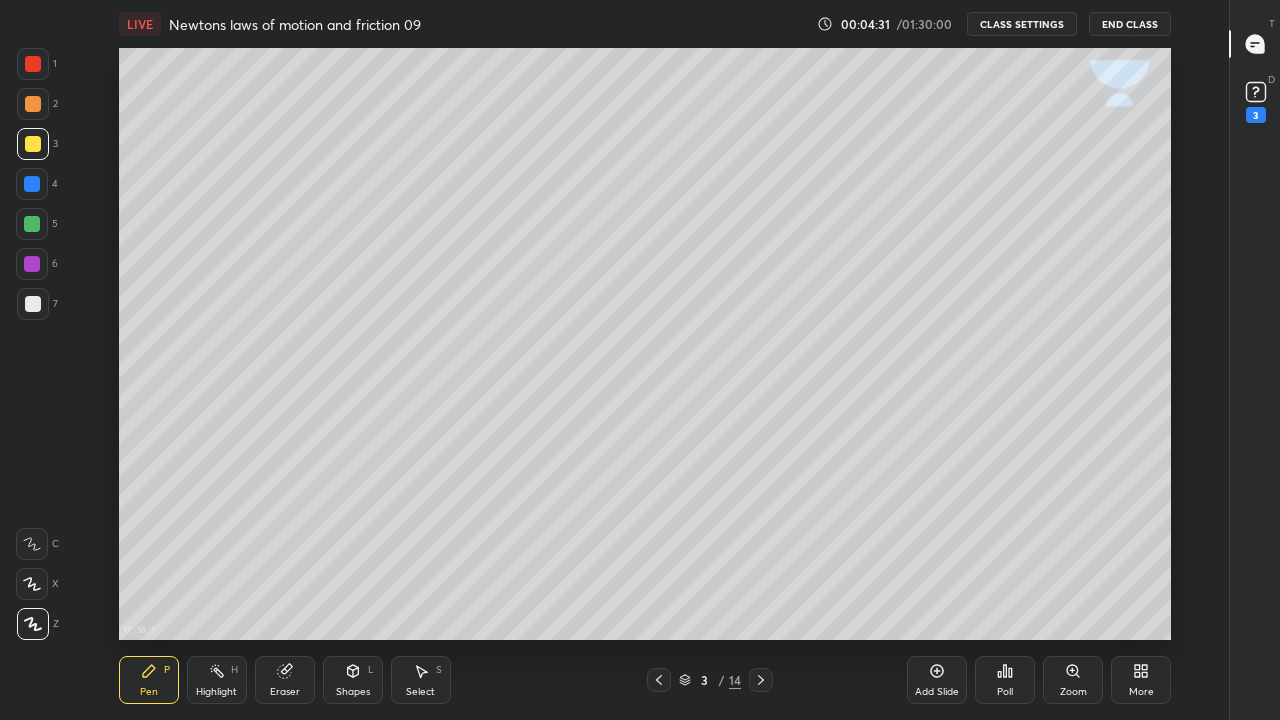 click 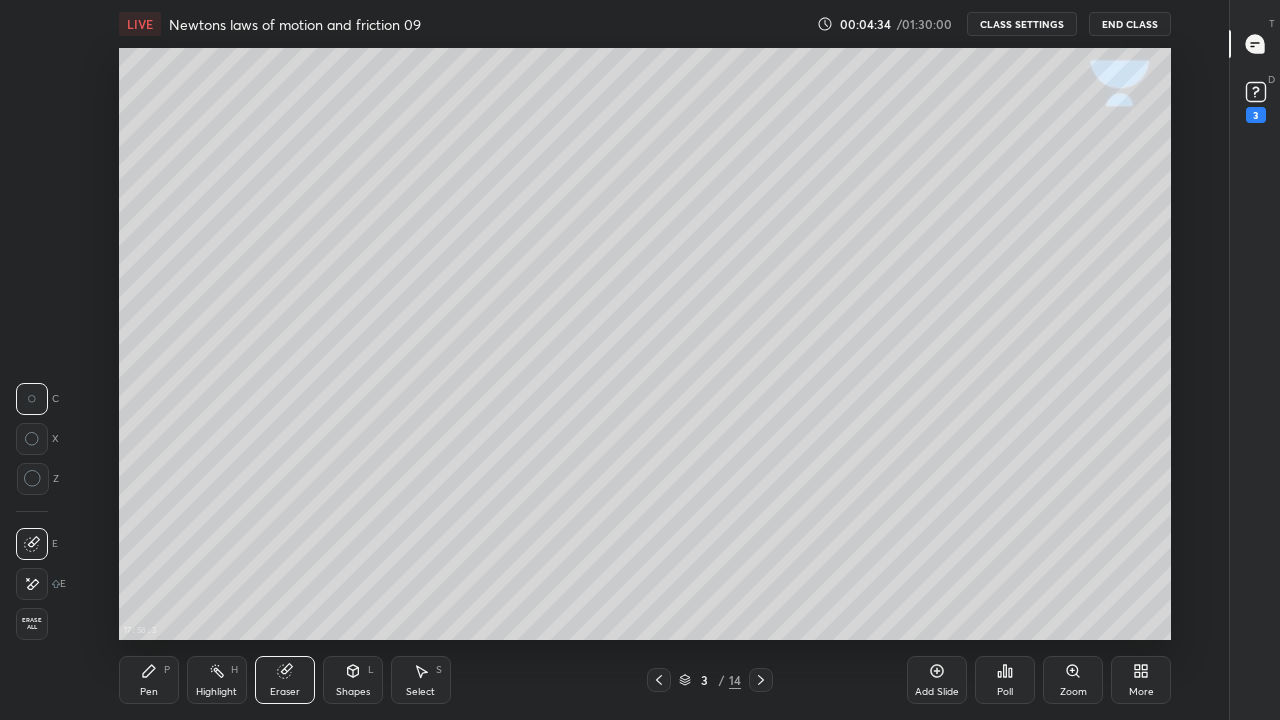click on "Pen" at bounding box center (149, 692) 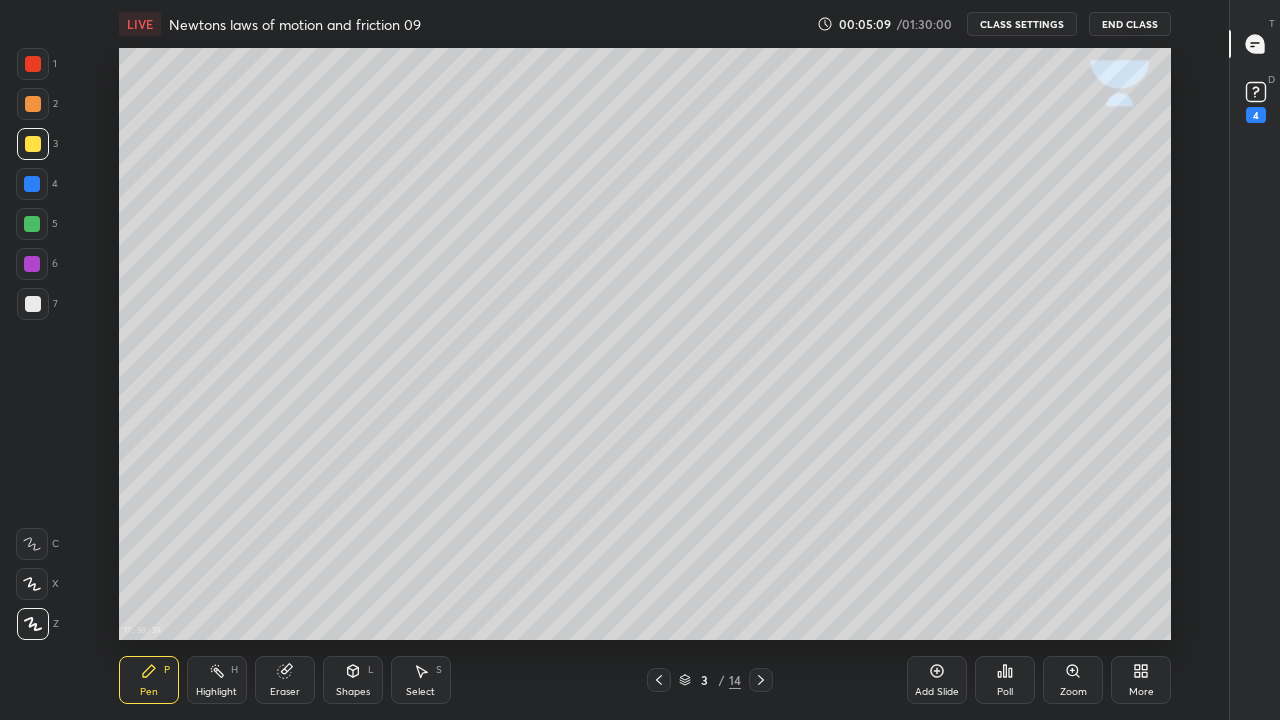 click on "Shapes L" at bounding box center [353, 680] 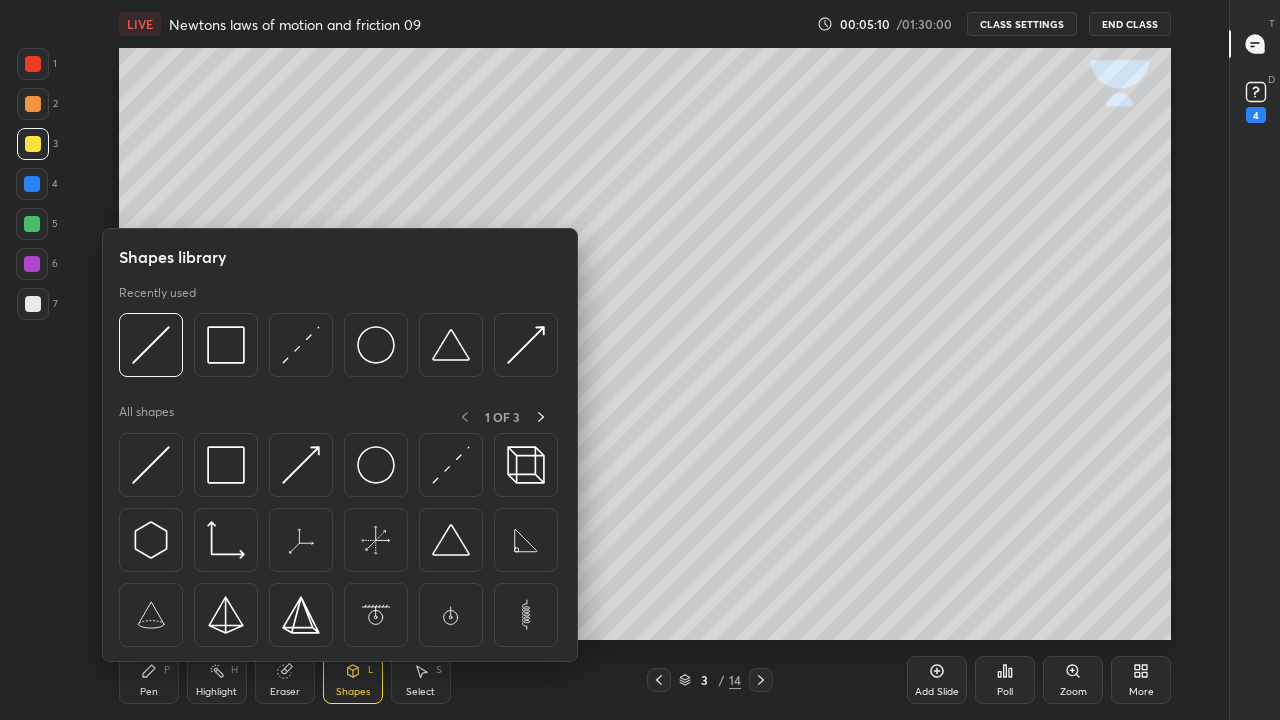 click at bounding box center (301, 345) 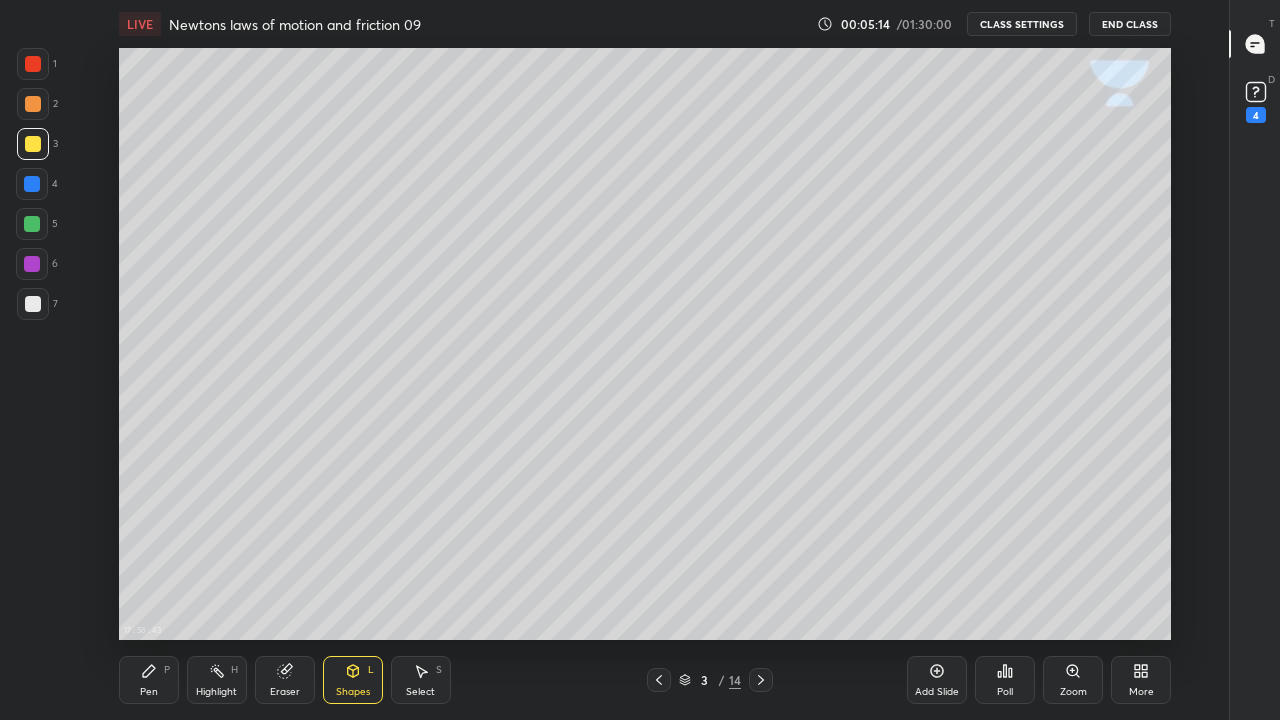 click 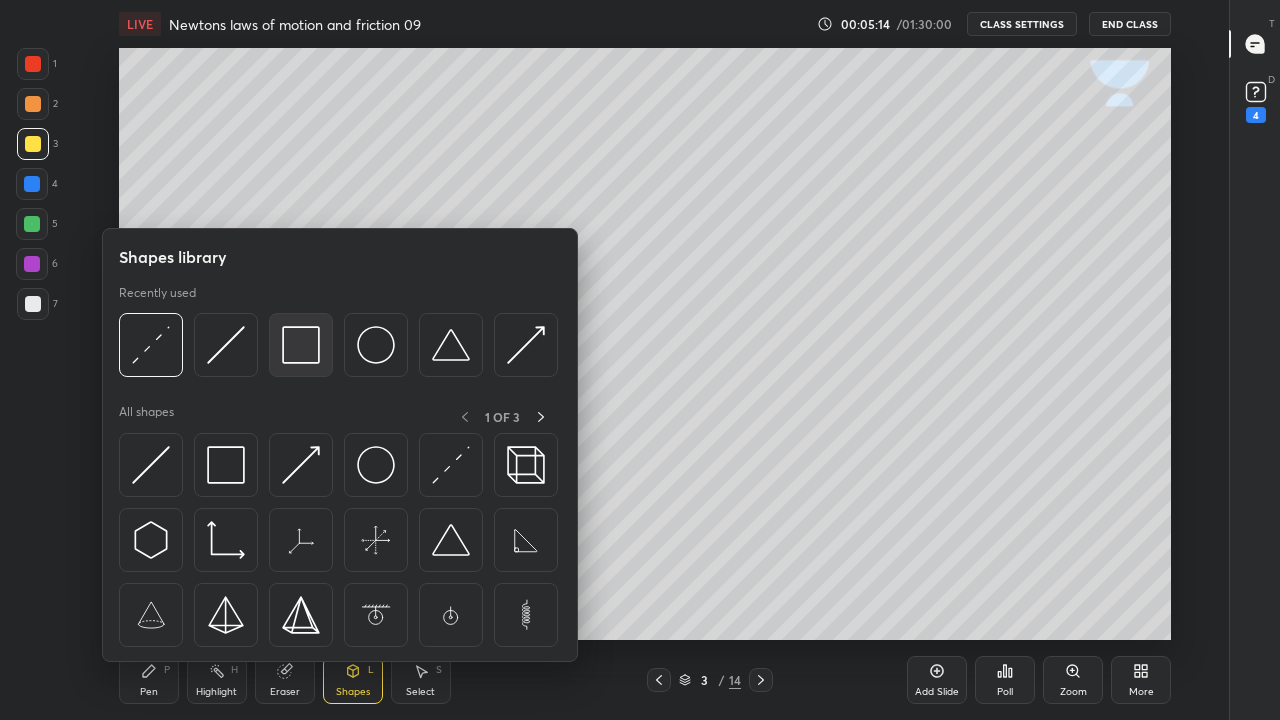 click at bounding box center [301, 345] 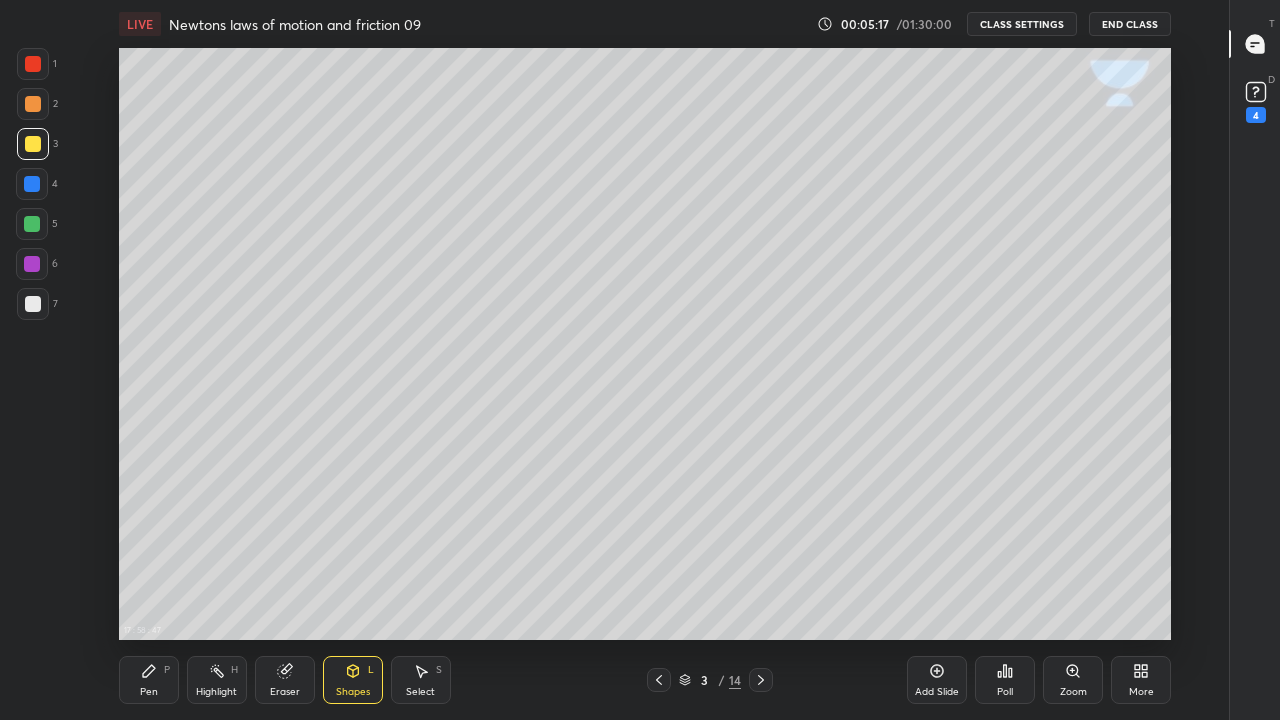 click 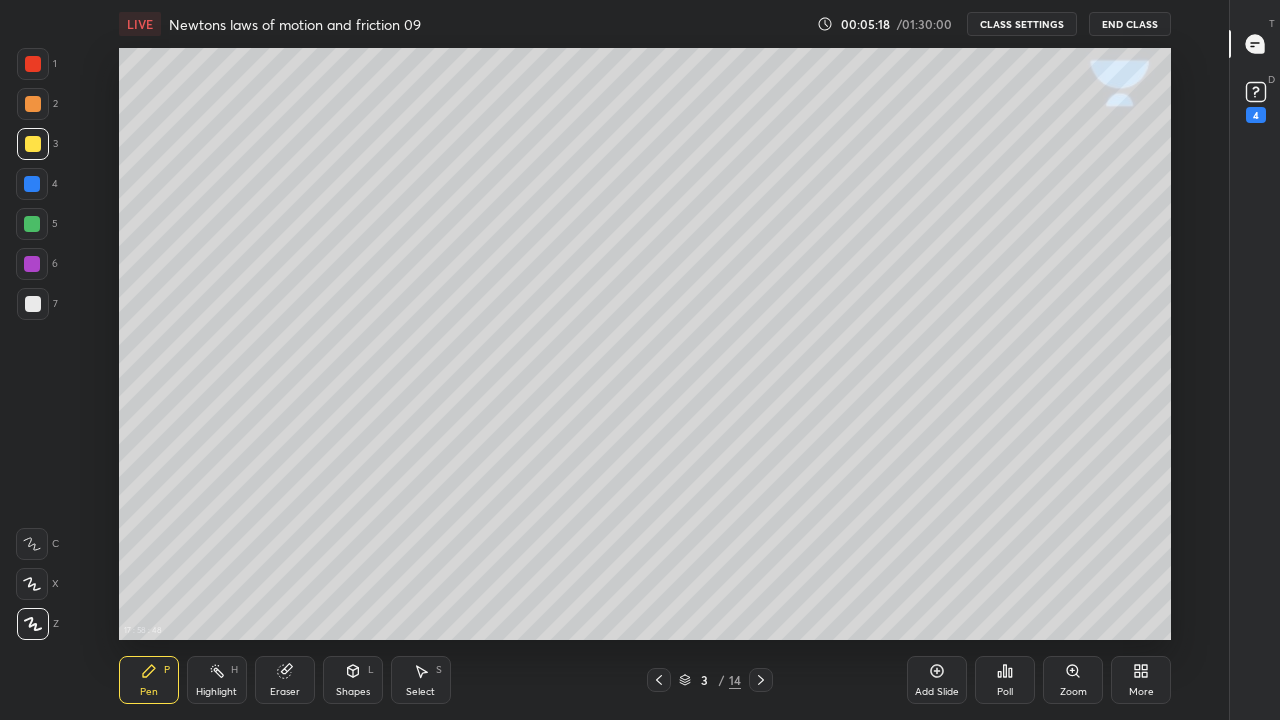 click at bounding box center [33, 304] 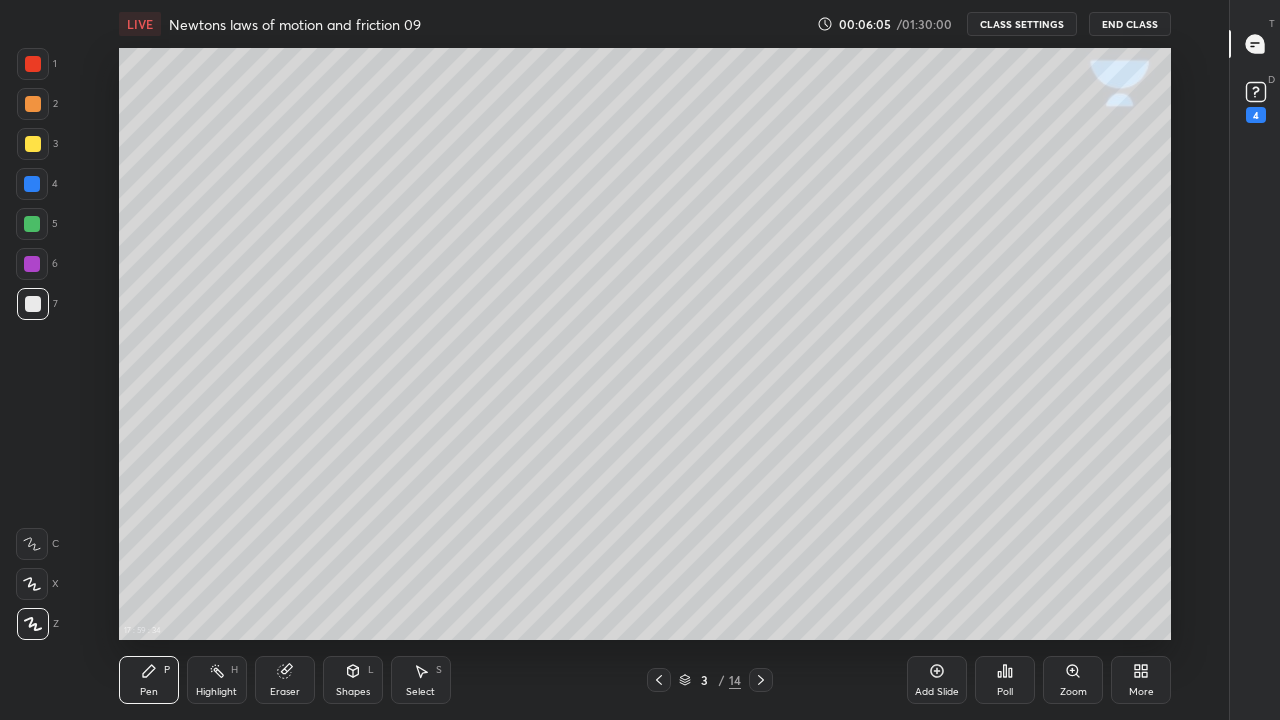 click at bounding box center [33, 144] 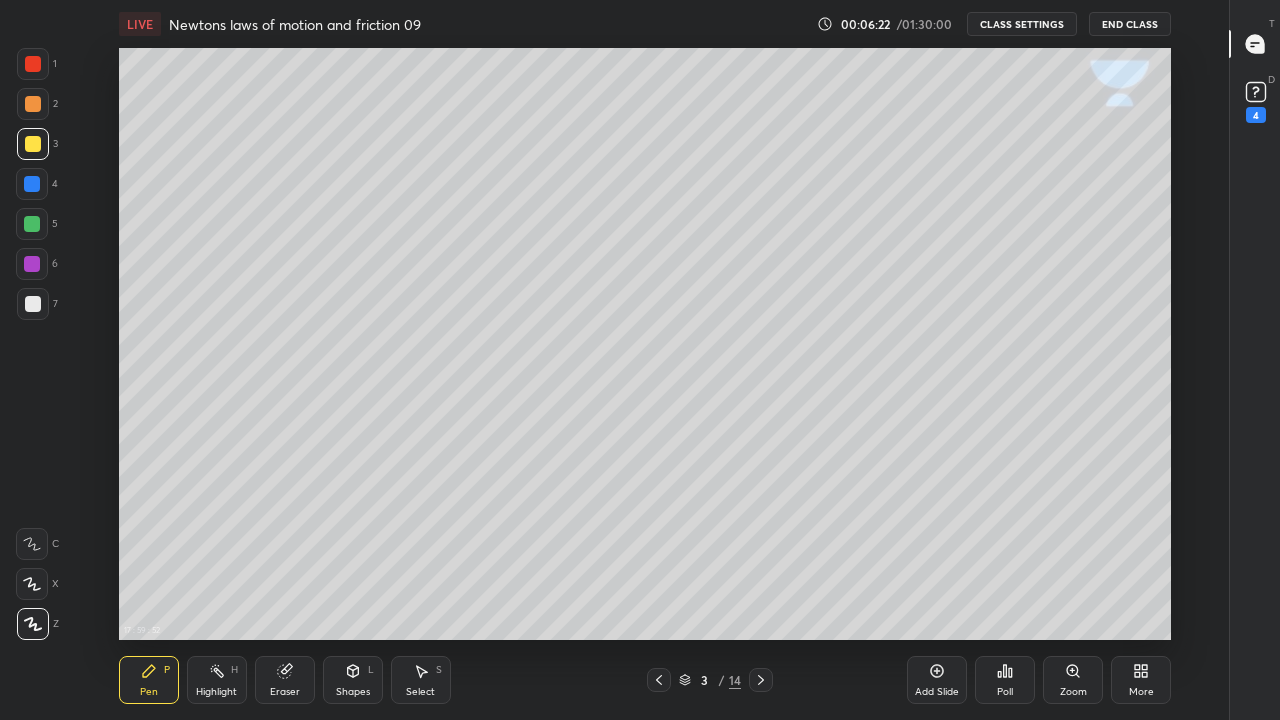 click on "Shapes L" at bounding box center (353, 680) 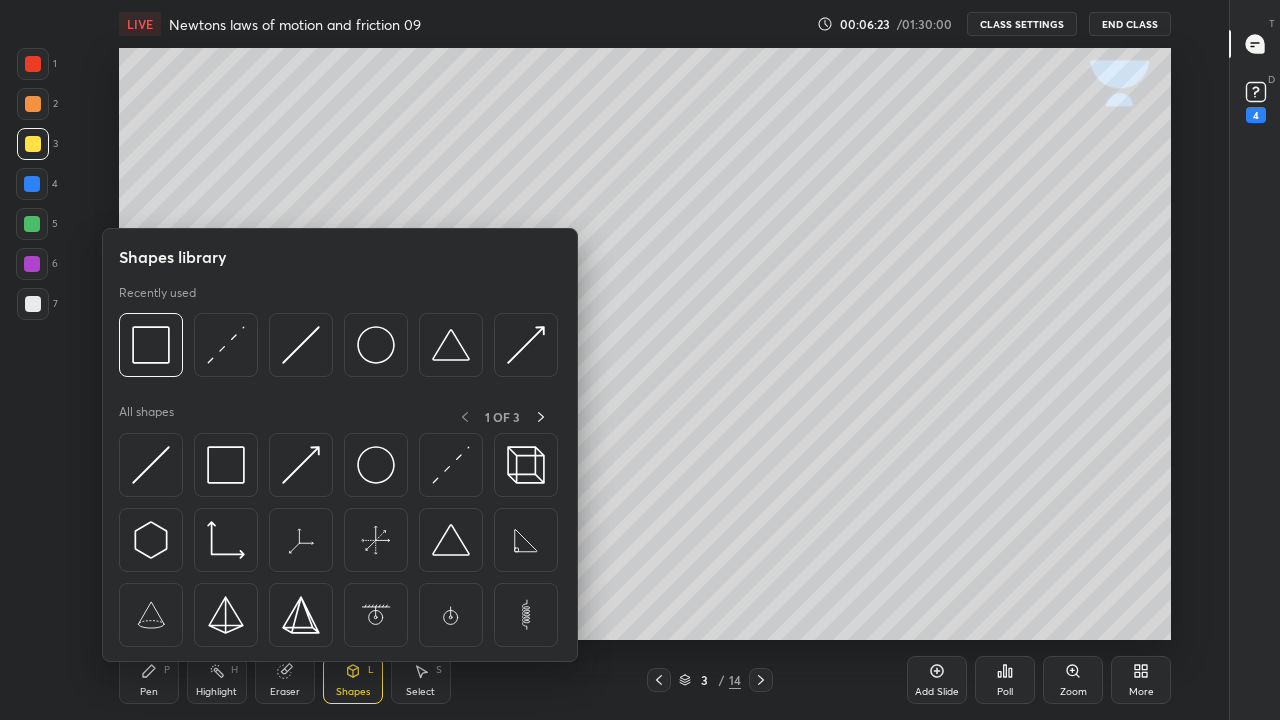 click at bounding box center (151, 345) 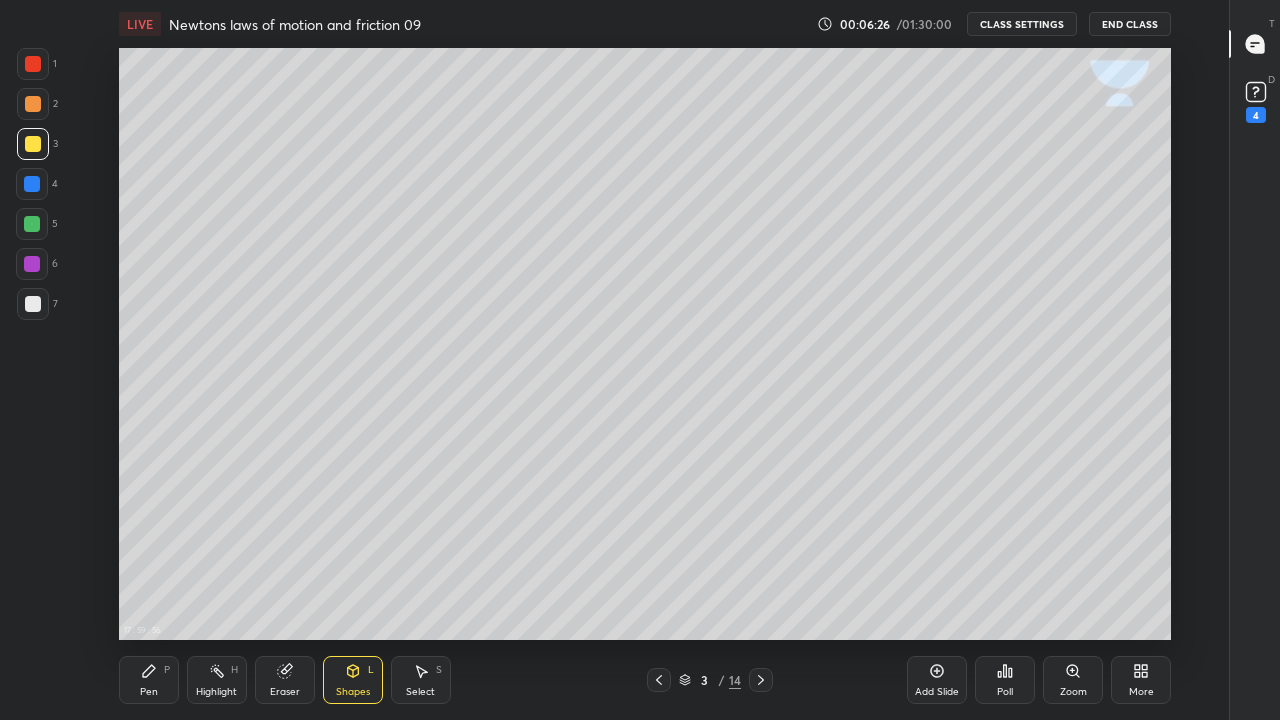 click on "Pen P" at bounding box center [149, 680] 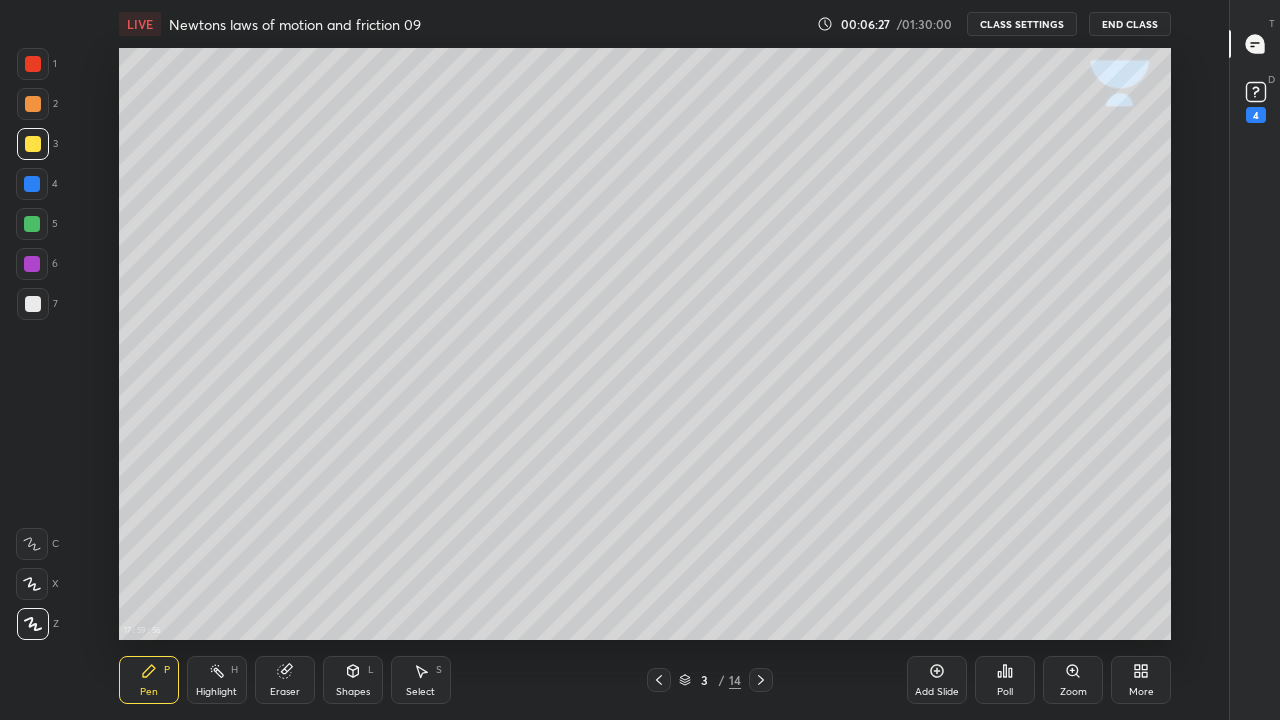 click at bounding box center (33, 304) 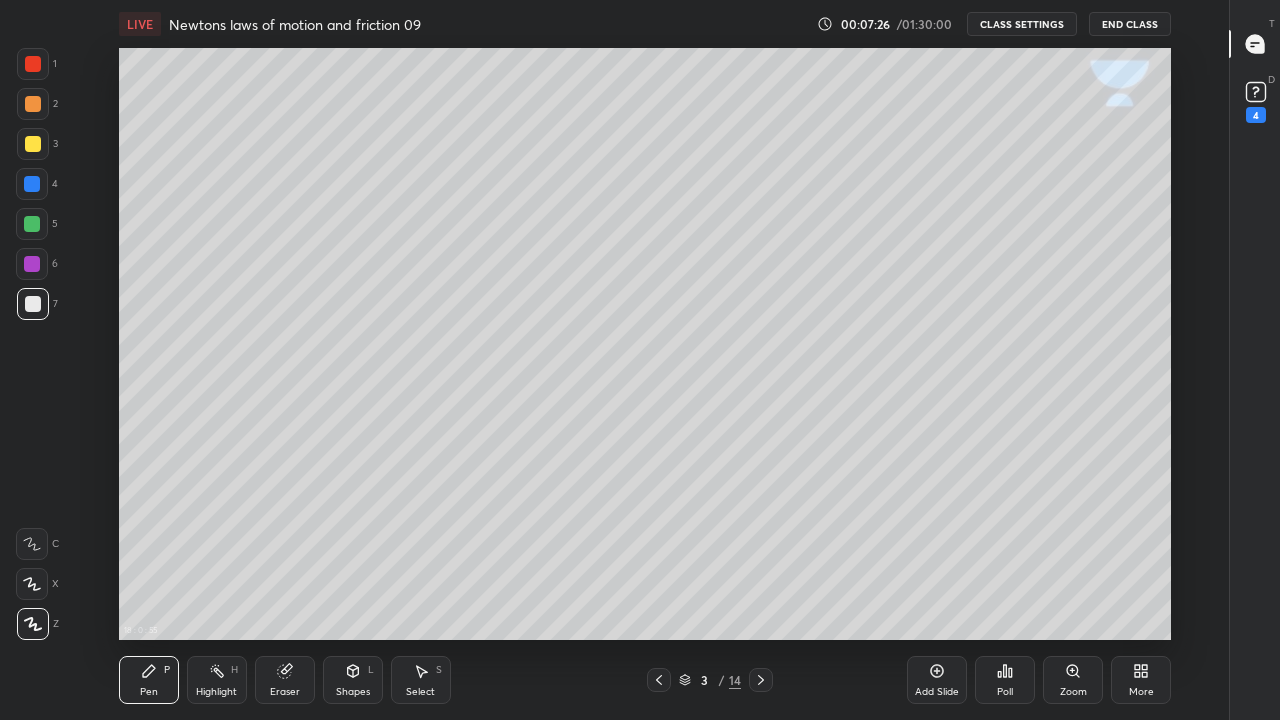 click at bounding box center [33, 304] 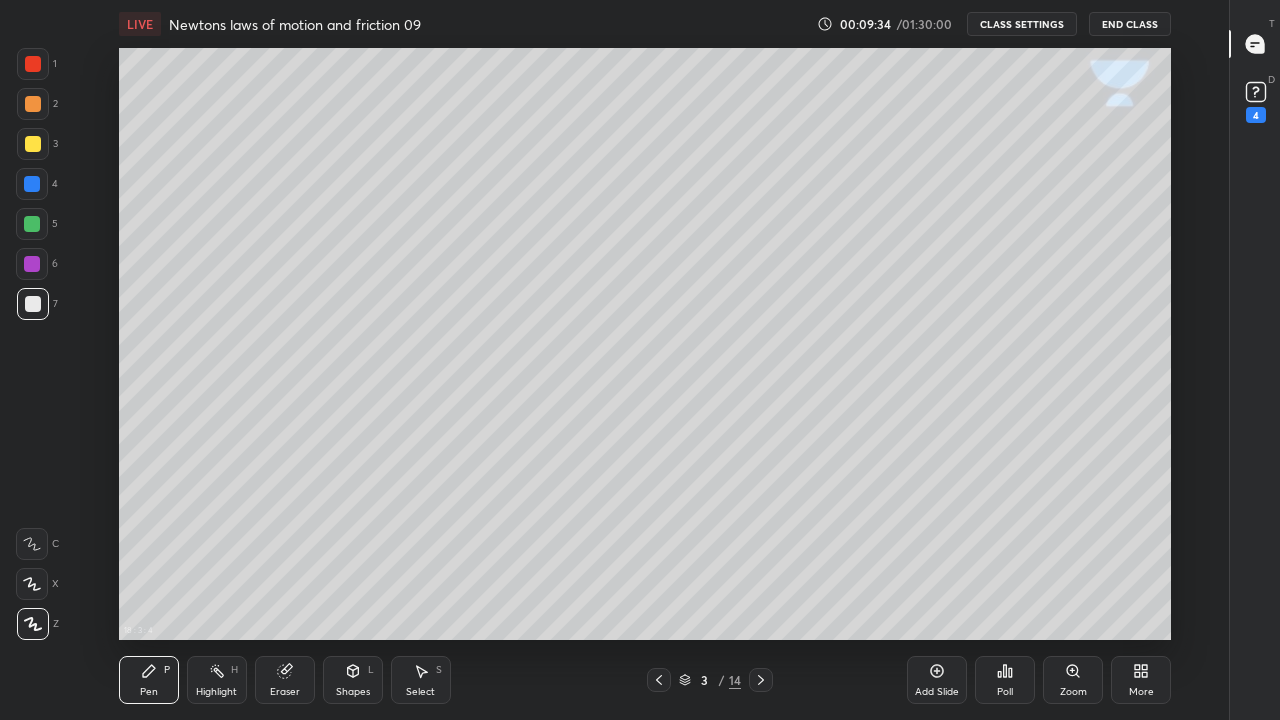 click at bounding box center (33, 304) 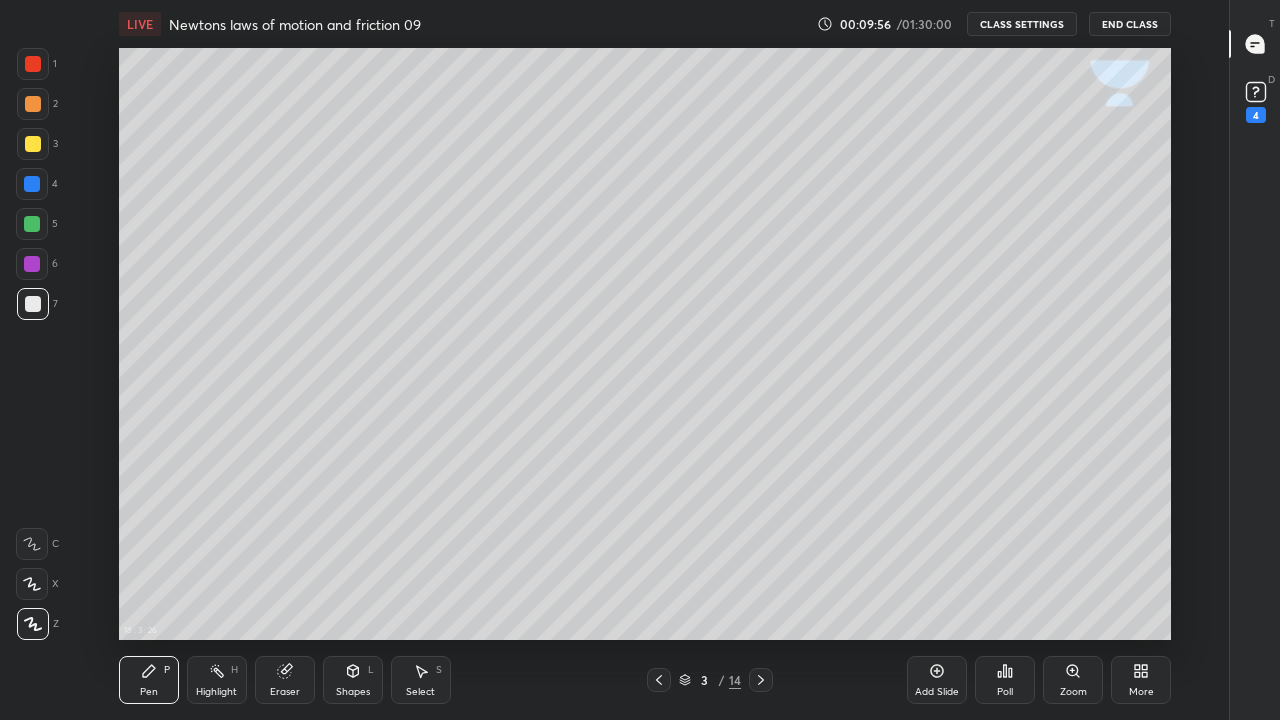 click 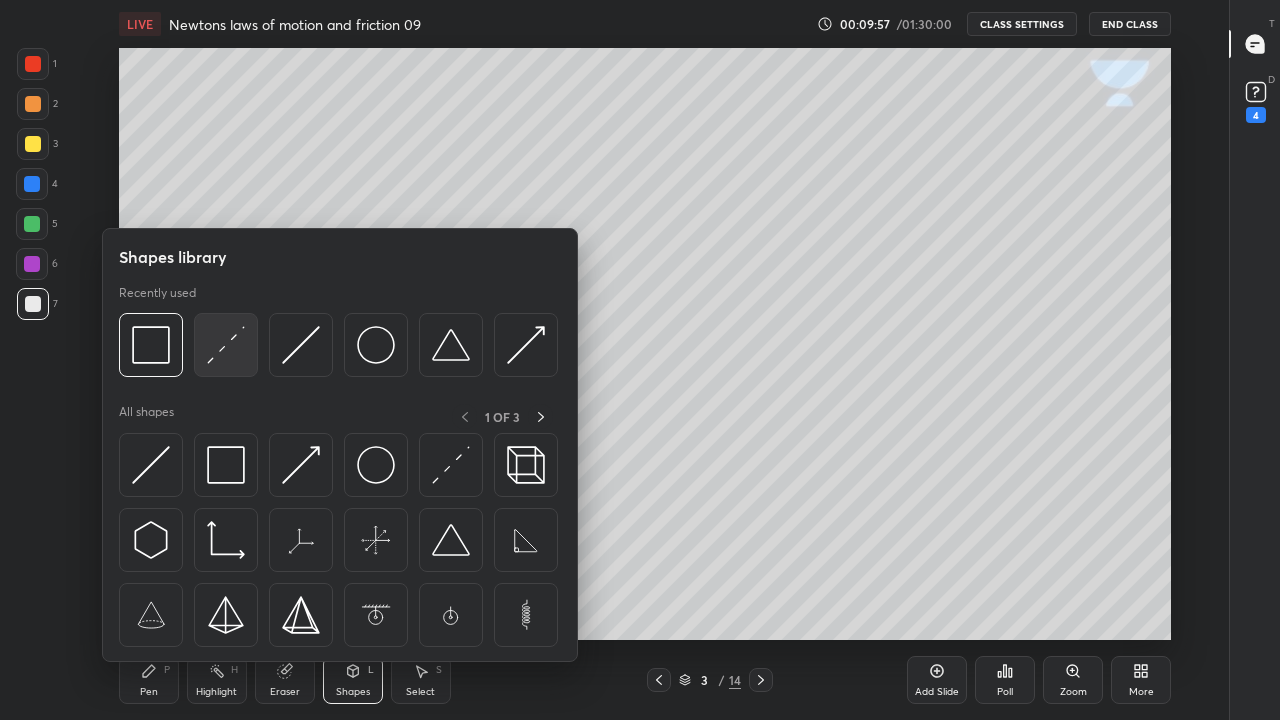 click at bounding box center (226, 345) 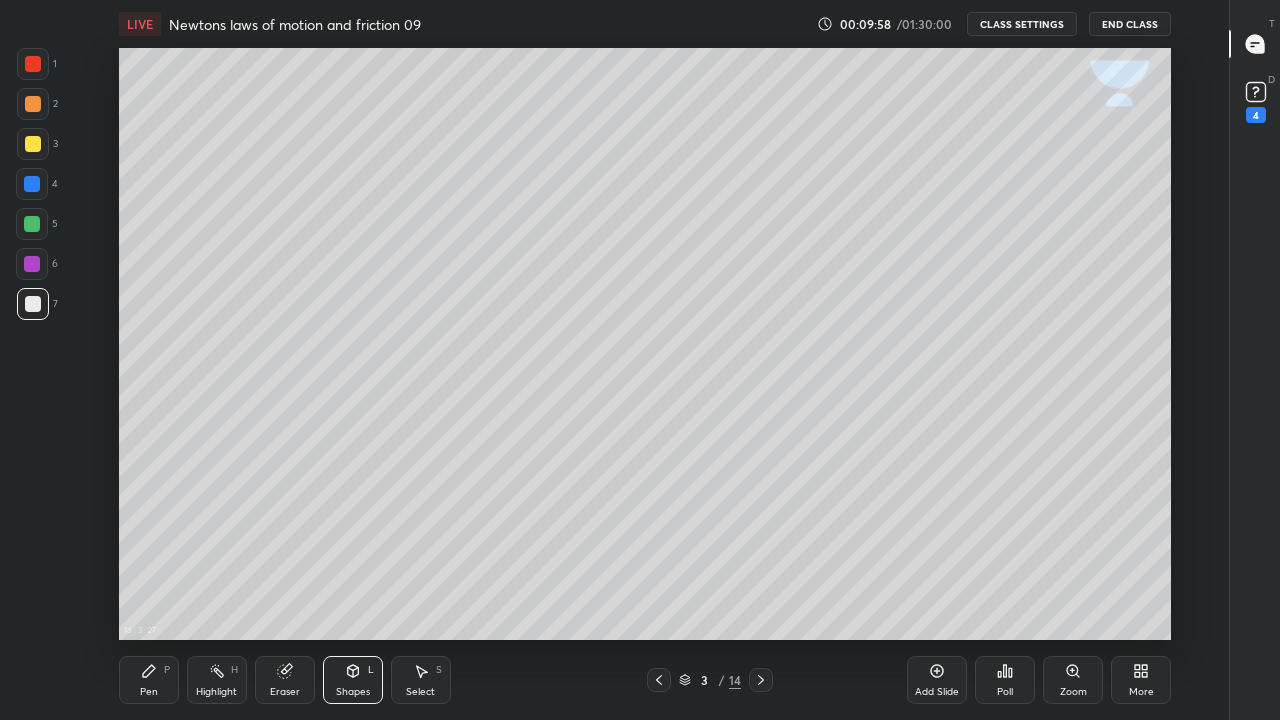 click at bounding box center (32, 184) 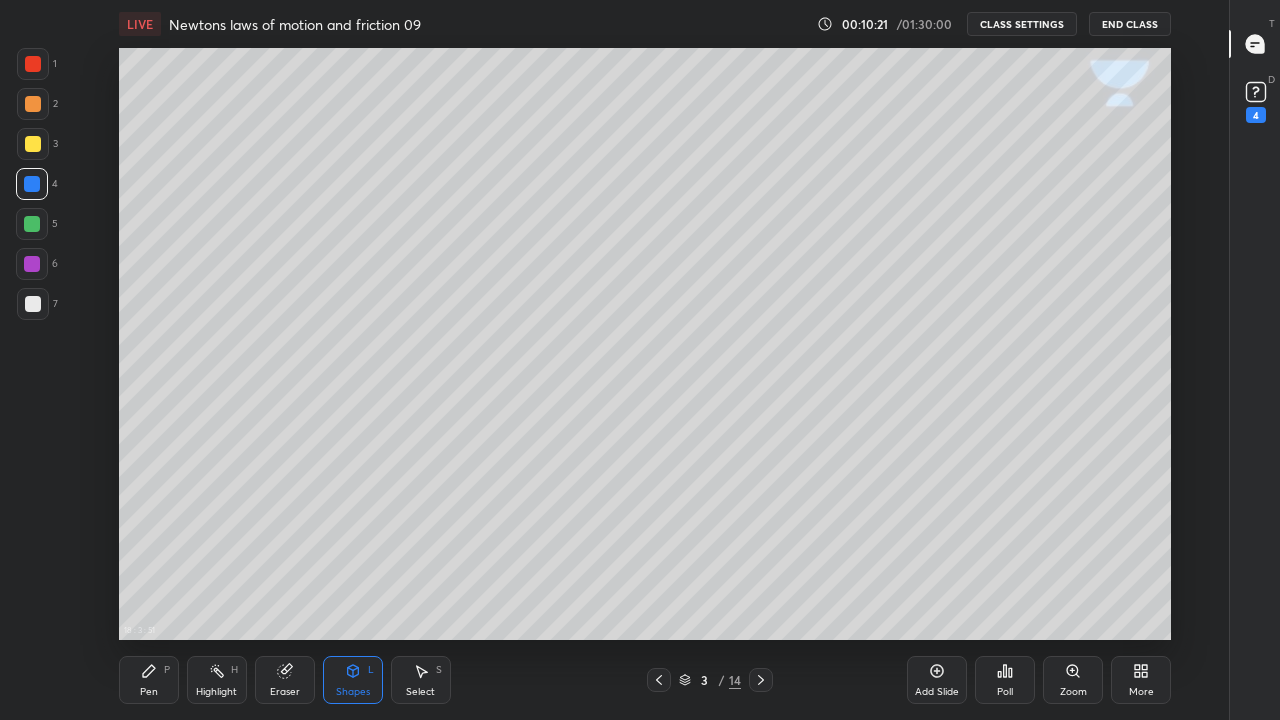 click at bounding box center [33, 144] 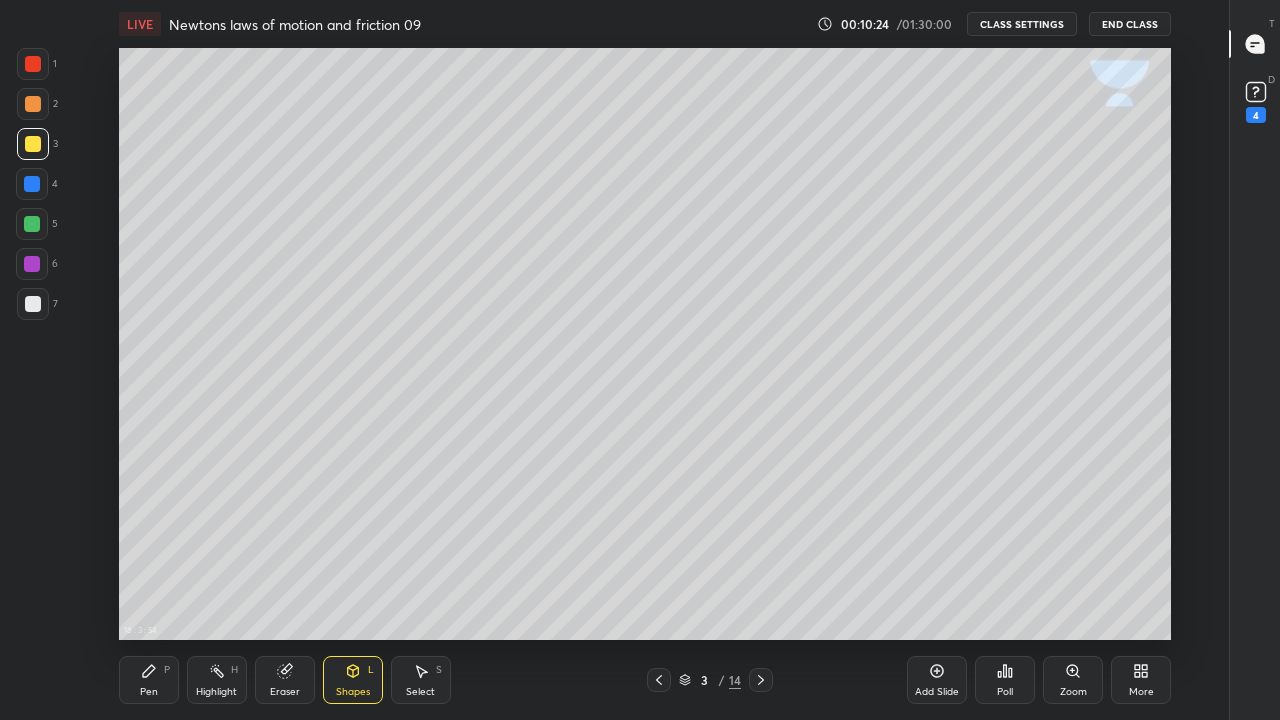 click on "Eraser" at bounding box center [285, 680] 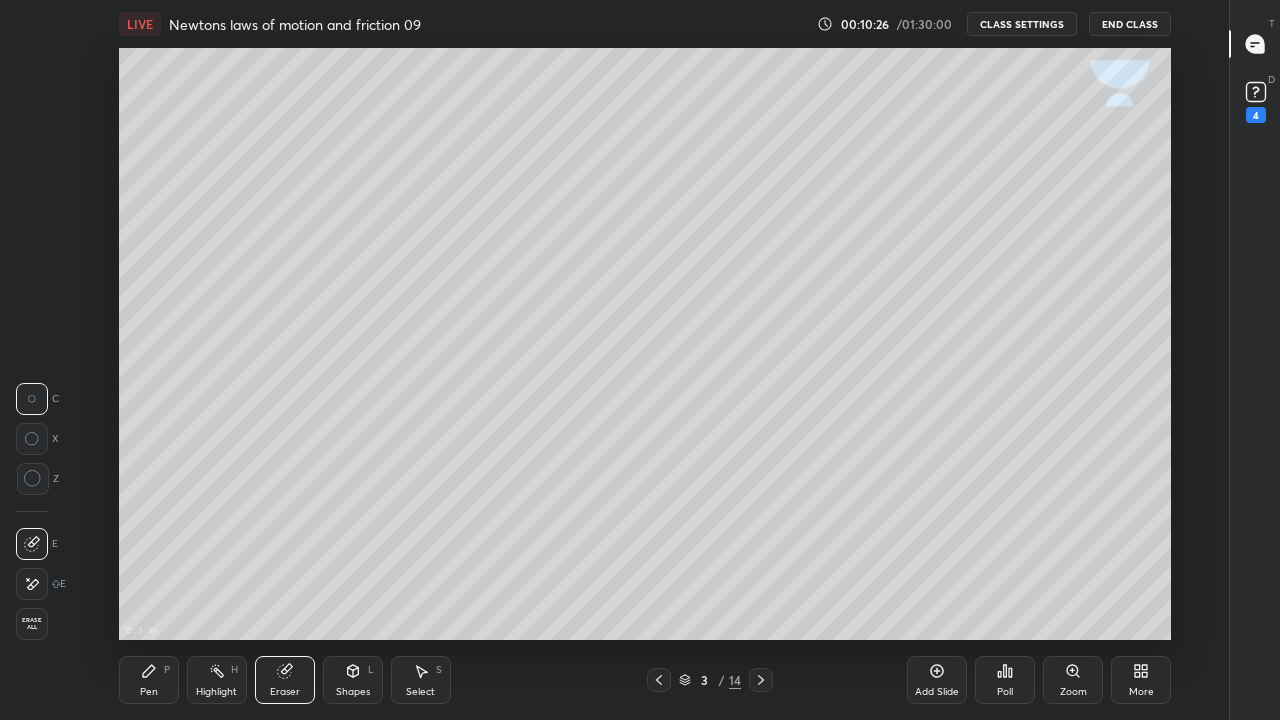 click on "Pen P" at bounding box center (149, 680) 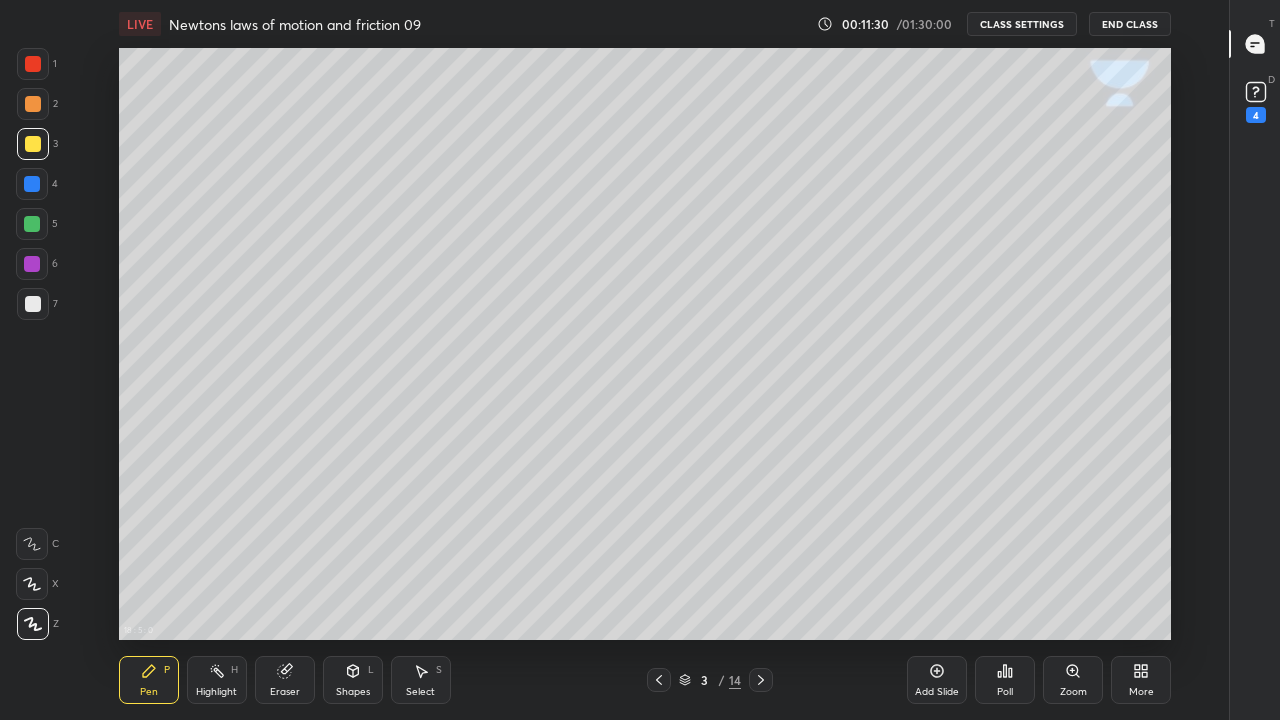 click at bounding box center (33, 304) 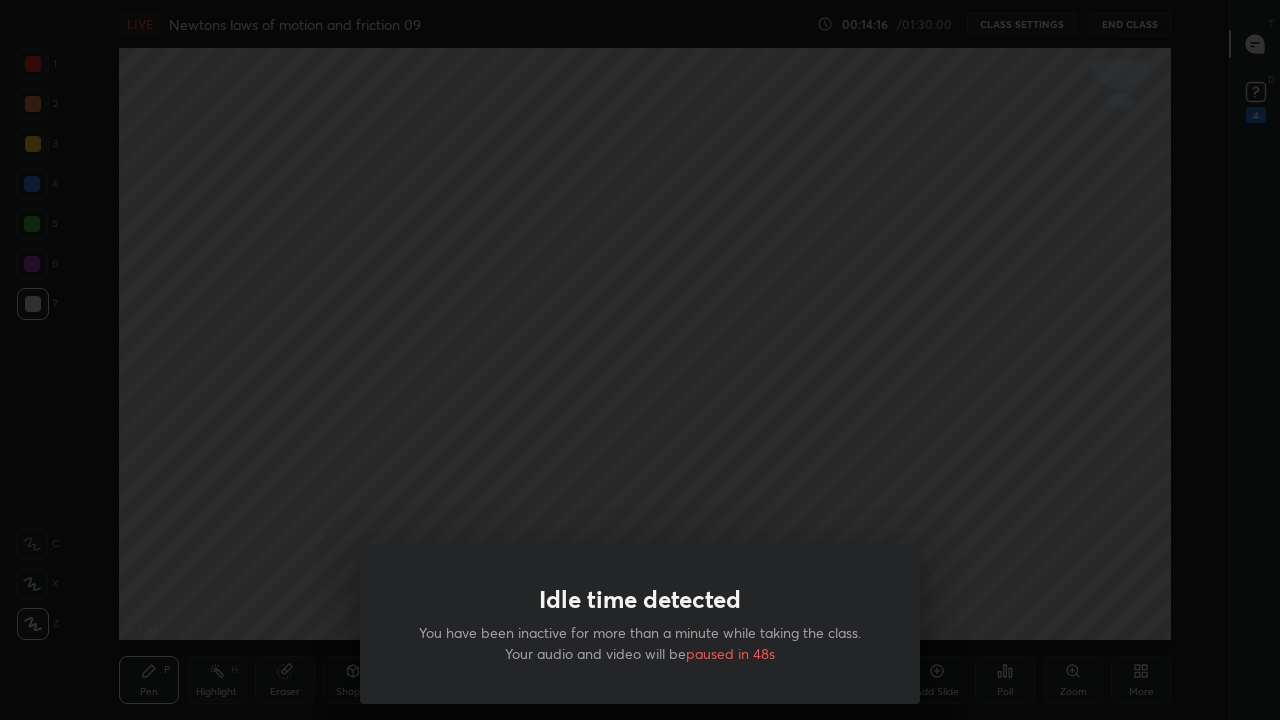 click on "Idle time detected You have been inactive for more than a minute while taking the class. Your audio and video will be  paused in 48s" at bounding box center (640, 360) 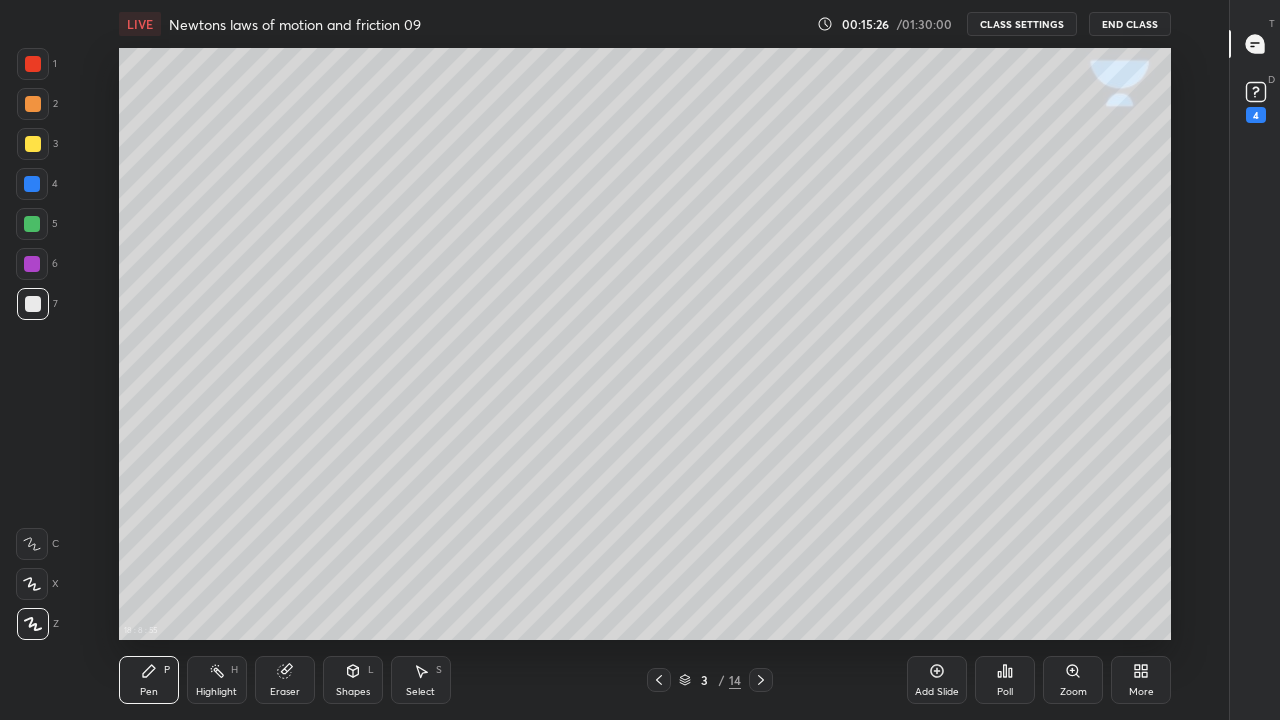 click 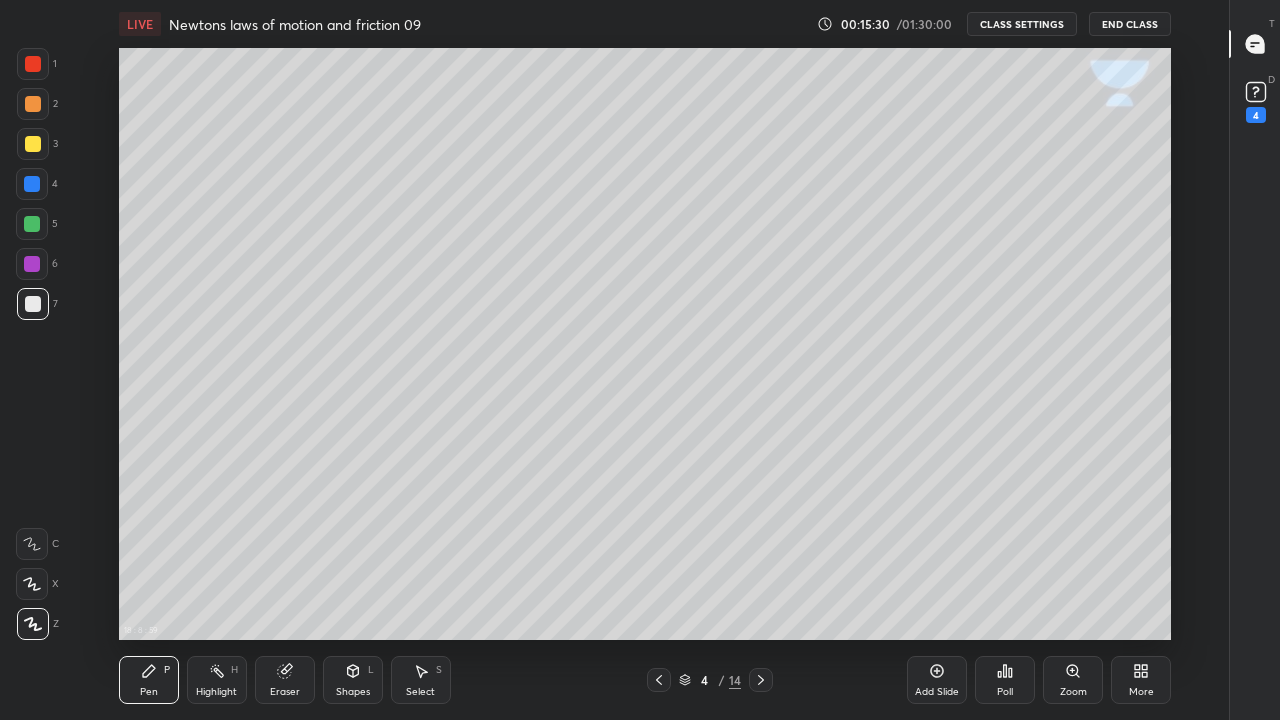 click at bounding box center (33, 144) 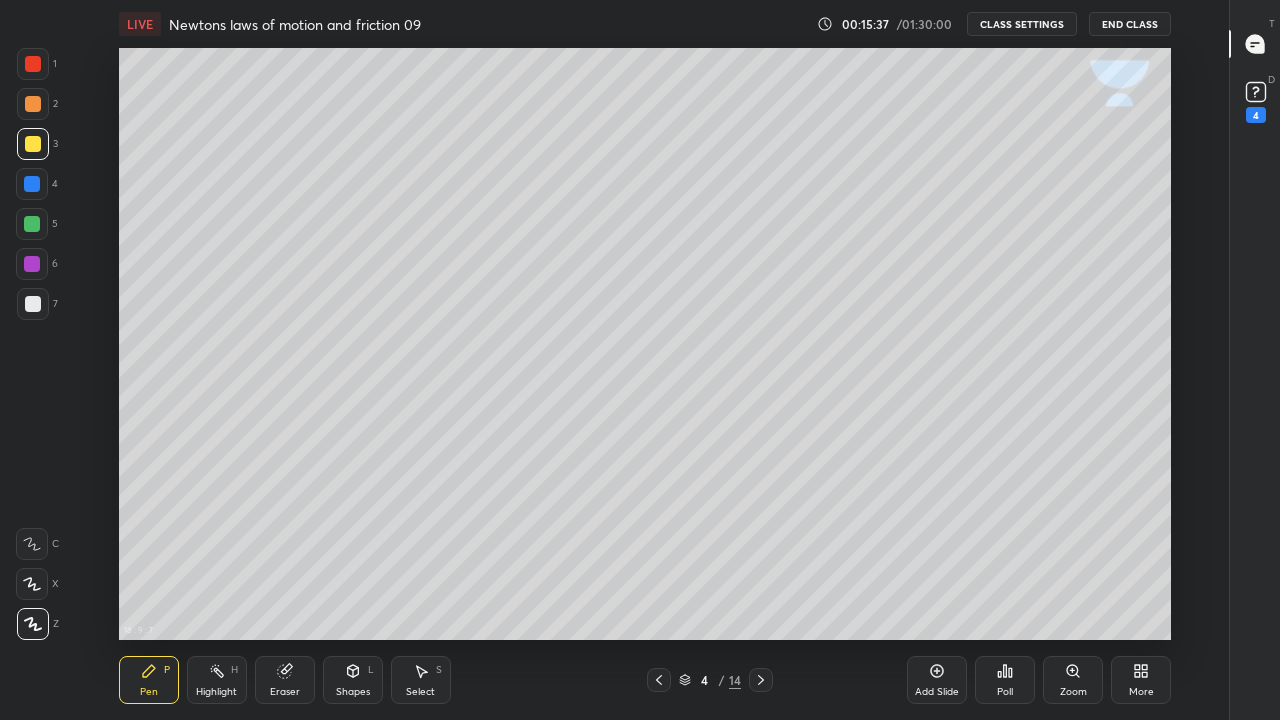 click at bounding box center [33, 304] 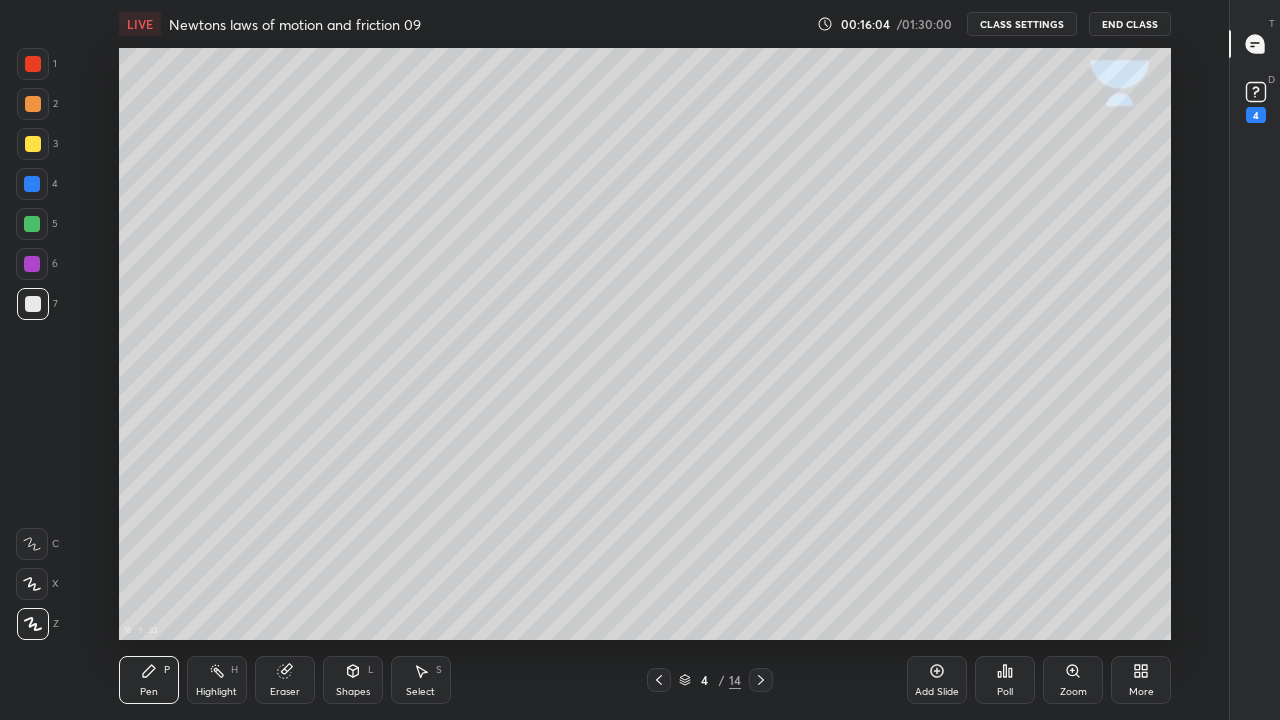 click at bounding box center [33, 144] 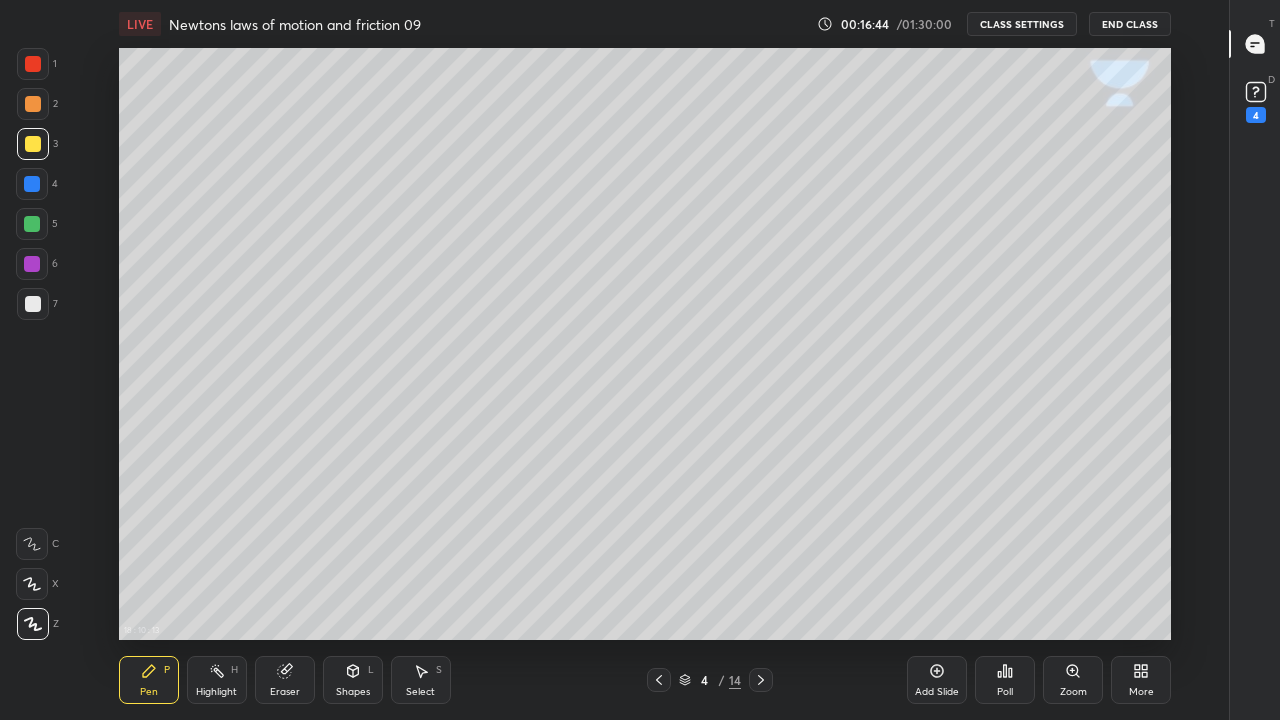 click at bounding box center (33, 304) 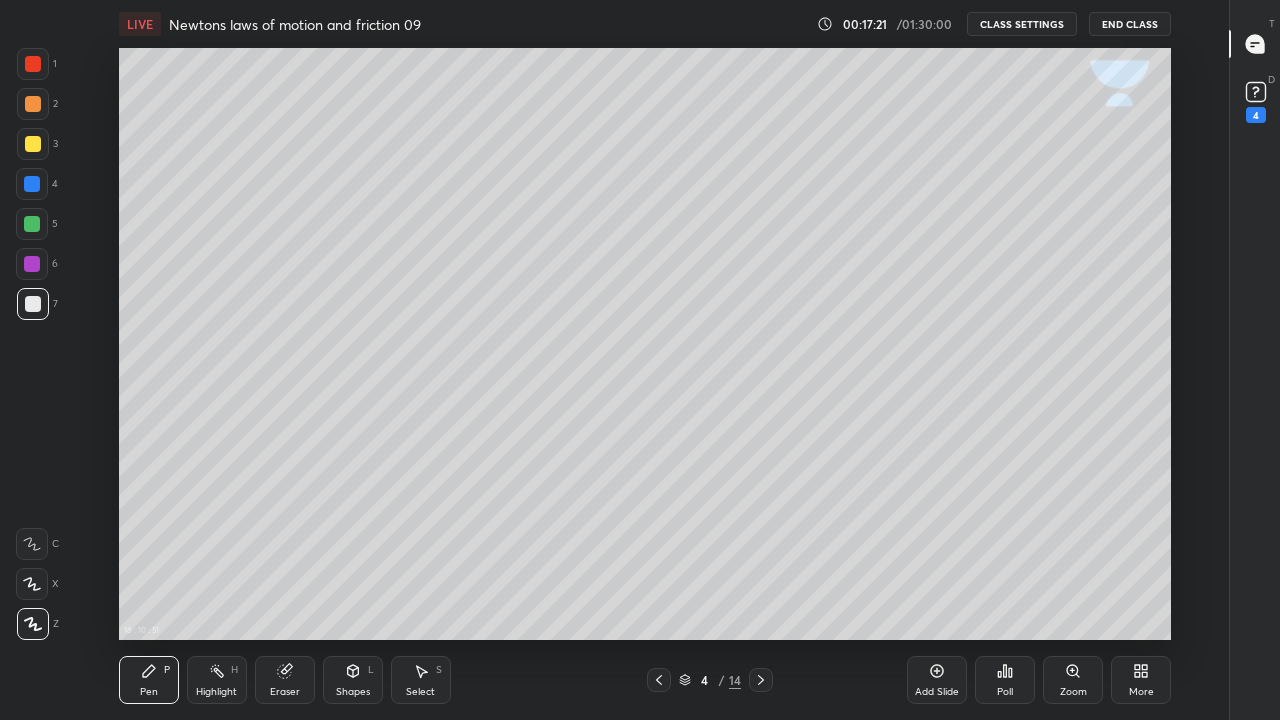 click 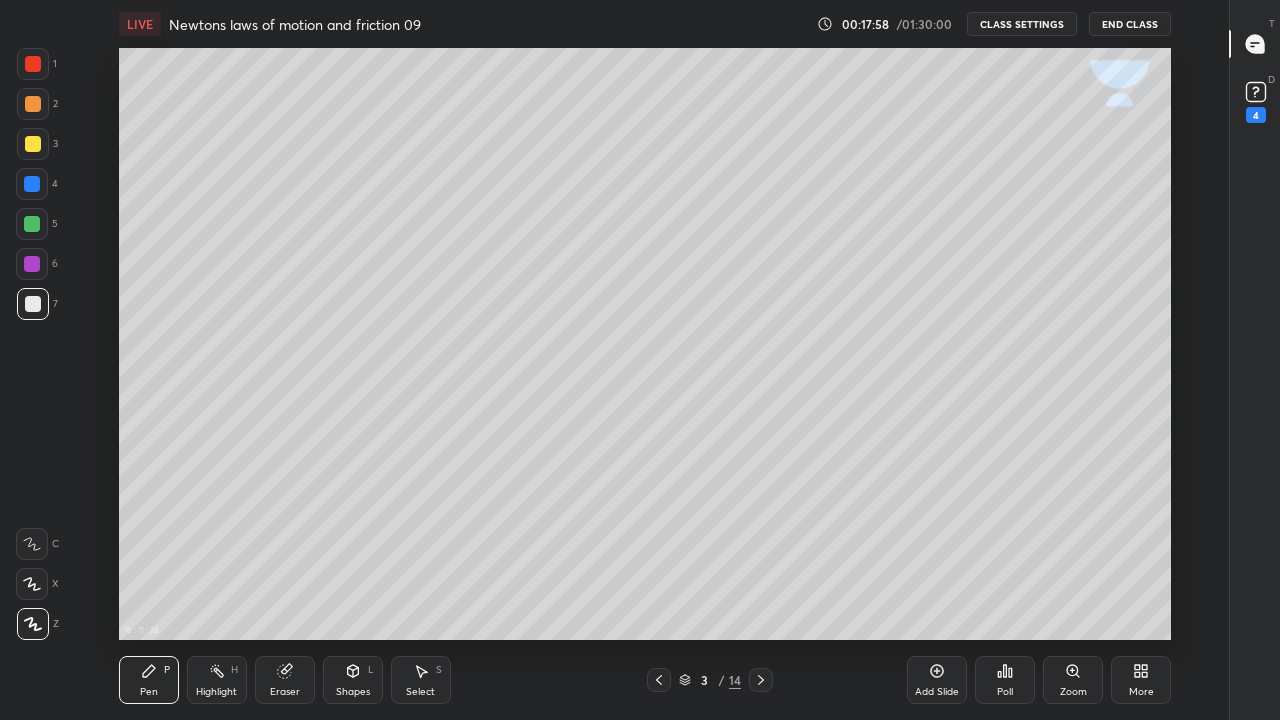 click 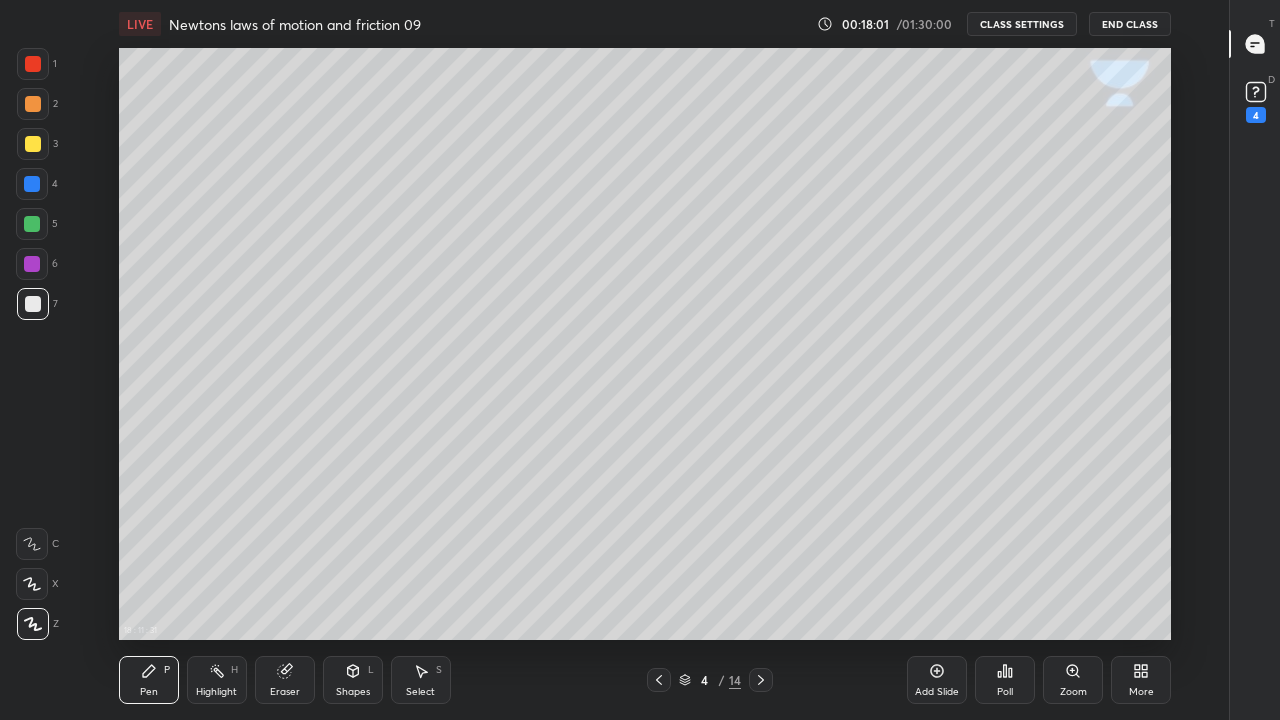 click at bounding box center [33, 304] 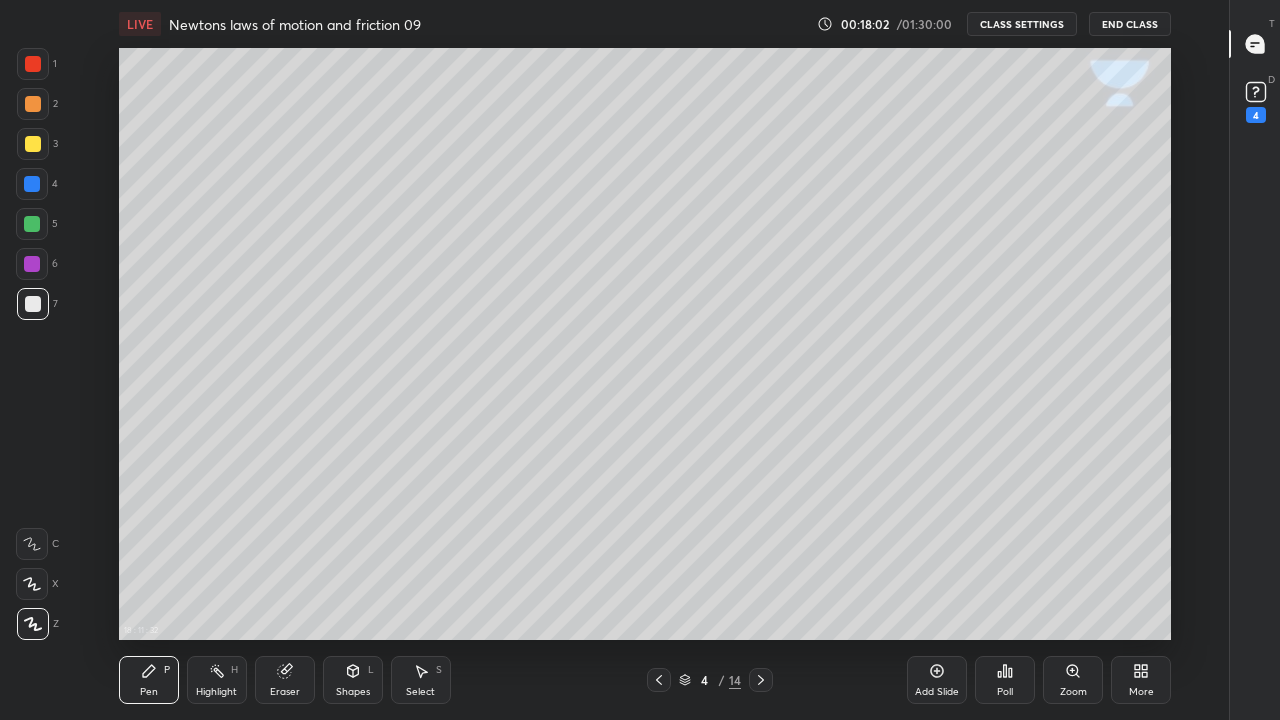 click on "Shapes L" at bounding box center [353, 680] 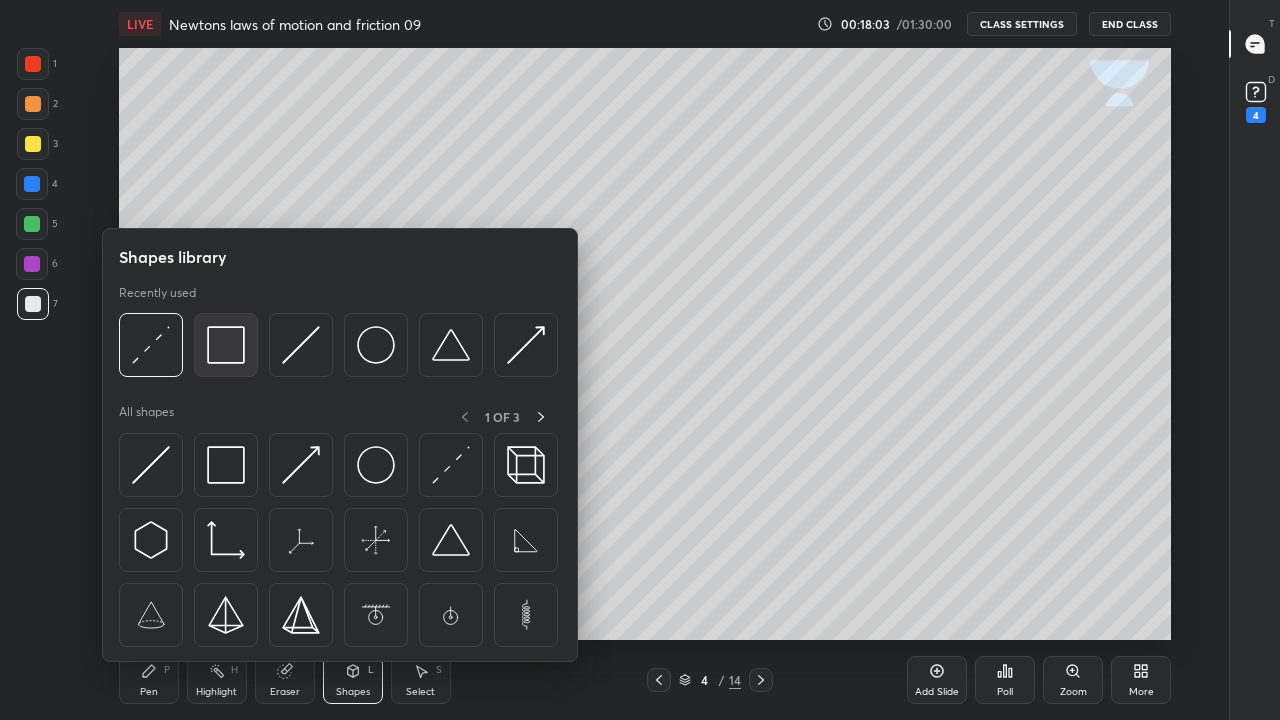 click at bounding box center [226, 345] 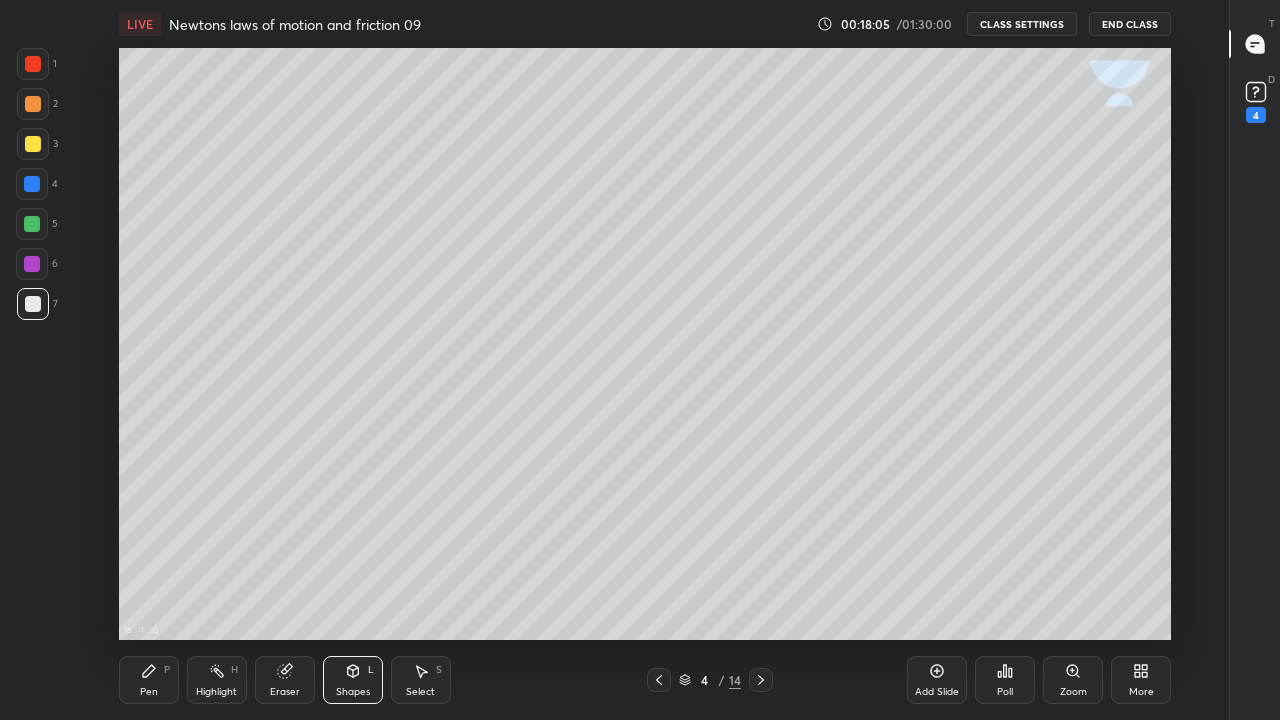 click on "Pen P" at bounding box center [149, 680] 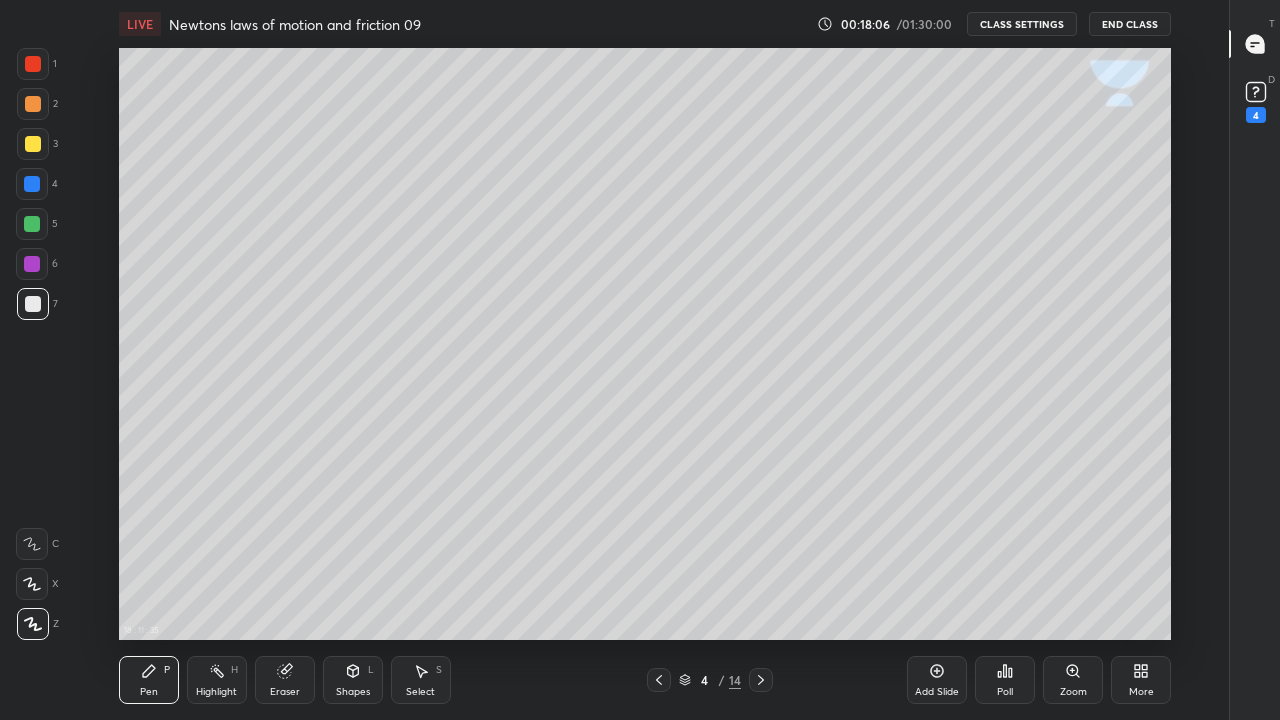 click at bounding box center [33, 304] 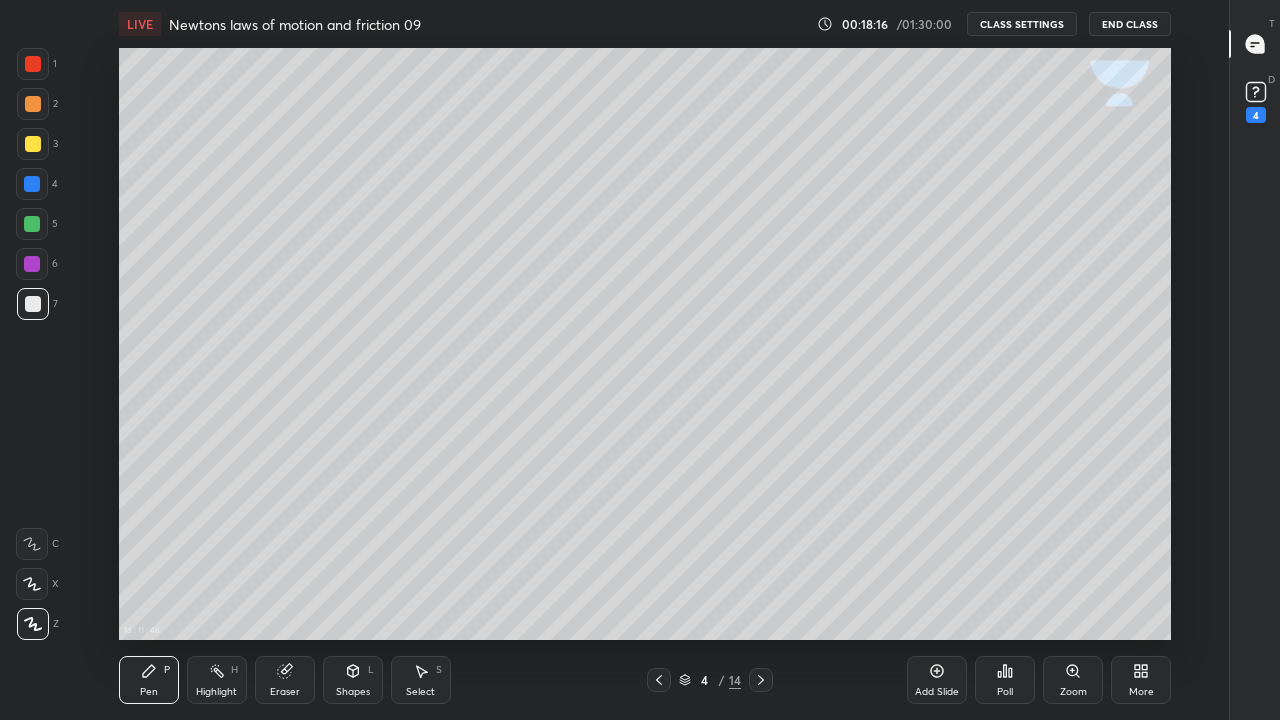 click at bounding box center [33, 144] 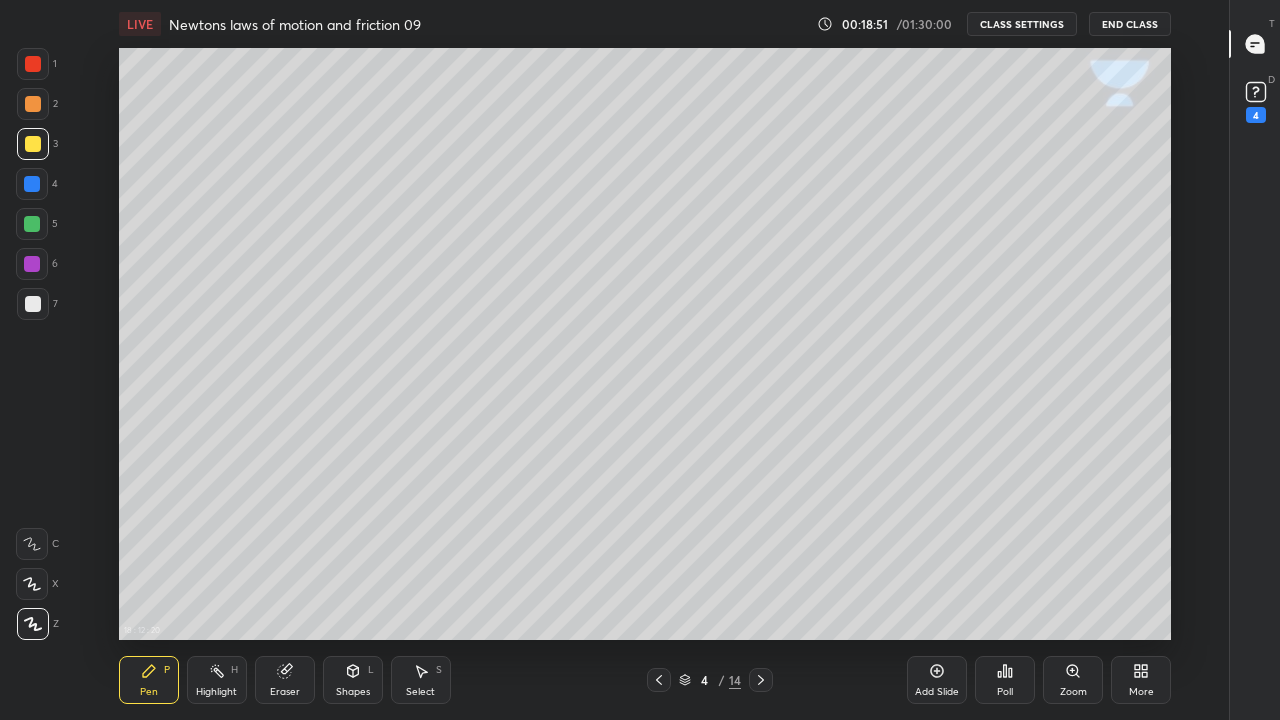 click at bounding box center (33, 304) 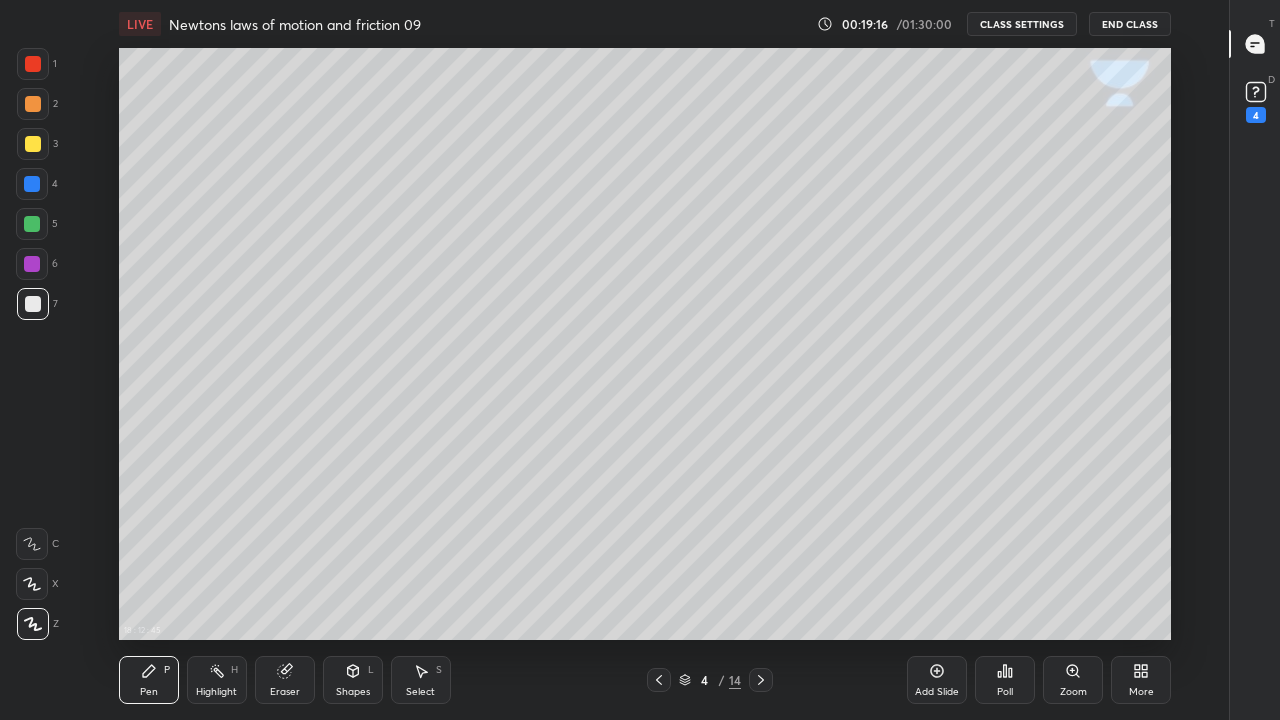 click on "Eraser" at bounding box center (285, 680) 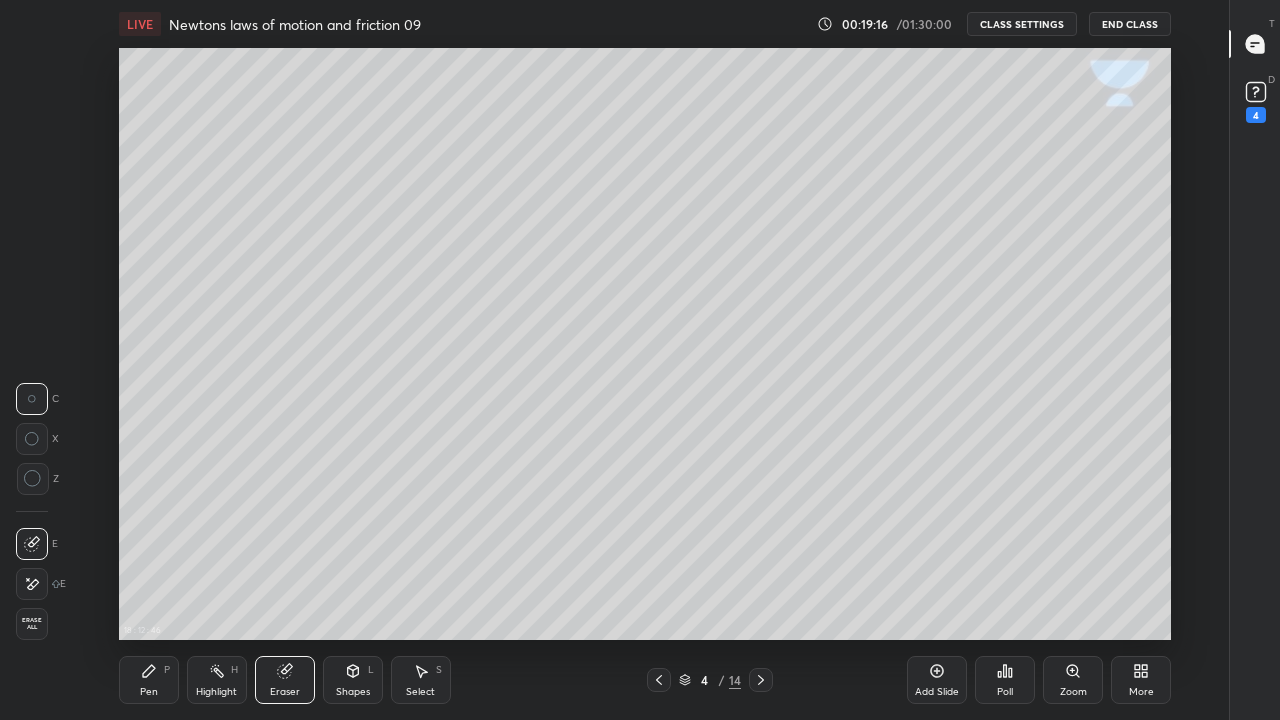 click on "Shapes L" at bounding box center [353, 680] 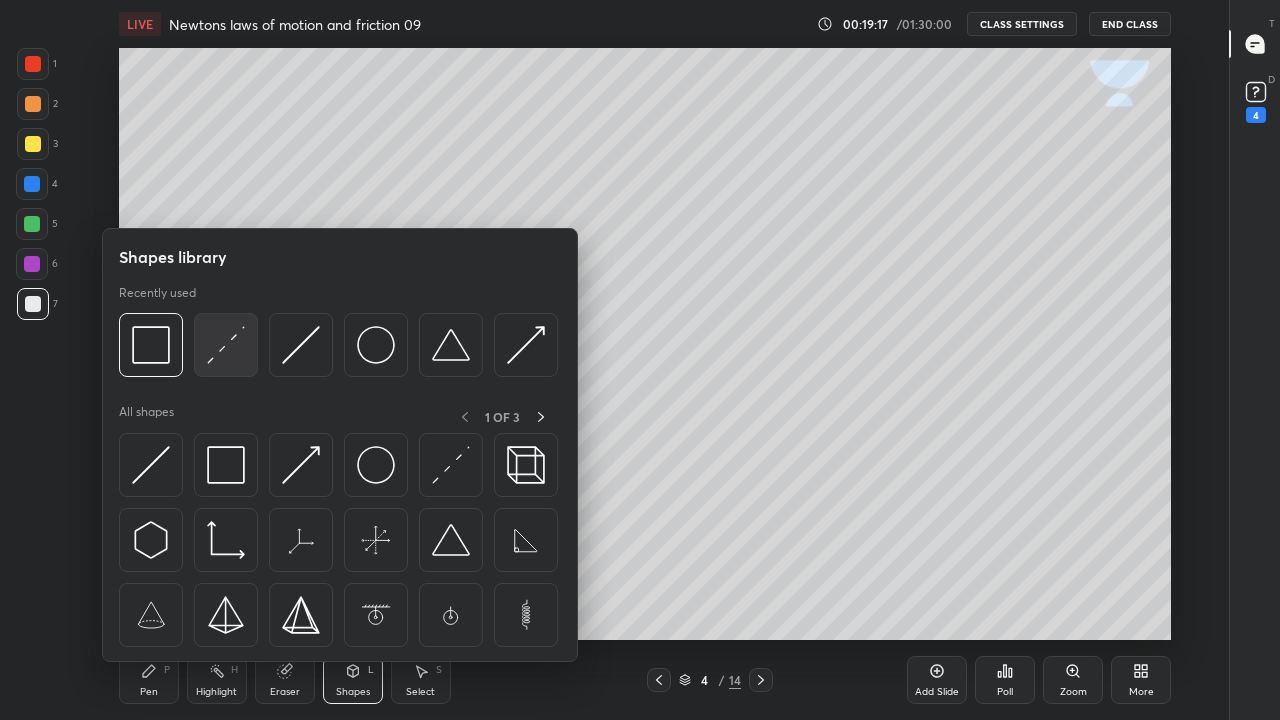 click at bounding box center (226, 345) 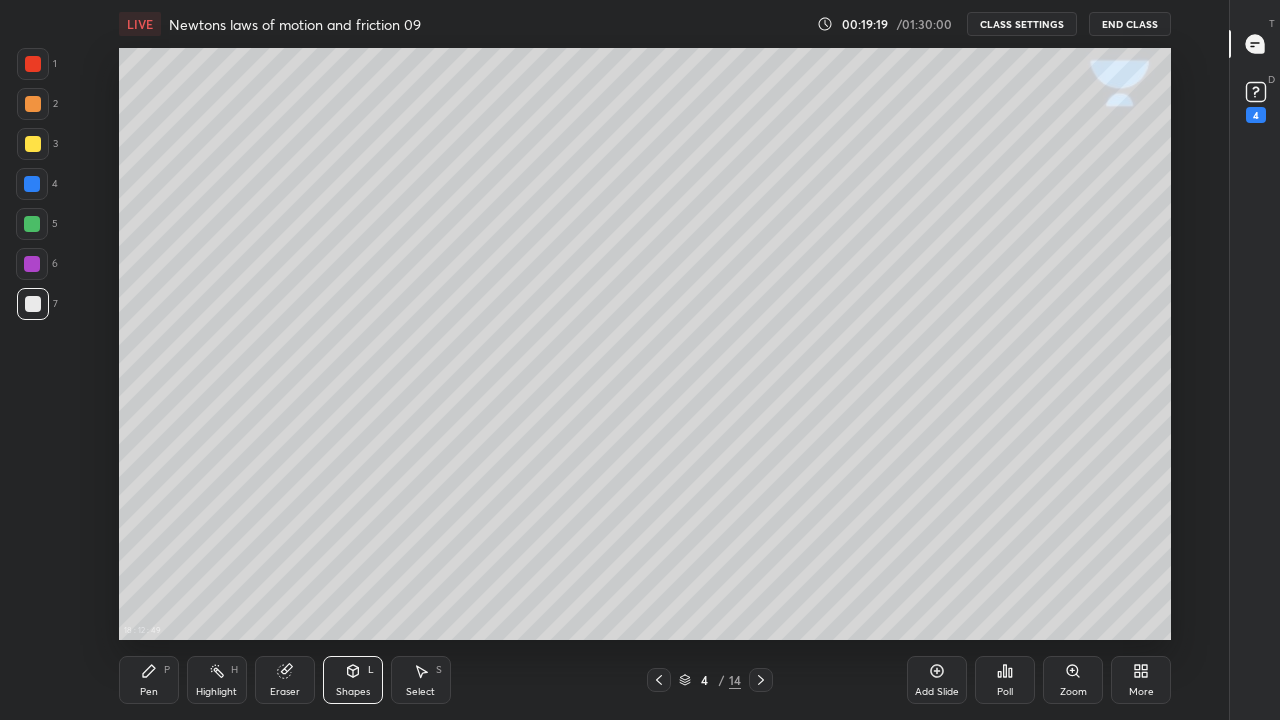 click on "Pen" at bounding box center (149, 692) 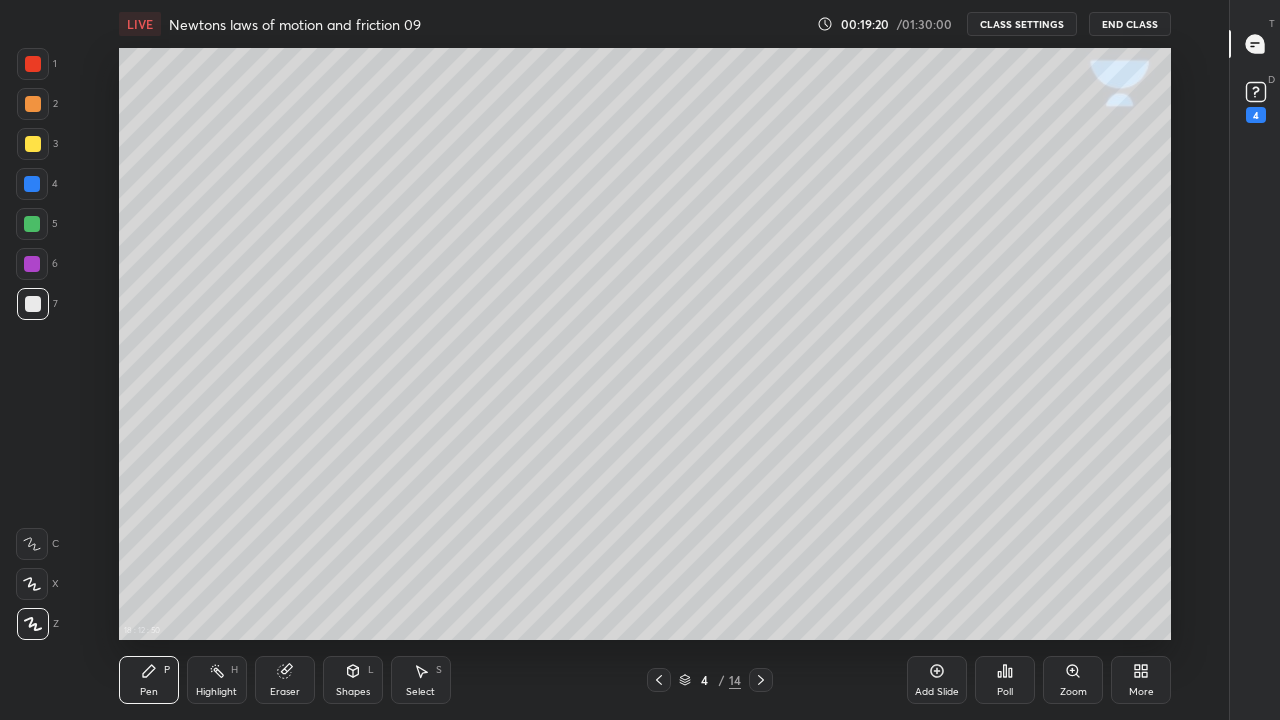 click at bounding box center (33, 304) 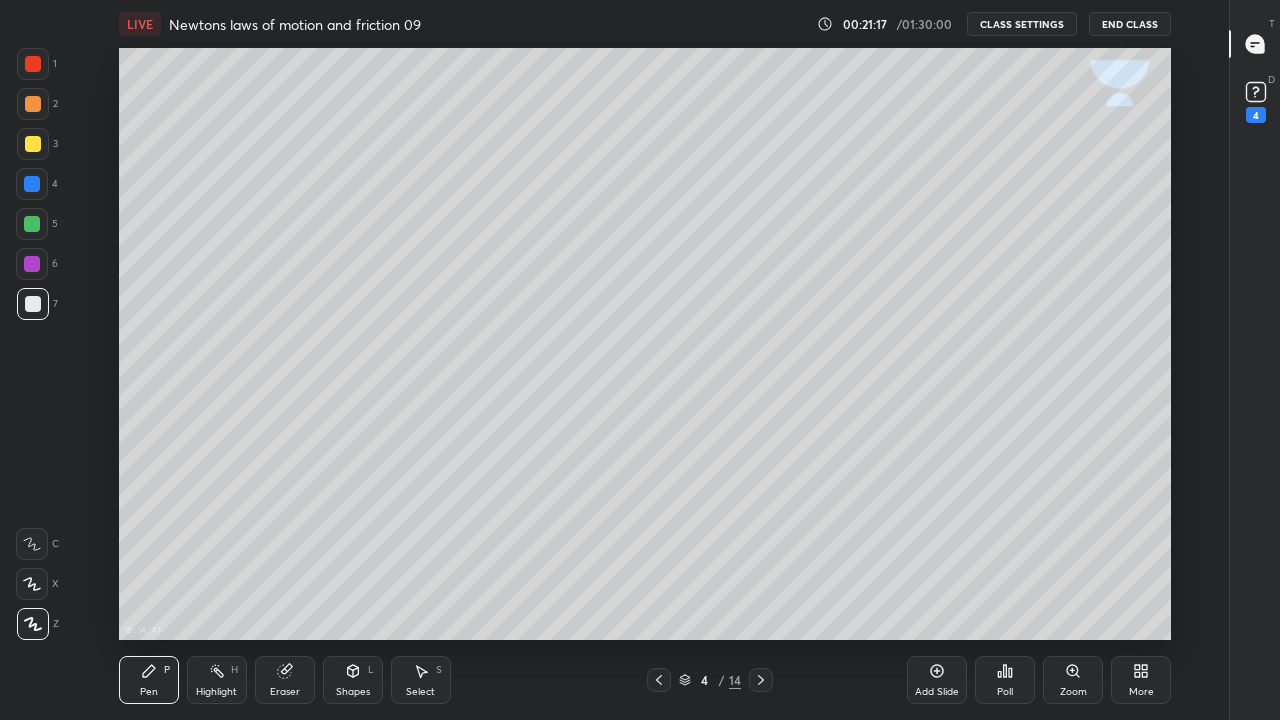 click at bounding box center (32, 184) 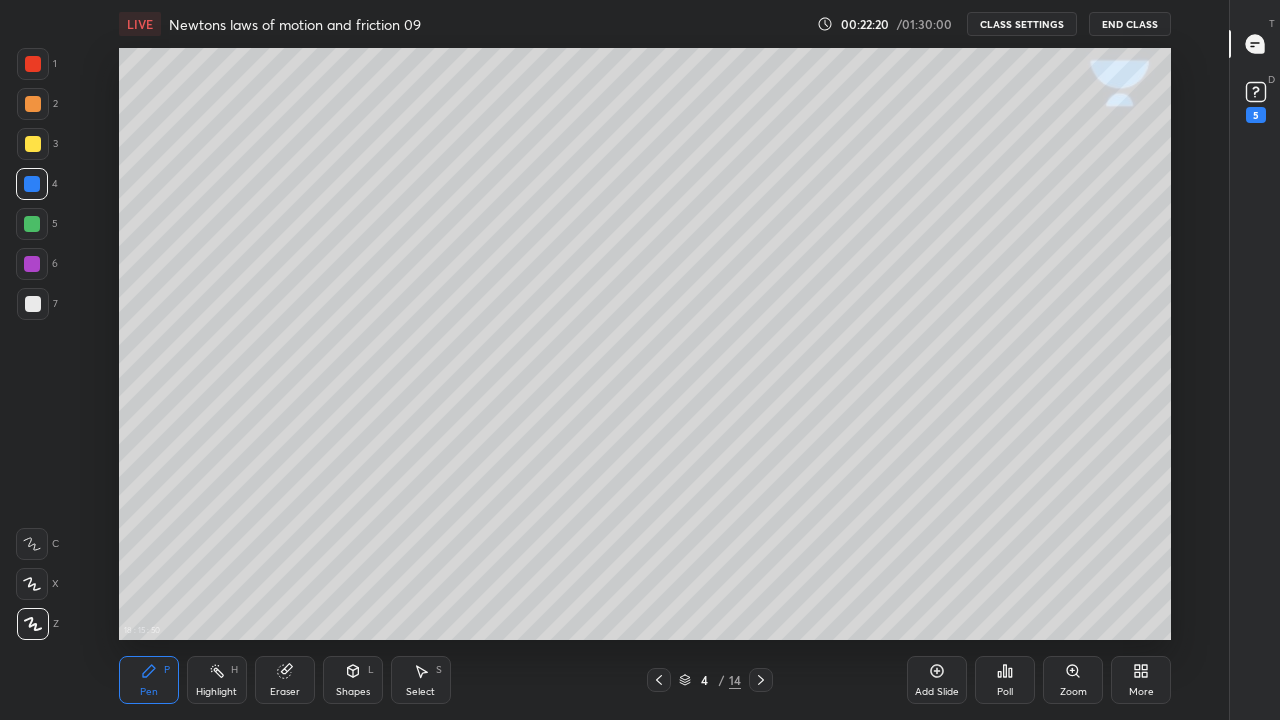 click 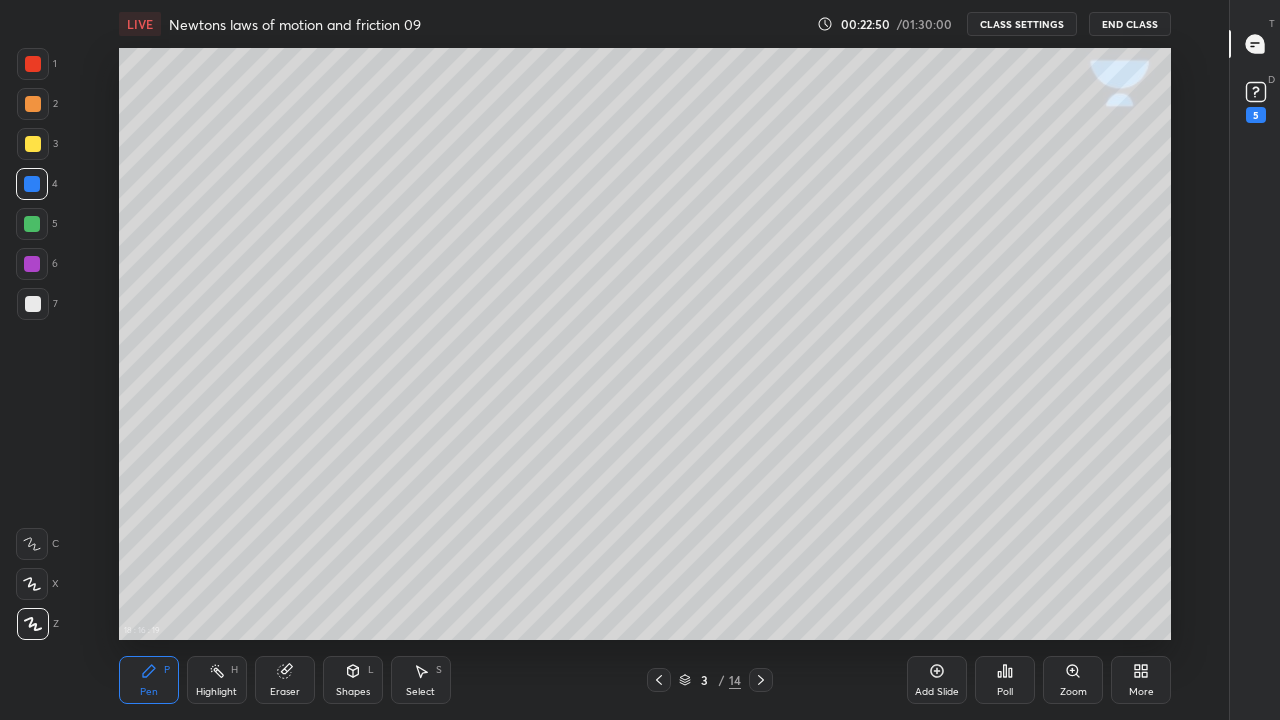 click 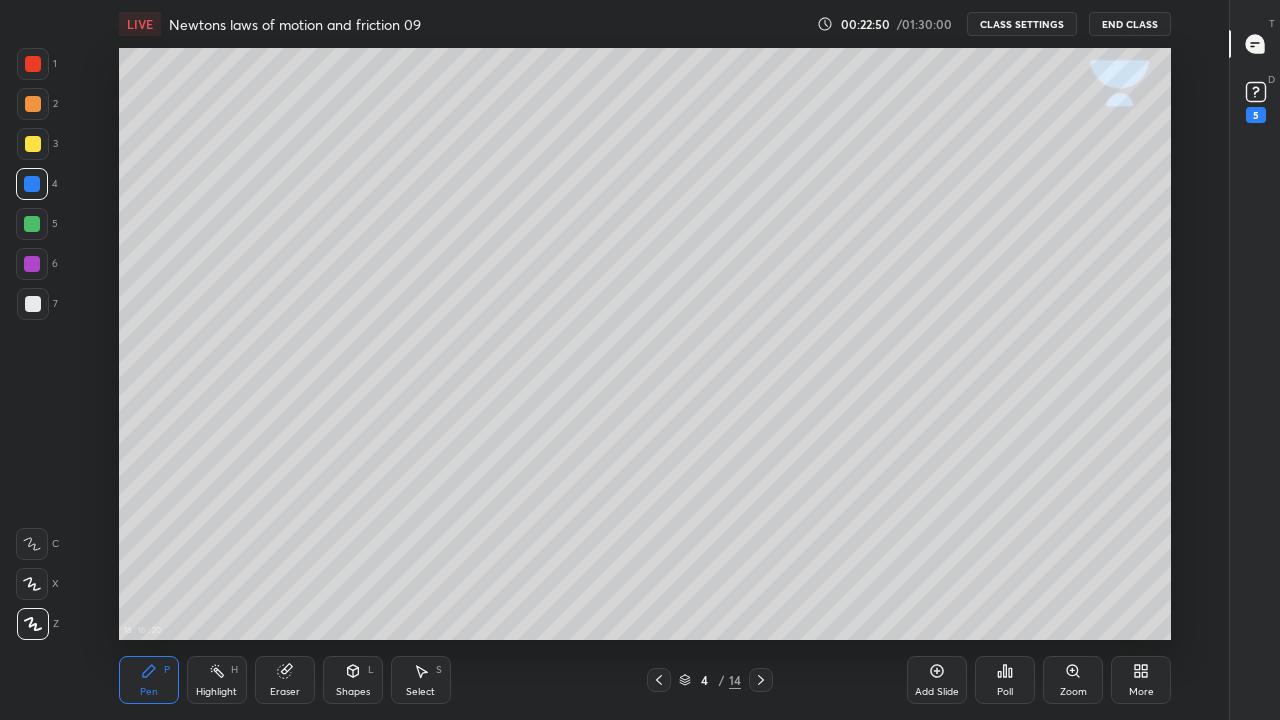 click 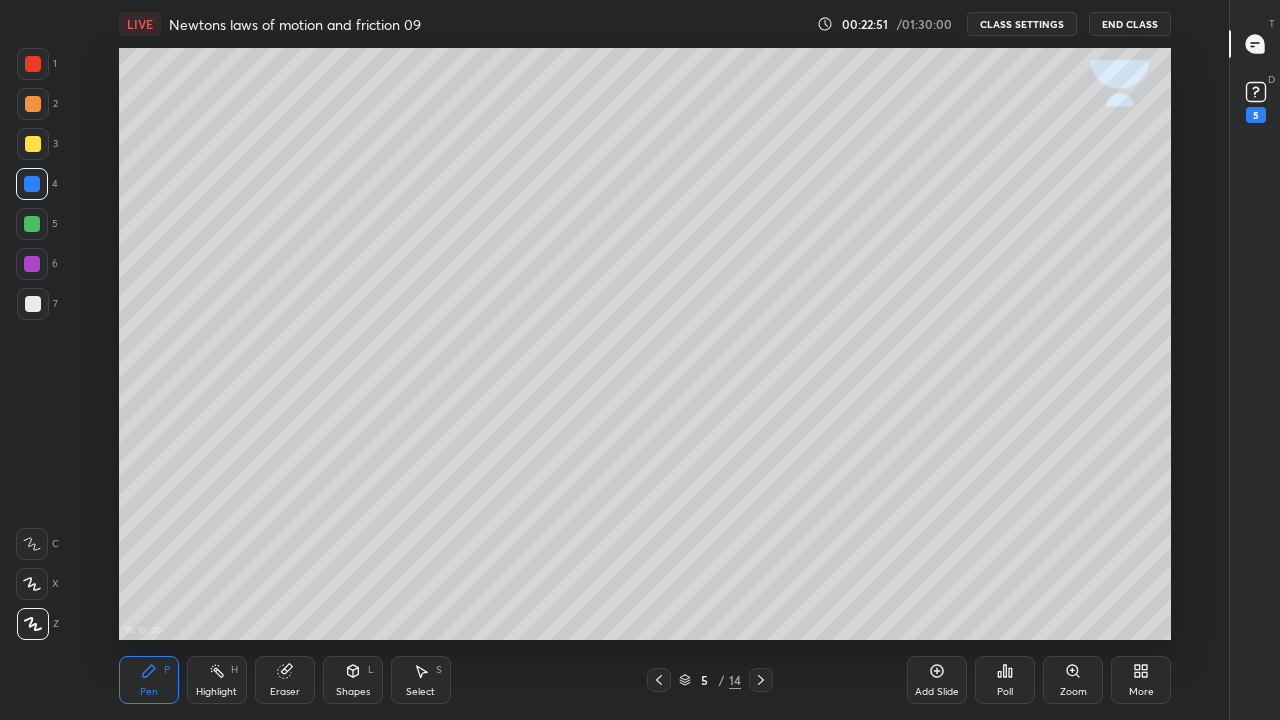 click 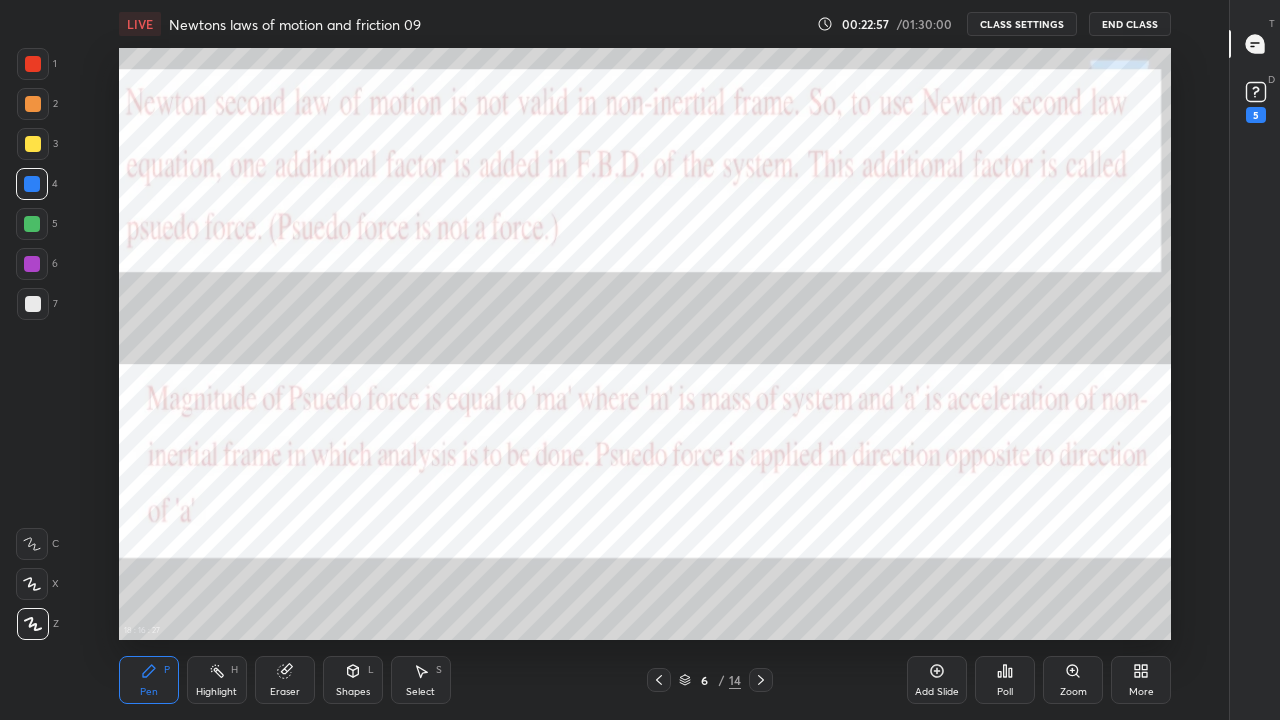 click at bounding box center (32, 184) 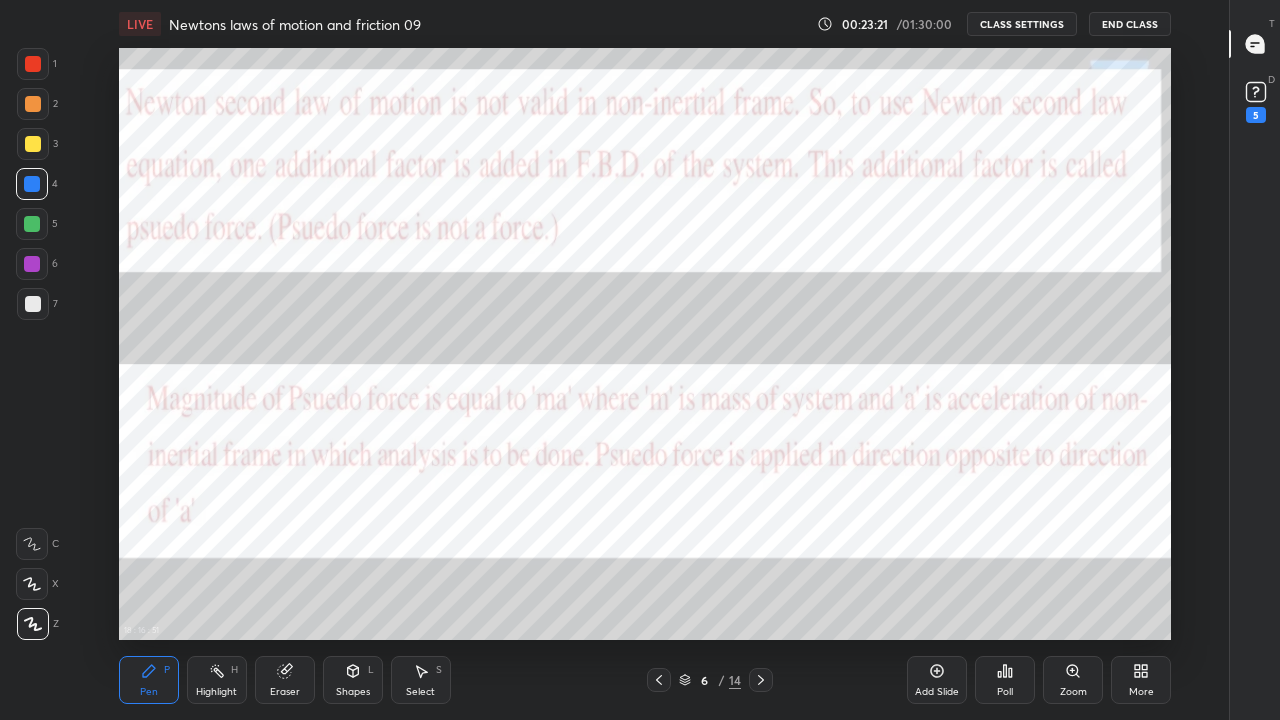 click at bounding box center [32, 224] 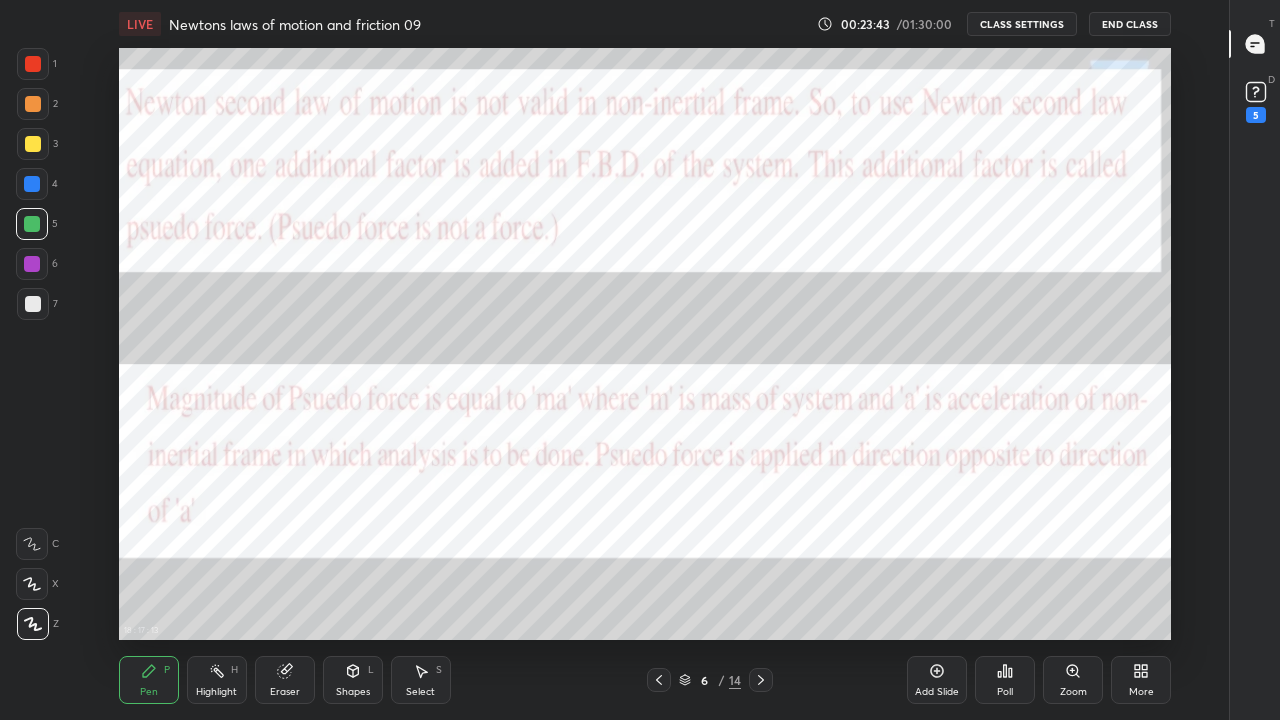 click at bounding box center [32, 184] 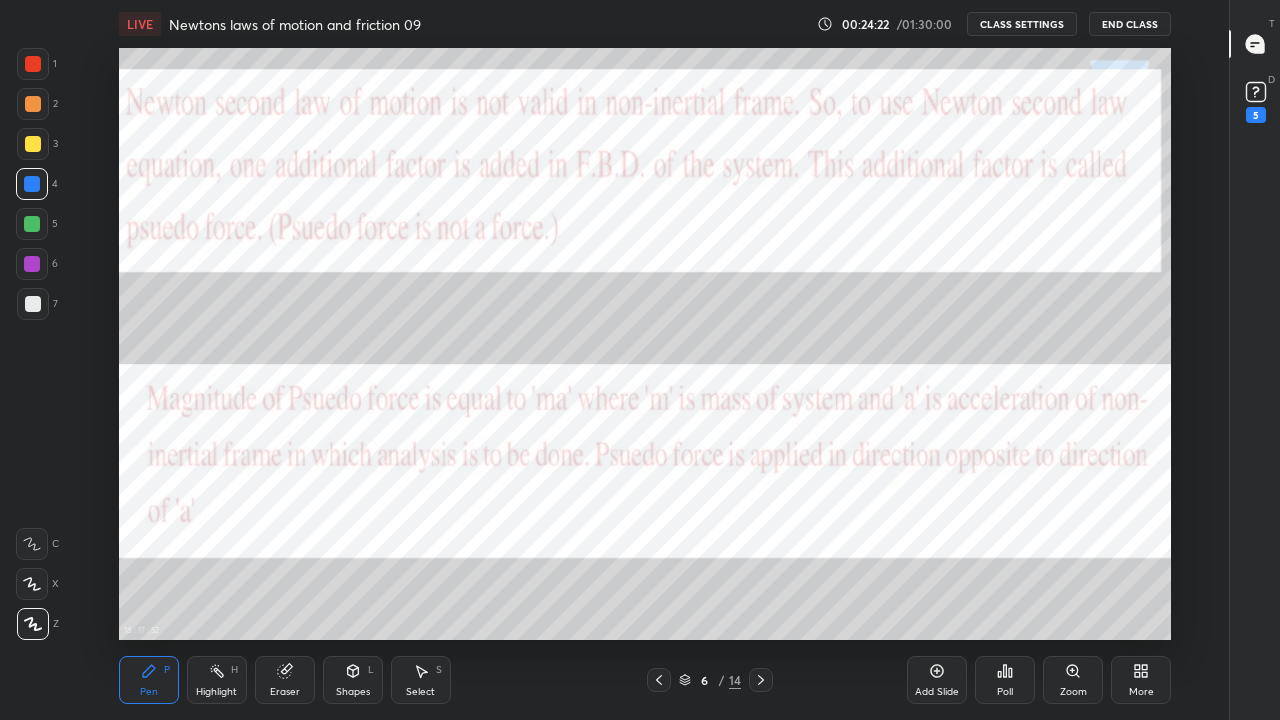 click at bounding box center [32, 184] 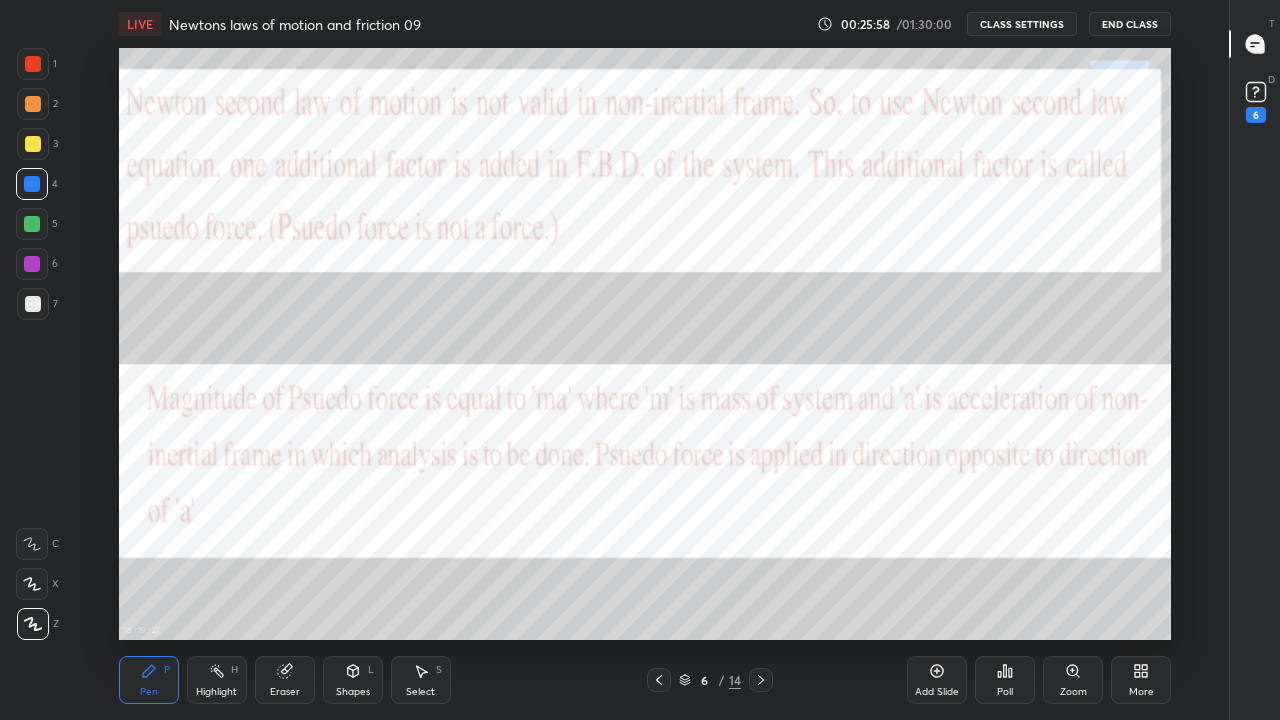 click 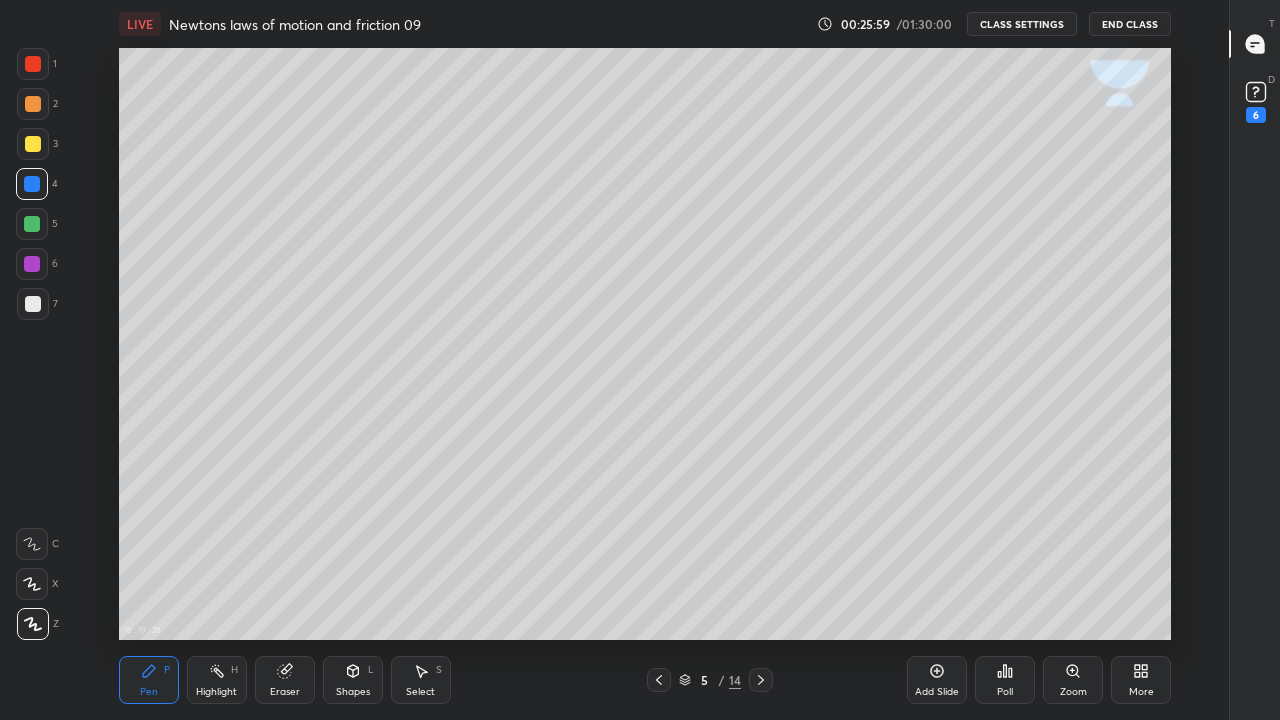 click 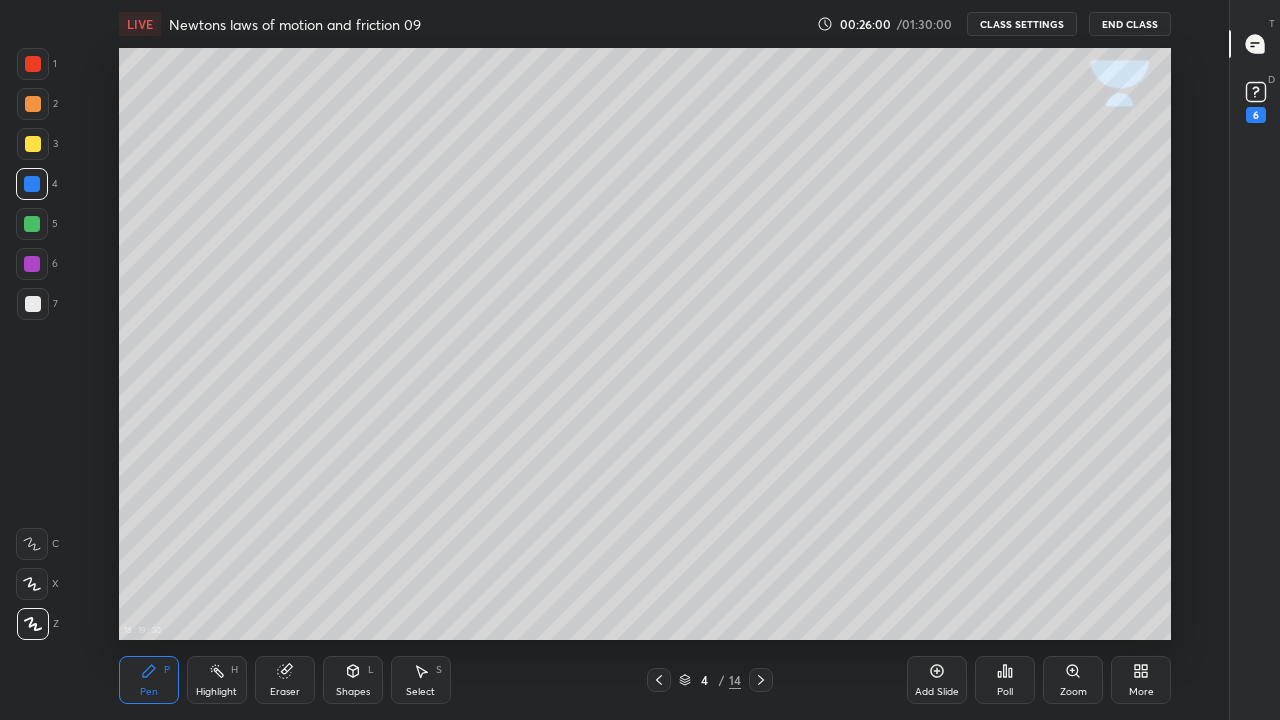 click 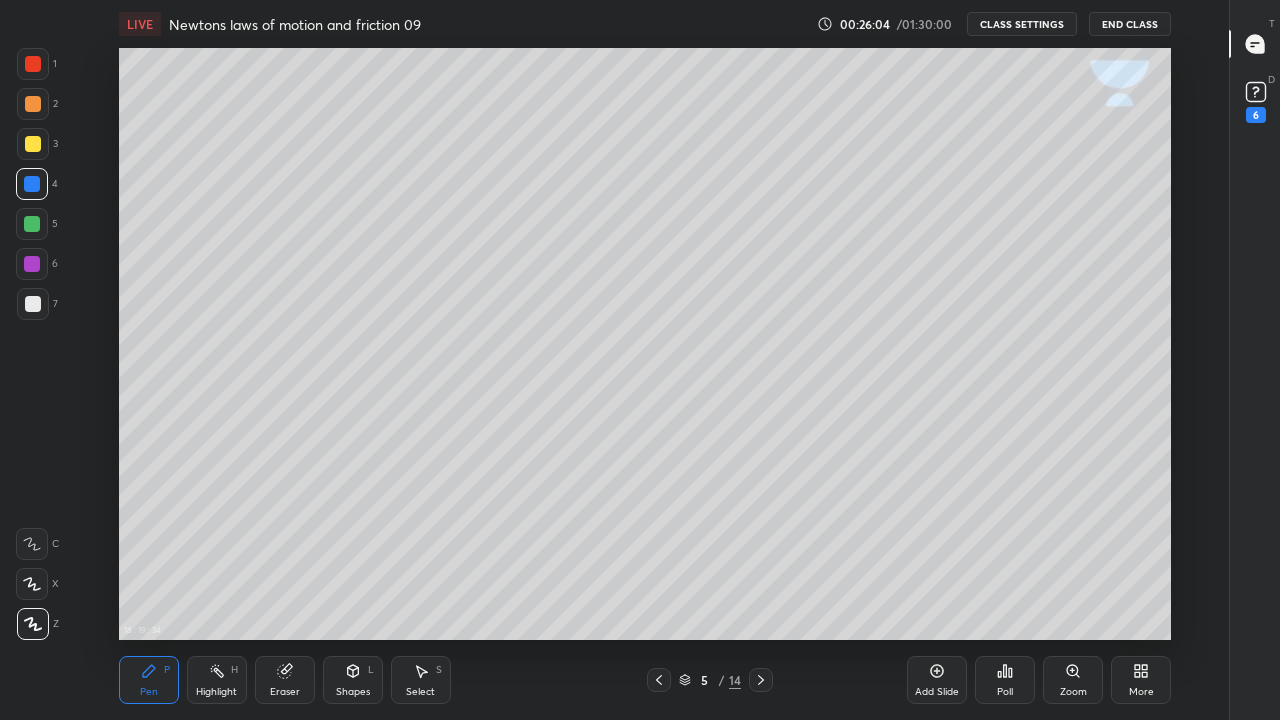 click at bounding box center [33, 304] 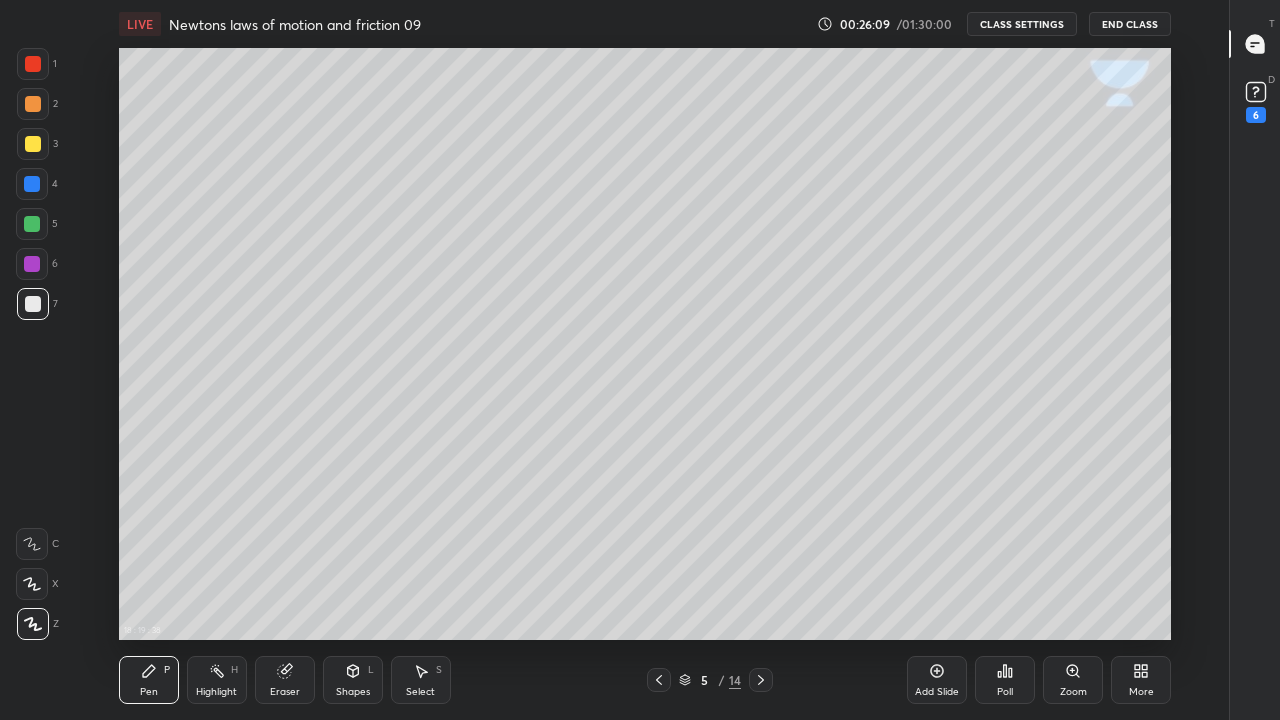 click 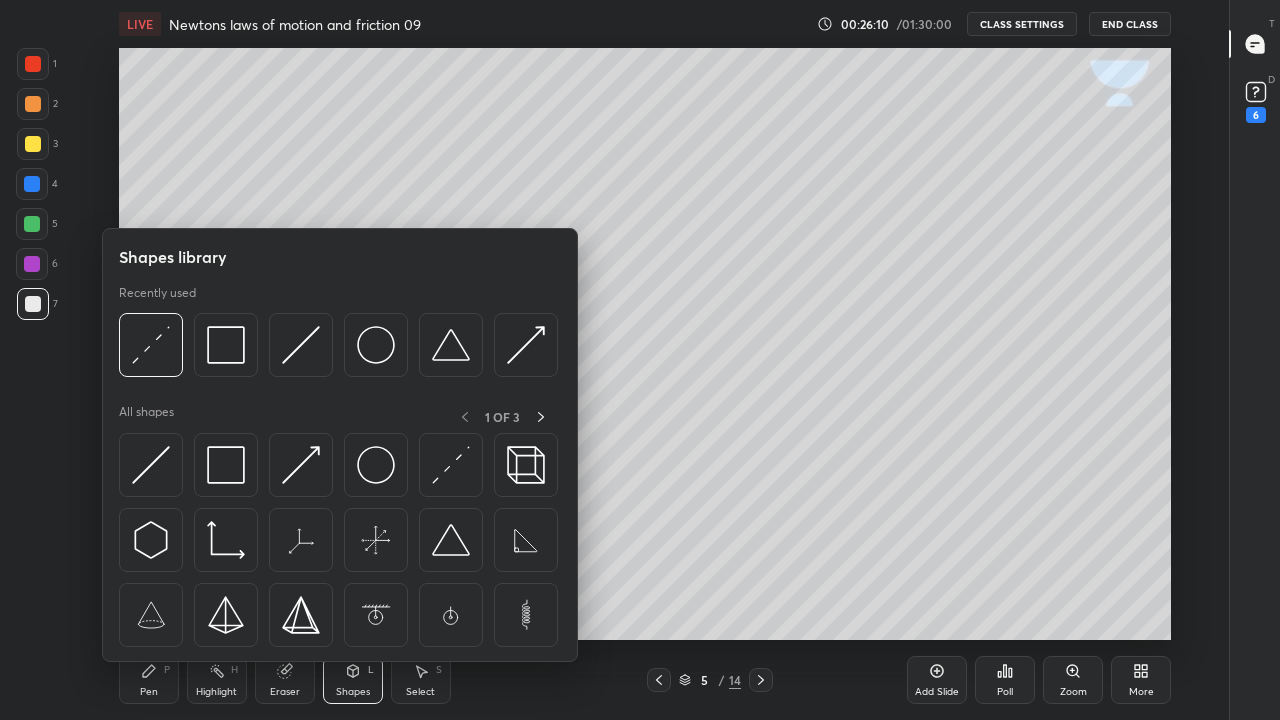 click at bounding box center [226, 345] 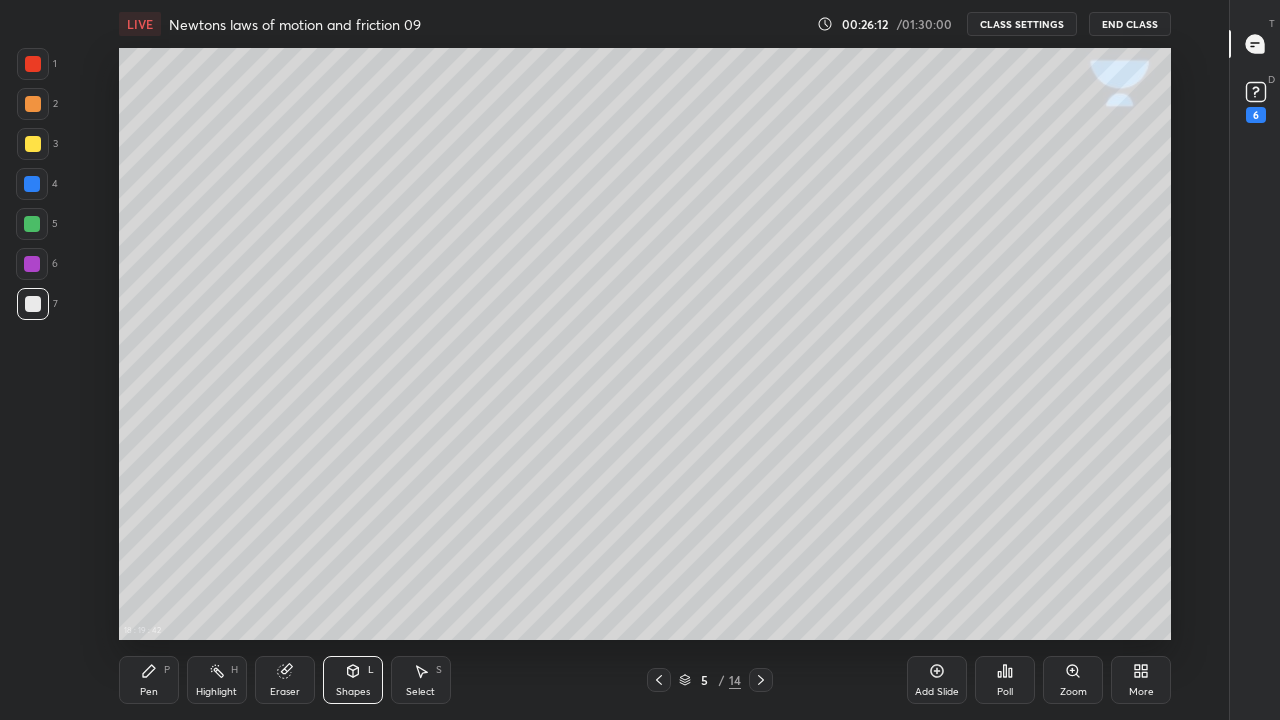 click on "Shapes L" at bounding box center (353, 680) 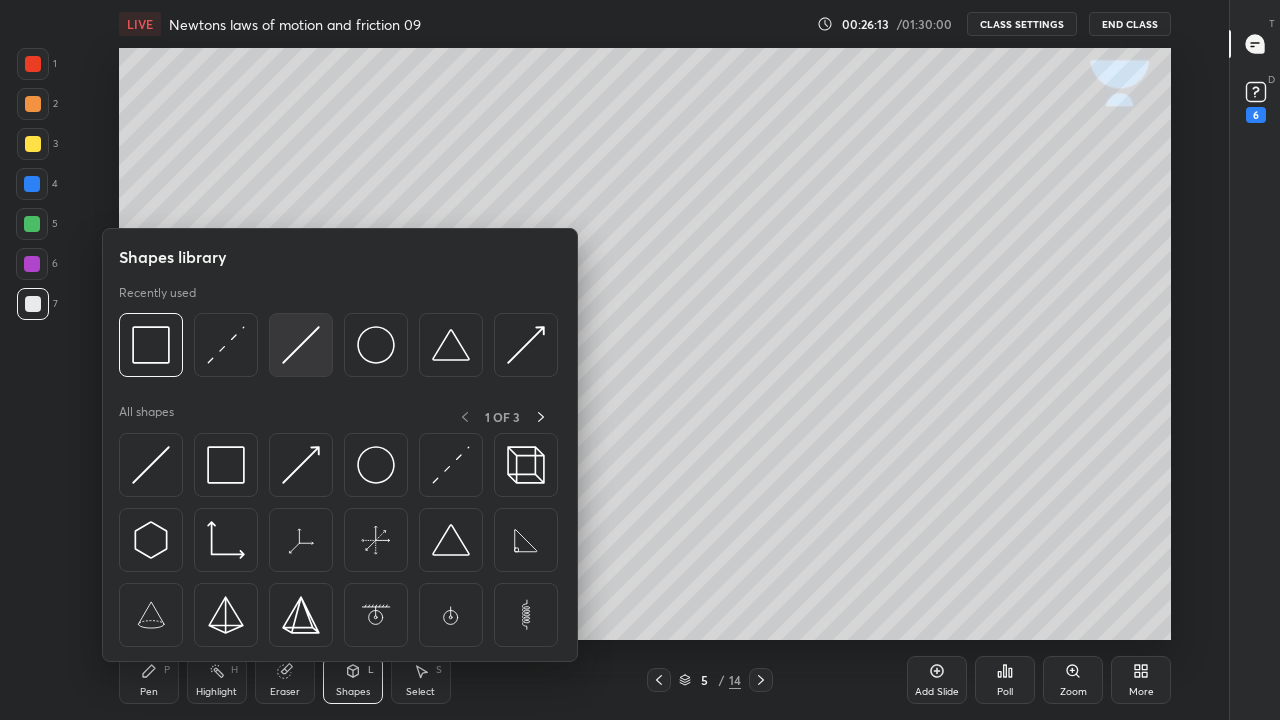 click at bounding box center (301, 345) 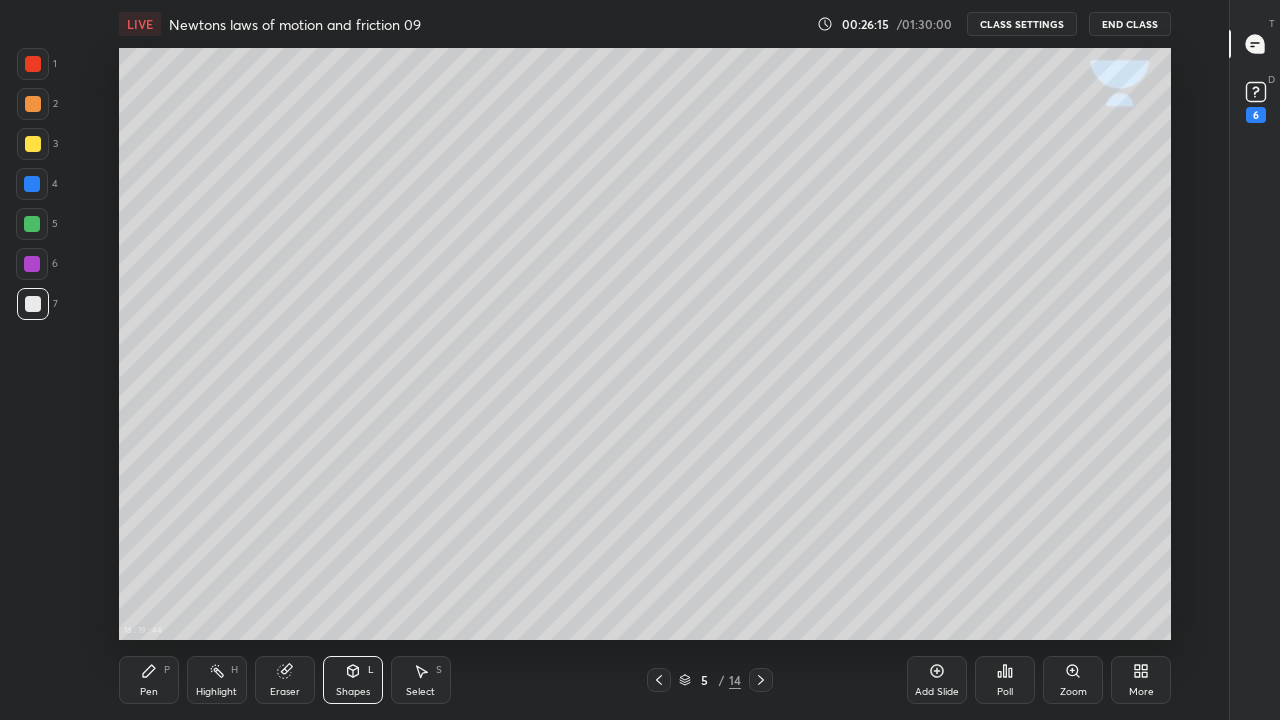 click 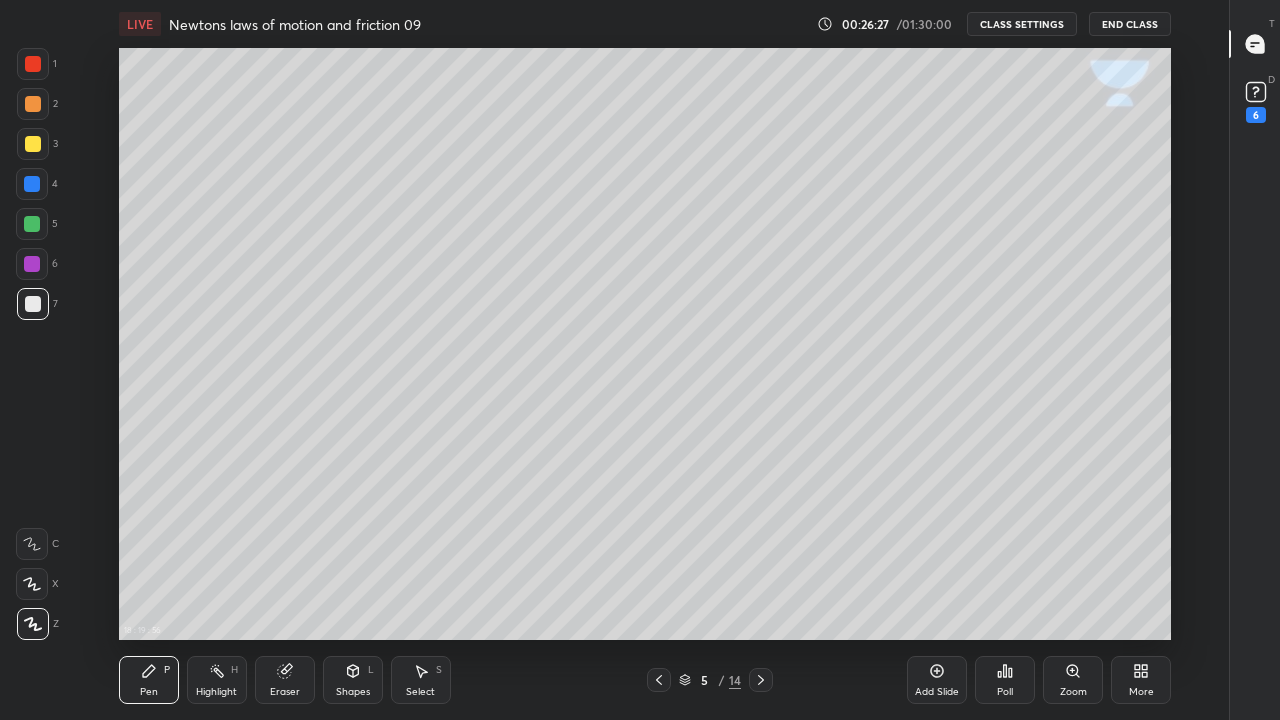click on "Shapes L" at bounding box center (353, 680) 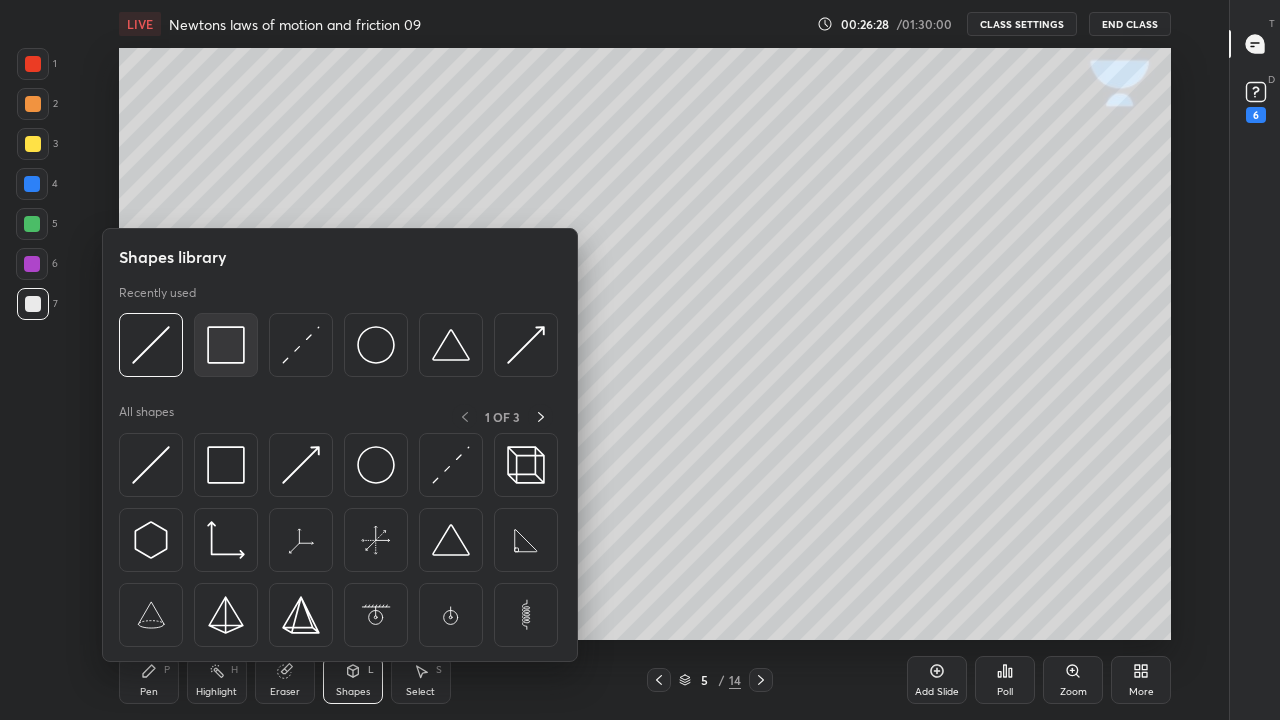 click at bounding box center [226, 345] 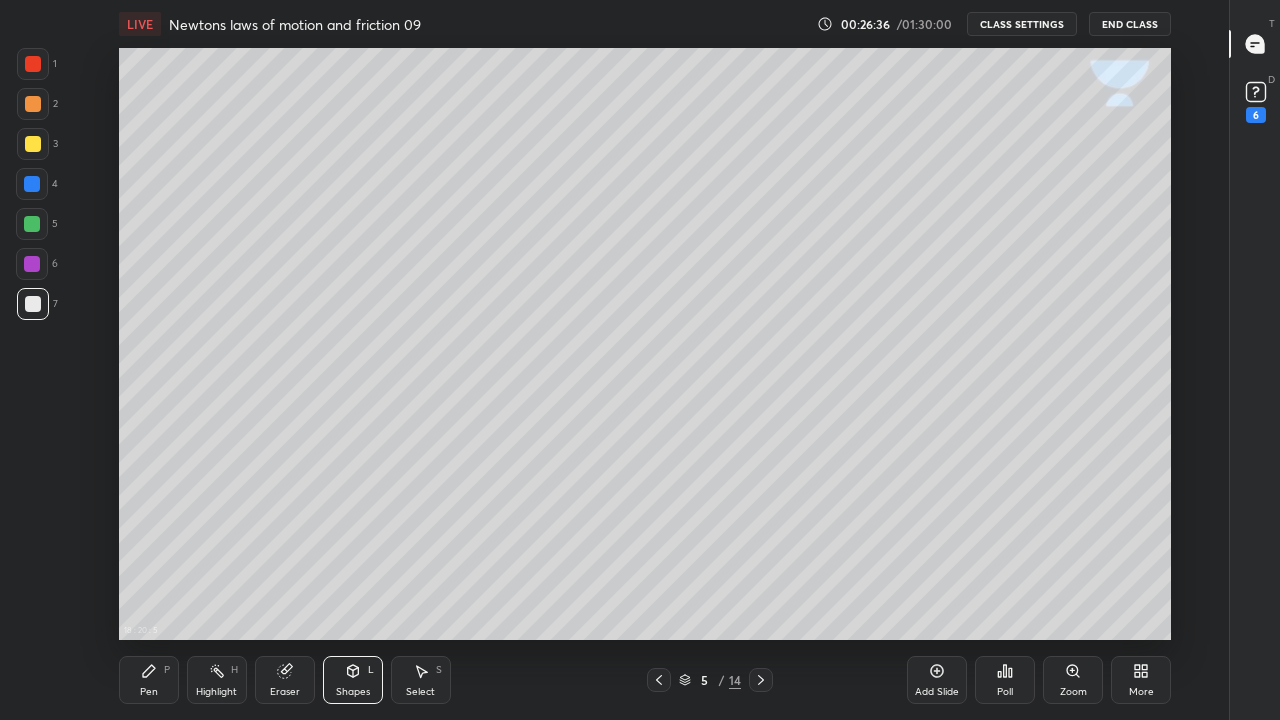 click 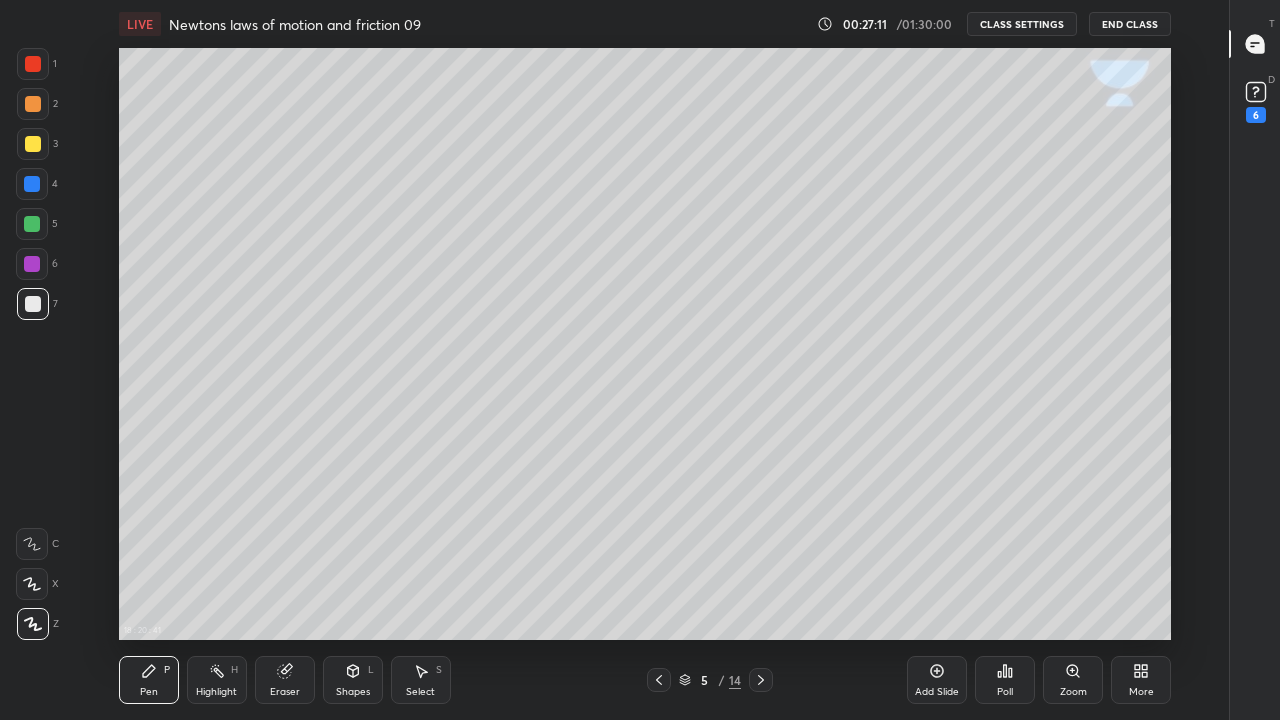 click on "Eraser" at bounding box center [285, 692] 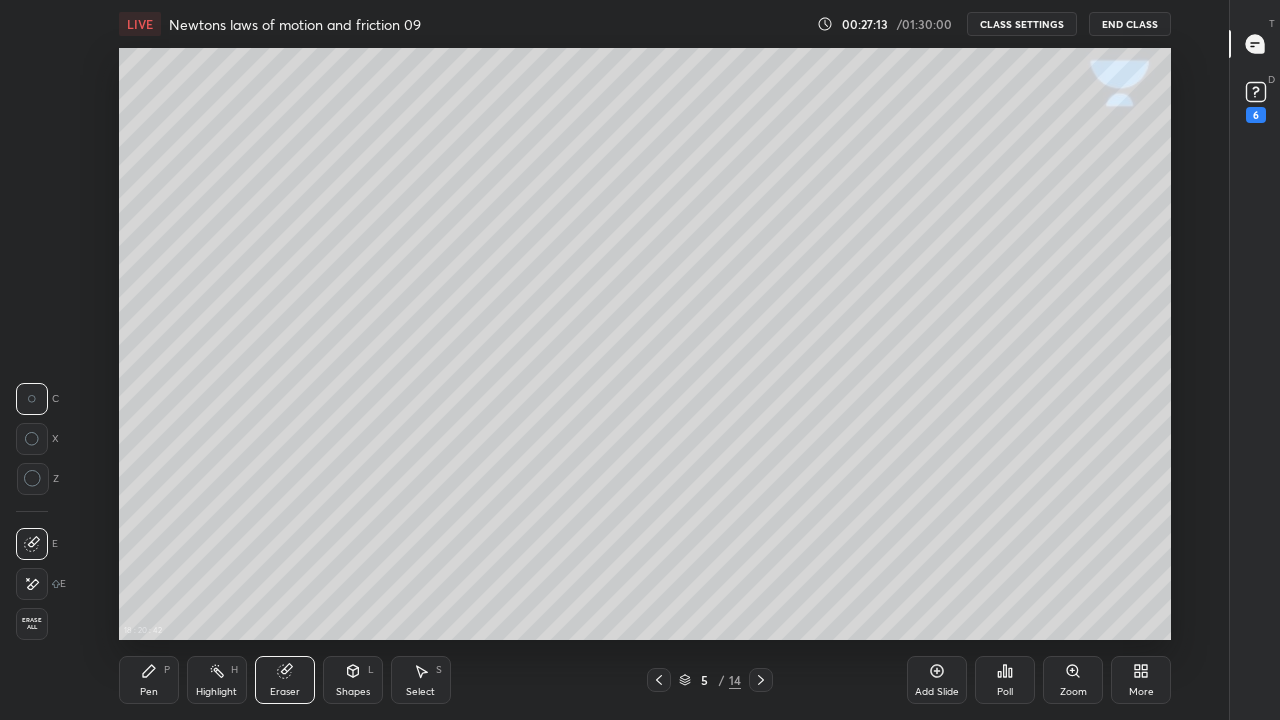 click on "Pen P" at bounding box center [149, 680] 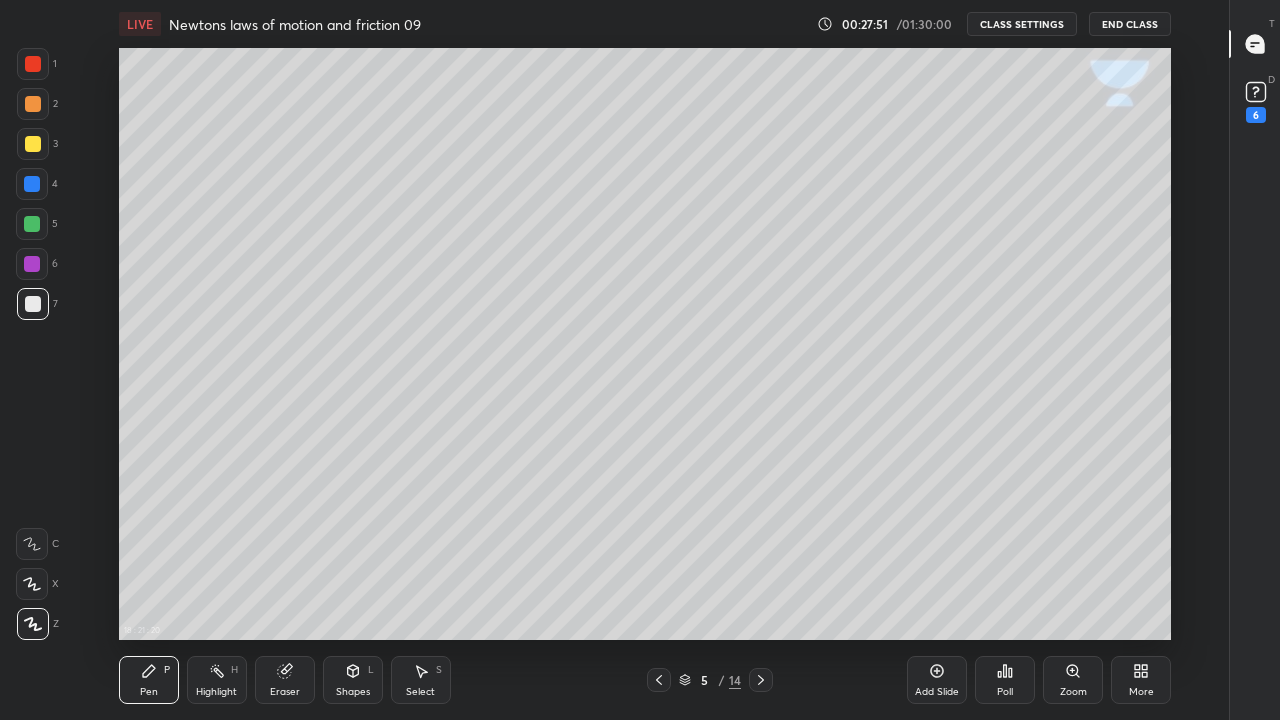 click on "Eraser" at bounding box center (285, 680) 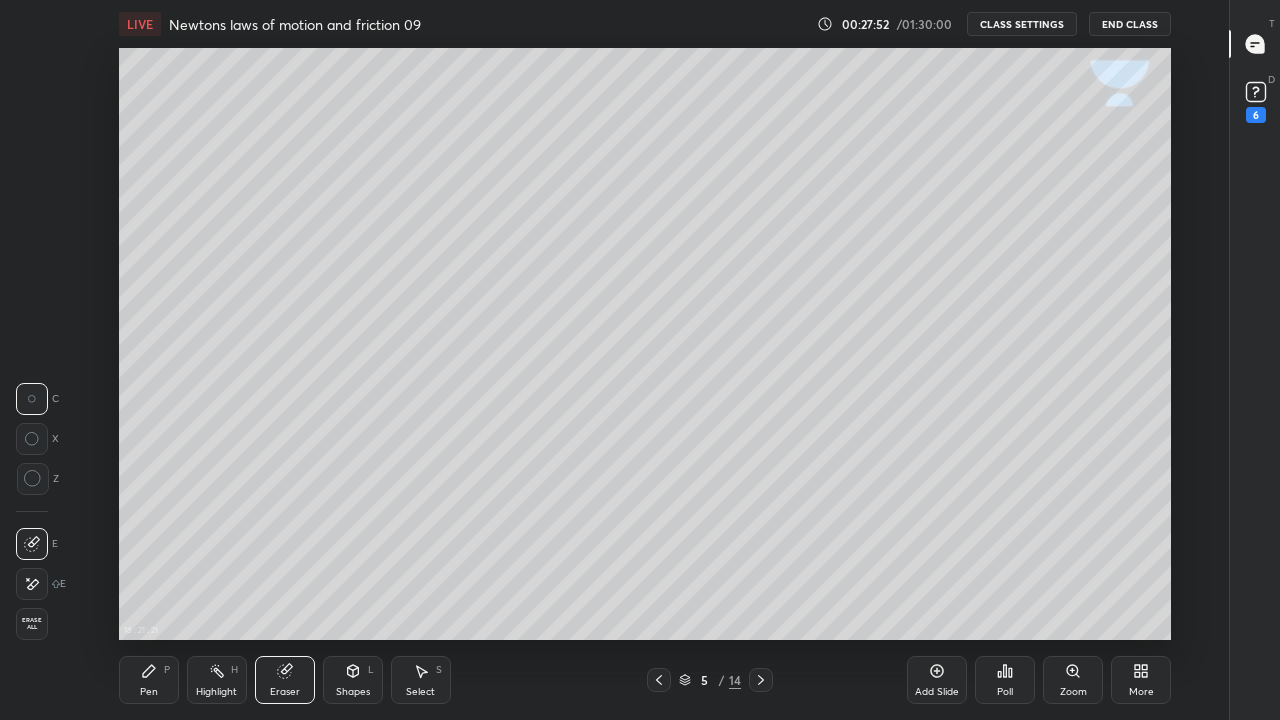 click on "Shapes" at bounding box center [353, 692] 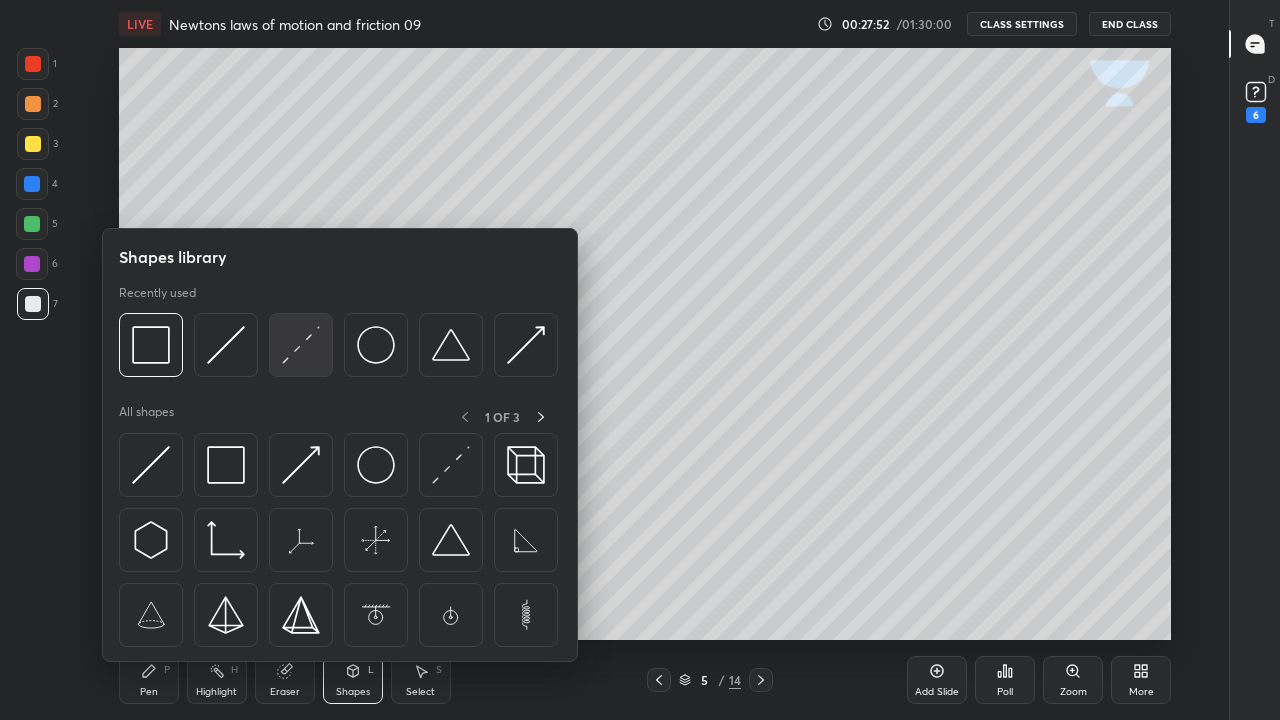 click at bounding box center [301, 345] 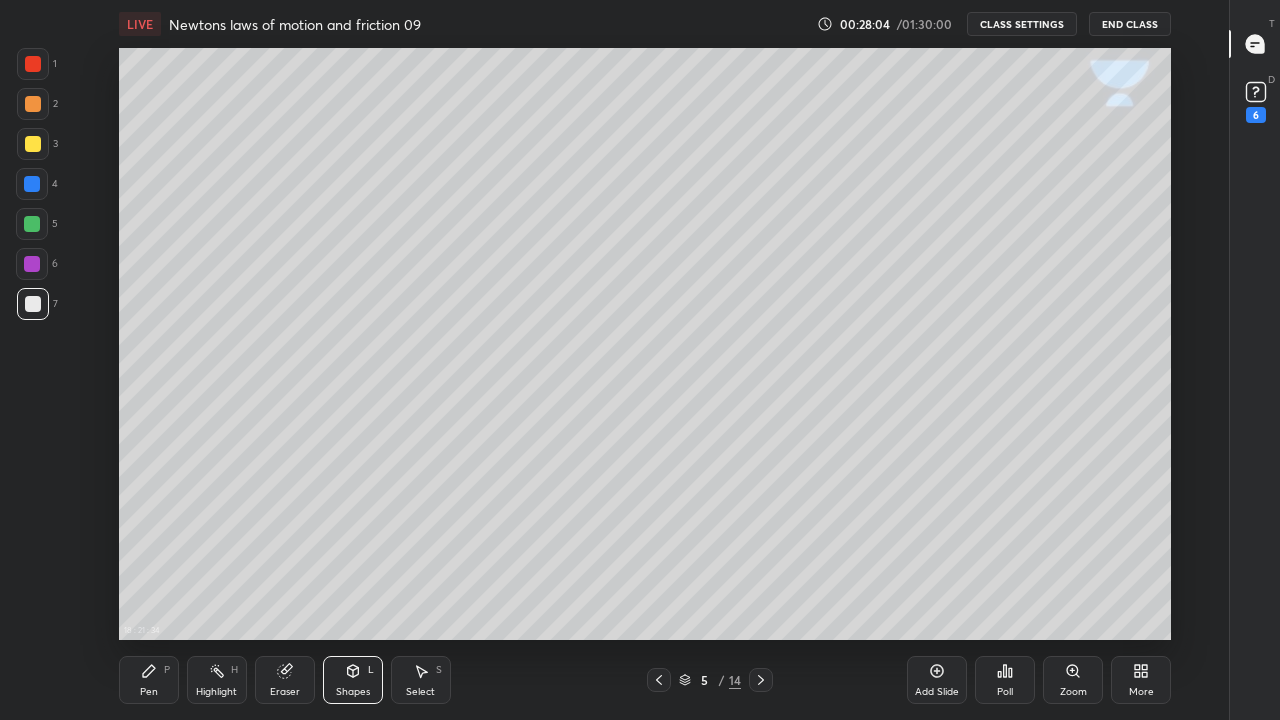 click 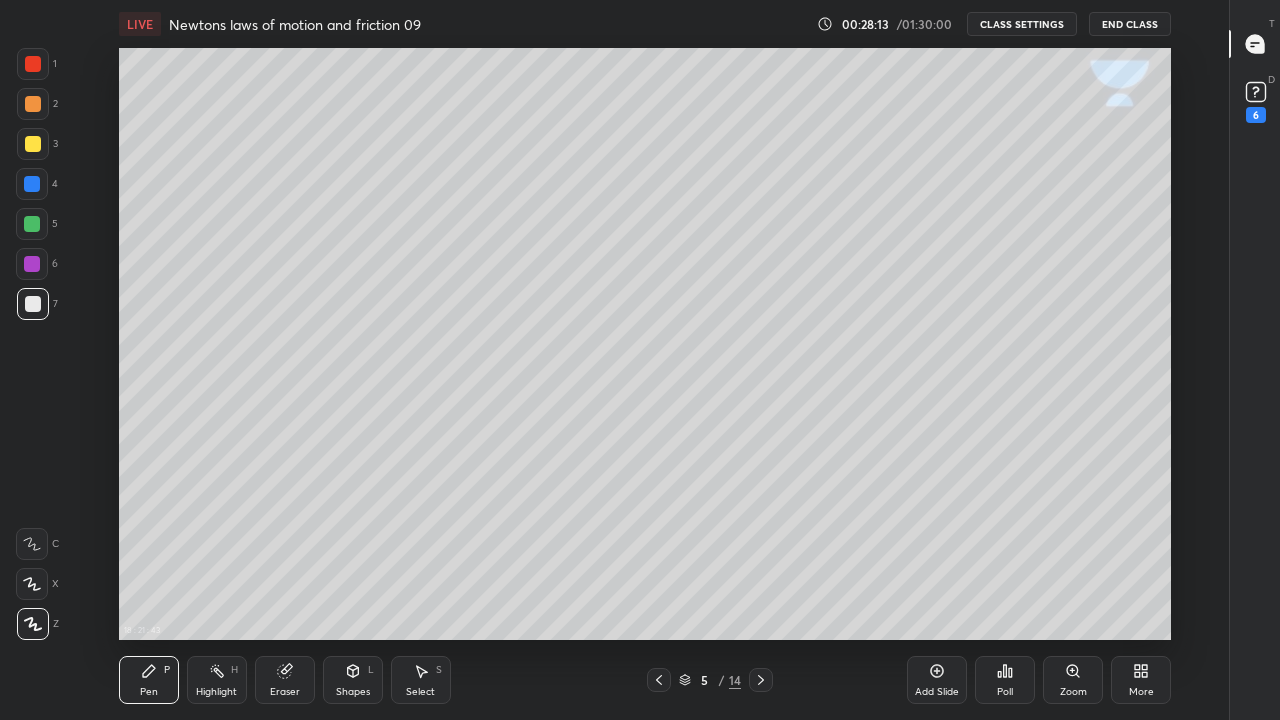 click on "Eraser" at bounding box center (285, 680) 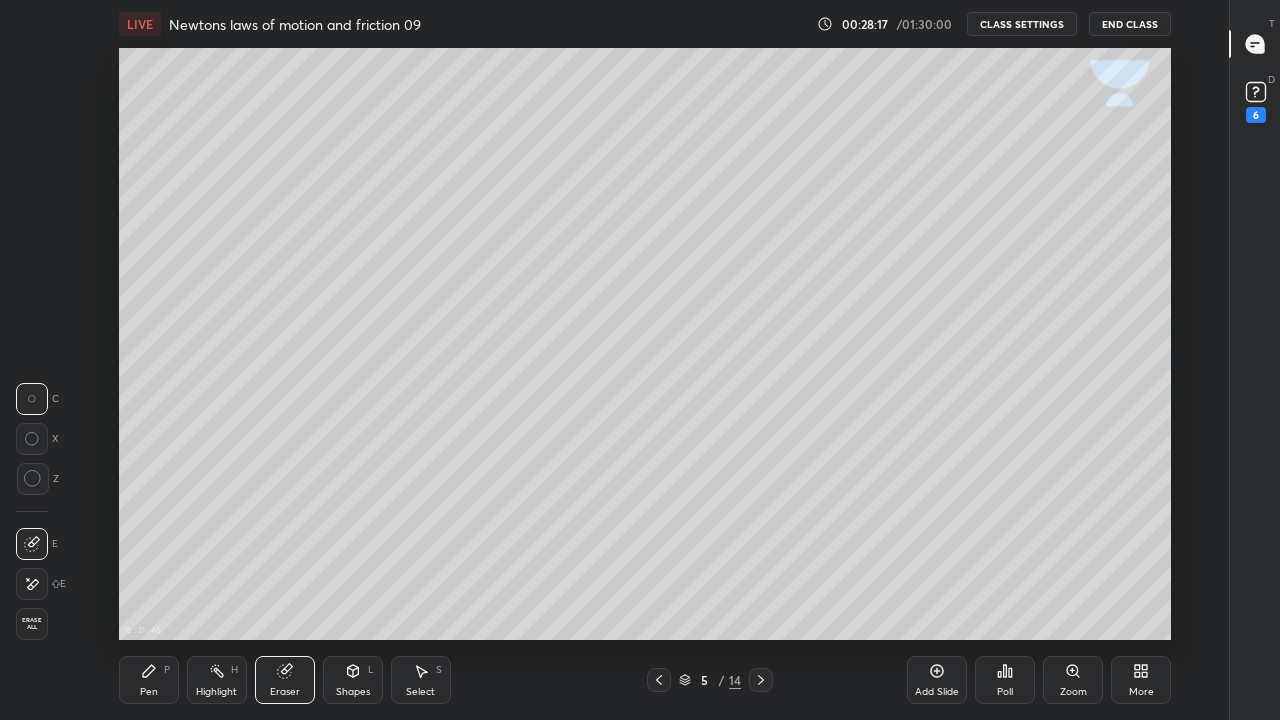 click 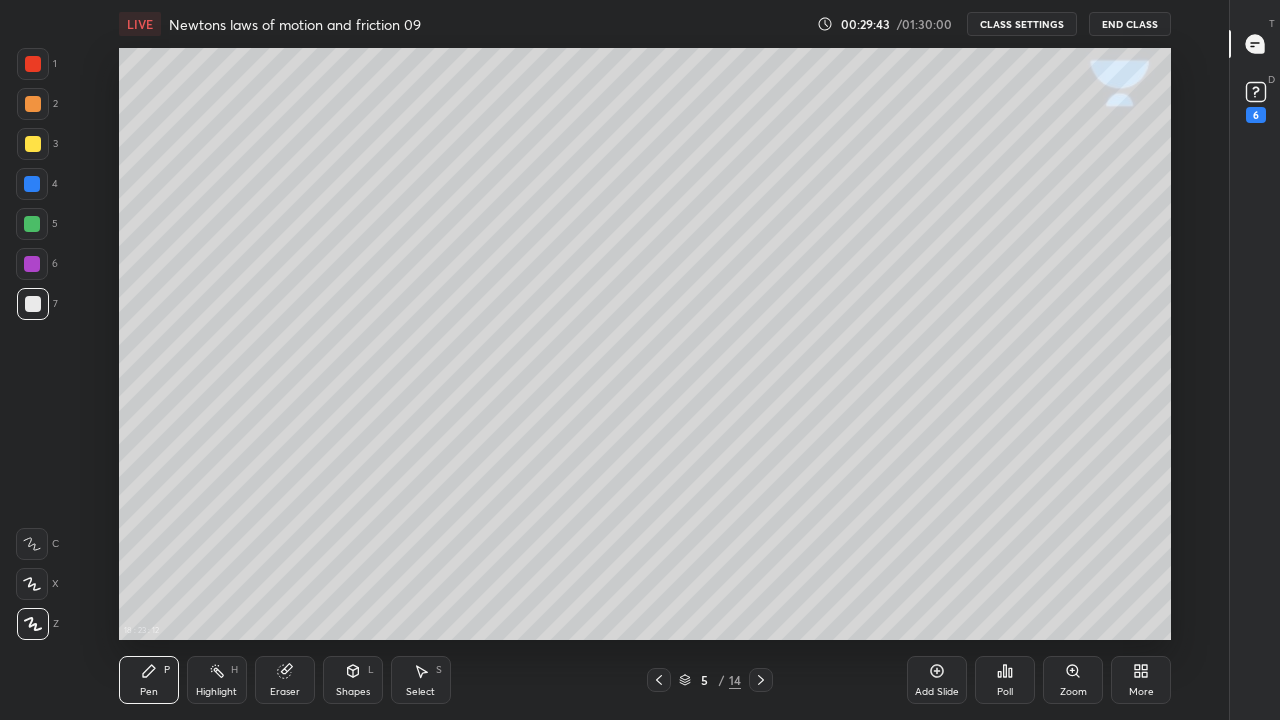 click on "P" at bounding box center [167, 670] 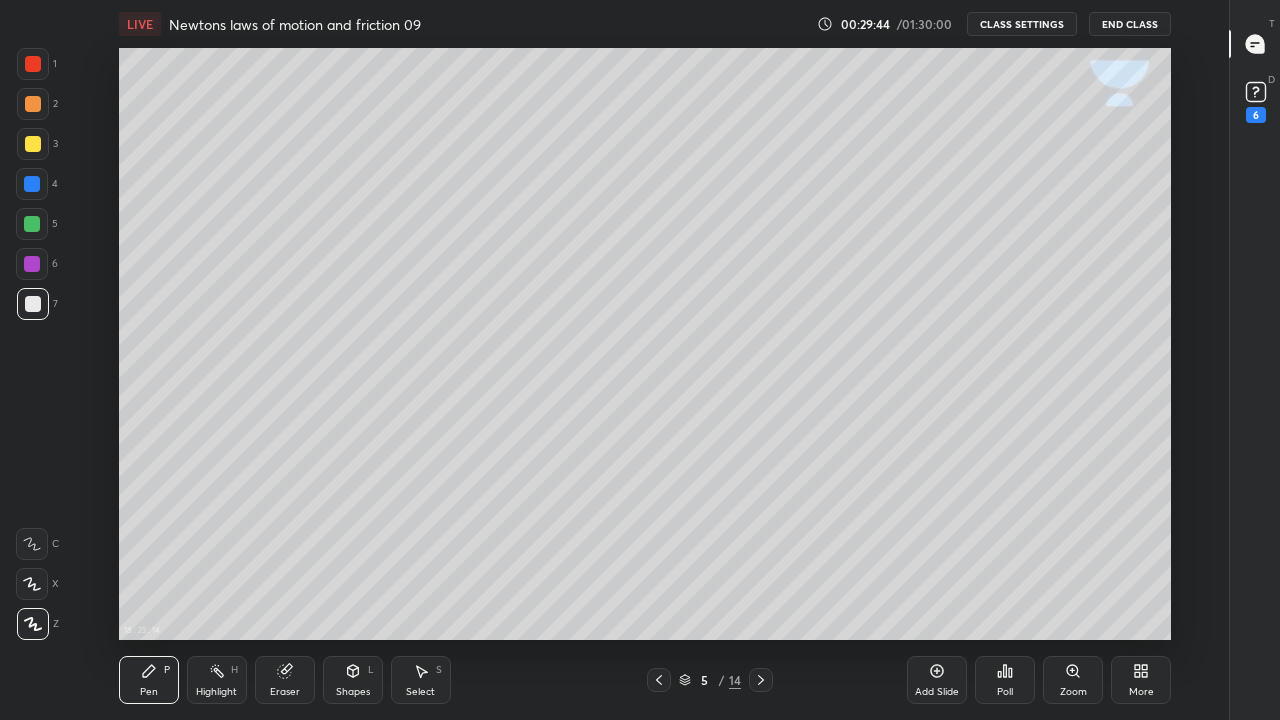 click at bounding box center [33, 144] 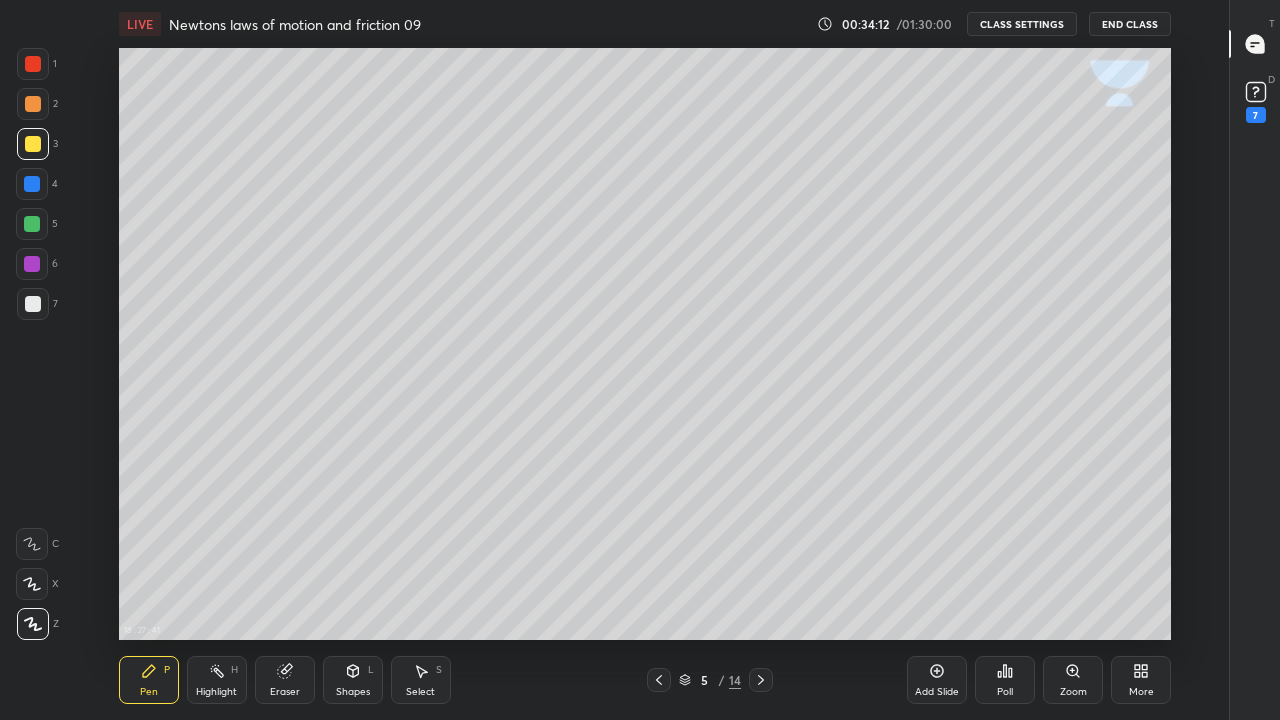 click at bounding box center (659, 680) 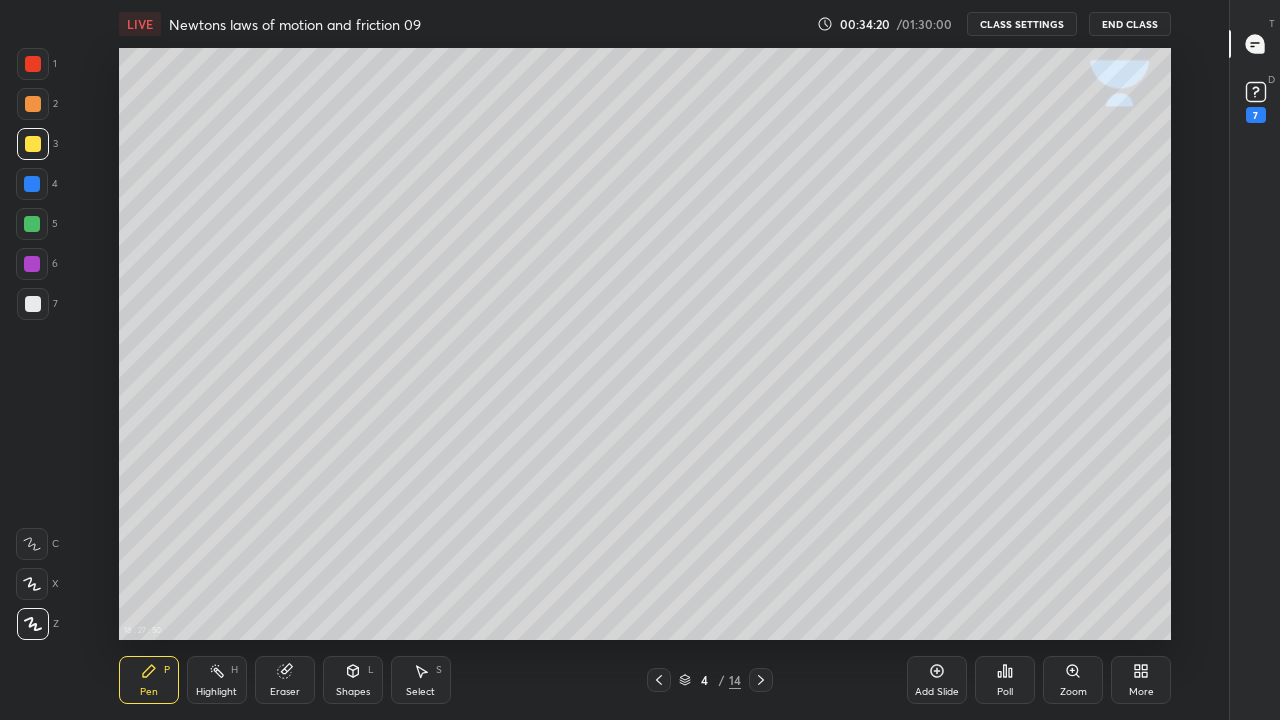 click 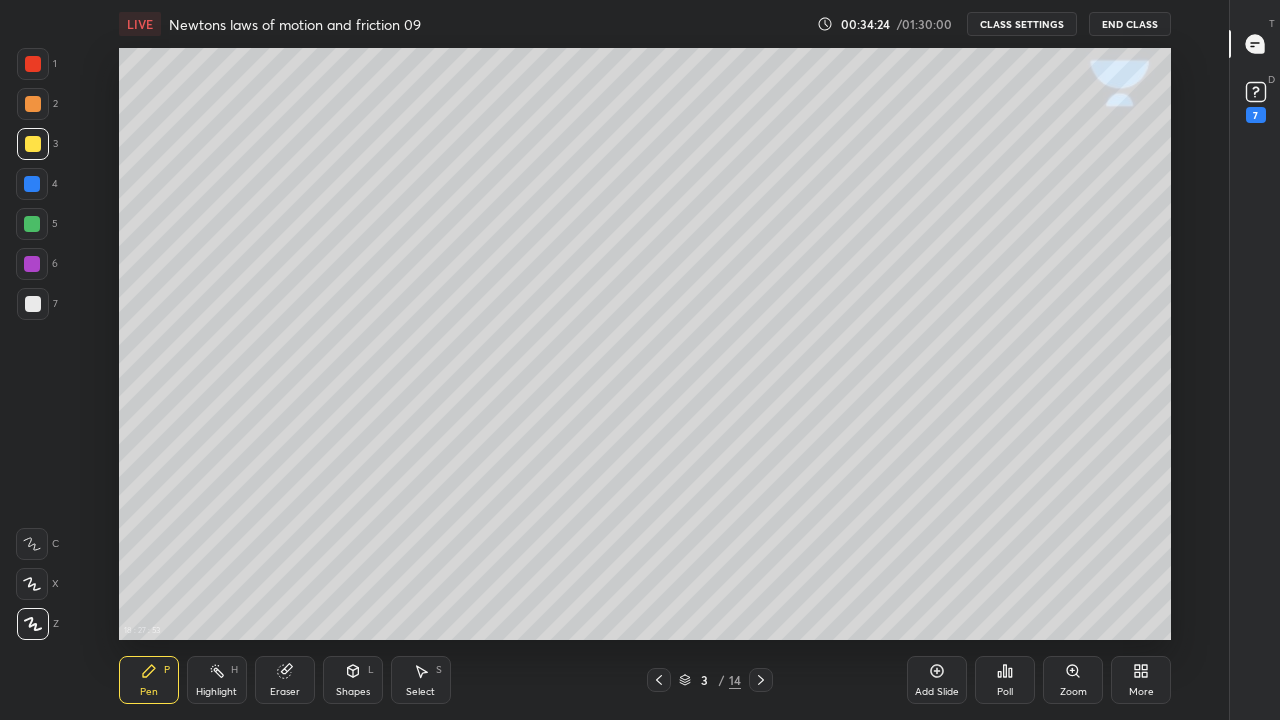 click at bounding box center (761, 680) 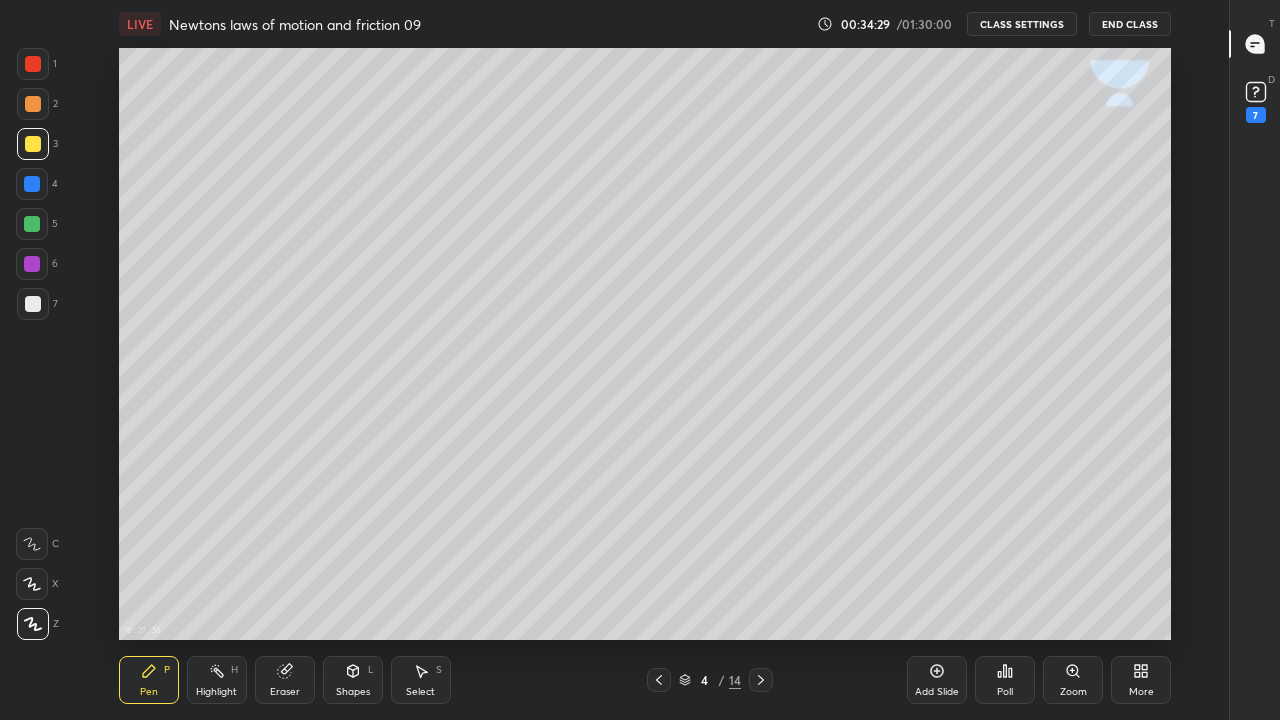 click 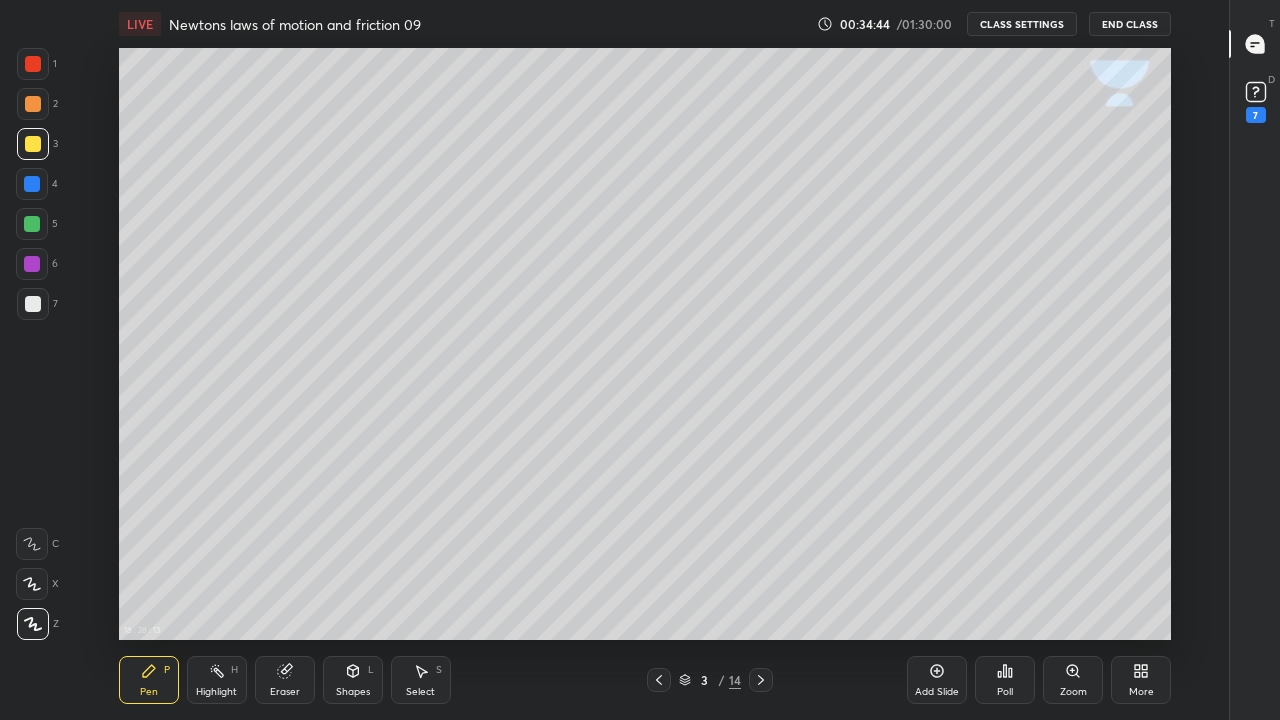 click 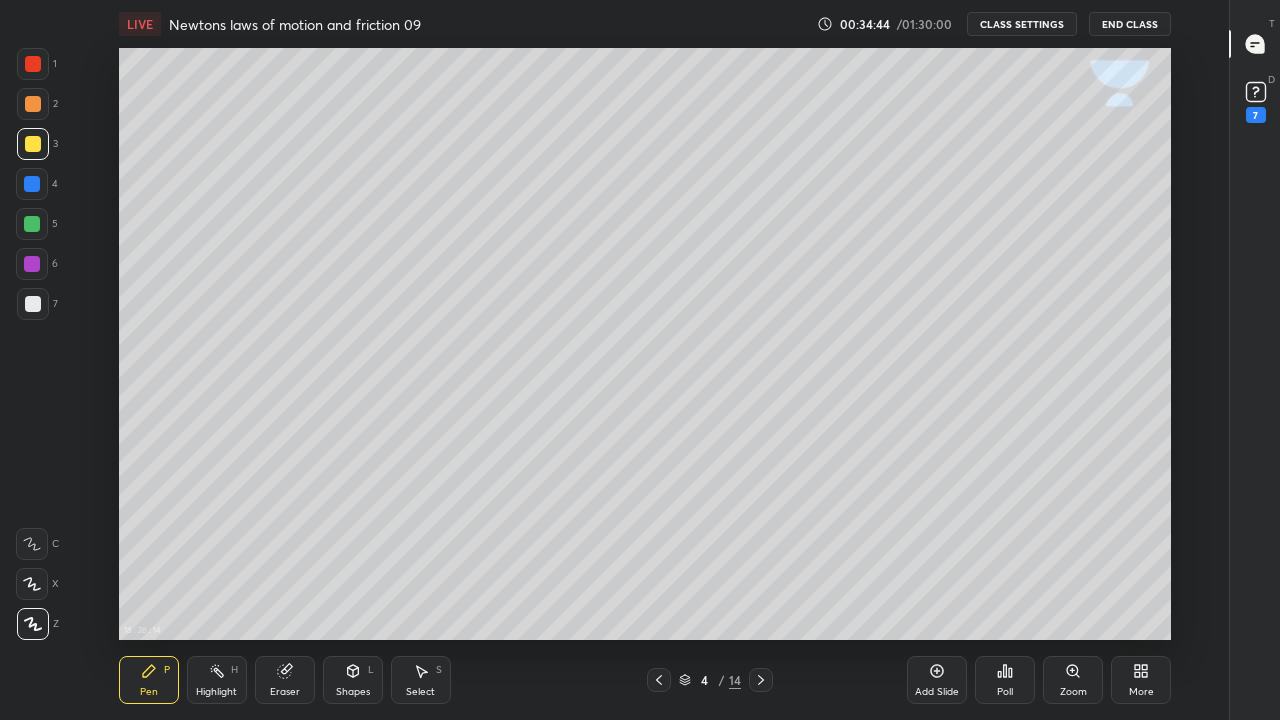 click 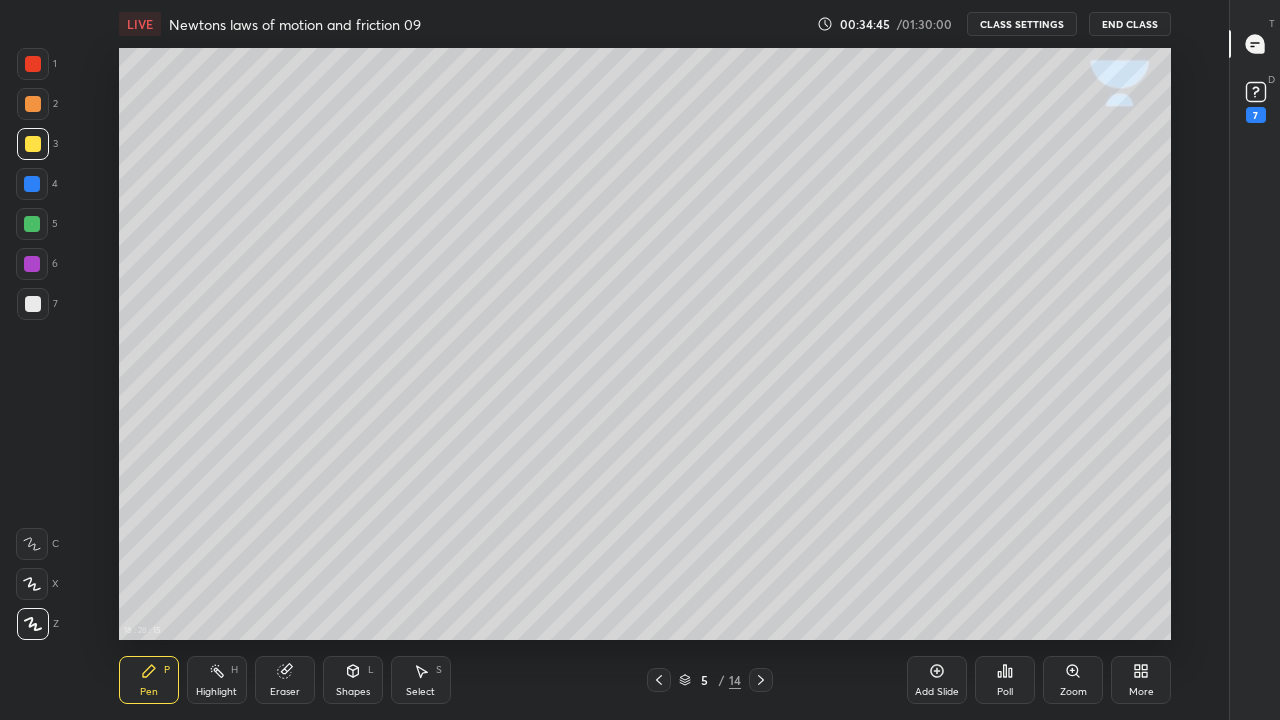 click 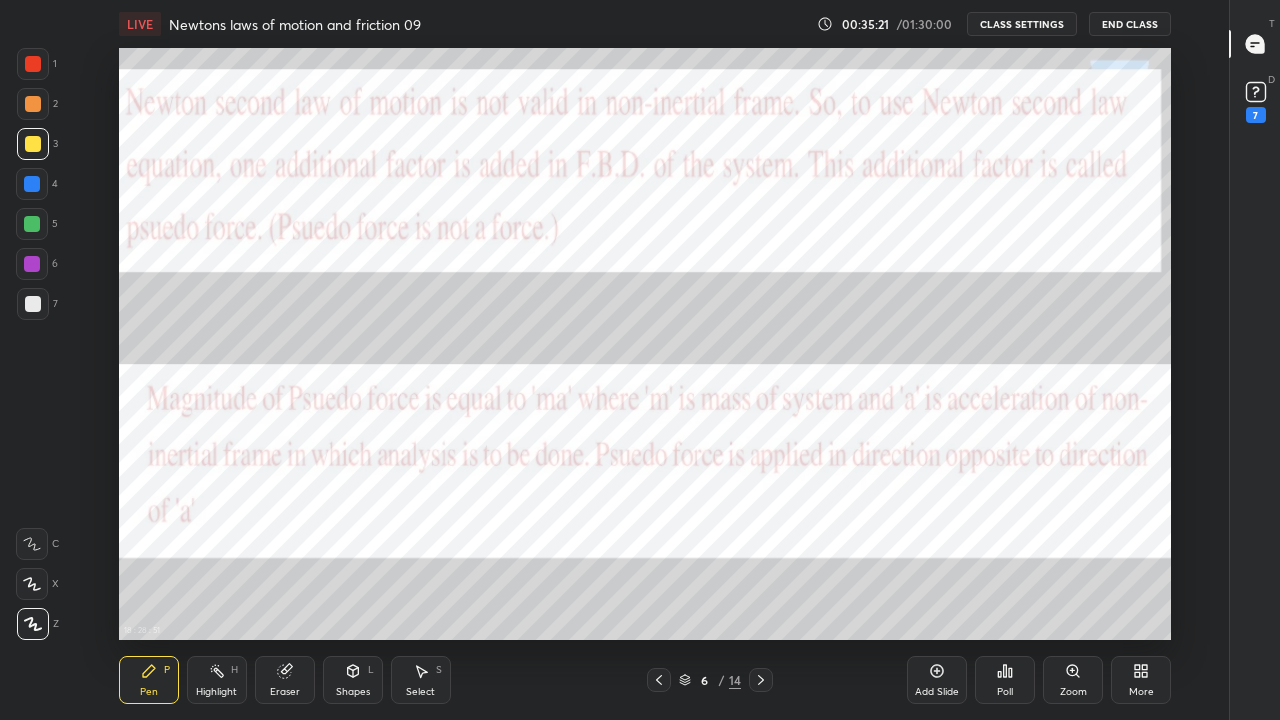 click 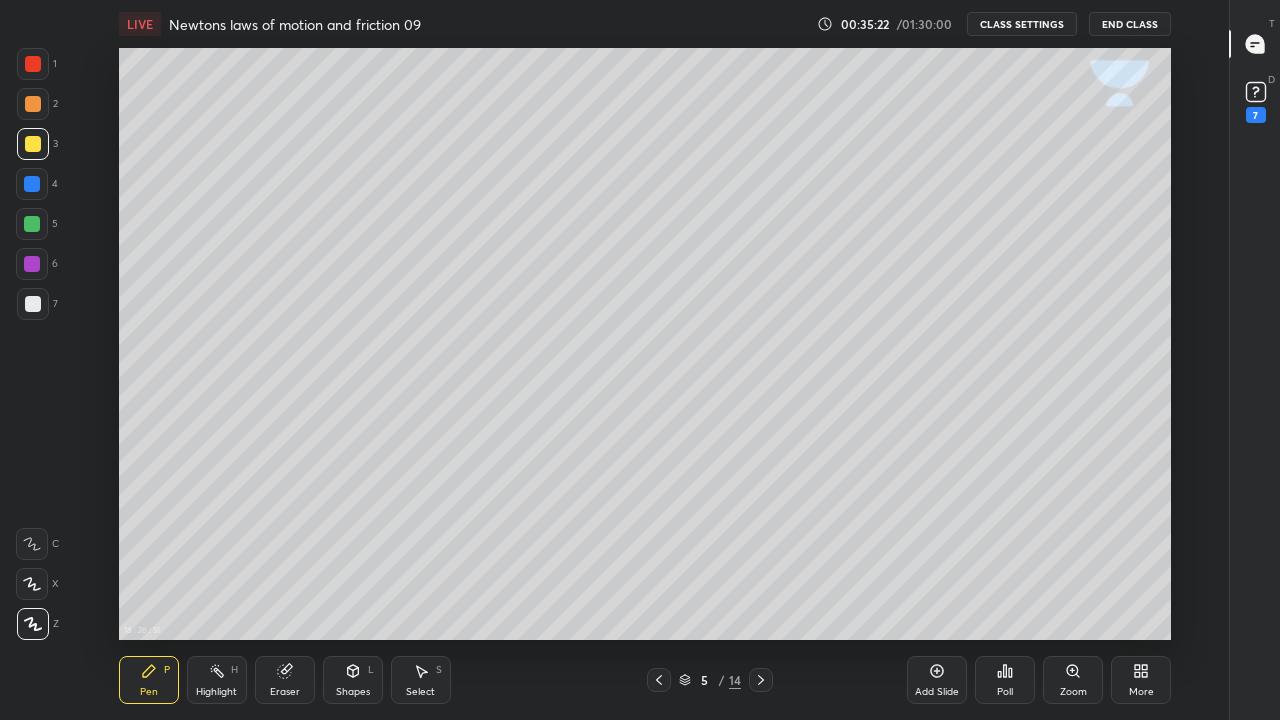 click 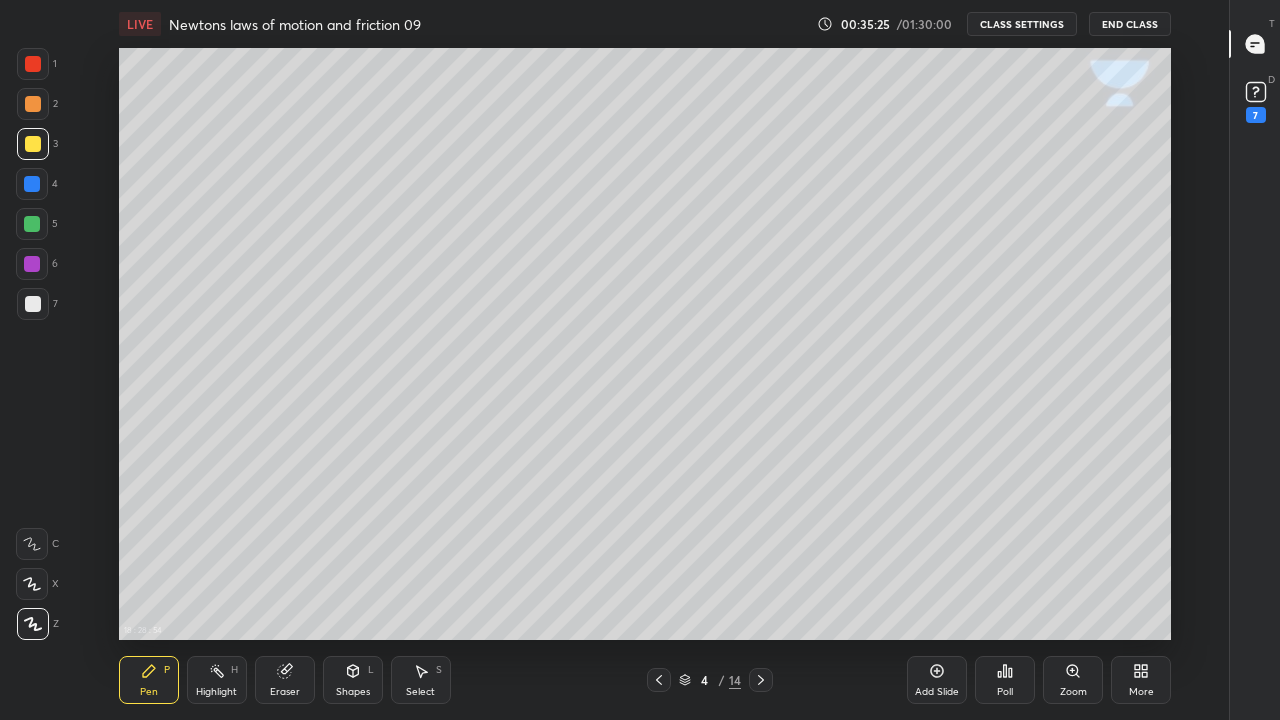click 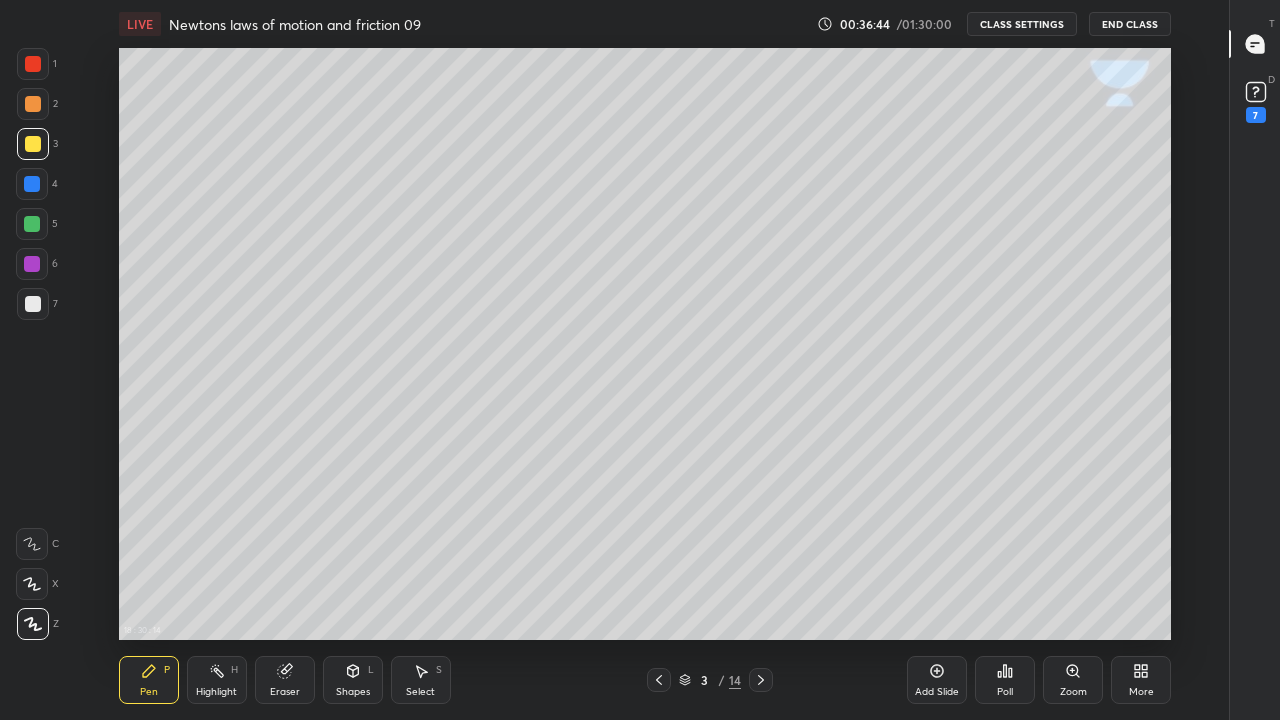 click at bounding box center [32, 264] 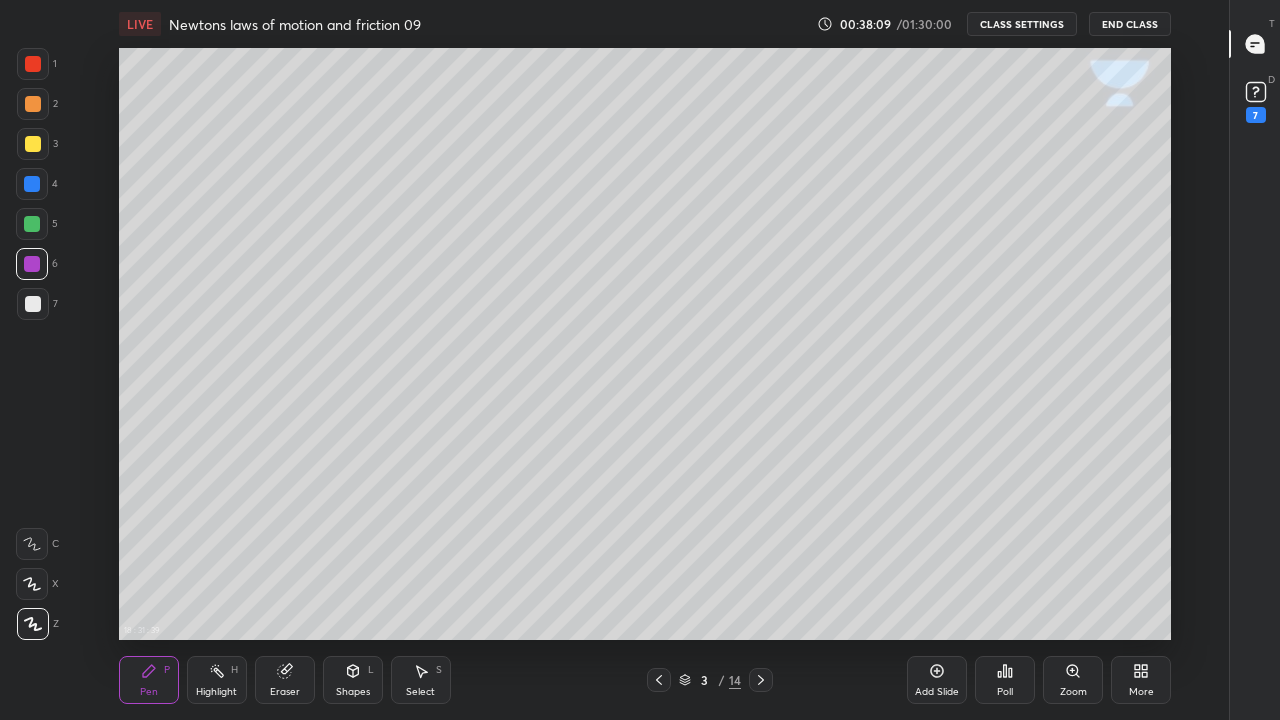 click 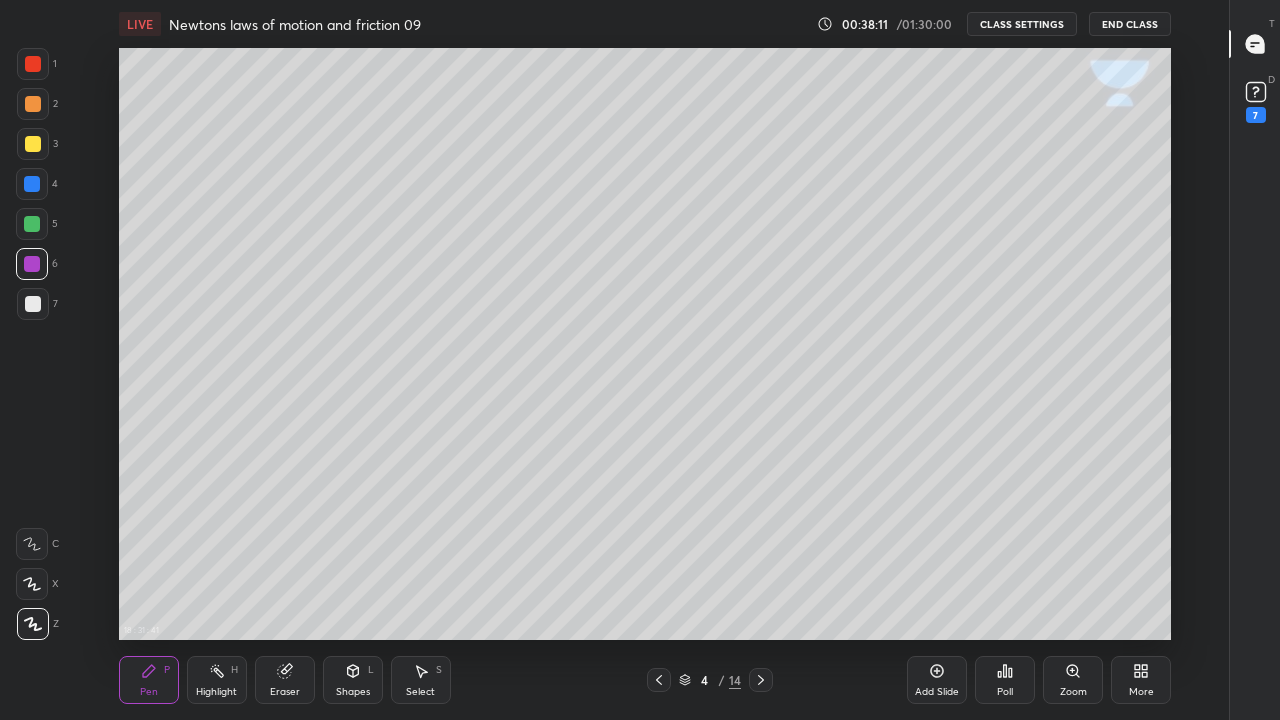 click 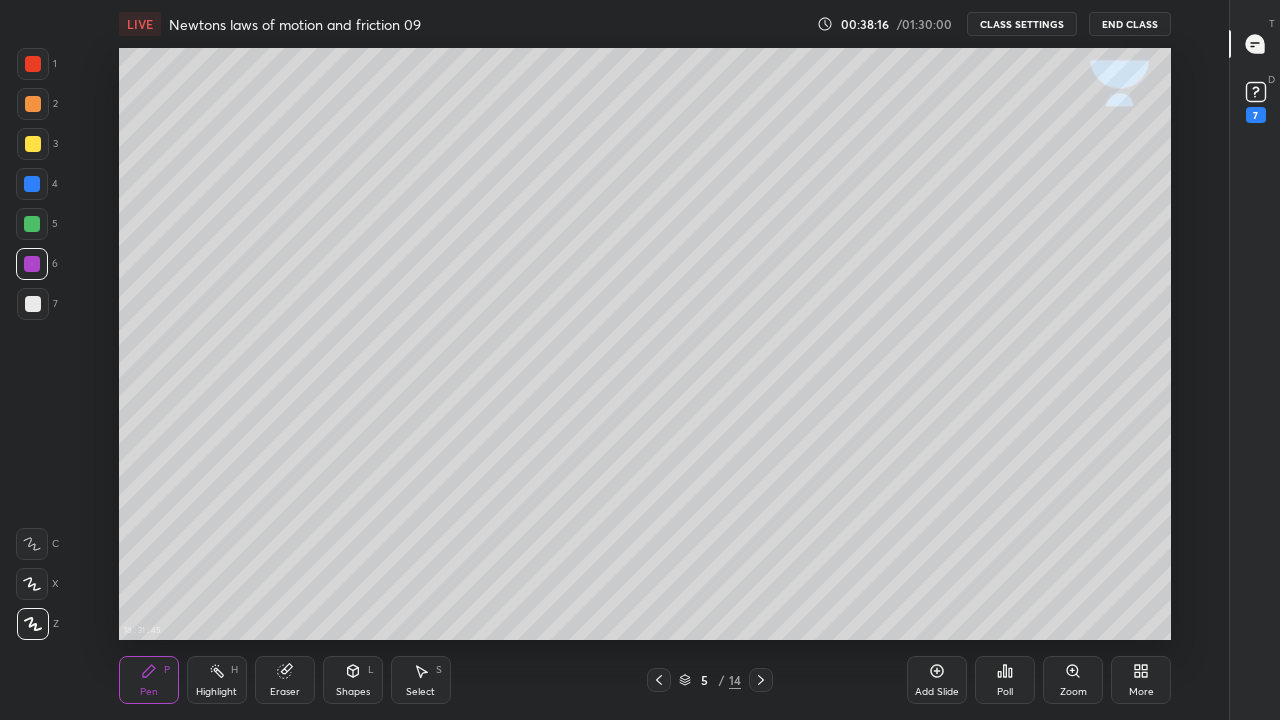 click at bounding box center (33, 144) 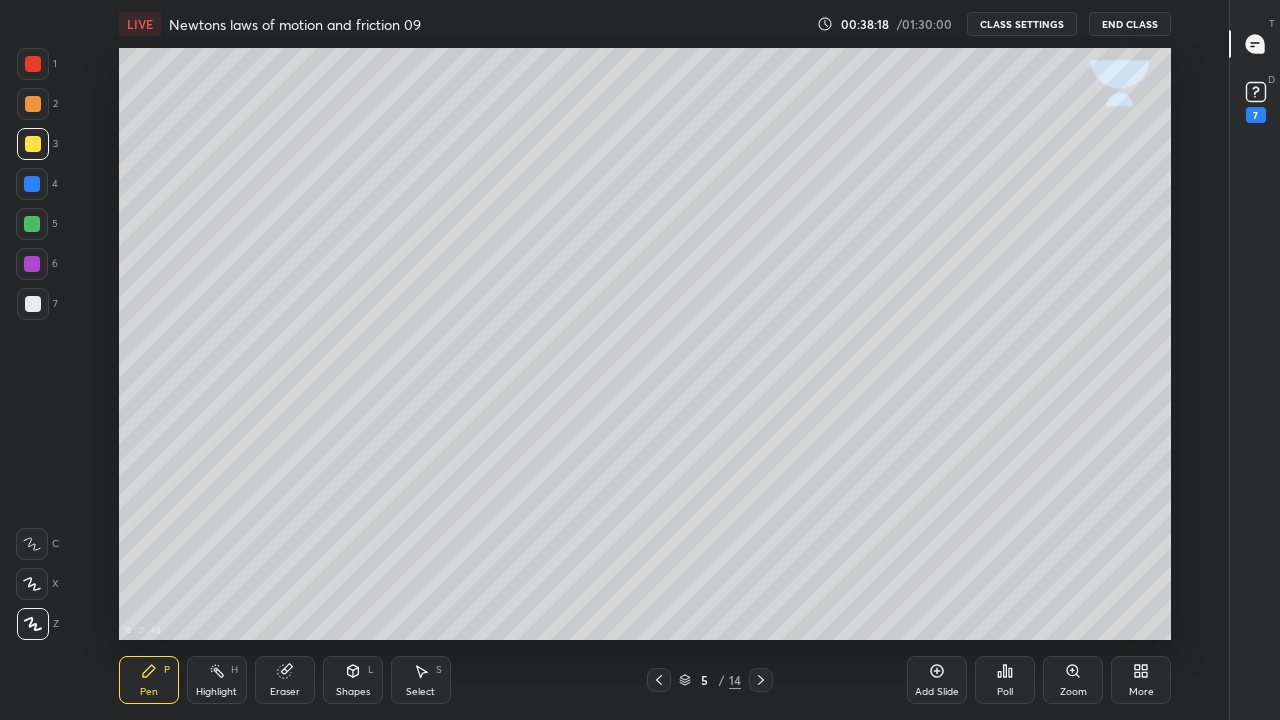 click 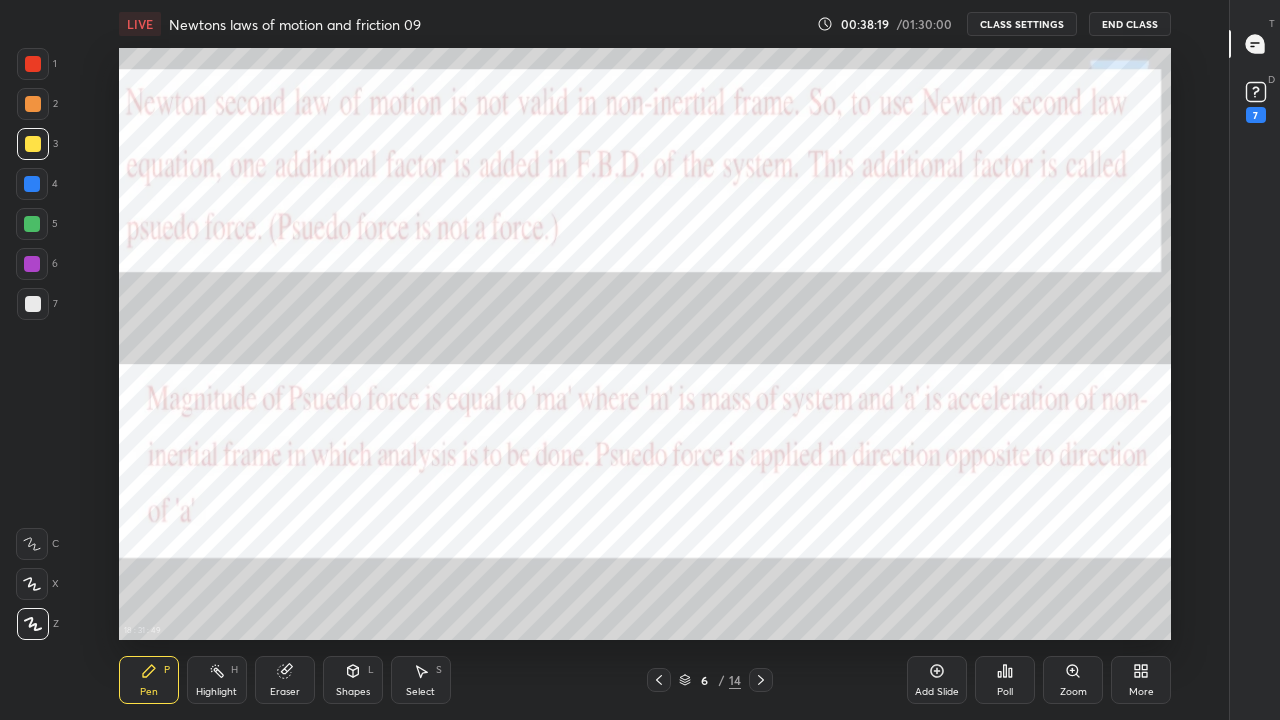 click 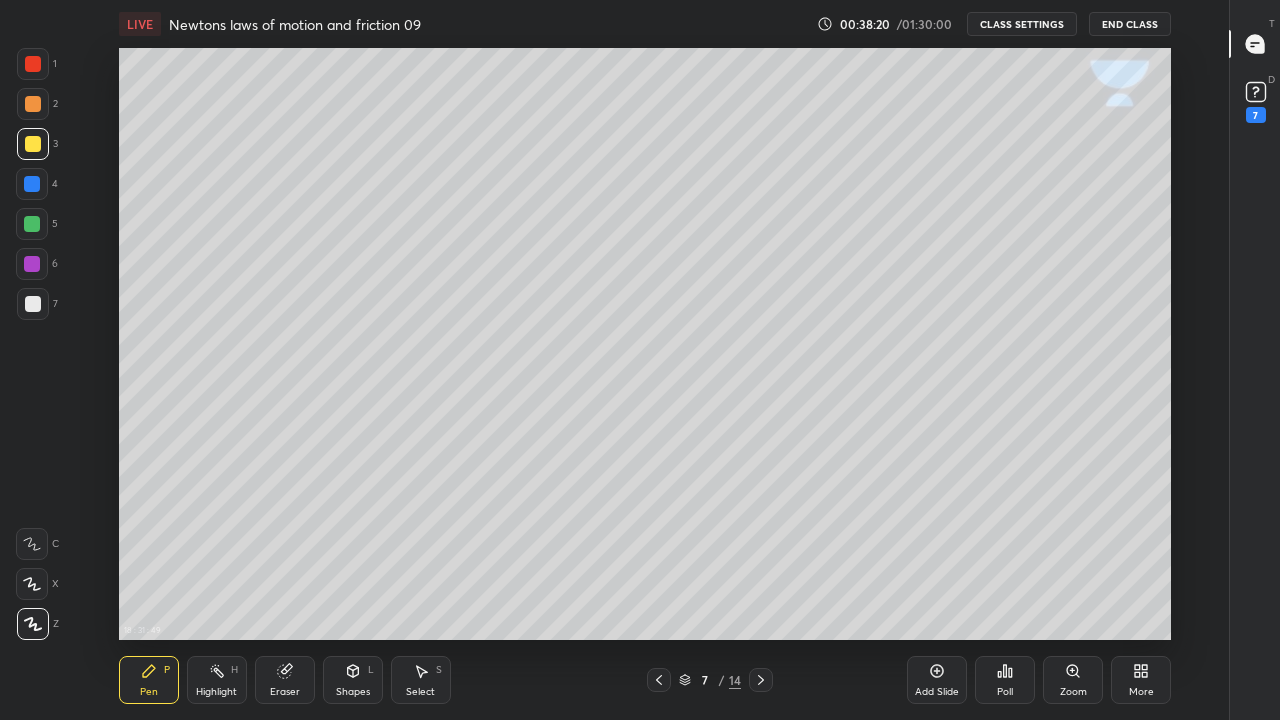 click 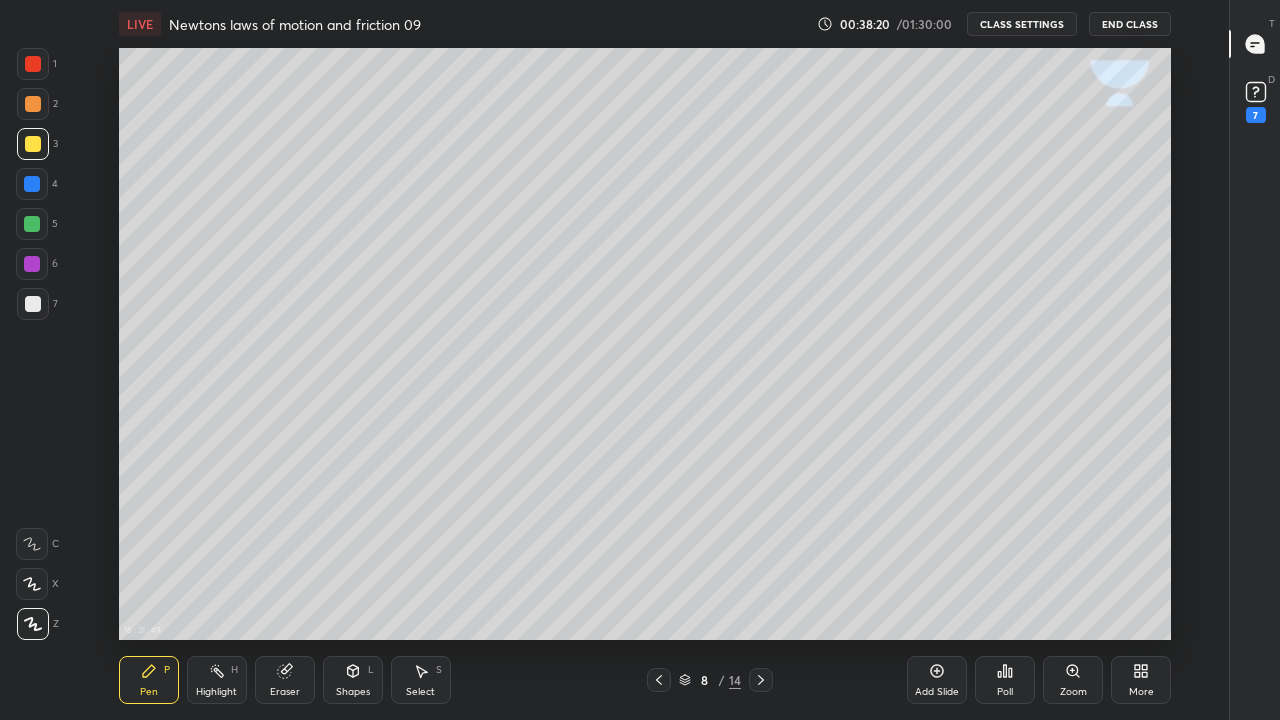 click 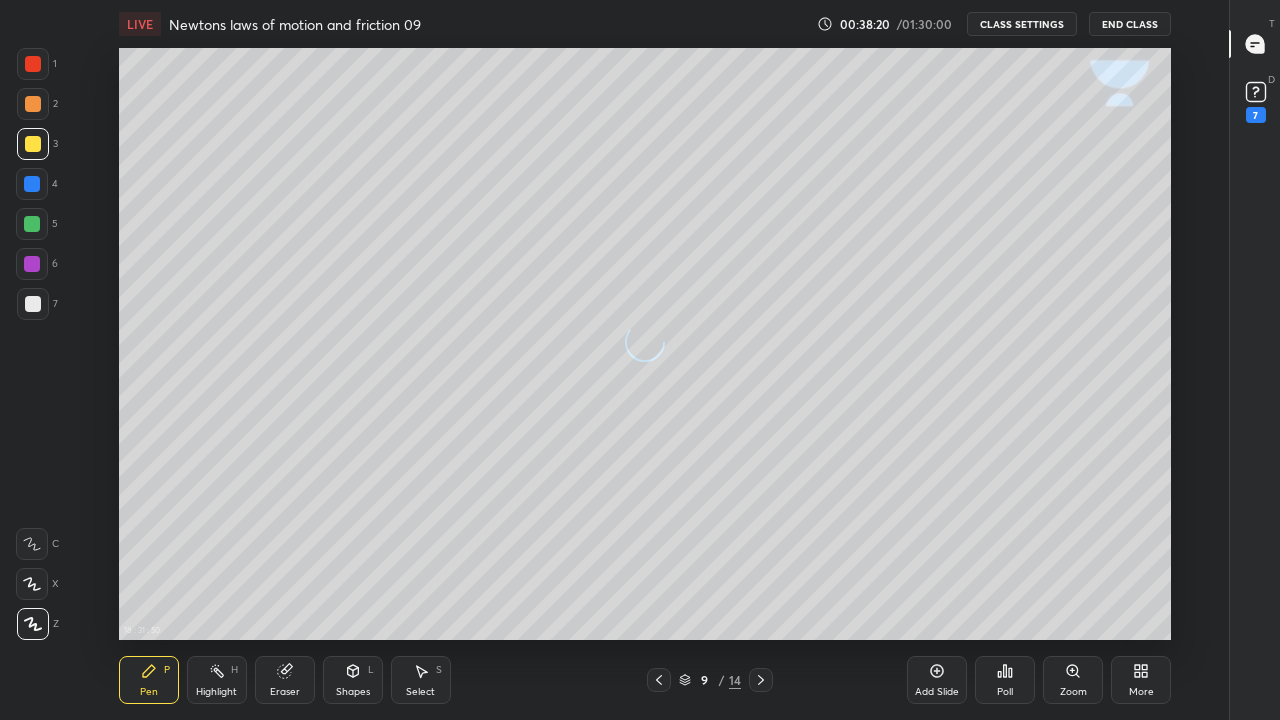 click 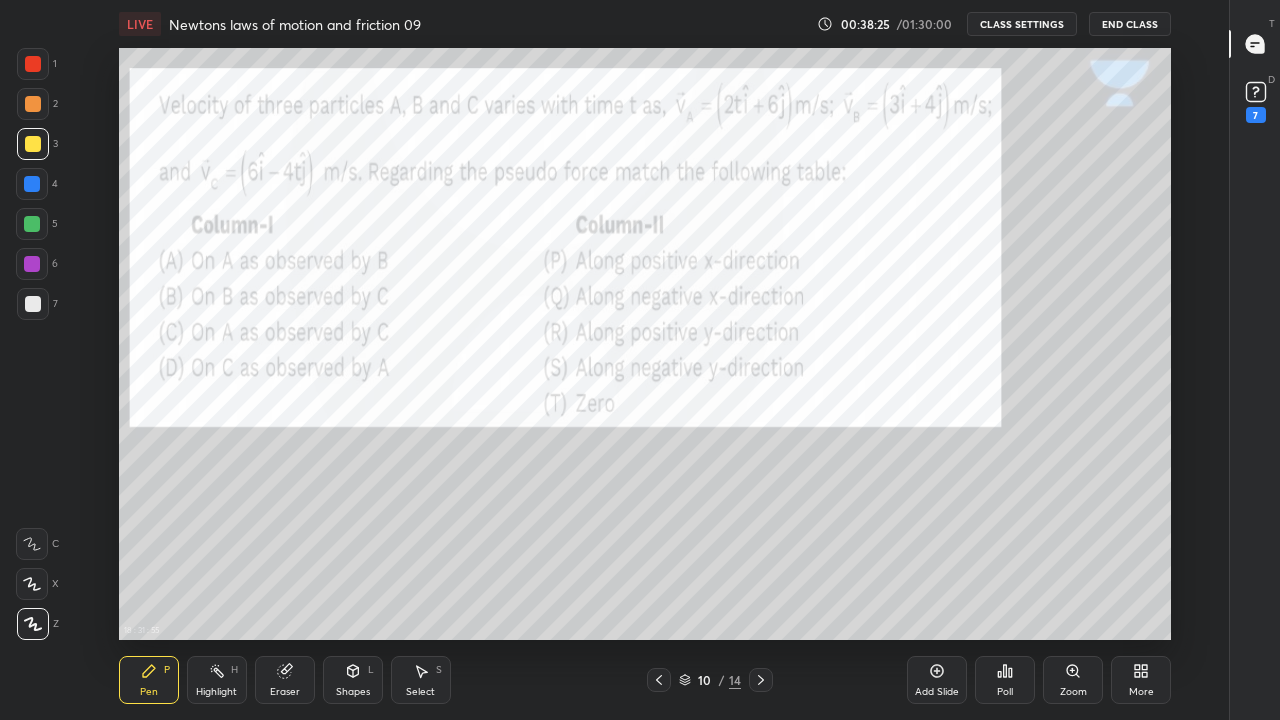 click at bounding box center [32, 184] 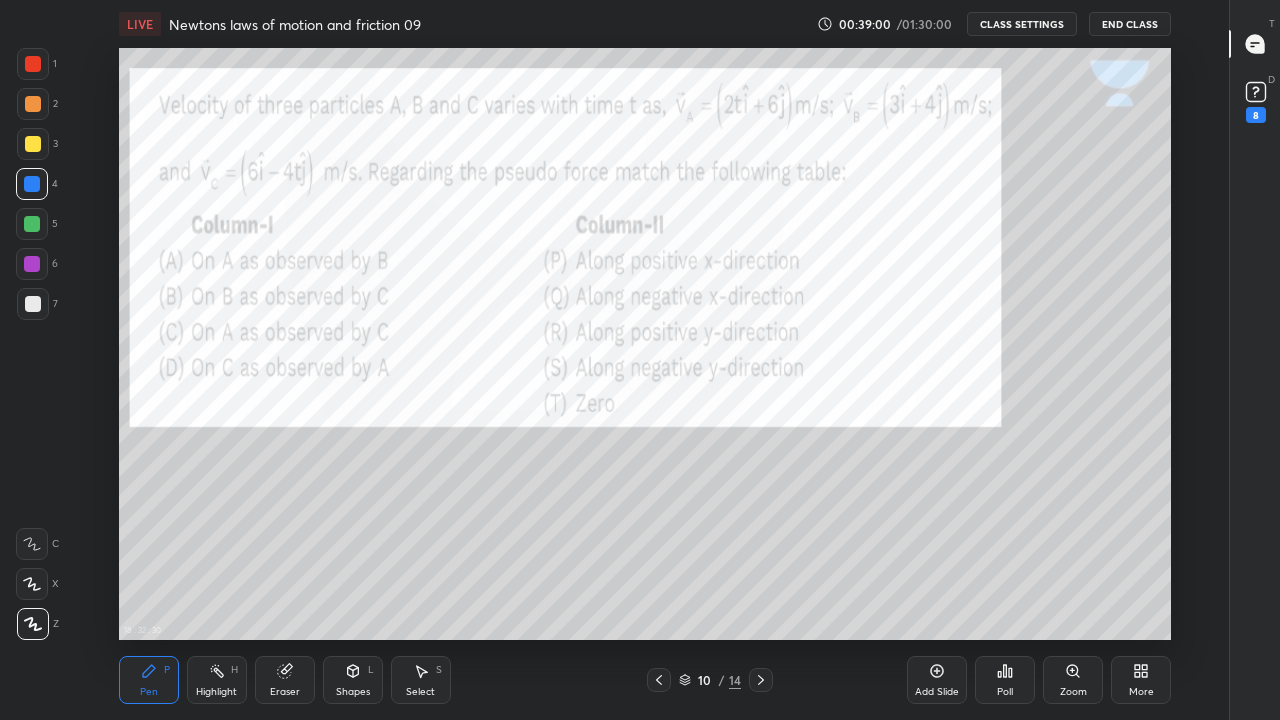 type on "x" 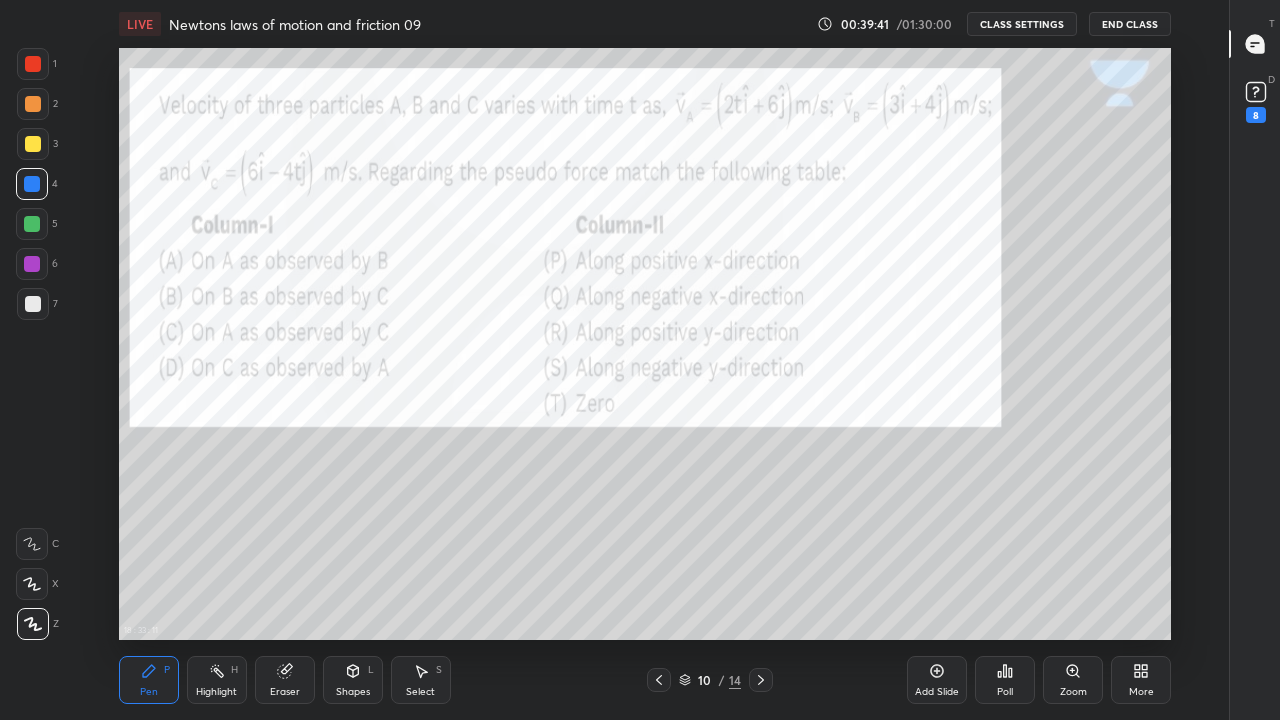 click on "CLASS SETTINGS" at bounding box center [1022, 24] 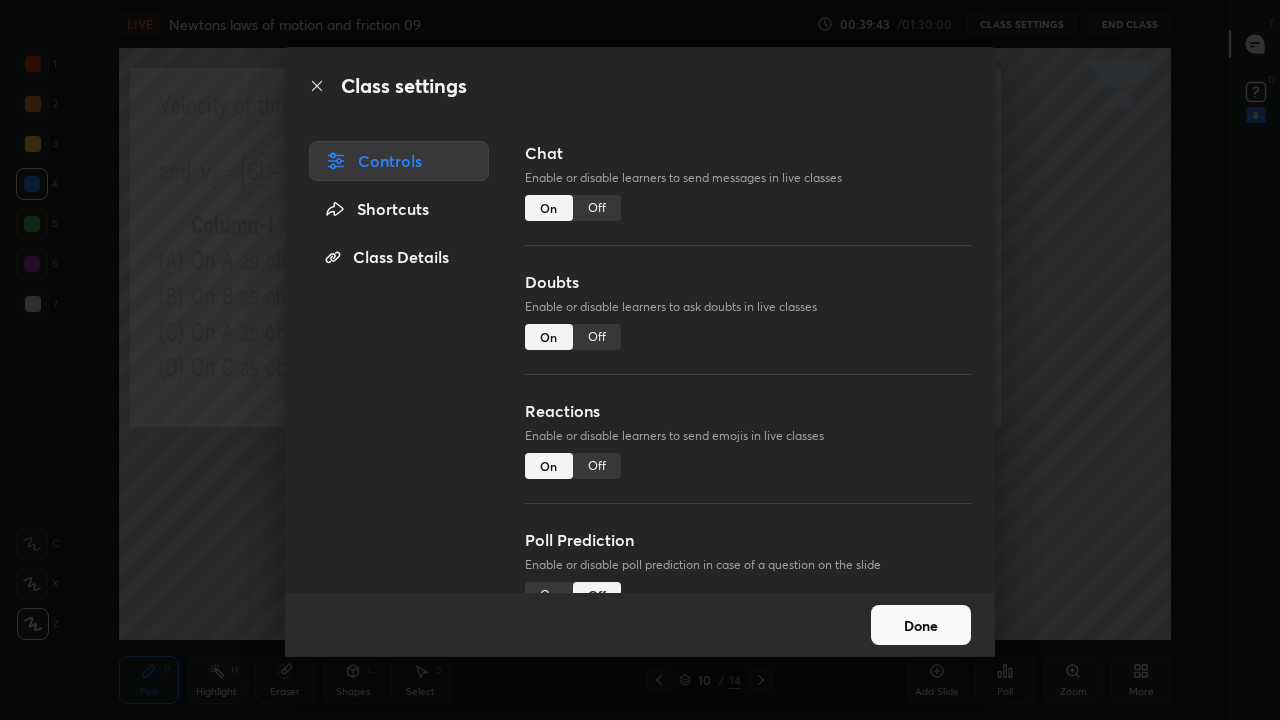 click on "Off" at bounding box center (597, 208) 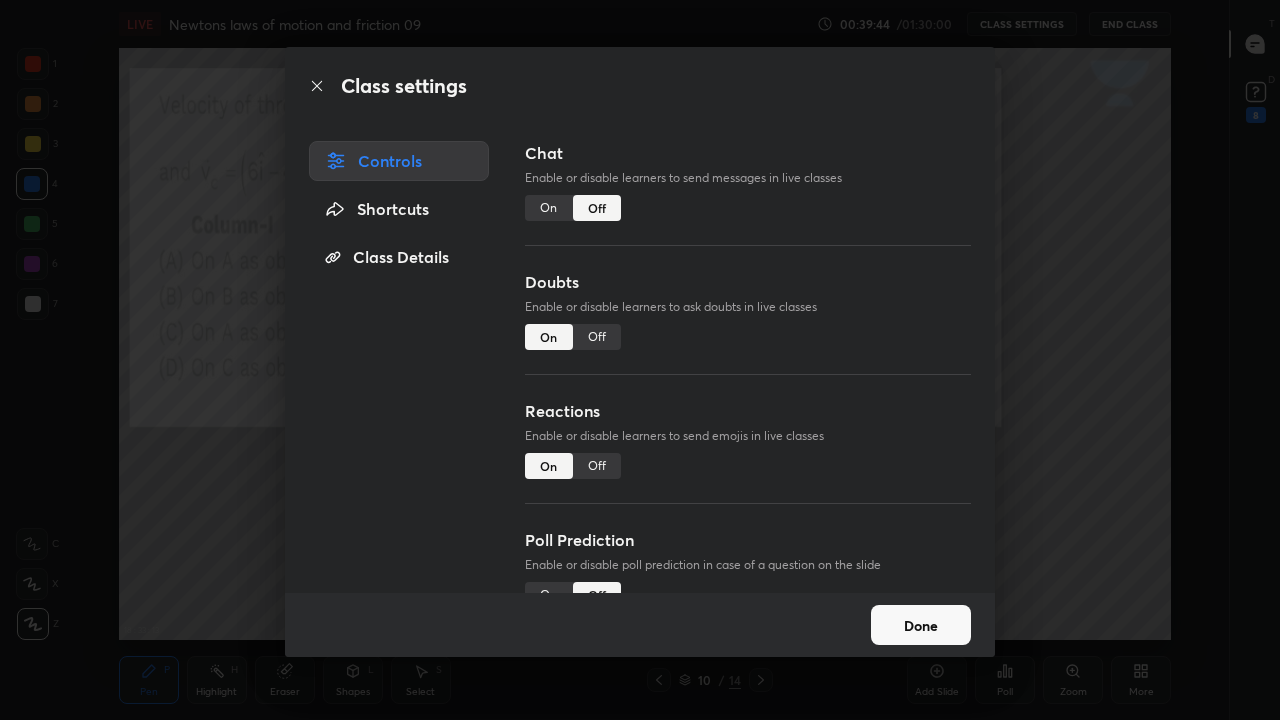 click on "Done" at bounding box center (921, 625) 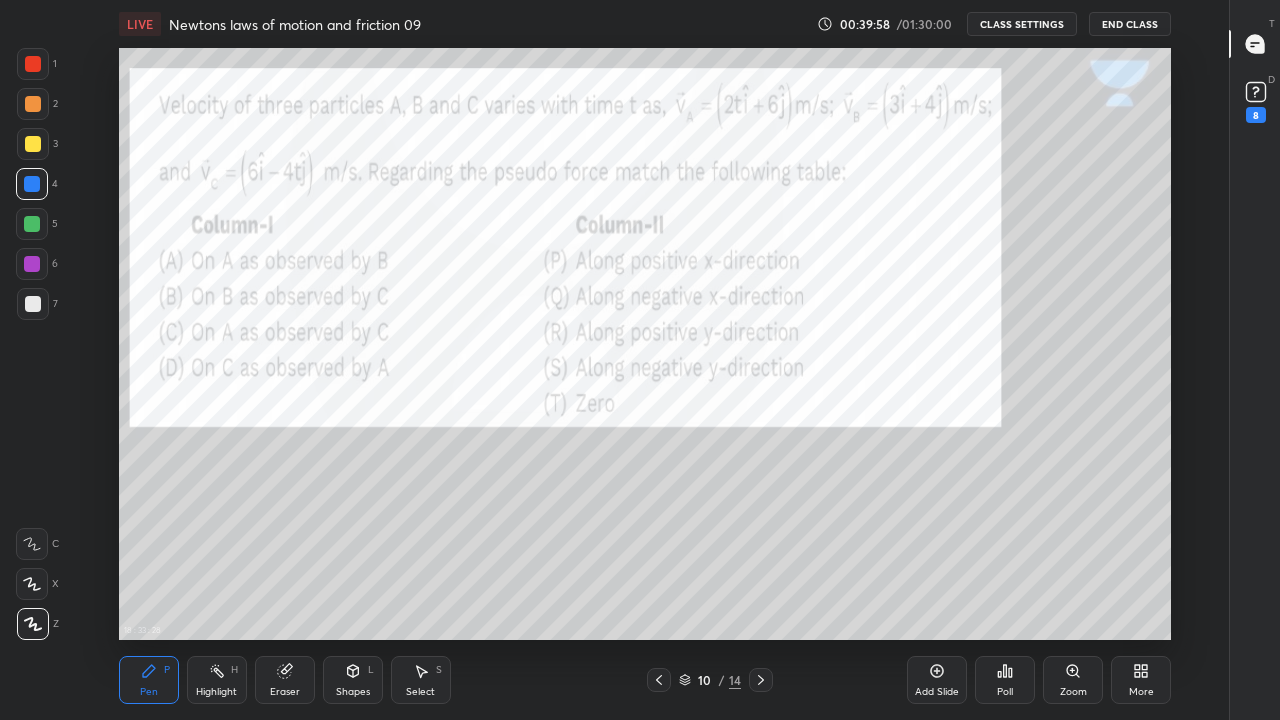 click at bounding box center (33, 64) 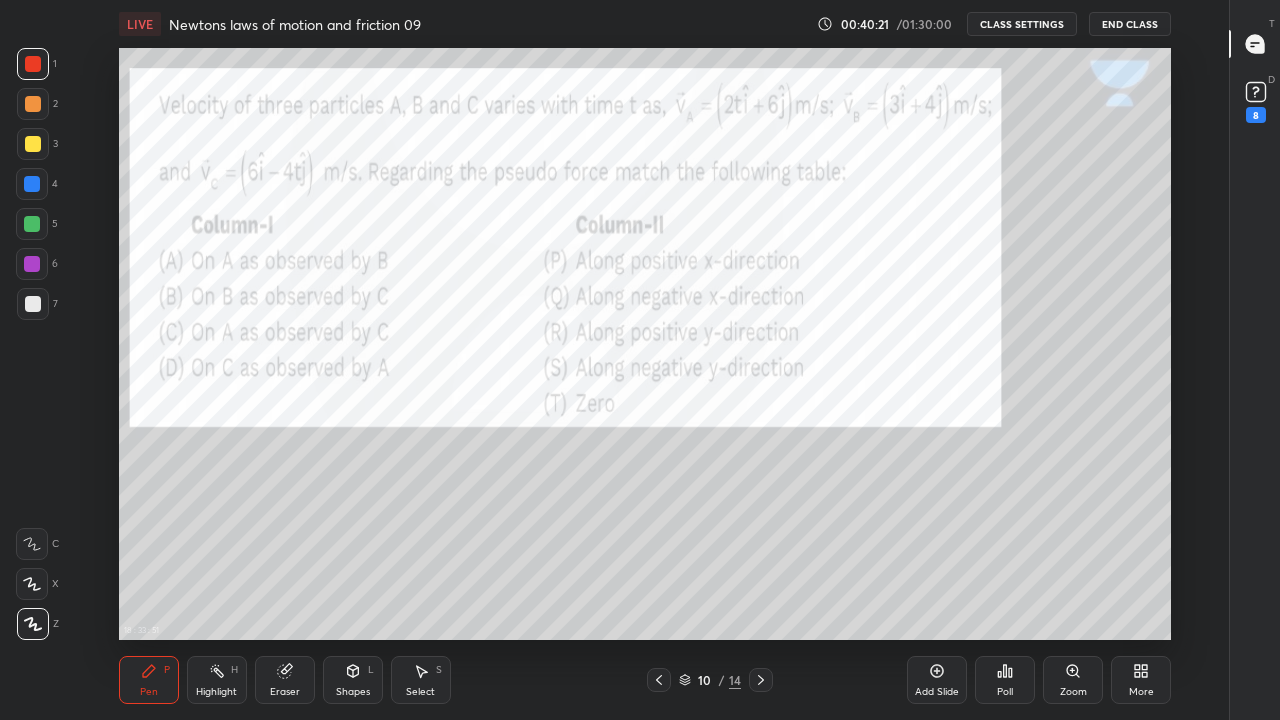 click at bounding box center [33, 304] 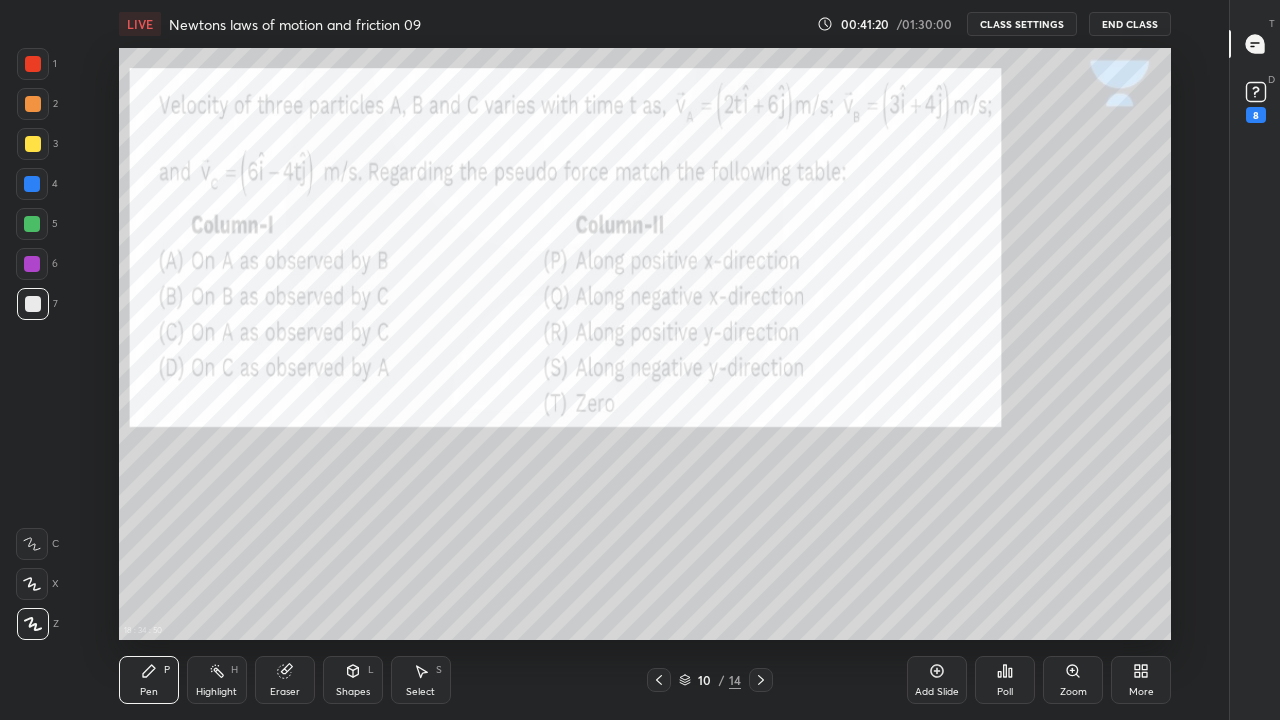 click on "More" at bounding box center [1141, 680] 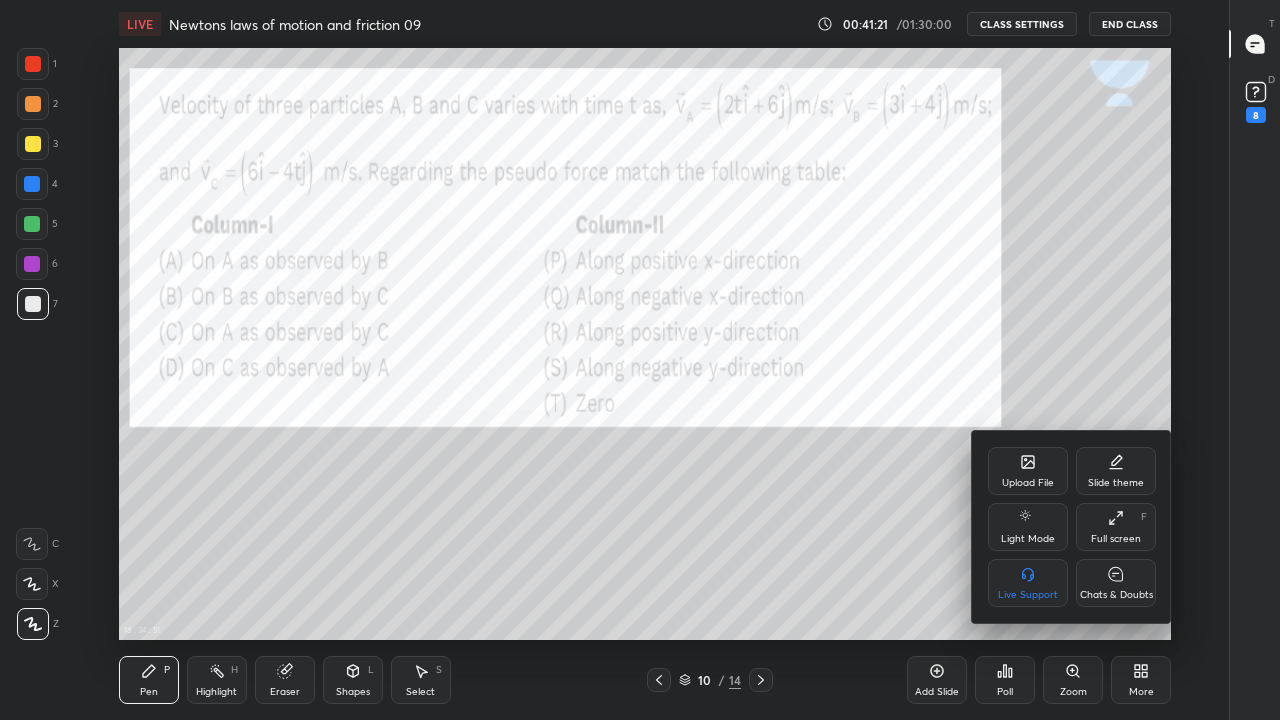 click on "Chats & Doubts" at bounding box center [1116, 583] 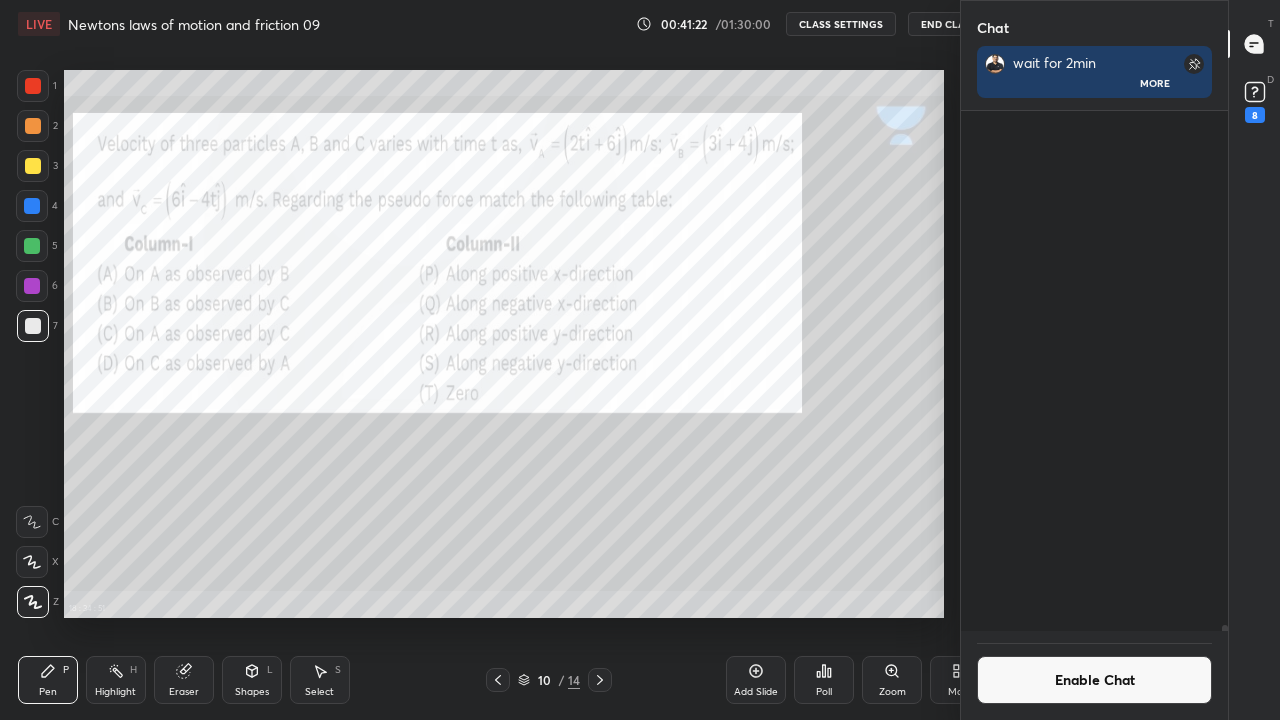 scroll, scrollTop: 592, scrollLeft: 921, axis: both 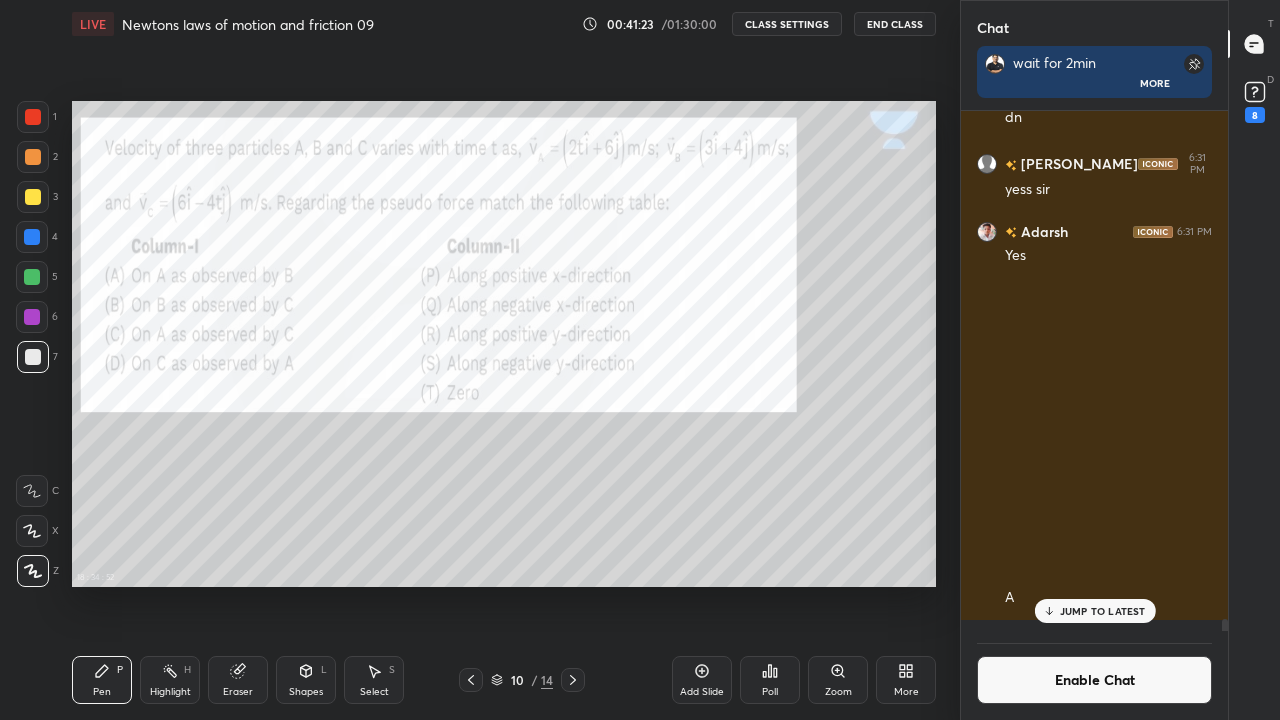 click on "Enable Chat" at bounding box center [1094, 680] 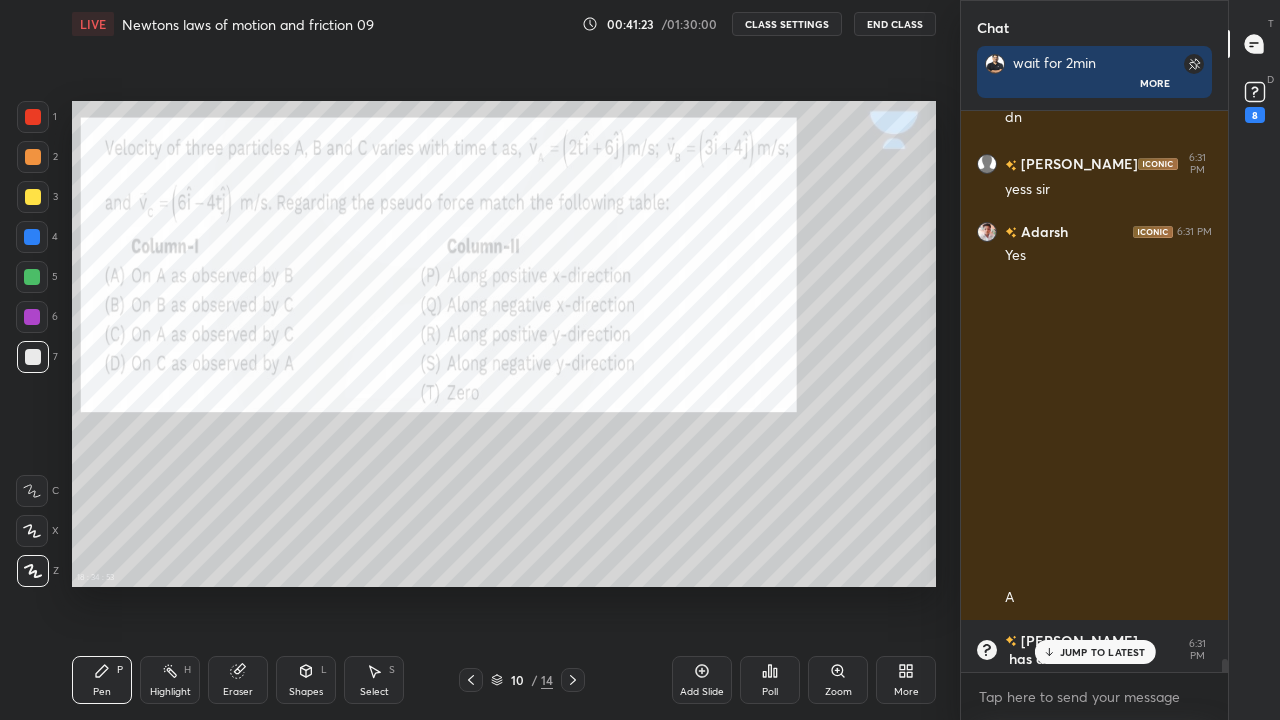 click on "More" at bounding box center [906, 680] 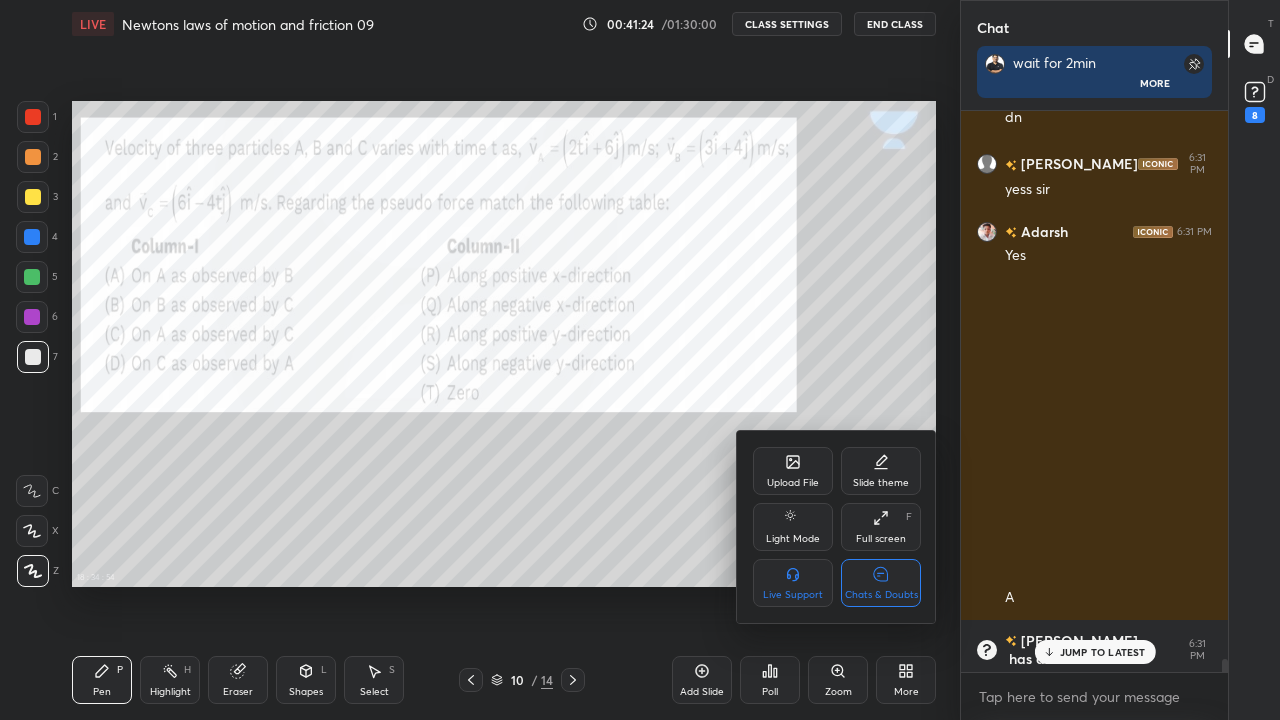 click 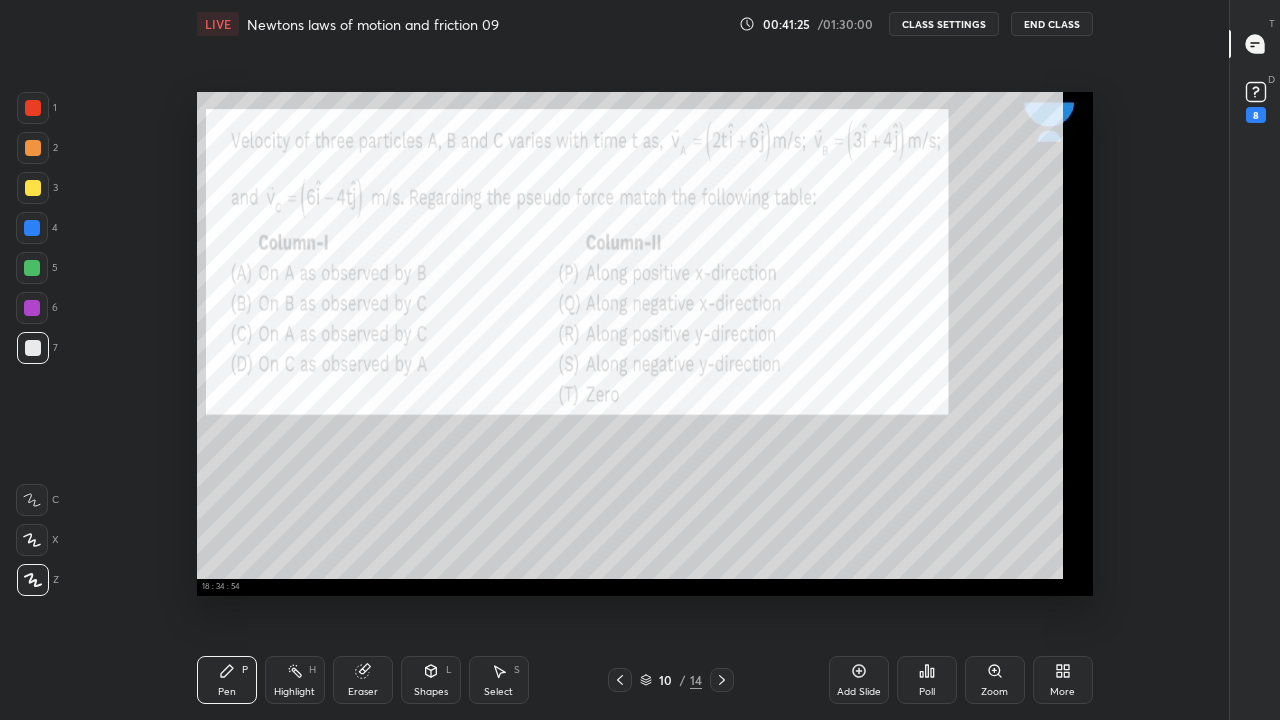 scroll, scrollTop: 7, scrollLeft: 1, axis: both 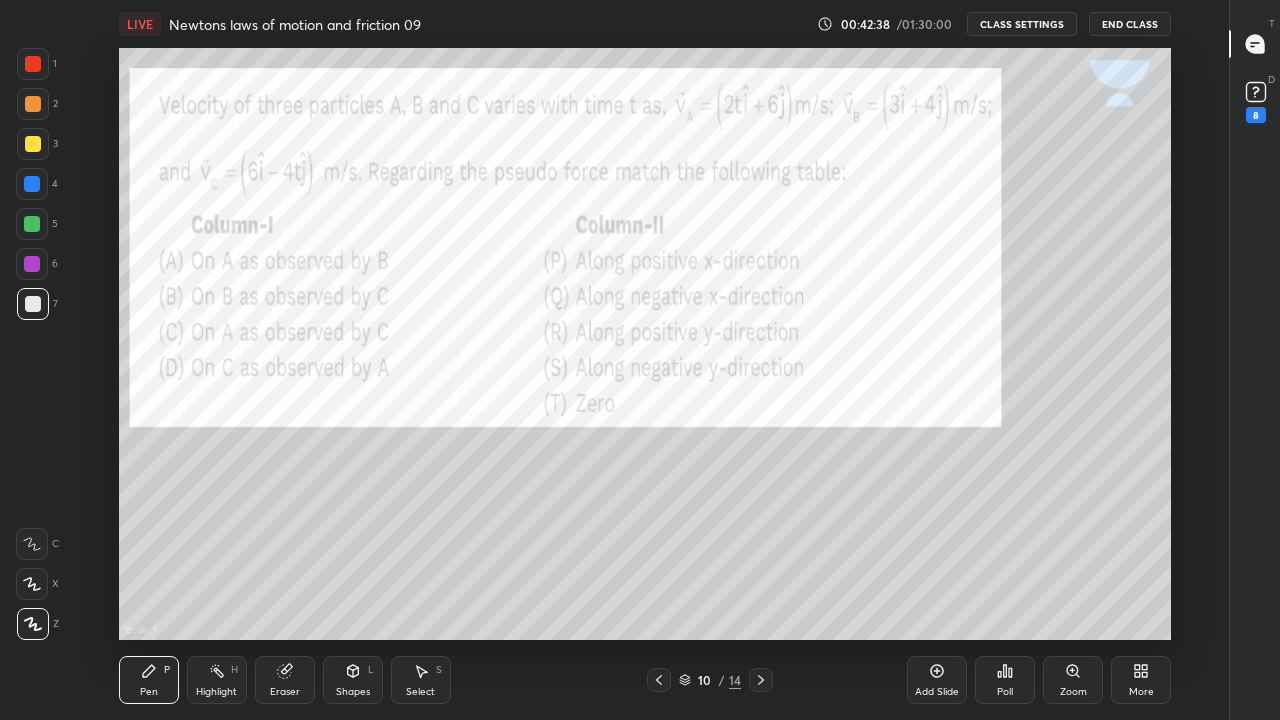 click at bounding box center (32, 184) 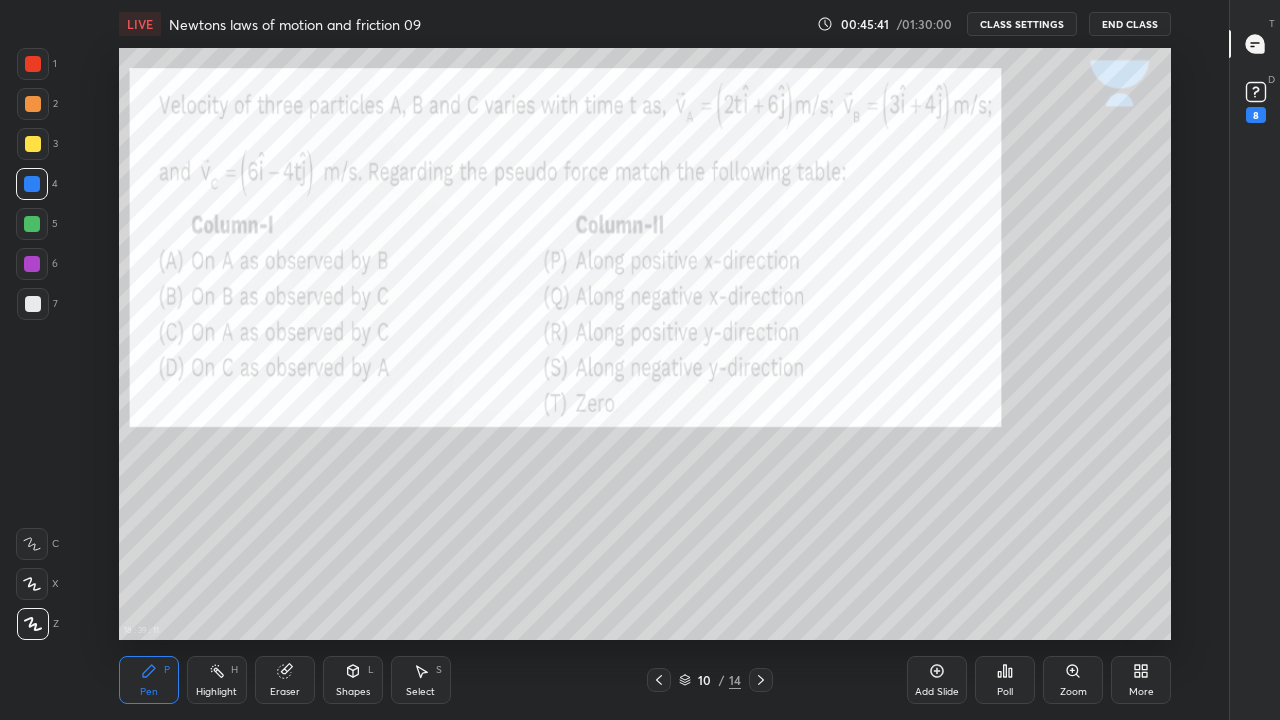 click 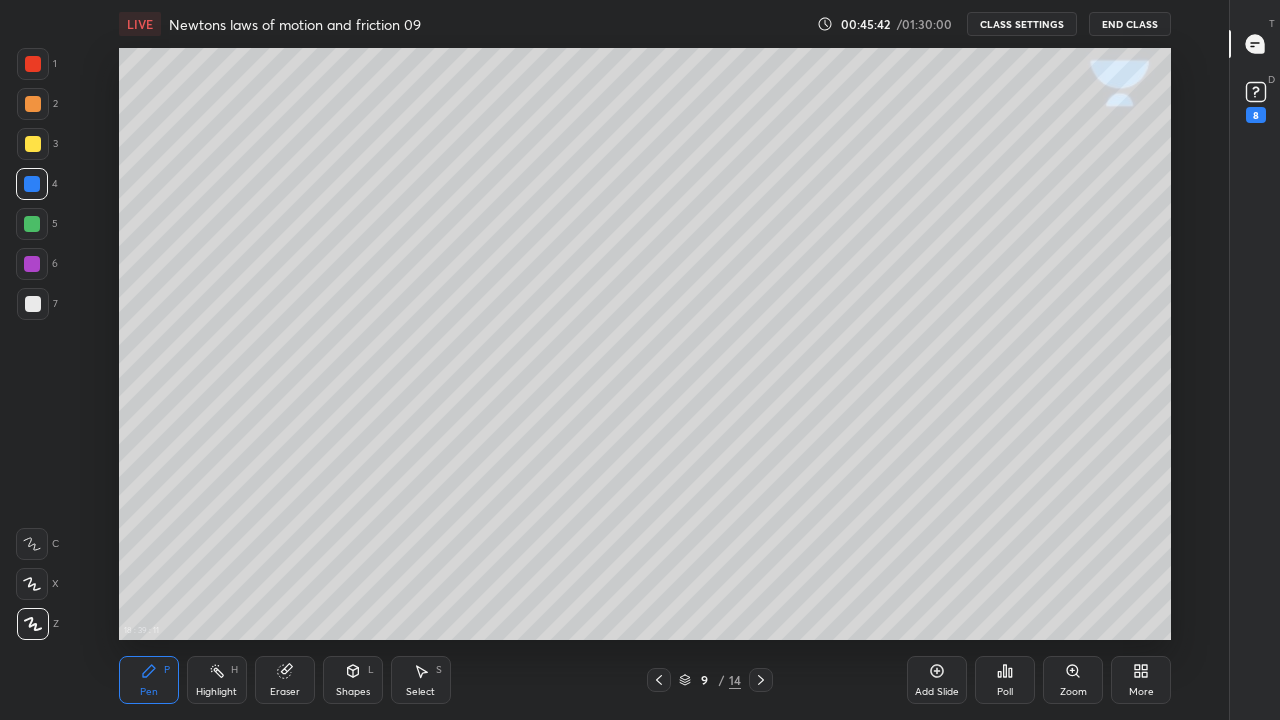 click 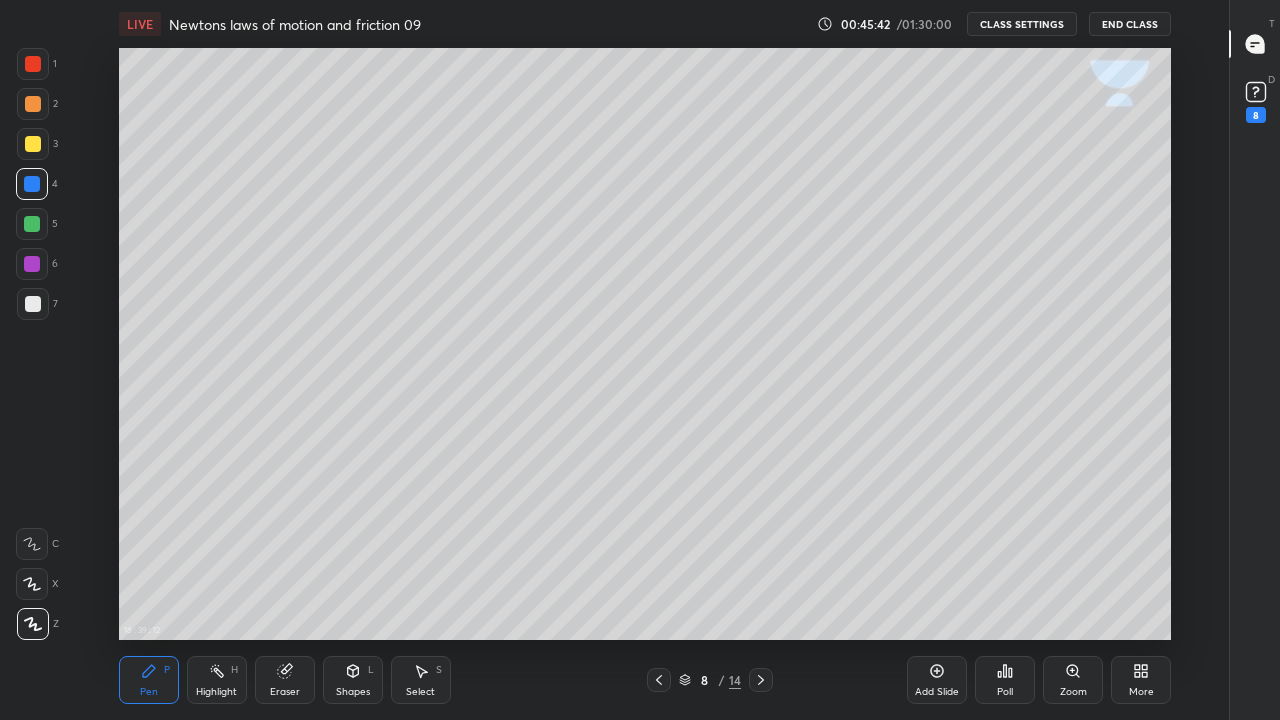 click 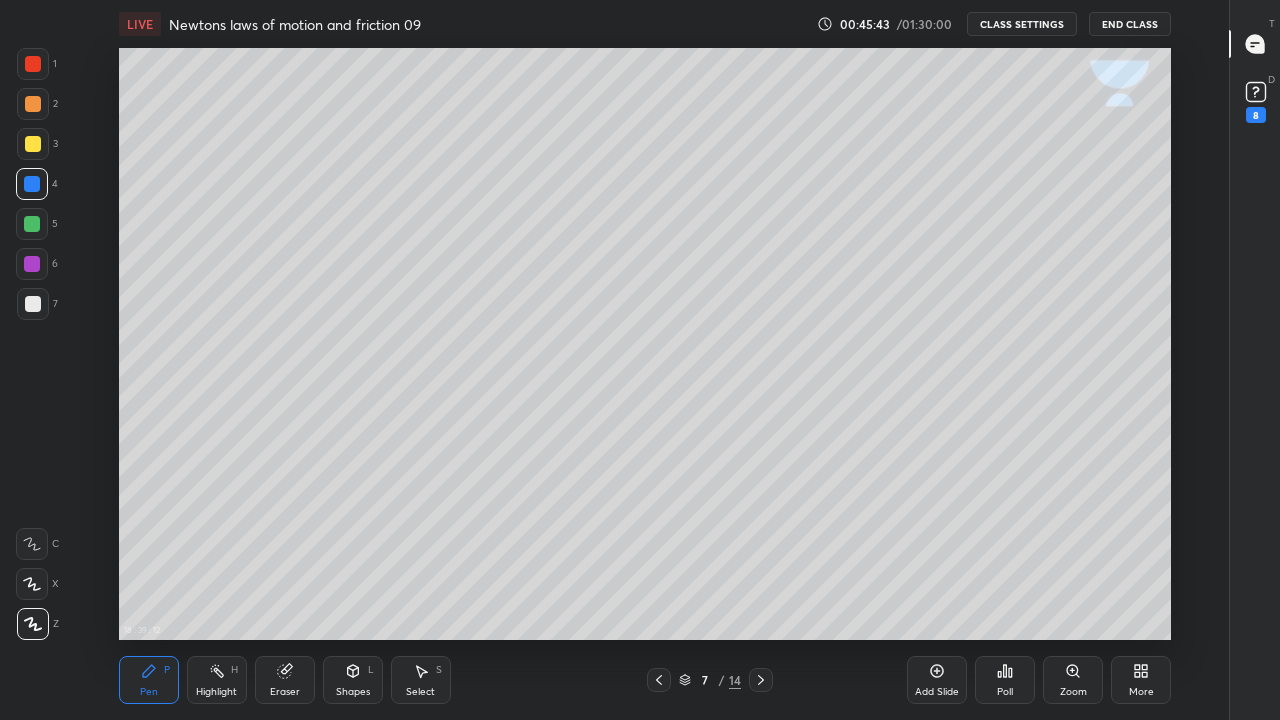 click 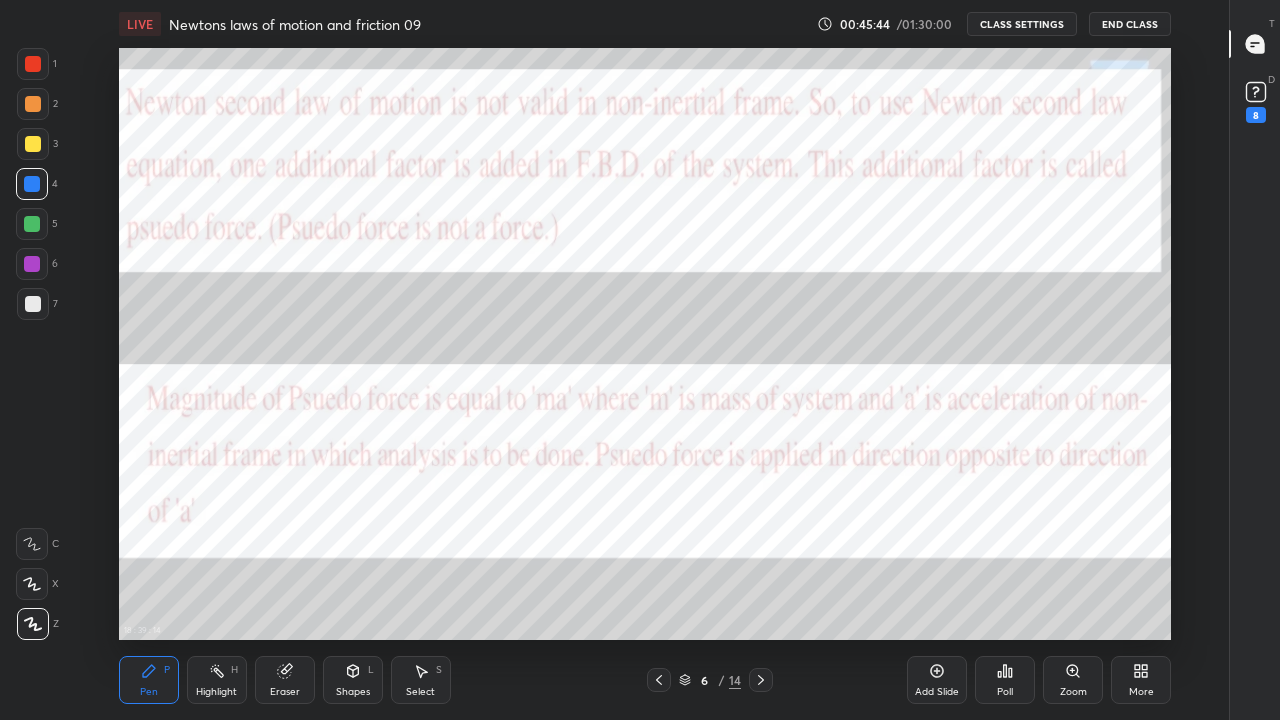 click 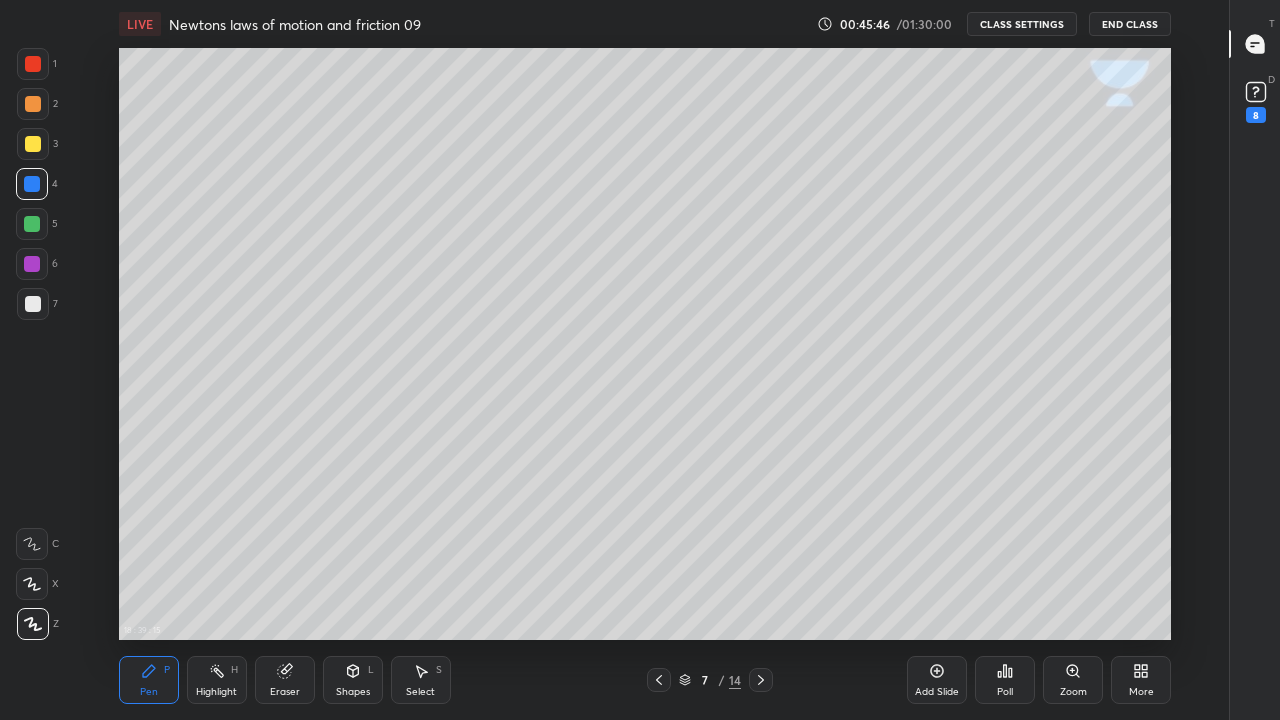 click at bounding box center [33, 304] 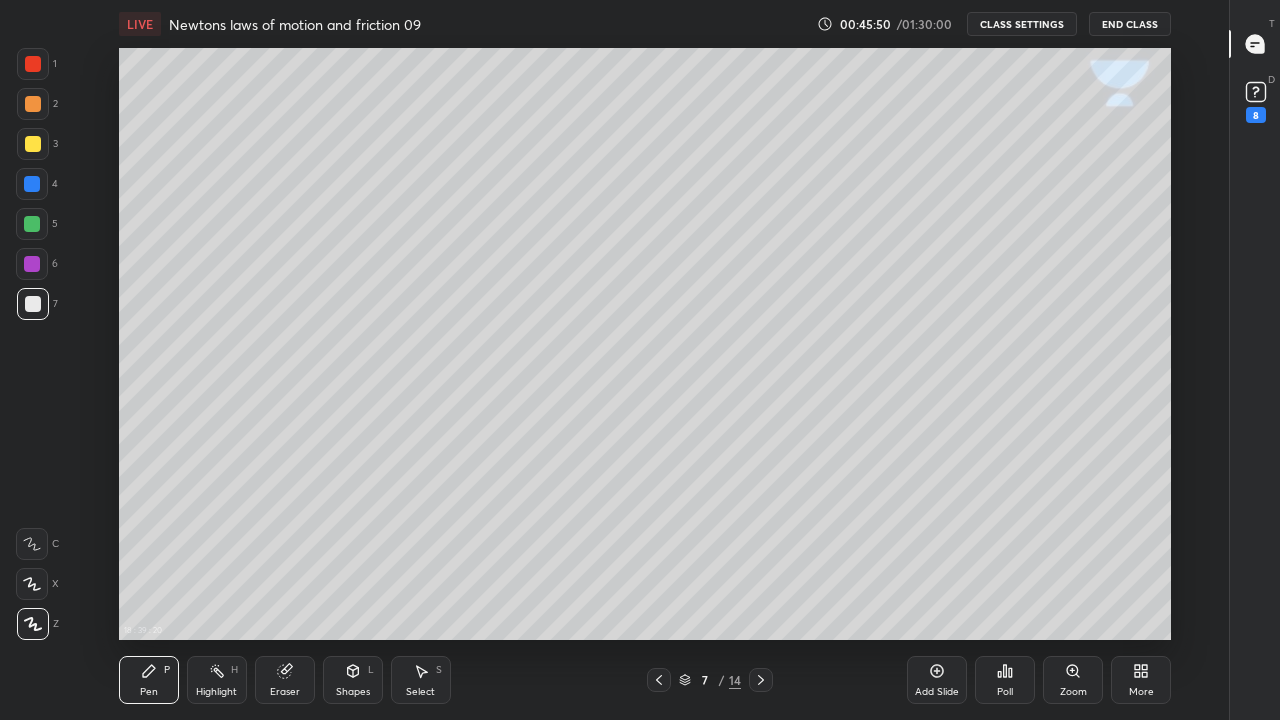 click 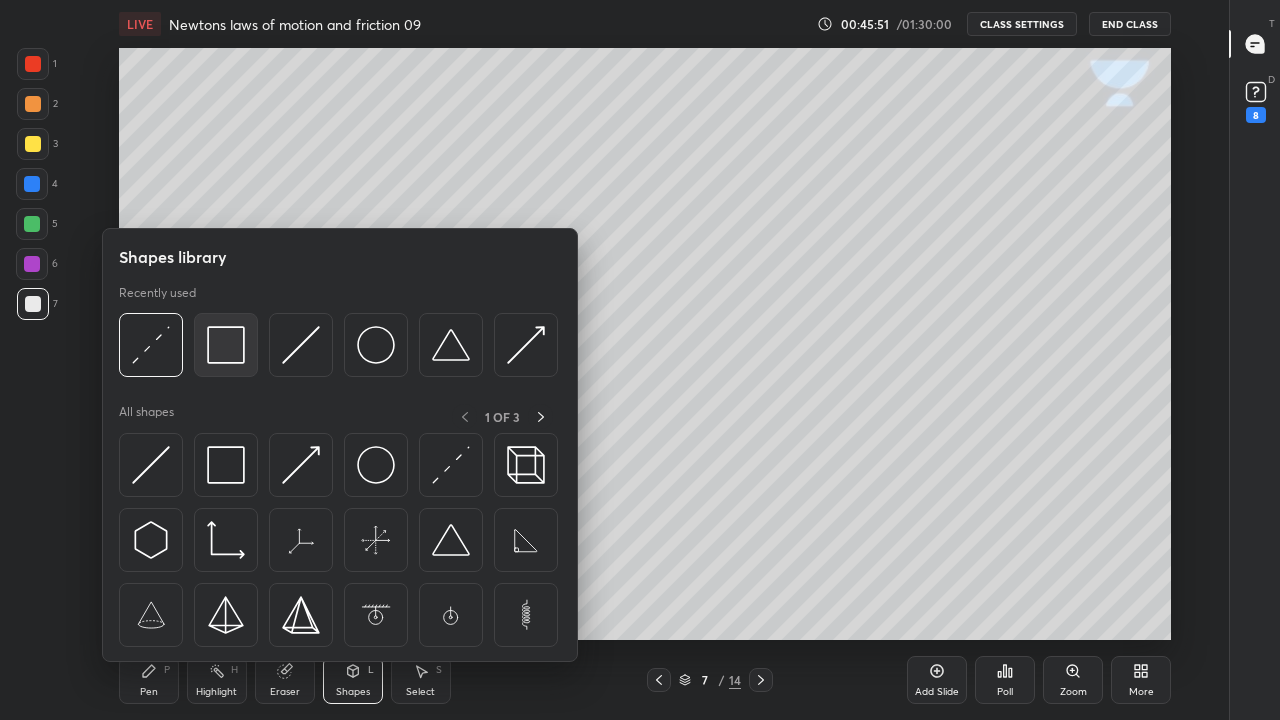 click at bounding box center [226, 345] 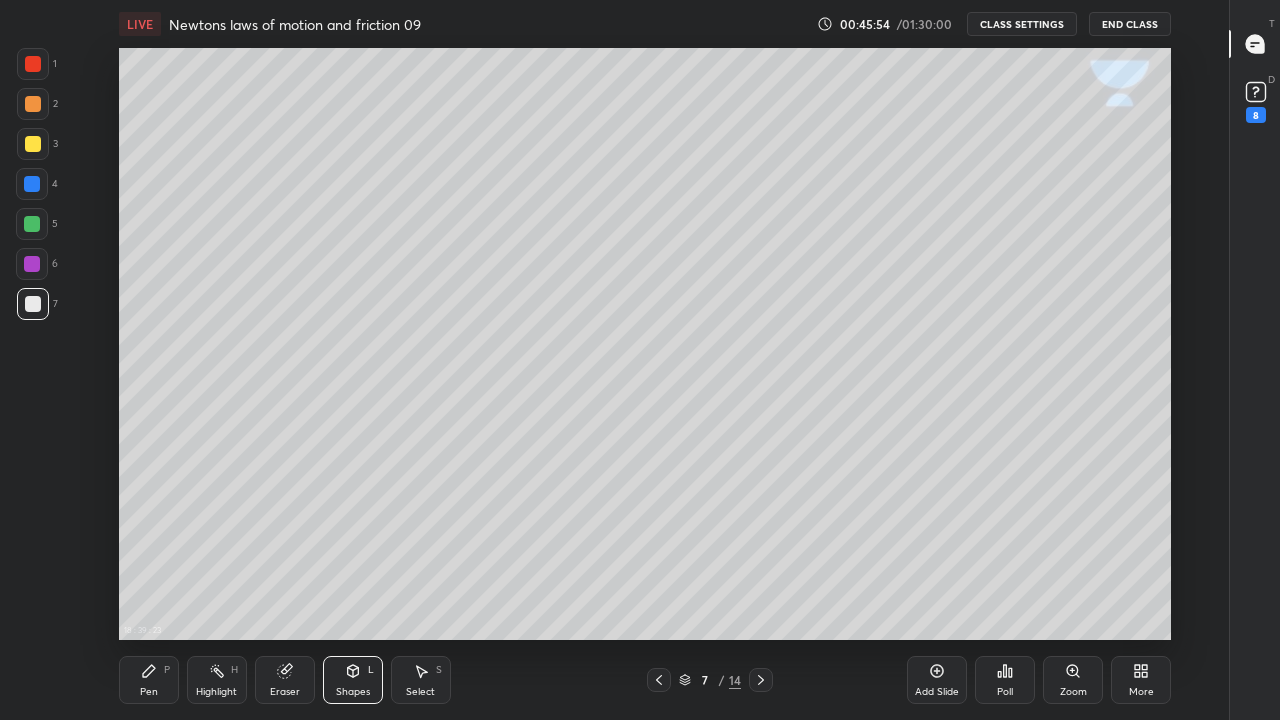 click 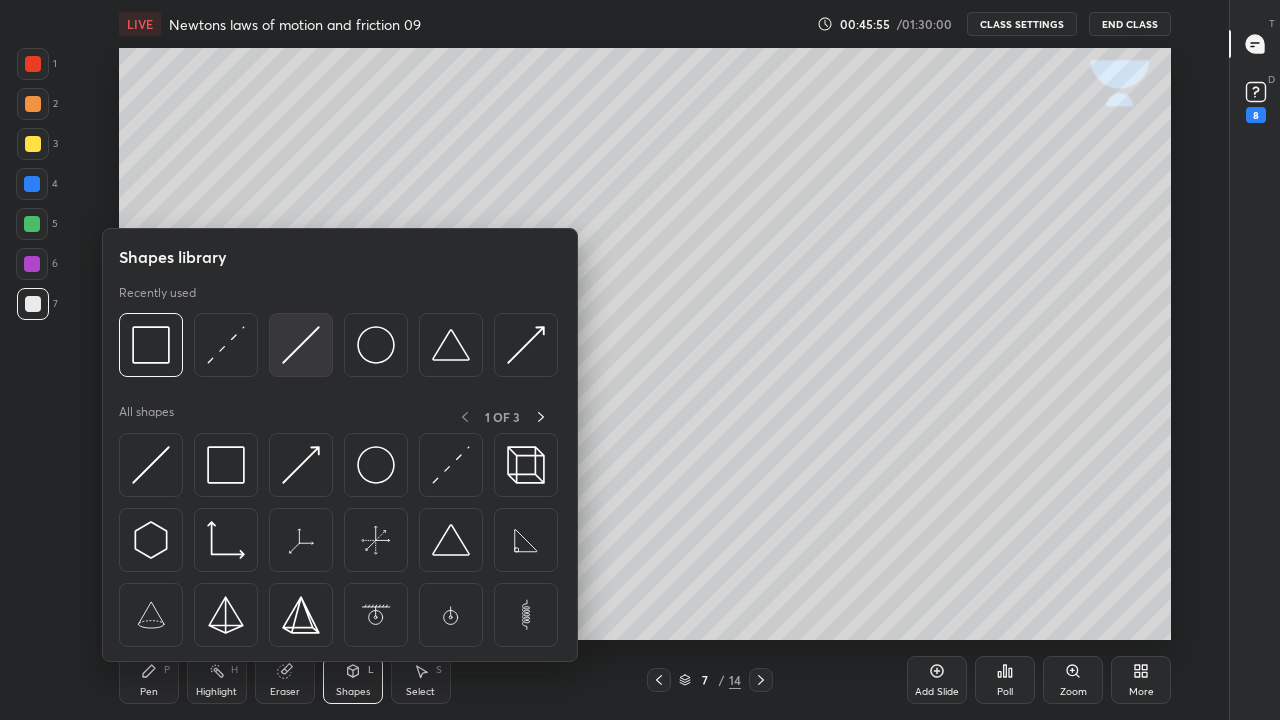 click at bounding box center [301, 345] 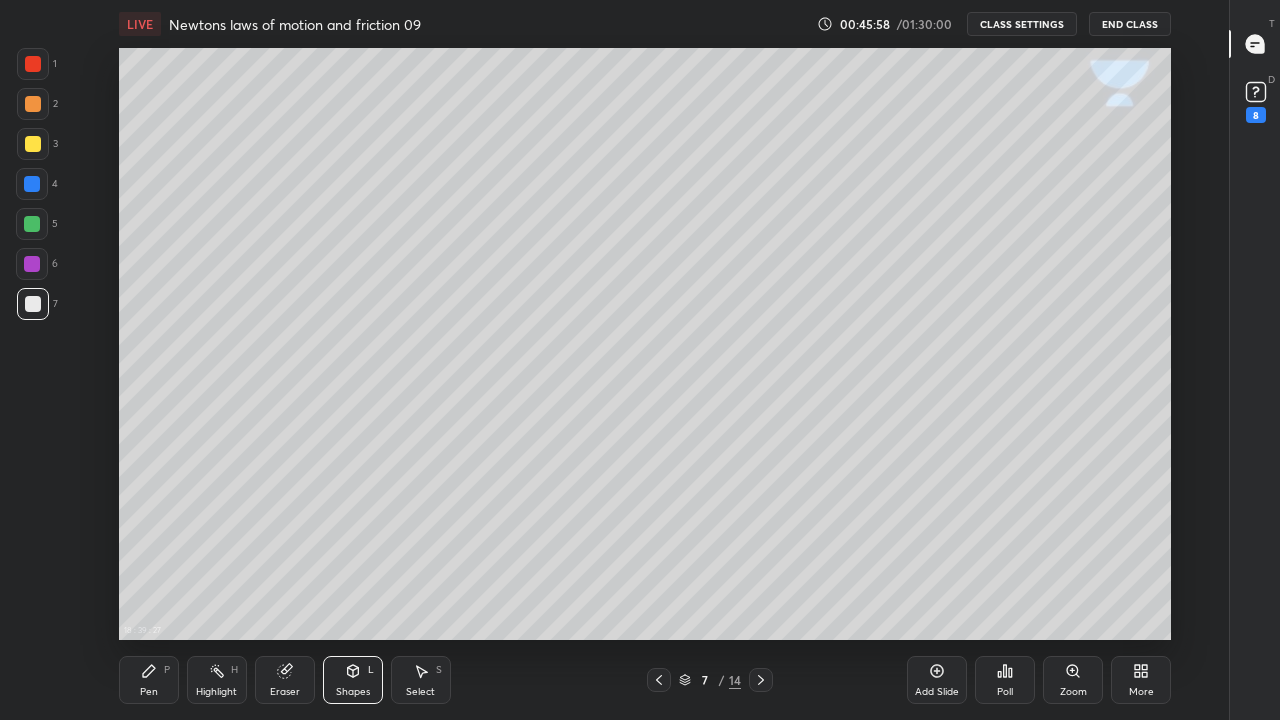 click on "Pen P" at bounding box center [149, 680] 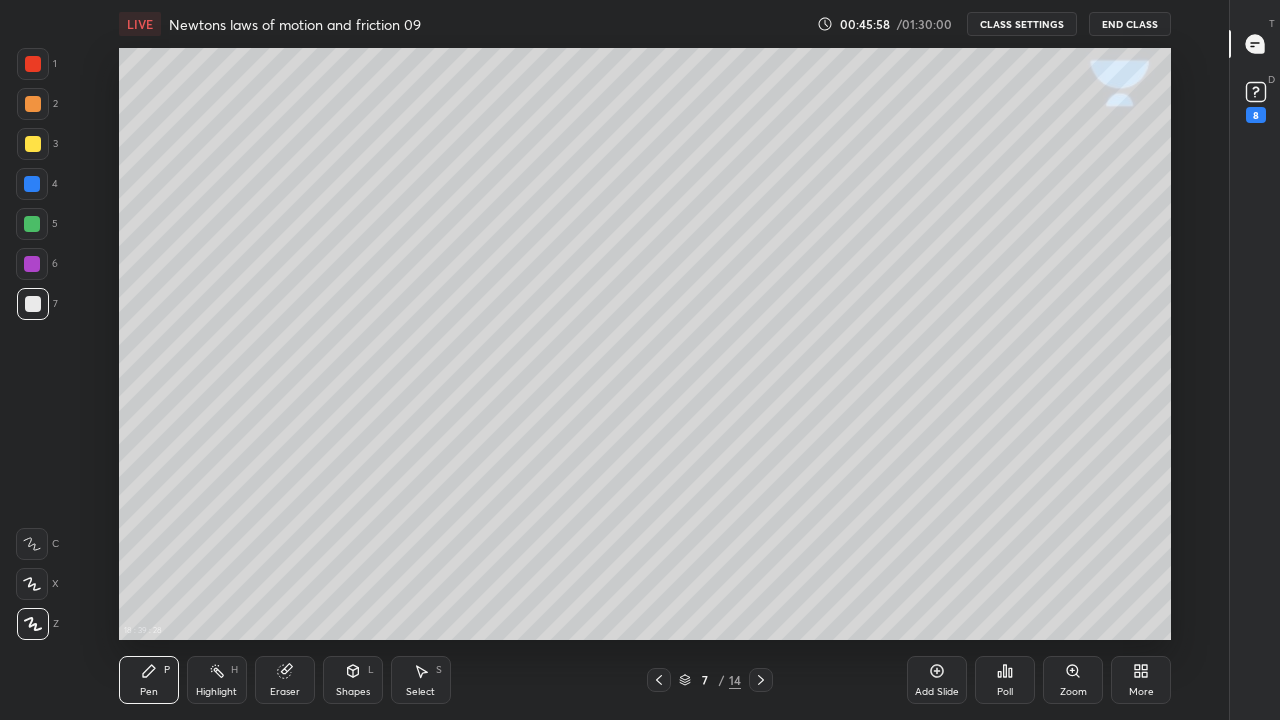 click at bounding box center (33, 304) 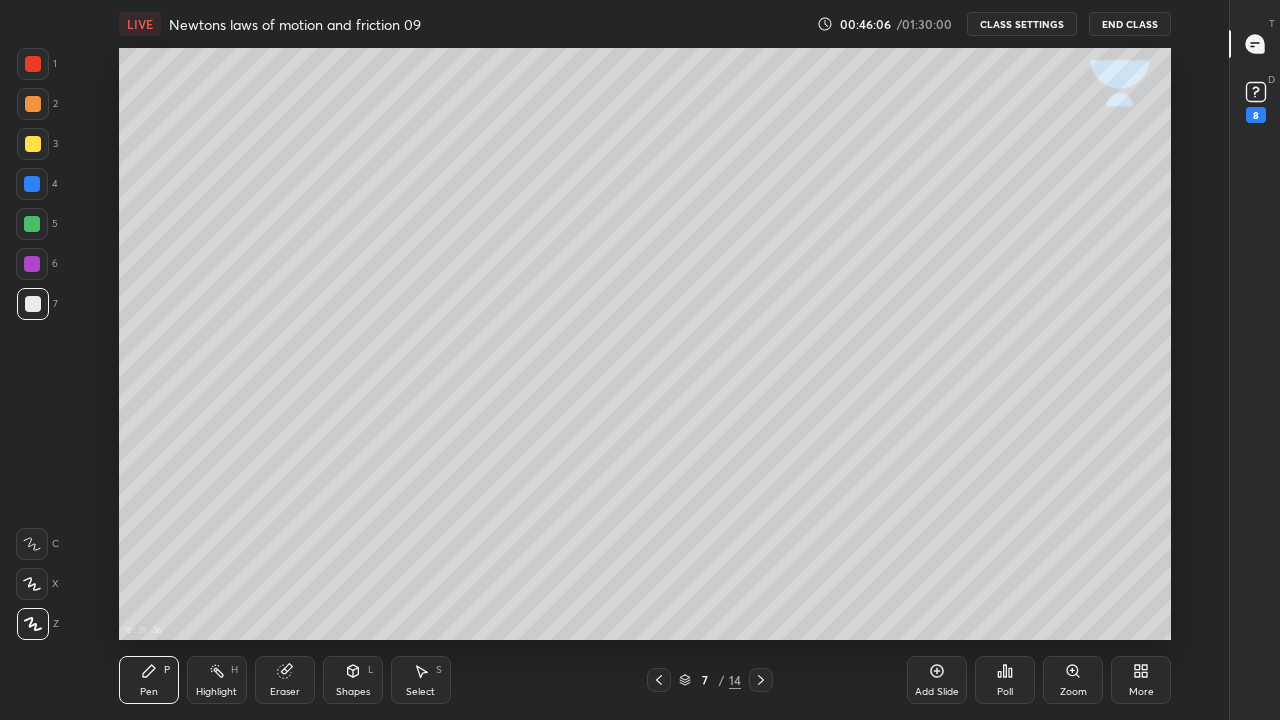 click on "Shapes L" at bounding box center (353, 680) 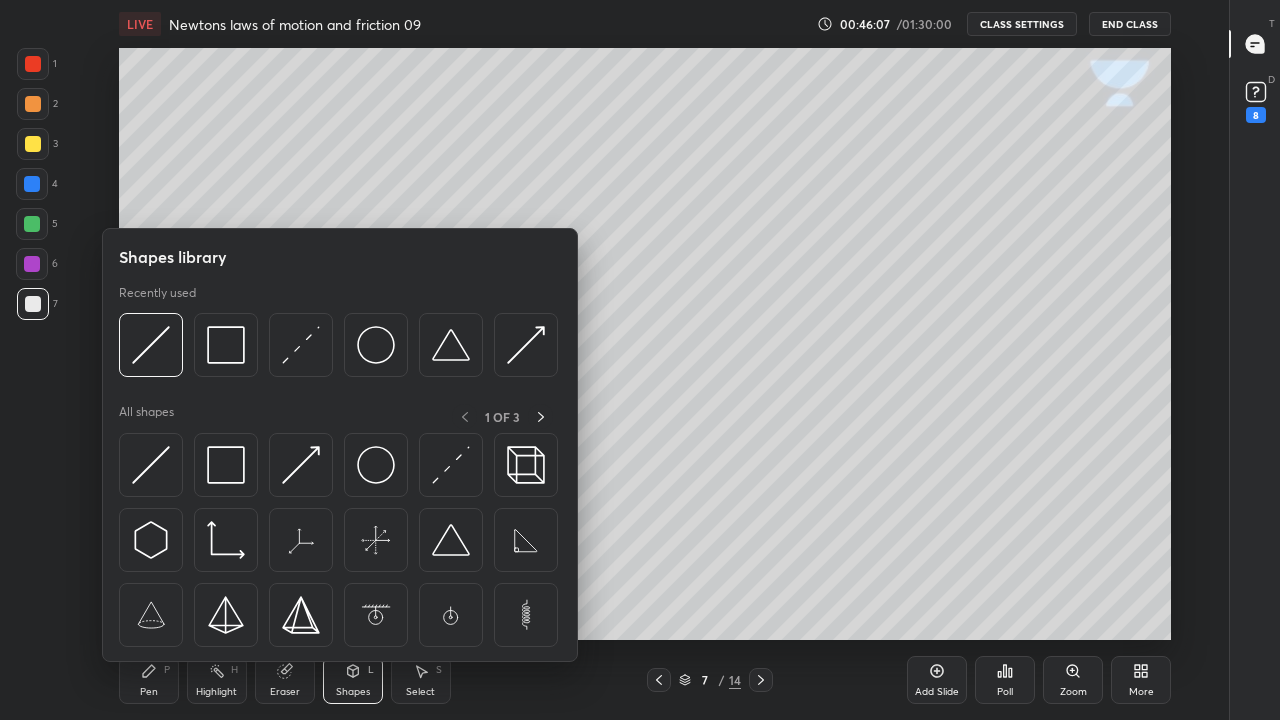 click at bounding box center [301, 345] 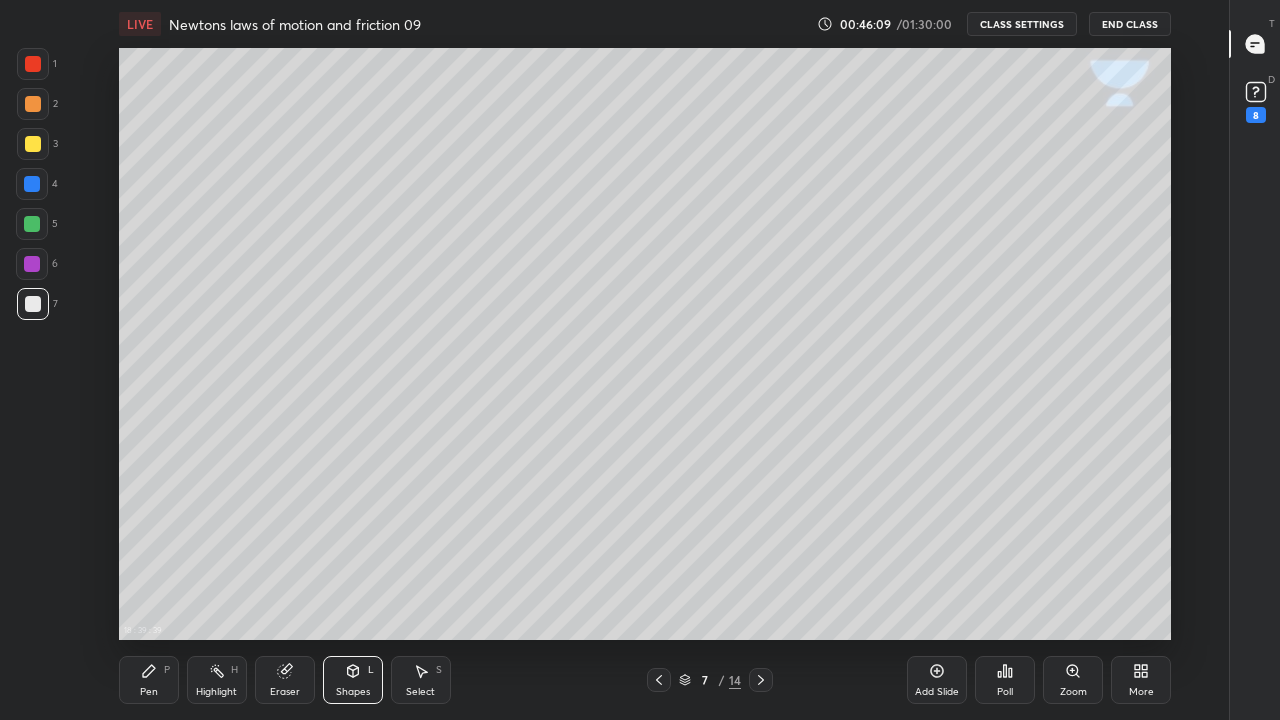click 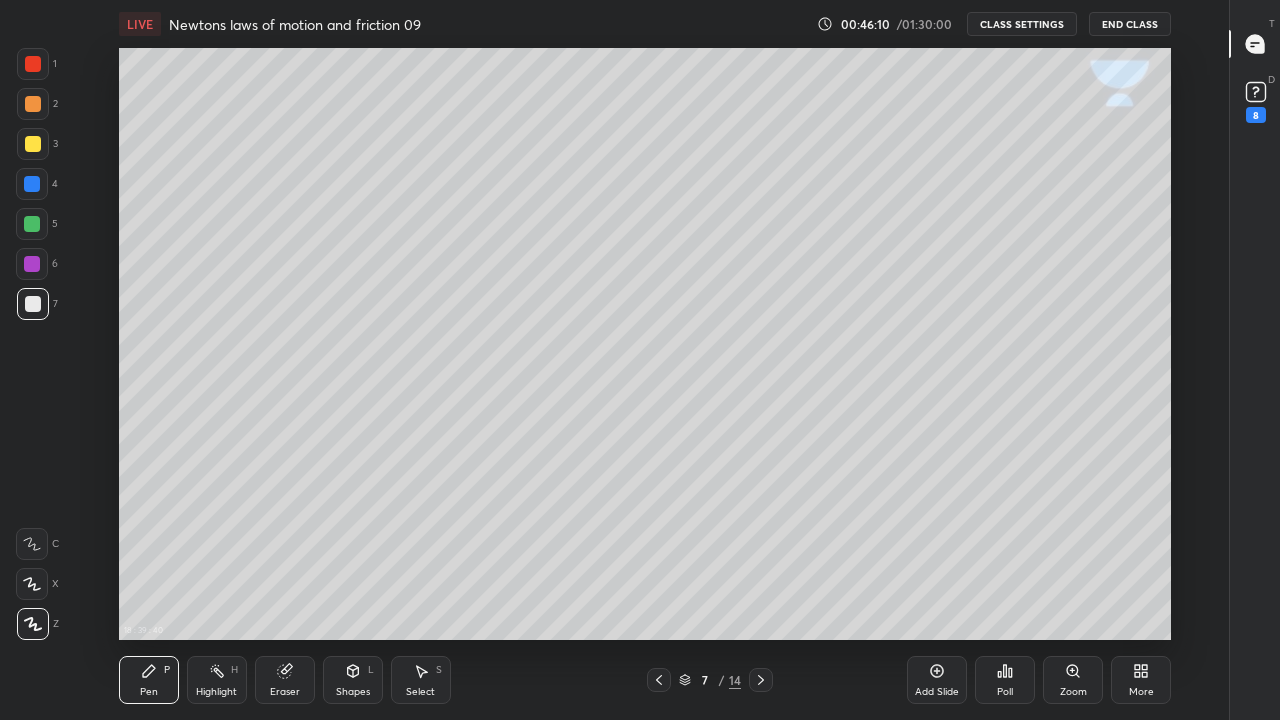 click at bounding box center (33, 304) 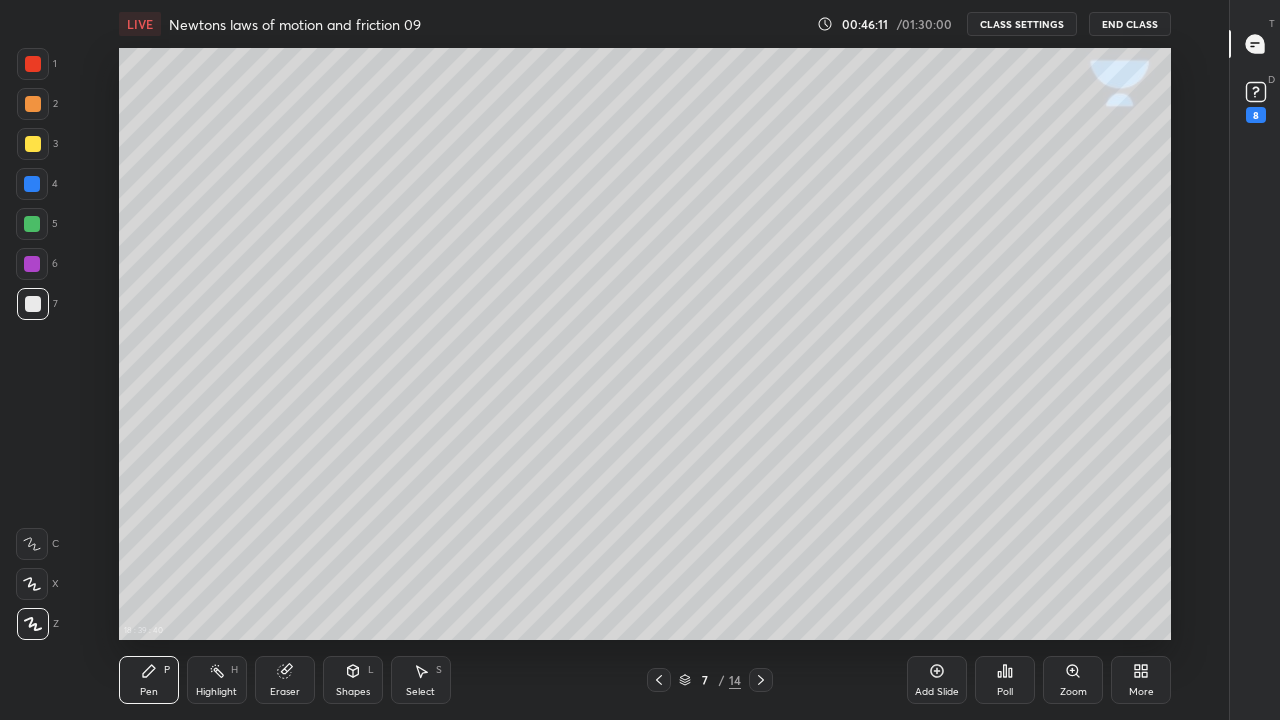 click at bounding box center (33, 144) 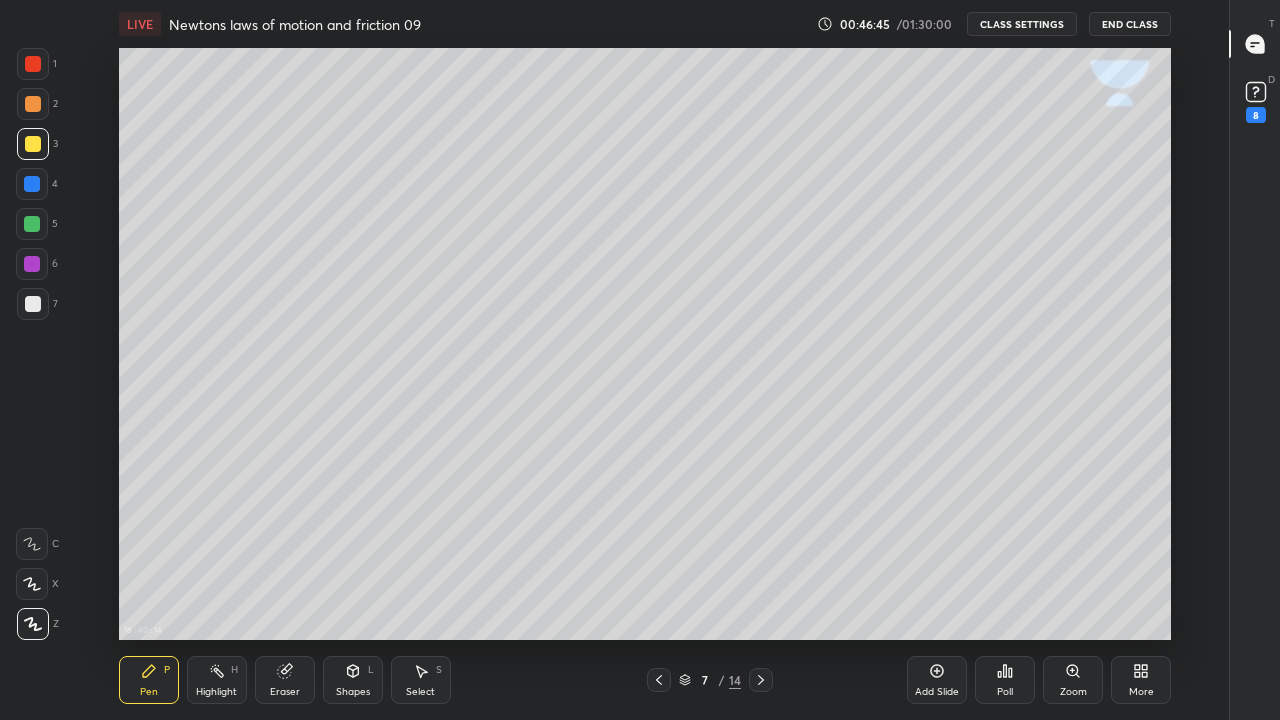 click at bounding box center [33, 304] 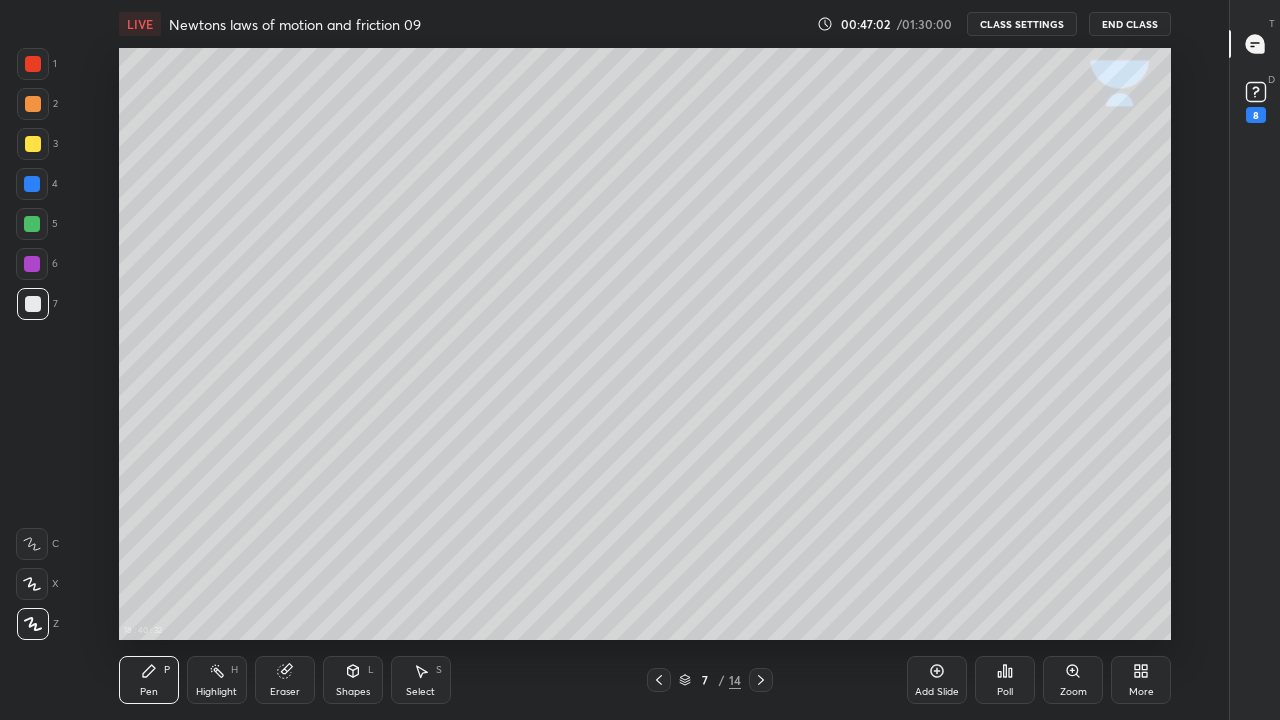 click at bounding box center [33, 304] 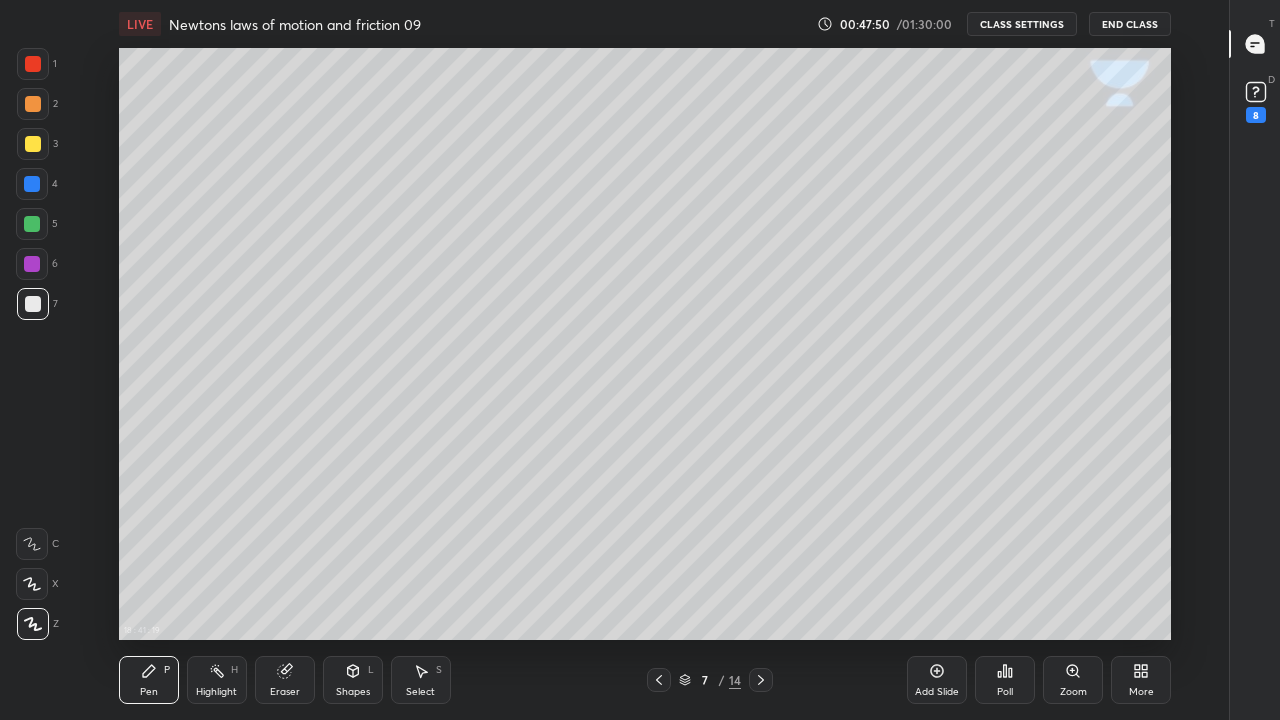 click at bounding box center [33, 144] 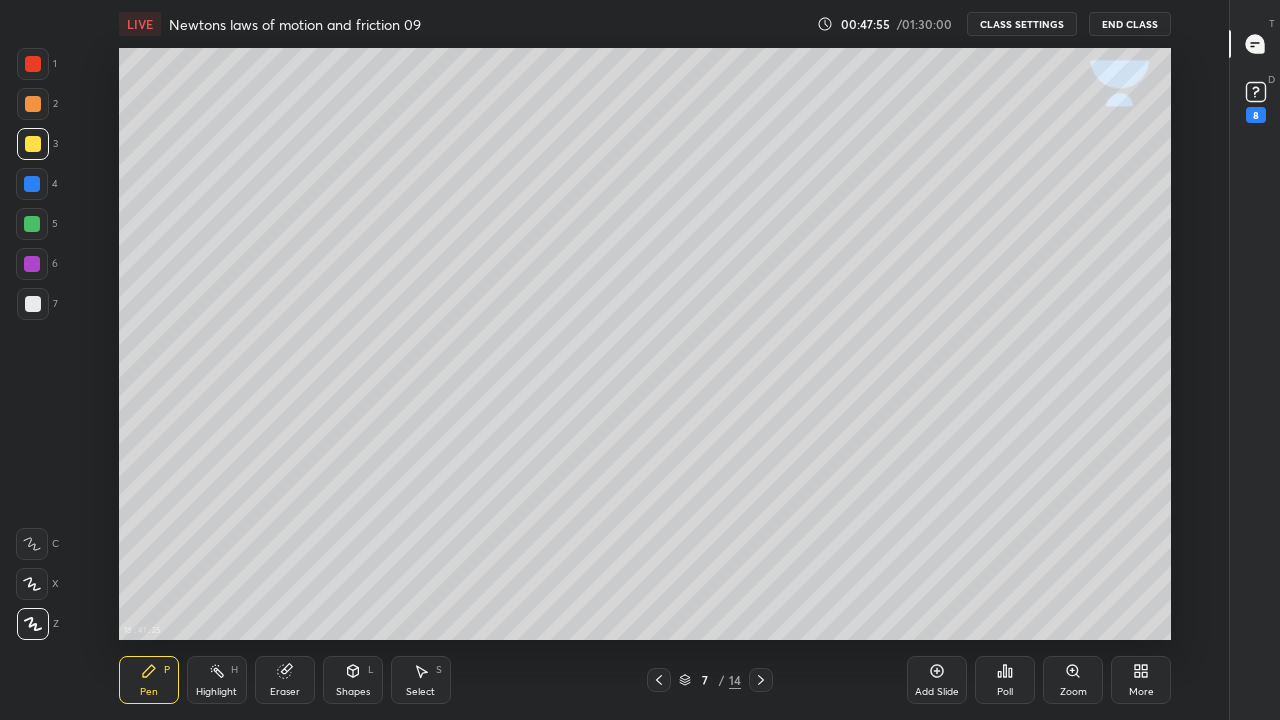 click at bounding box center [33, 304] 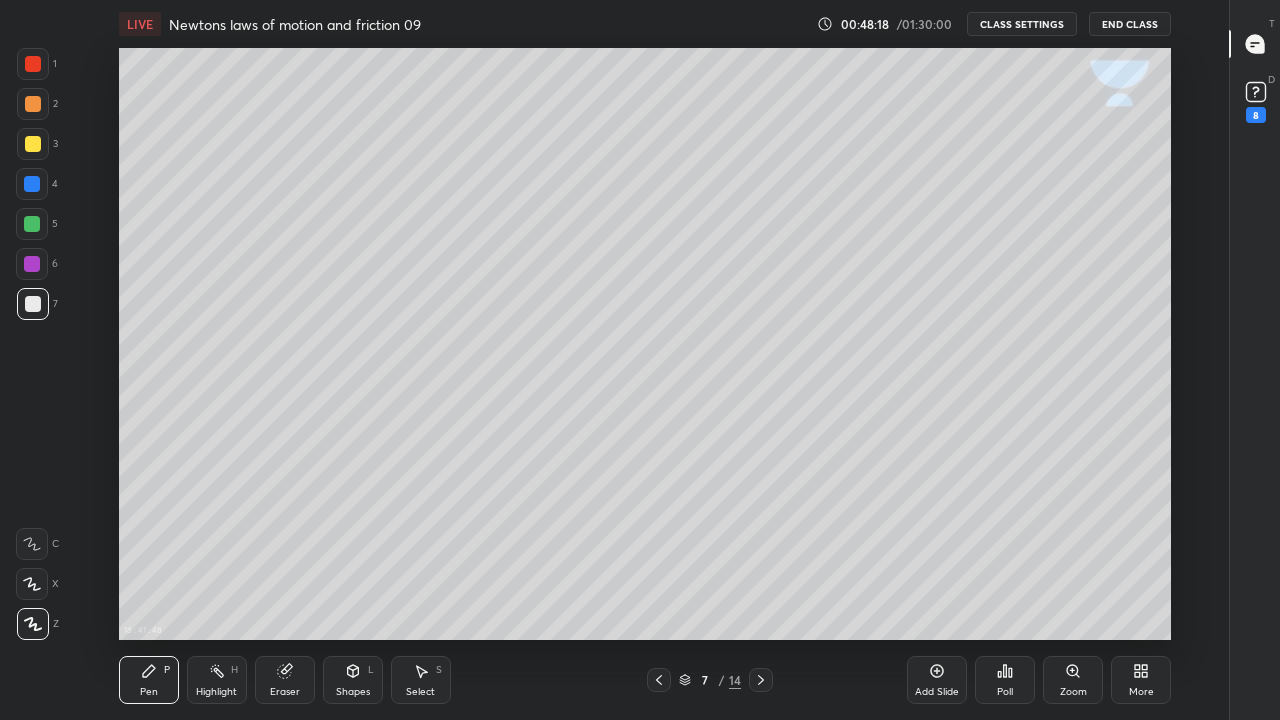 click at bounding box center [33, 144] 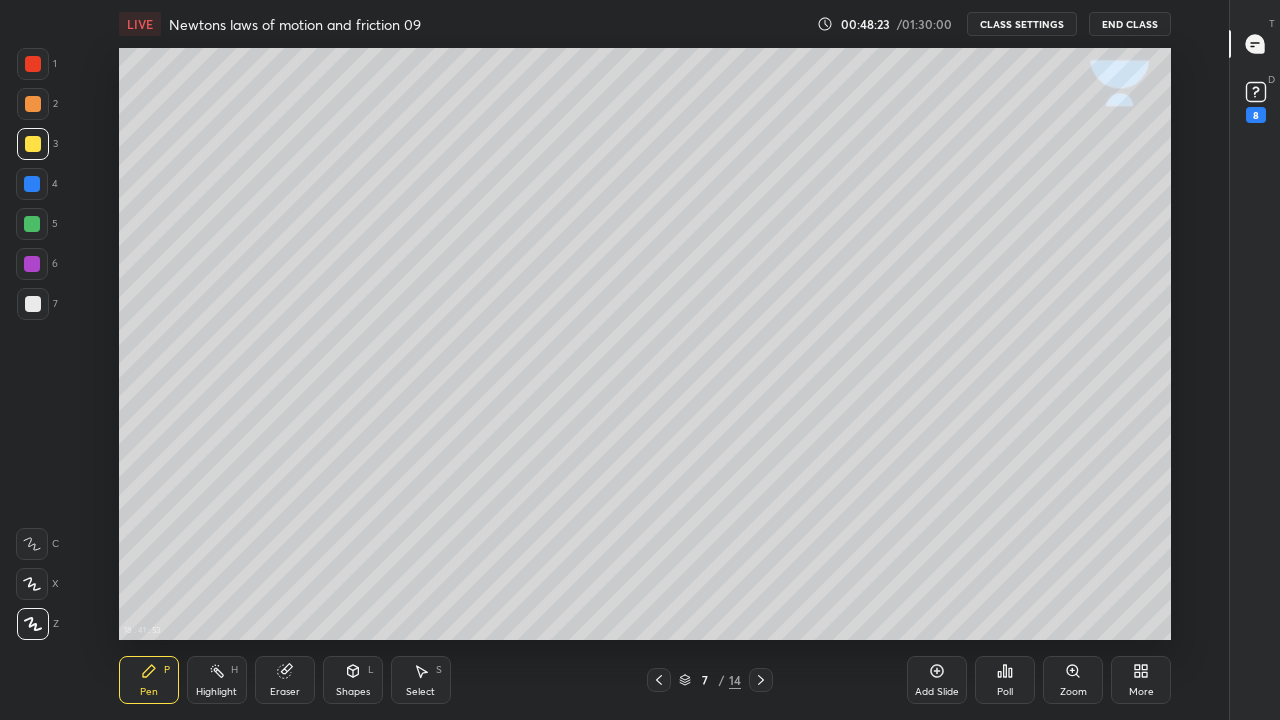 click at bounding box center [33, 304] 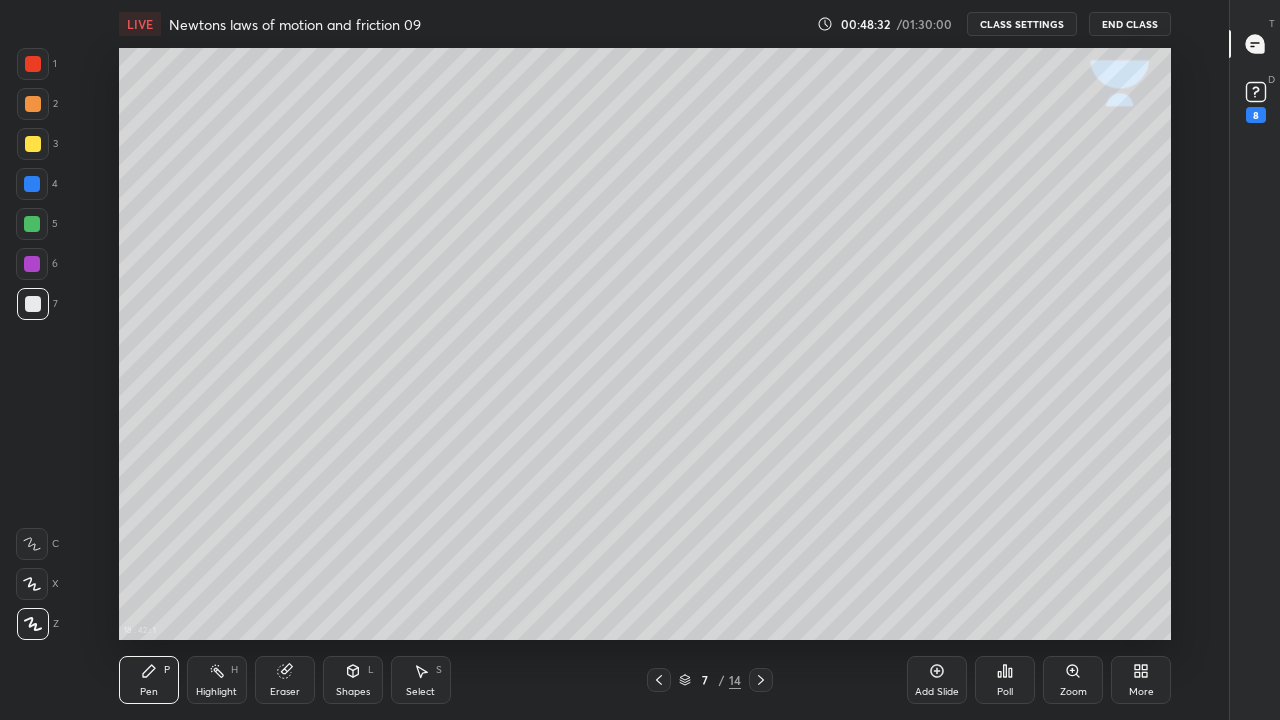 click on "Eraser" at bounding box center [285, 680] 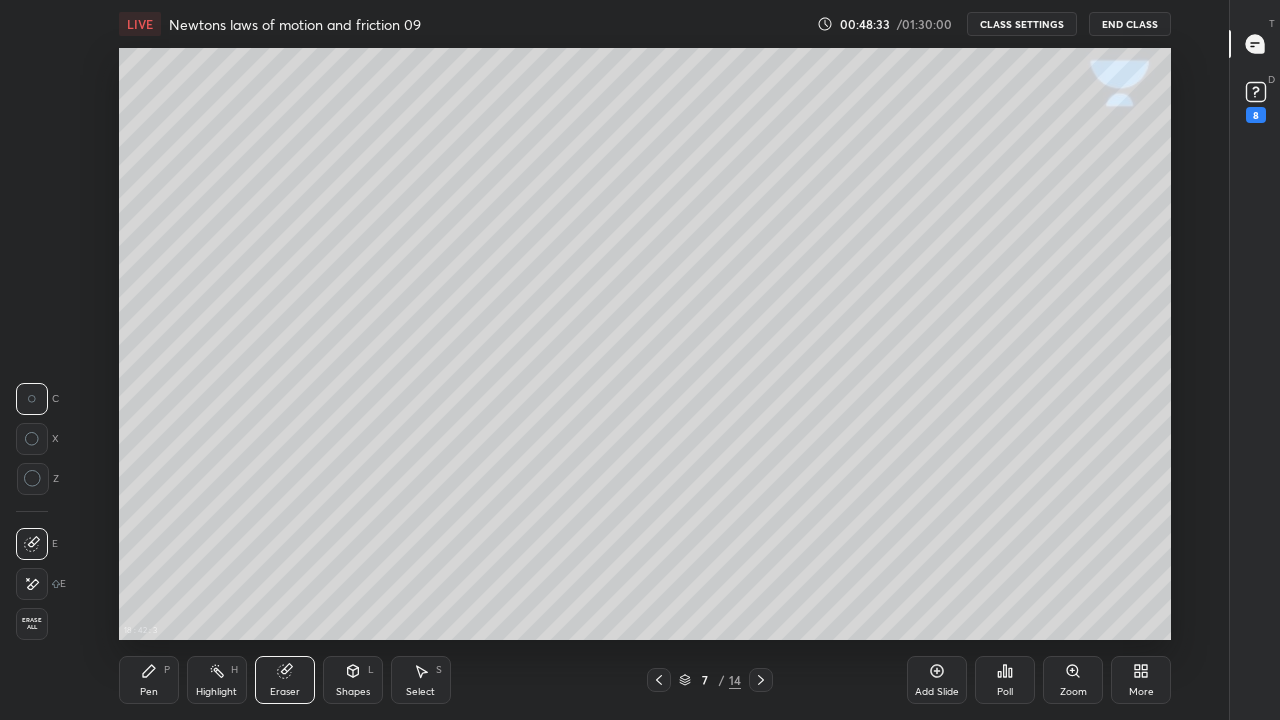 click on "Pen P" at bounding box center (149, 680) 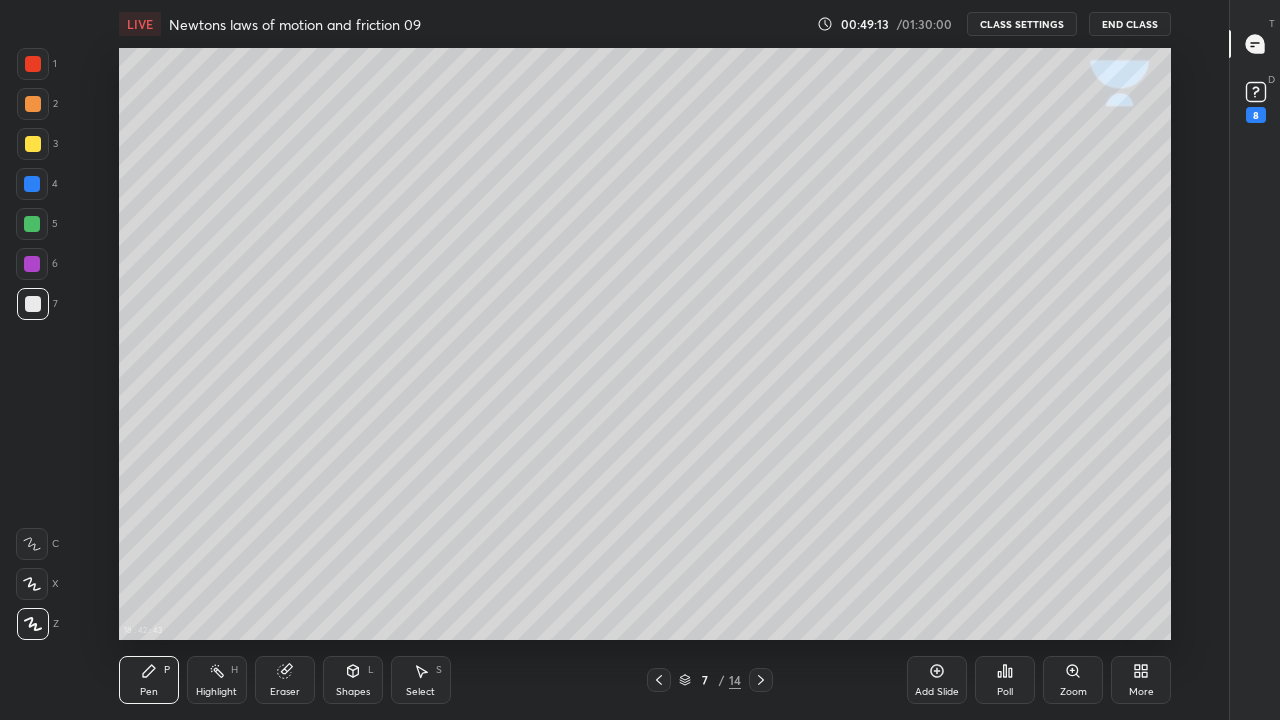 click at bounding box center [33, 144] 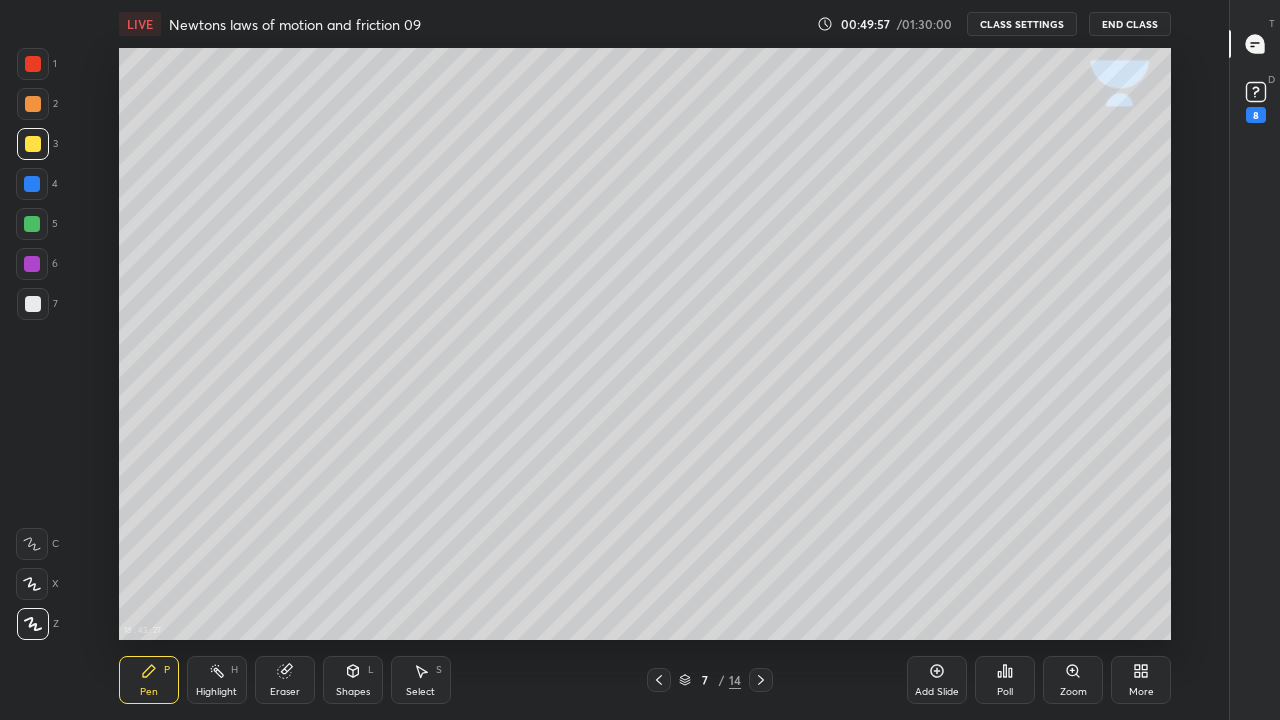 click on "Pen P Highlight H Eraser Shapes L Select S 7 / 14 Add Slide Poll Zoom More" at bounding box center [645, 680] 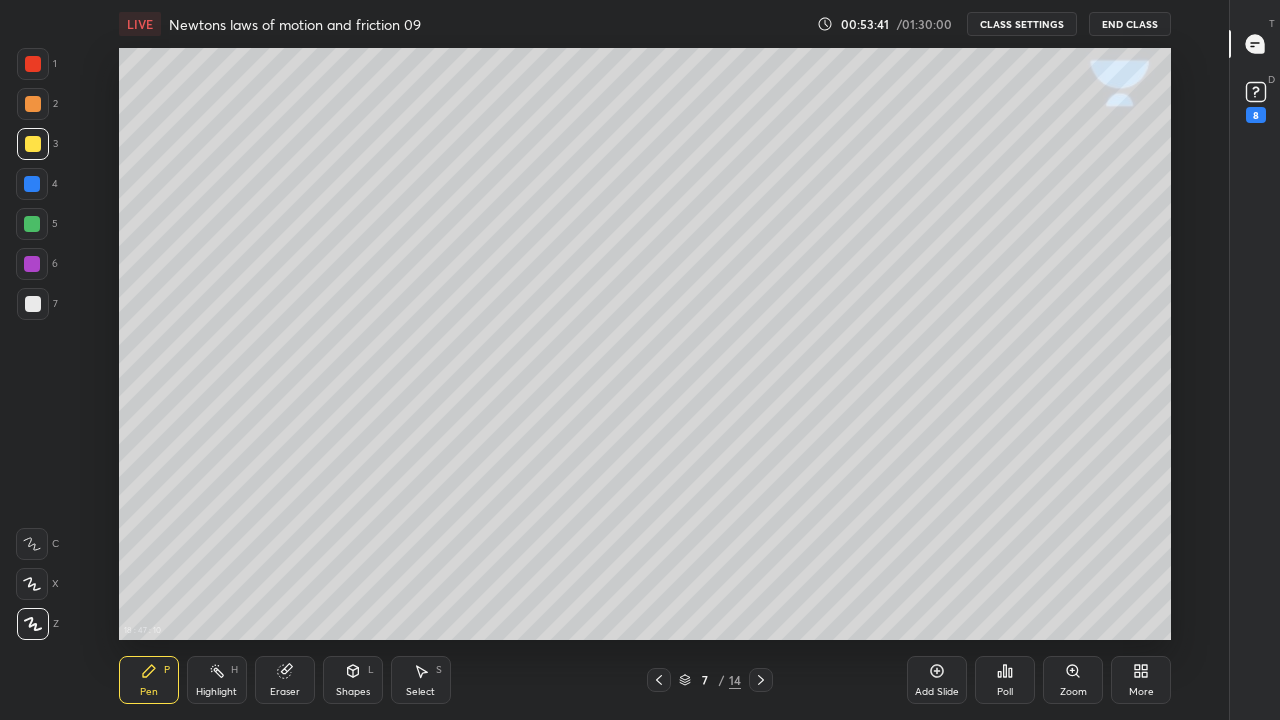 click at bounding box center (761, 680) 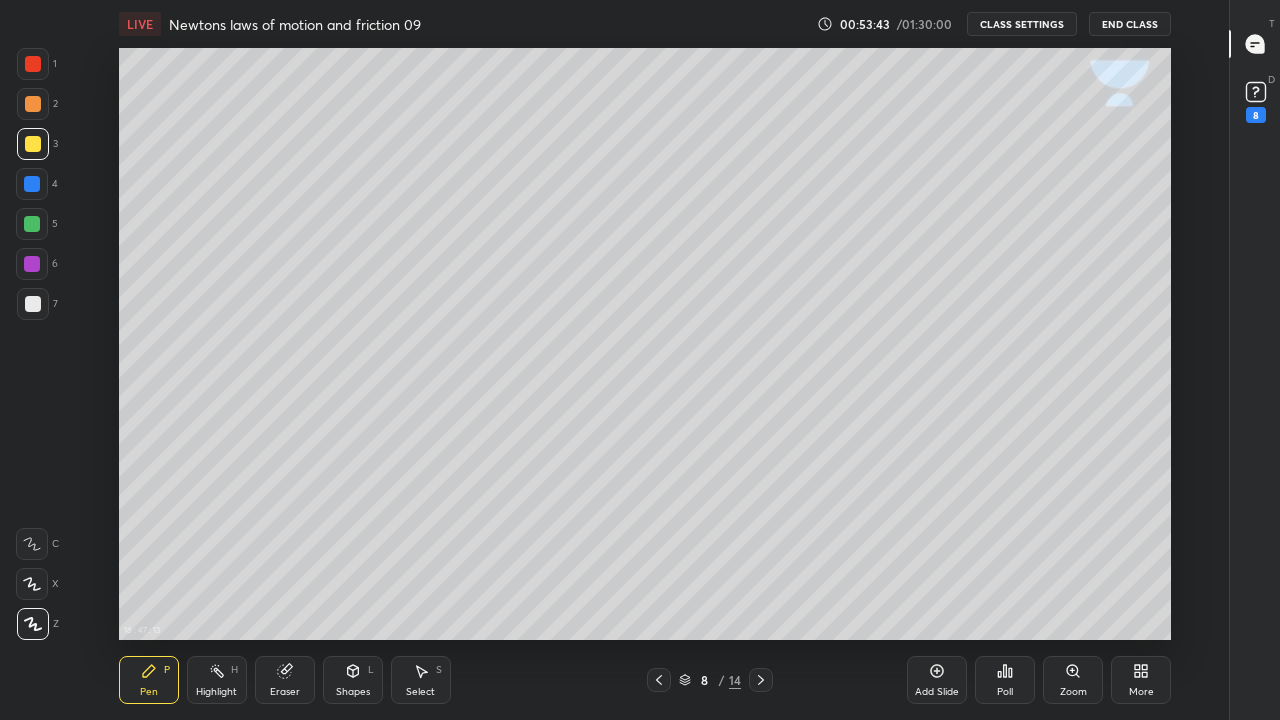 click at bounding box center (33, 304) 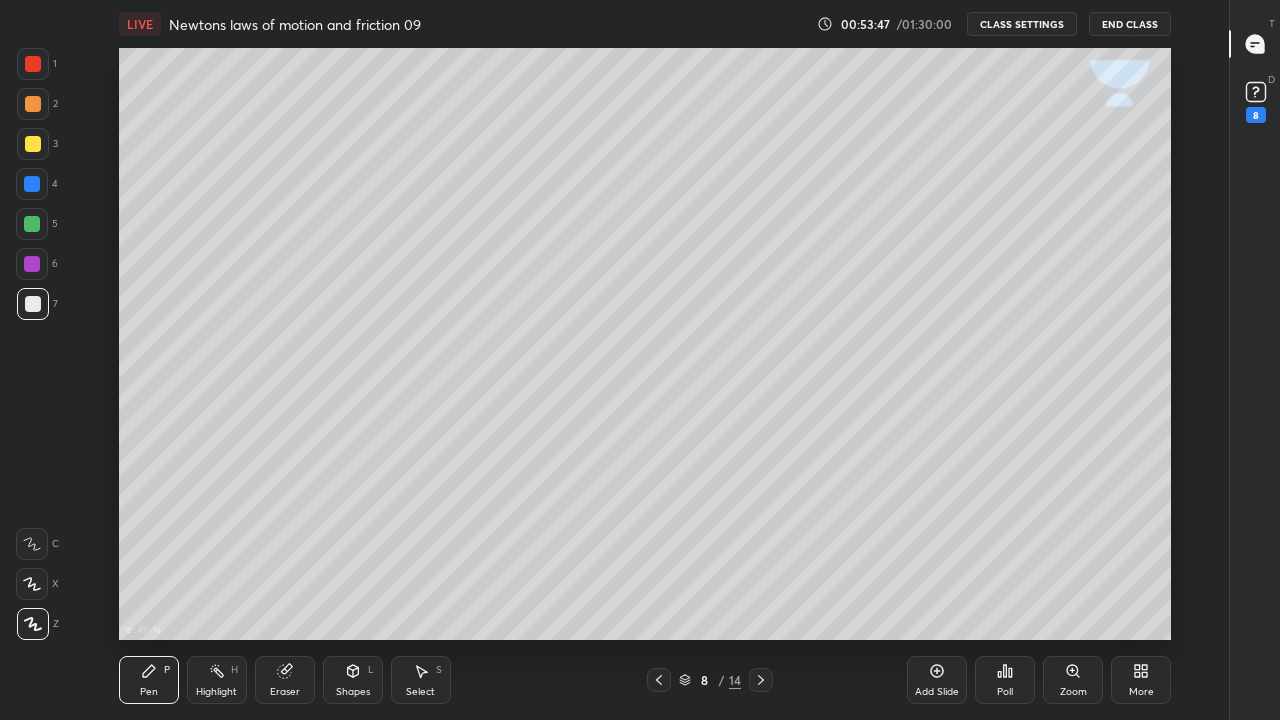 click 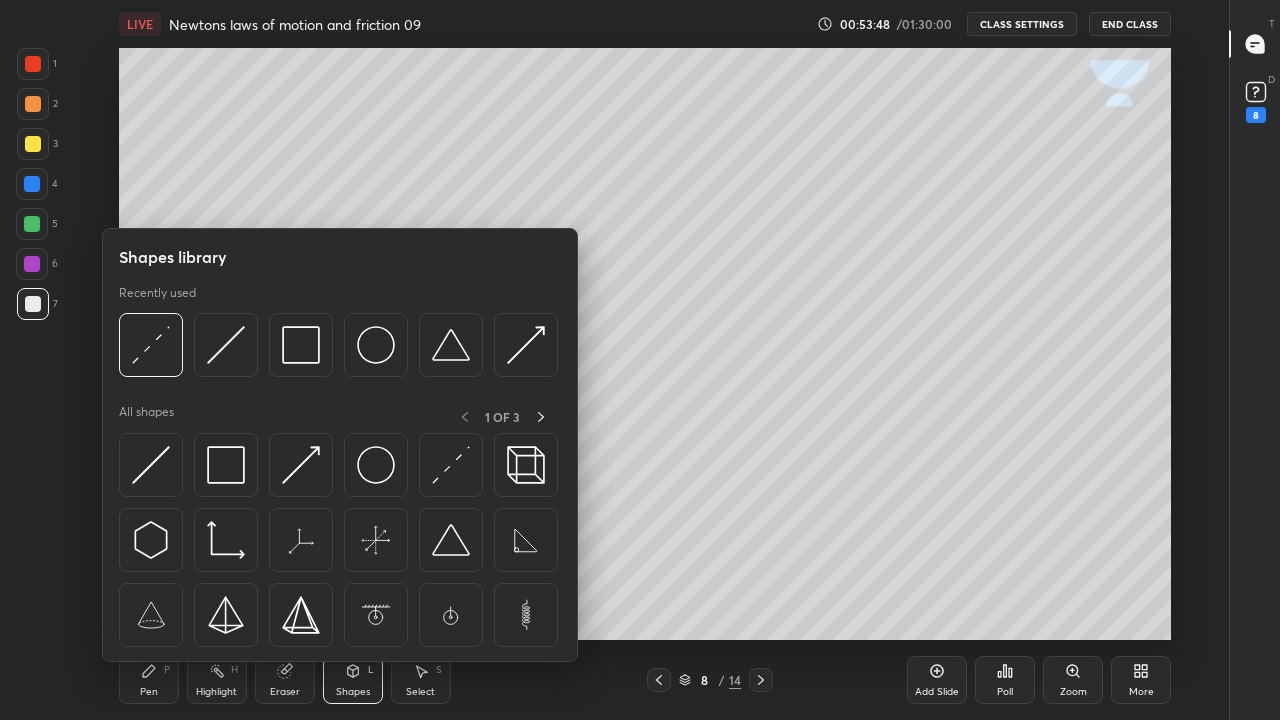 click at bounding box center (226, 345) 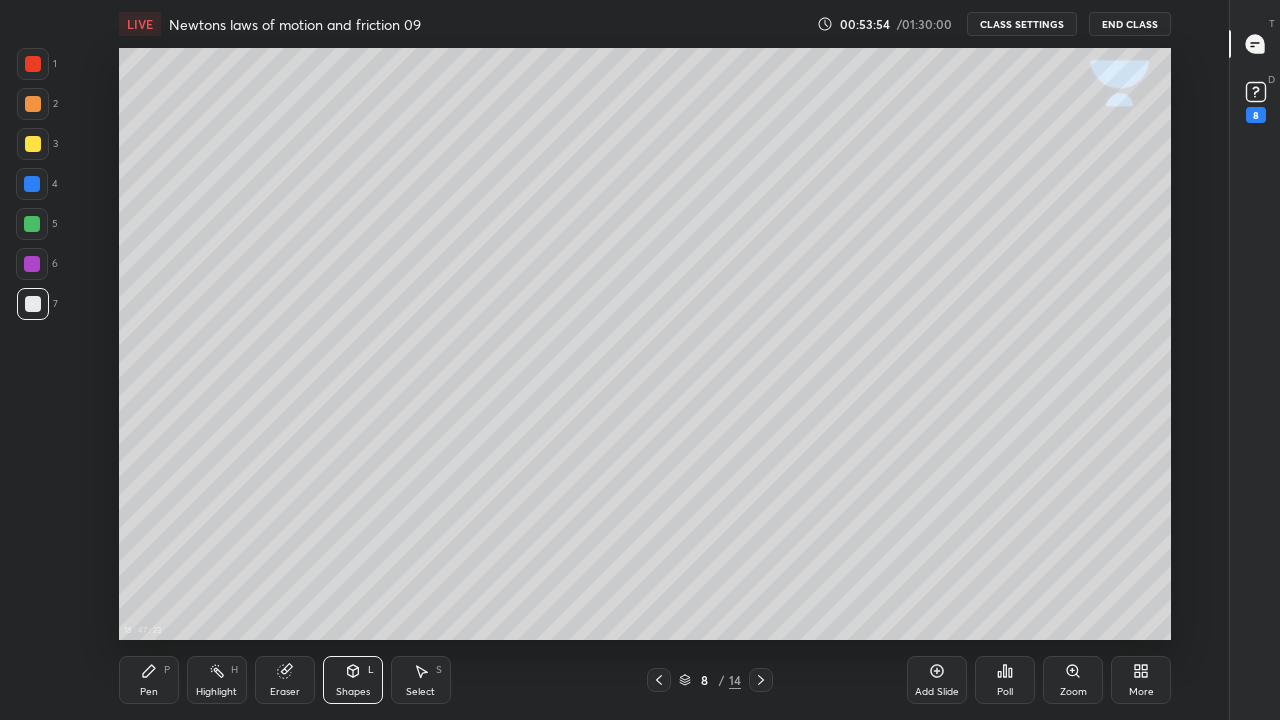 click 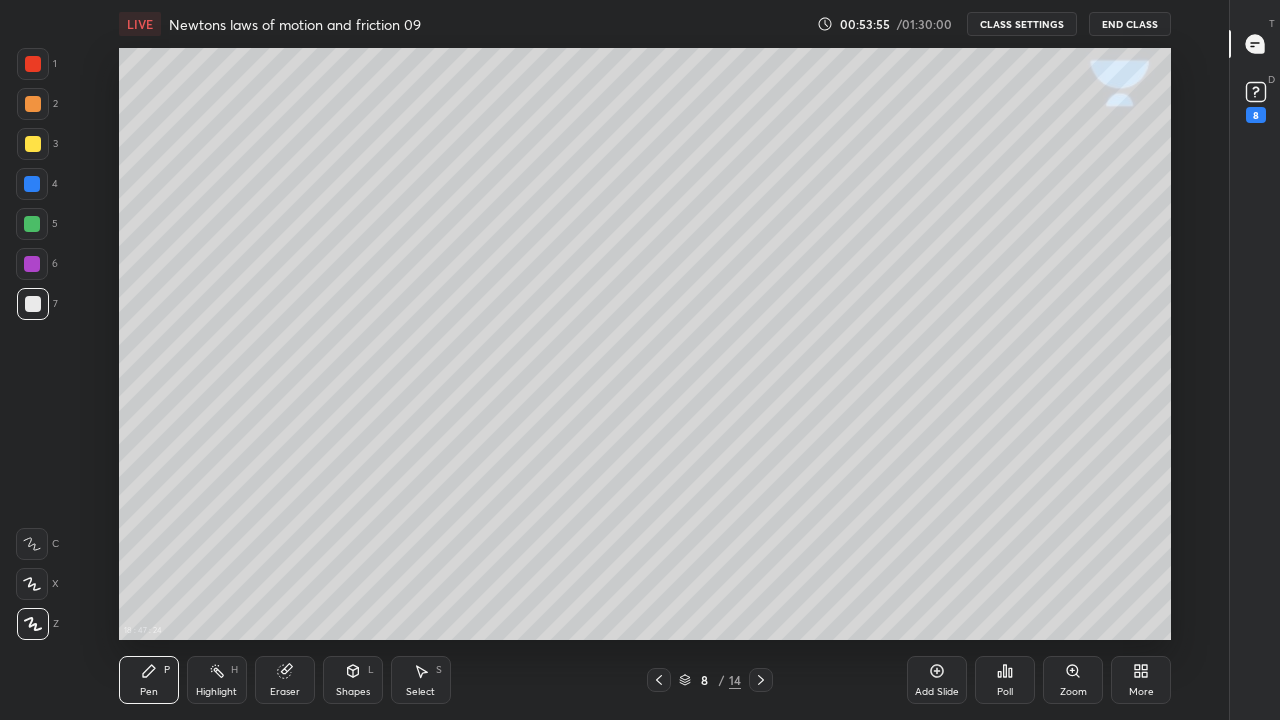 click at bounding box center [33, 304] 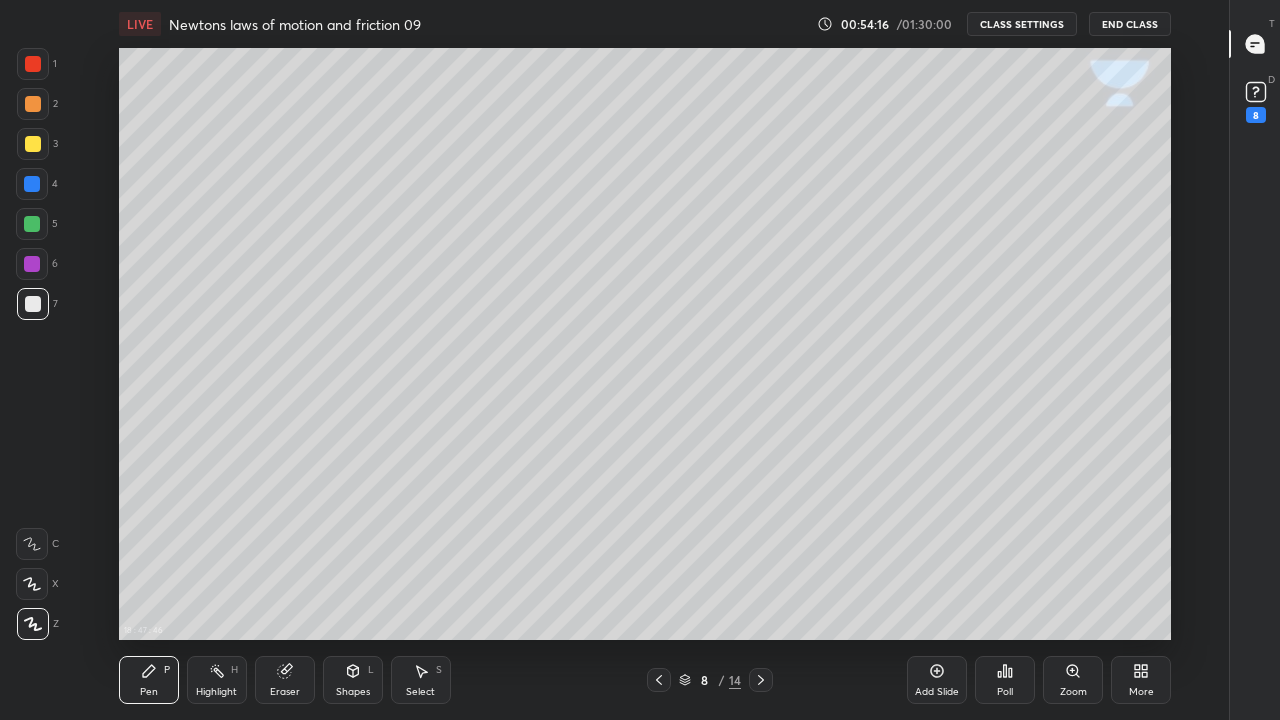 click at bounding box center [33, 144] 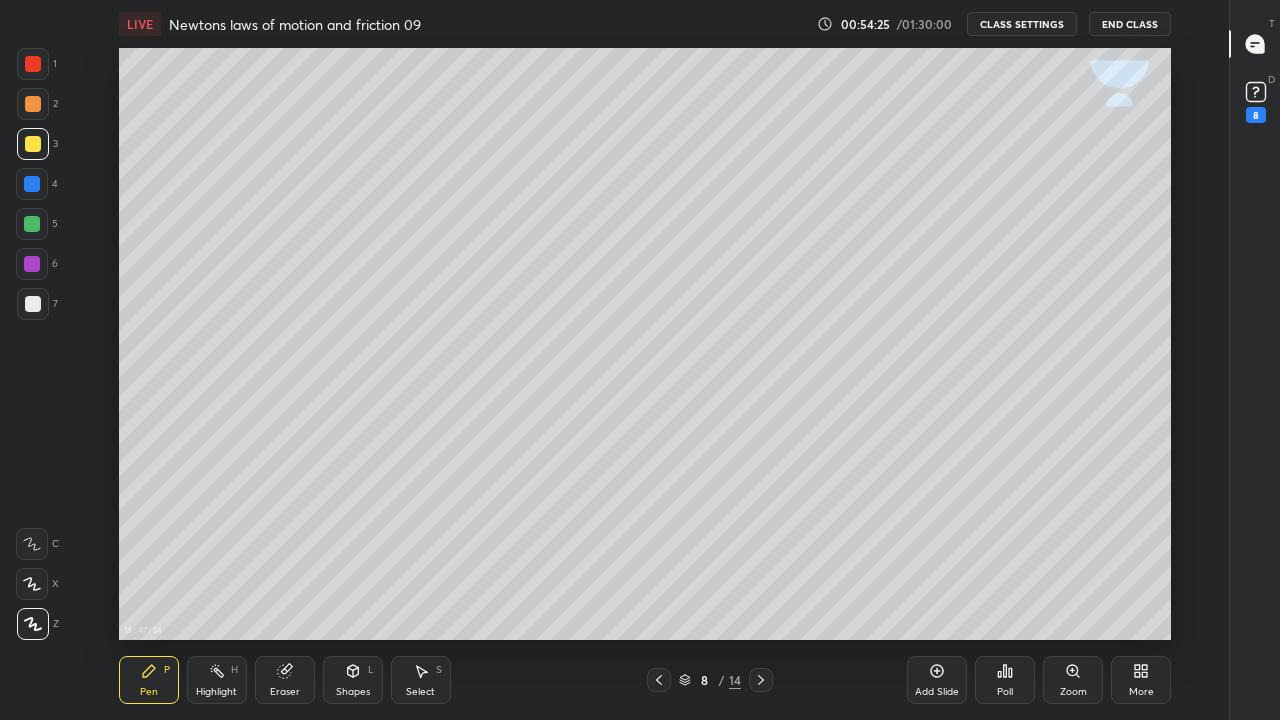 click at bounding box center [33, 304] 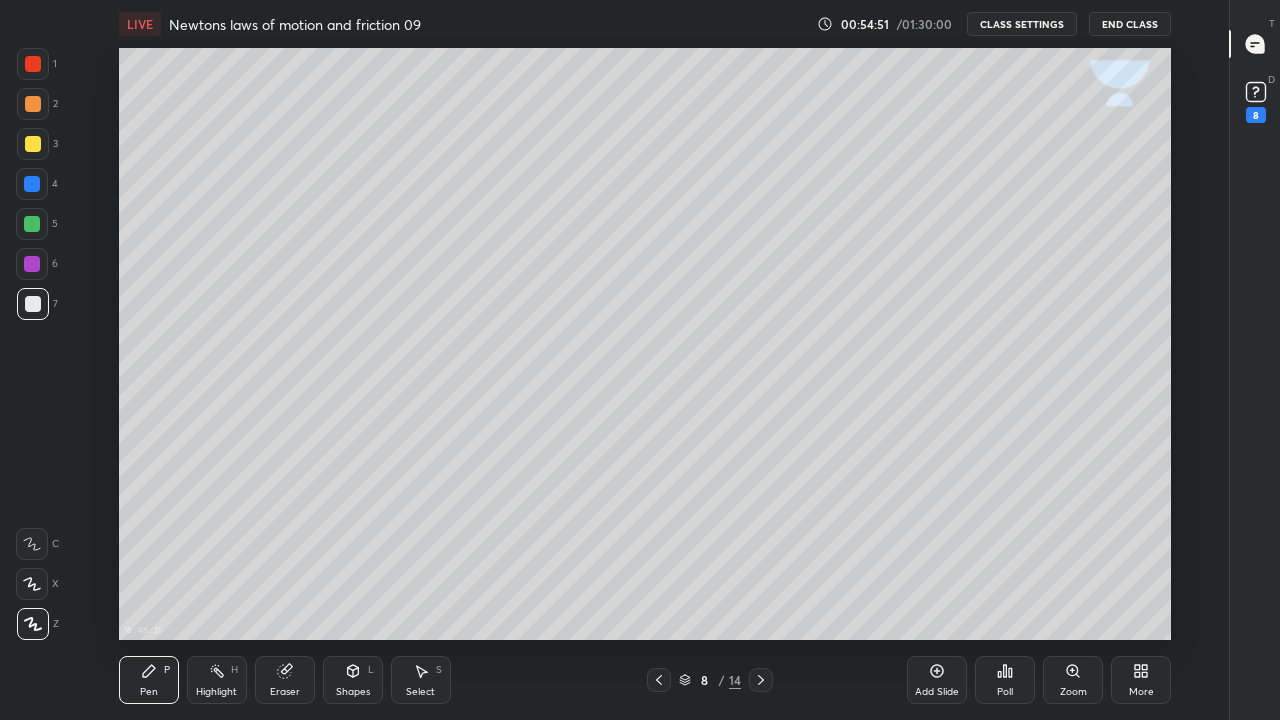 click 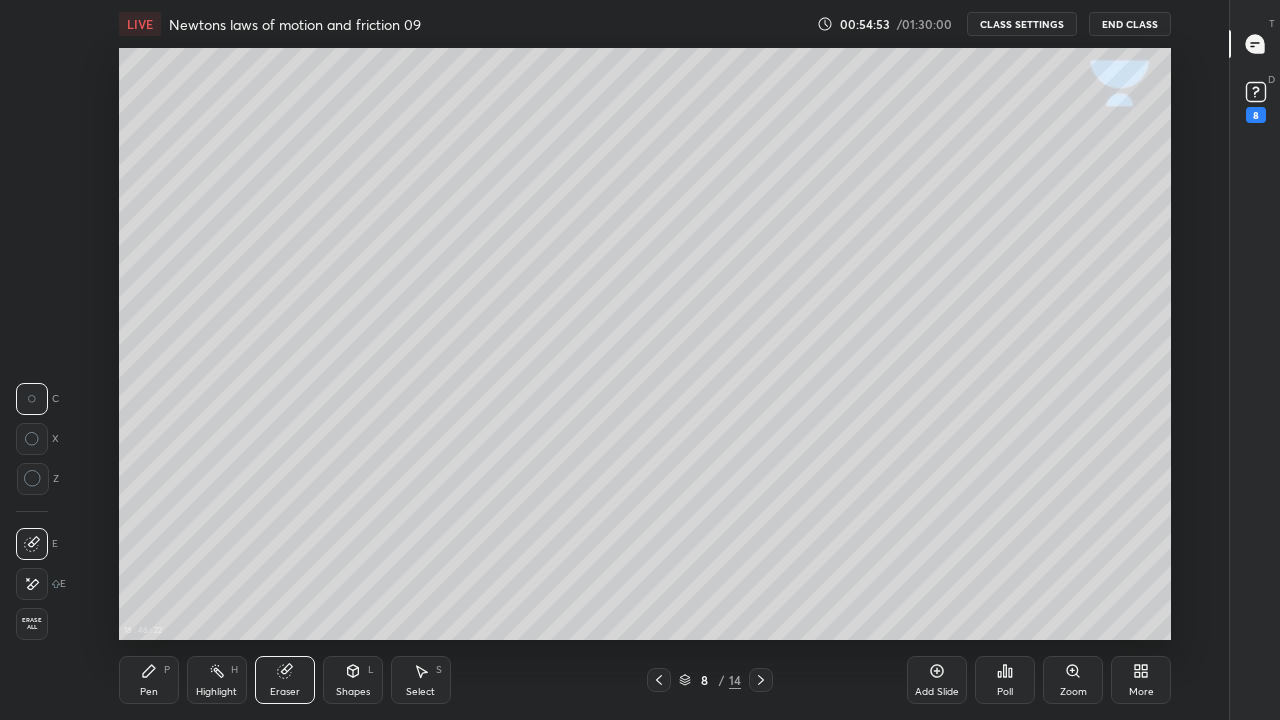 click 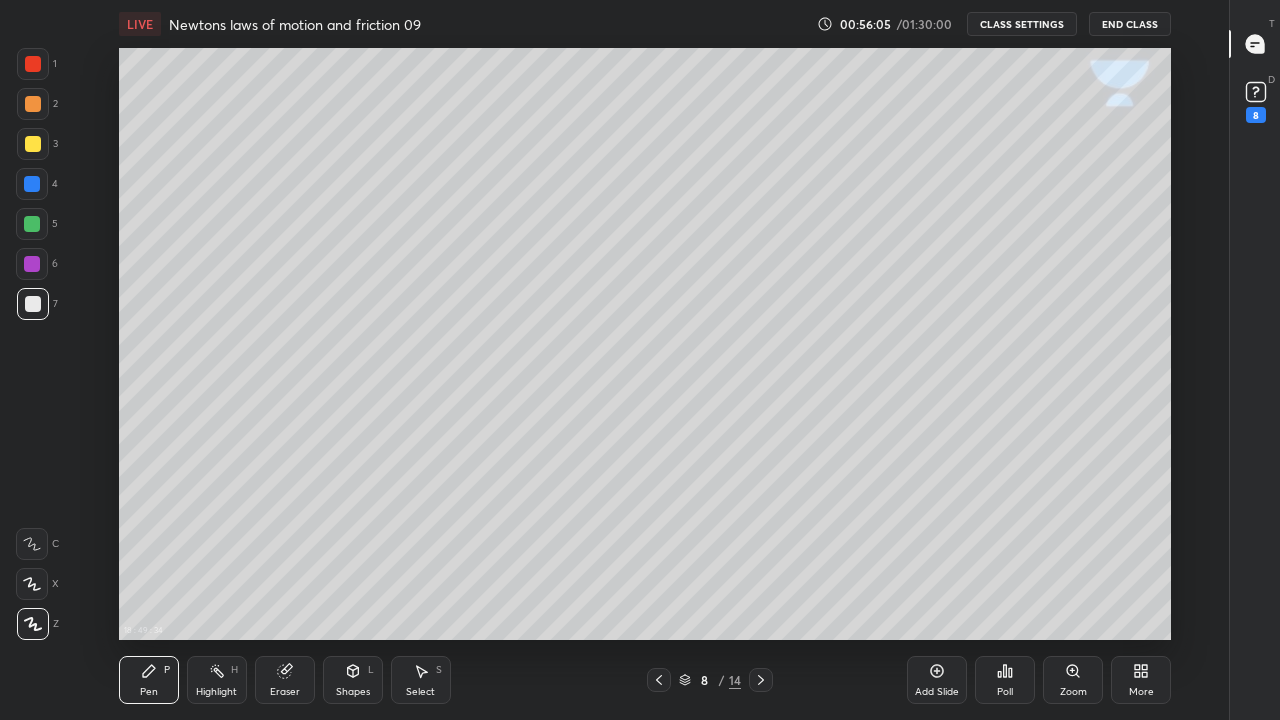 click 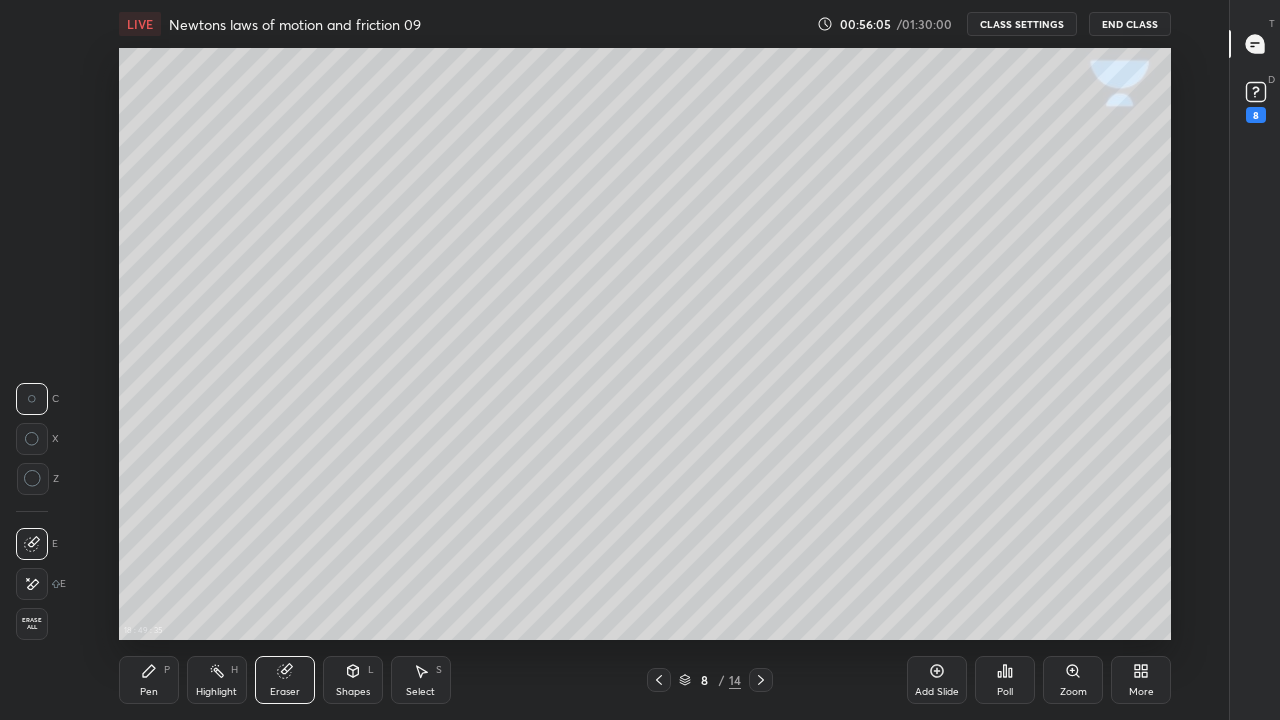 click on "Shapes L" at bounding box center [353, 680] 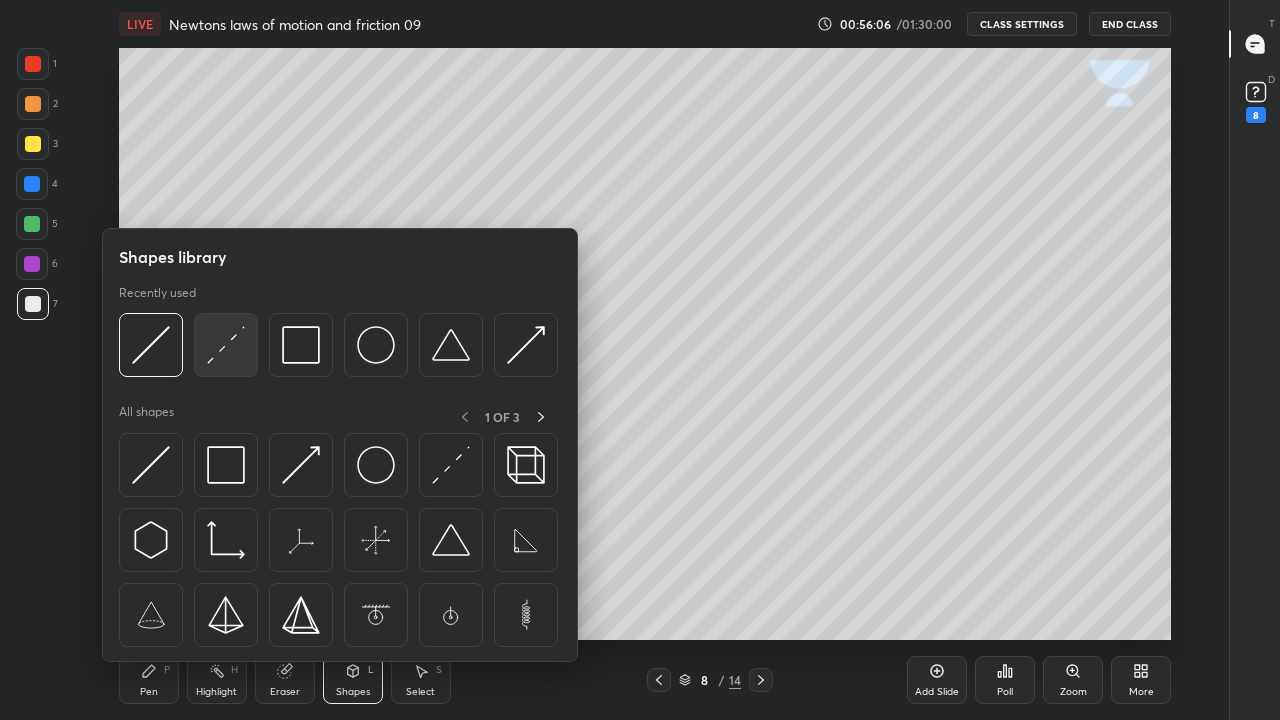 click at bounding box center (226, 345) 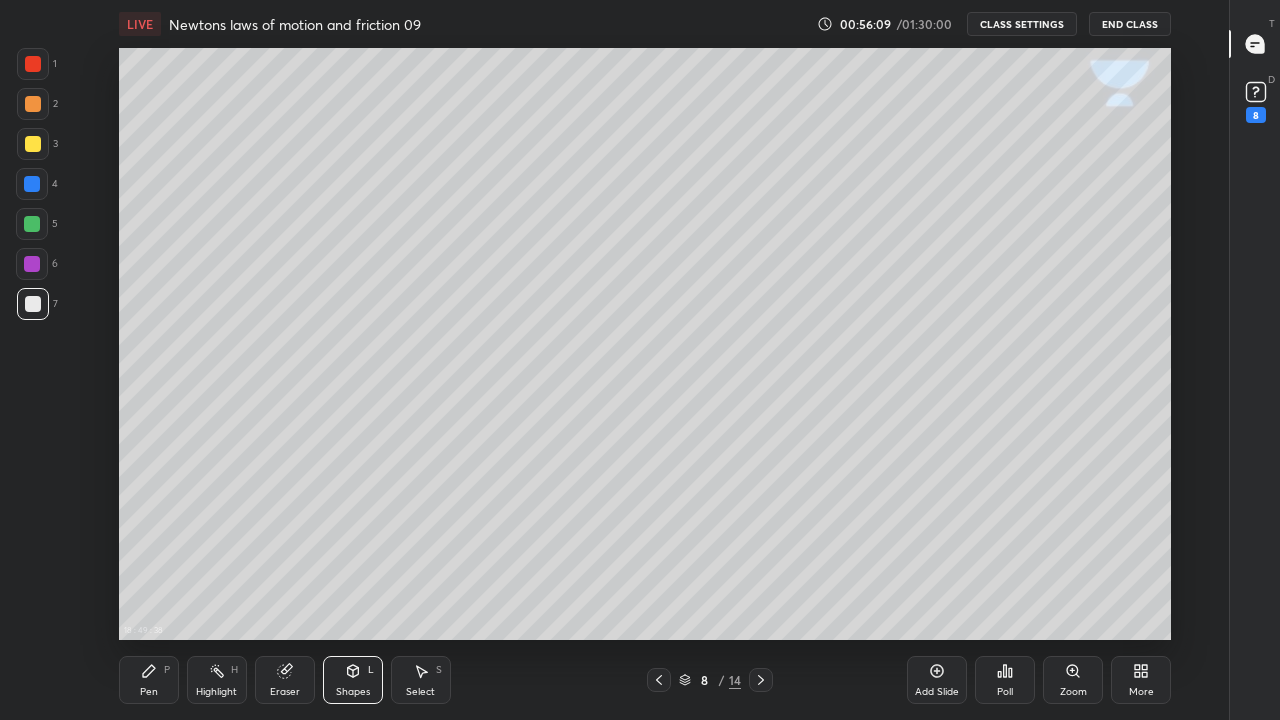 click on "Pen P" at bounding box center [149, 680] 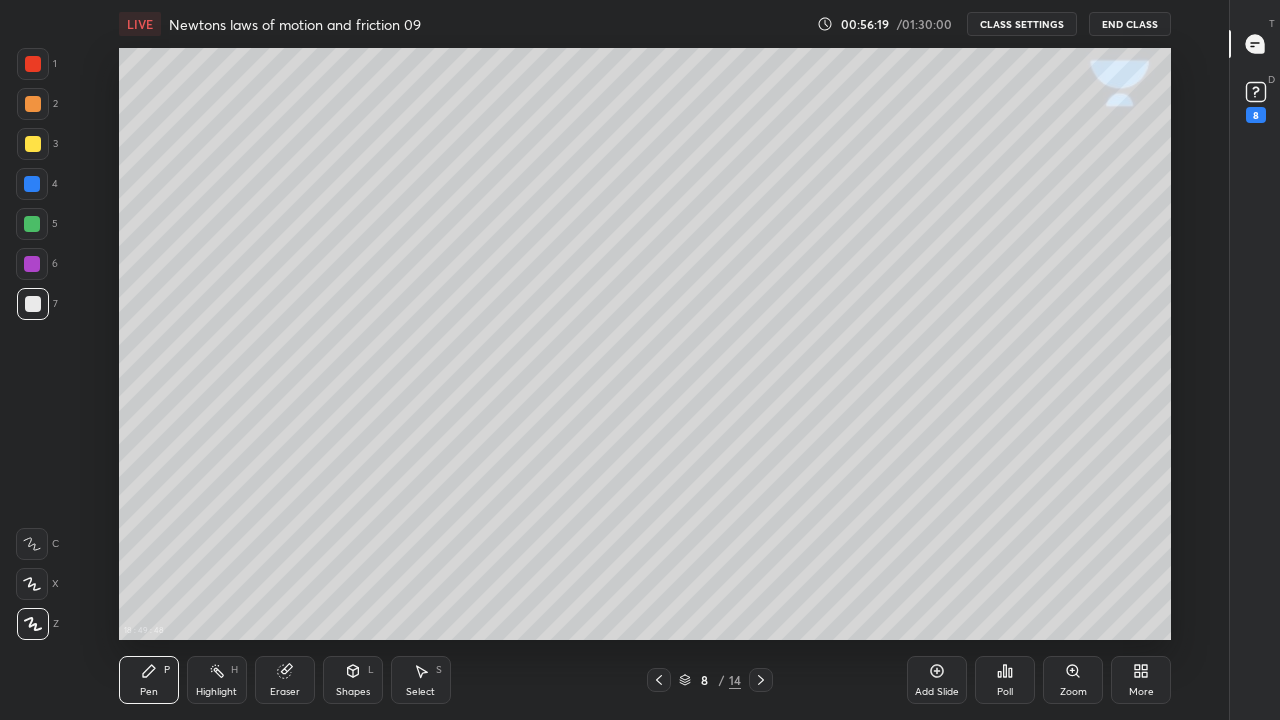 click at bounding box center [33, 144] 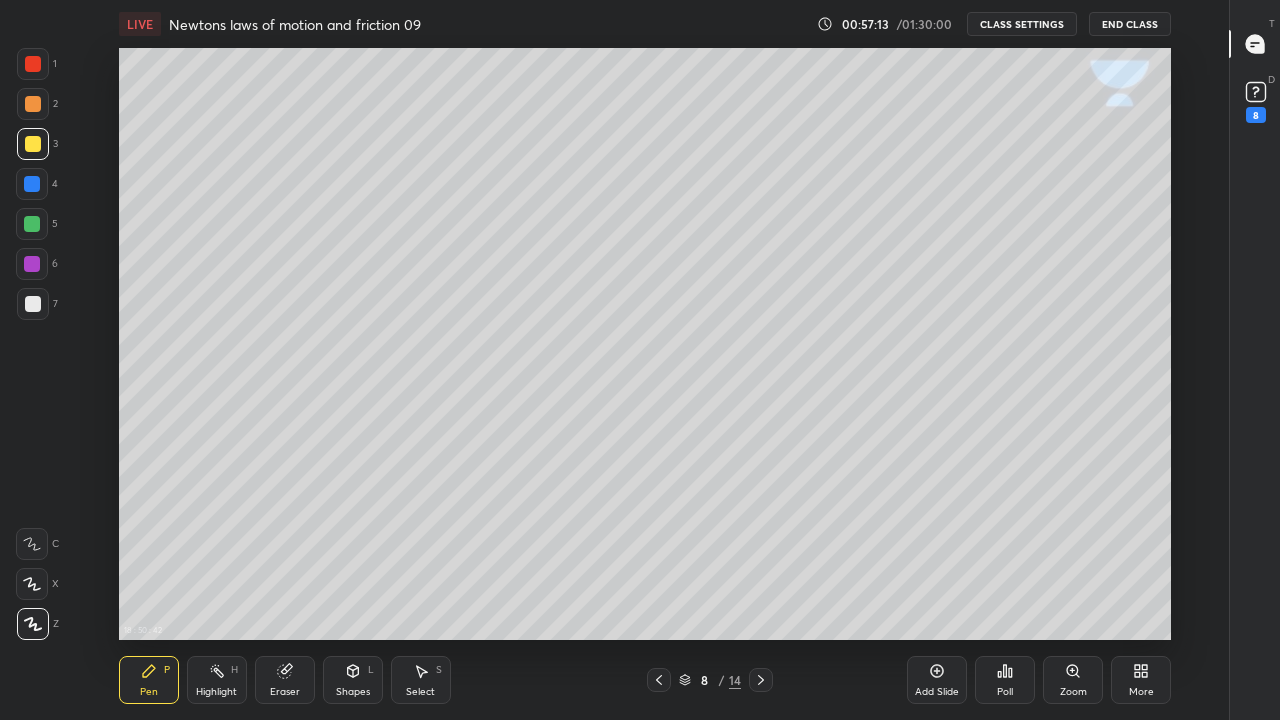 click at bounding box center (33, 304) 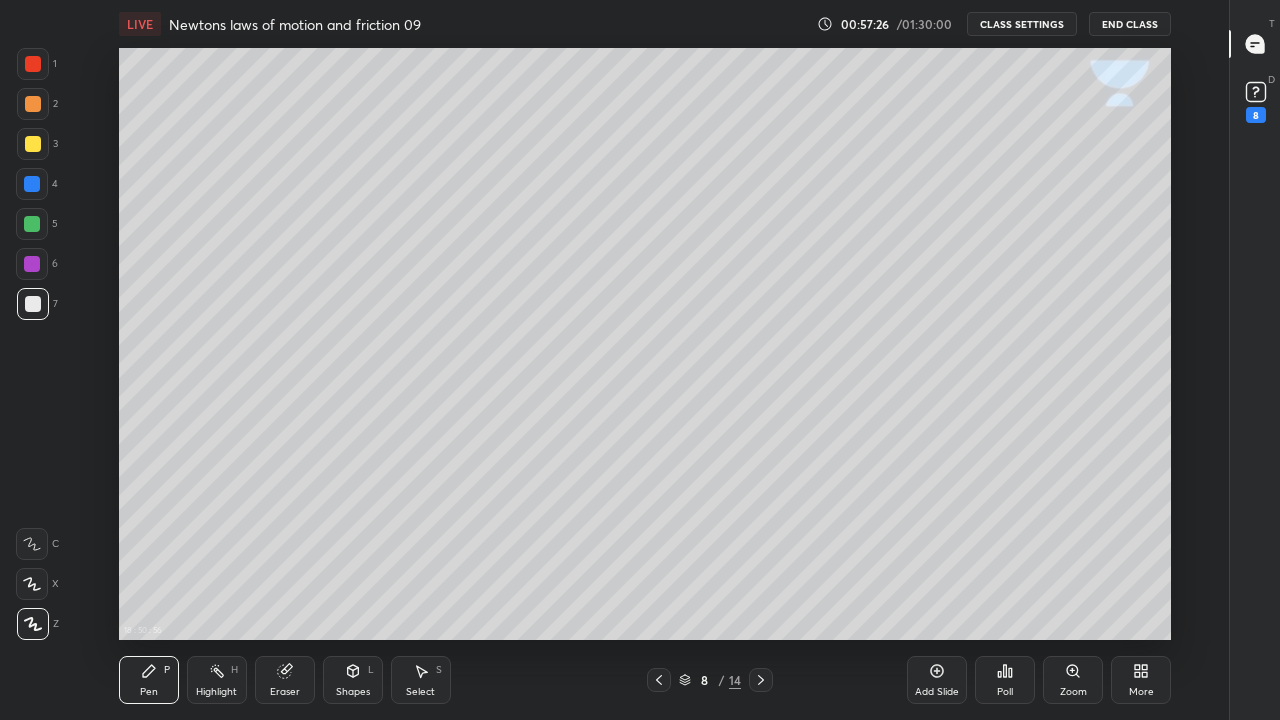 click on "Eraser" at bounding box center (285, 692) 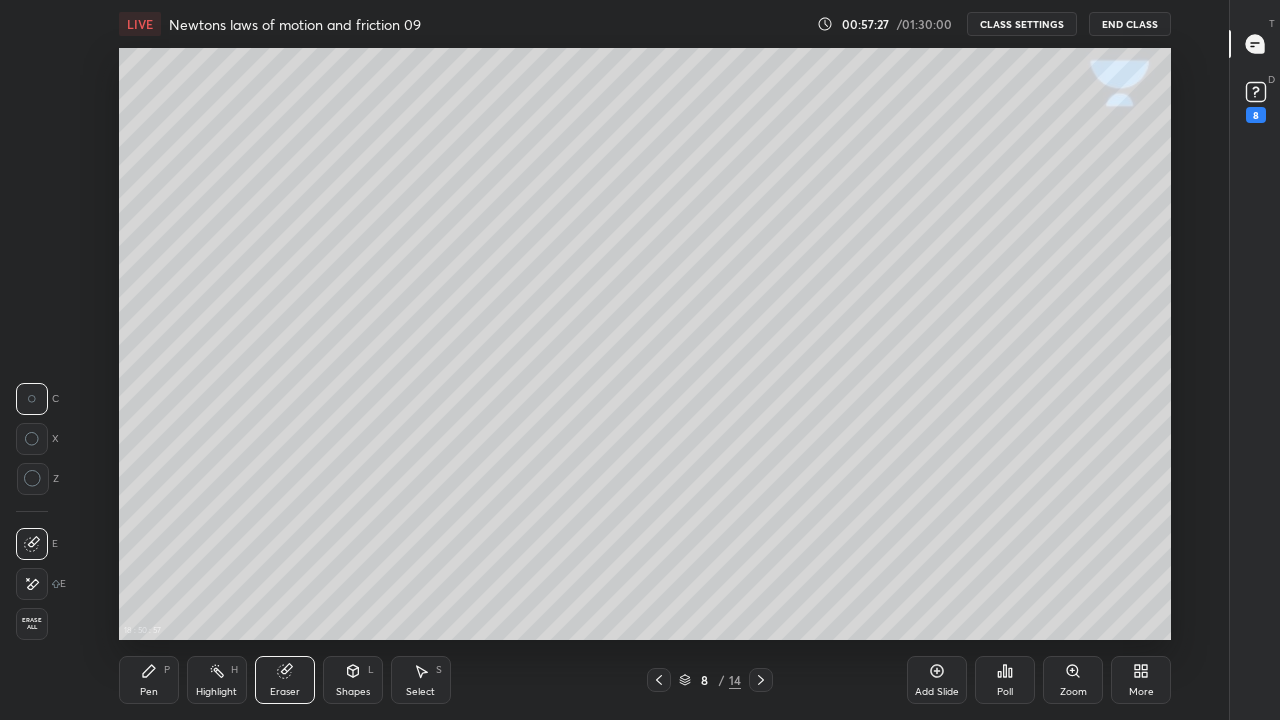 click 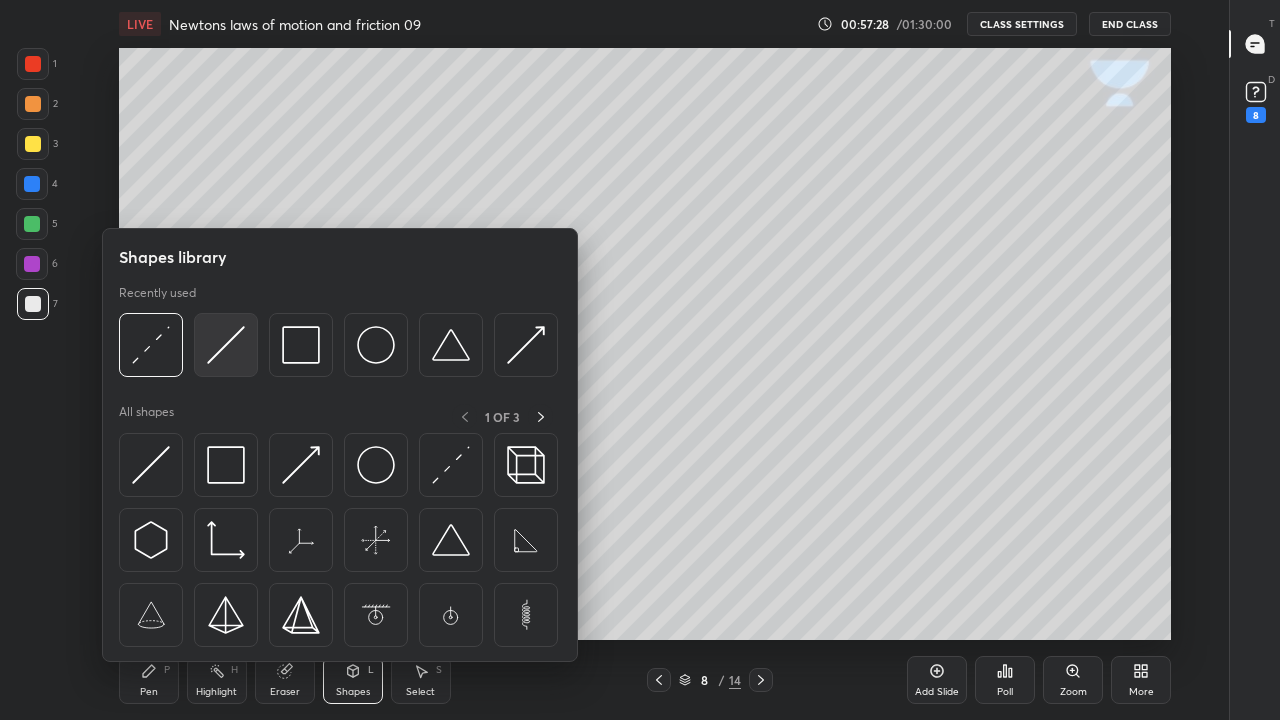 click at bounding box center [226, 345] 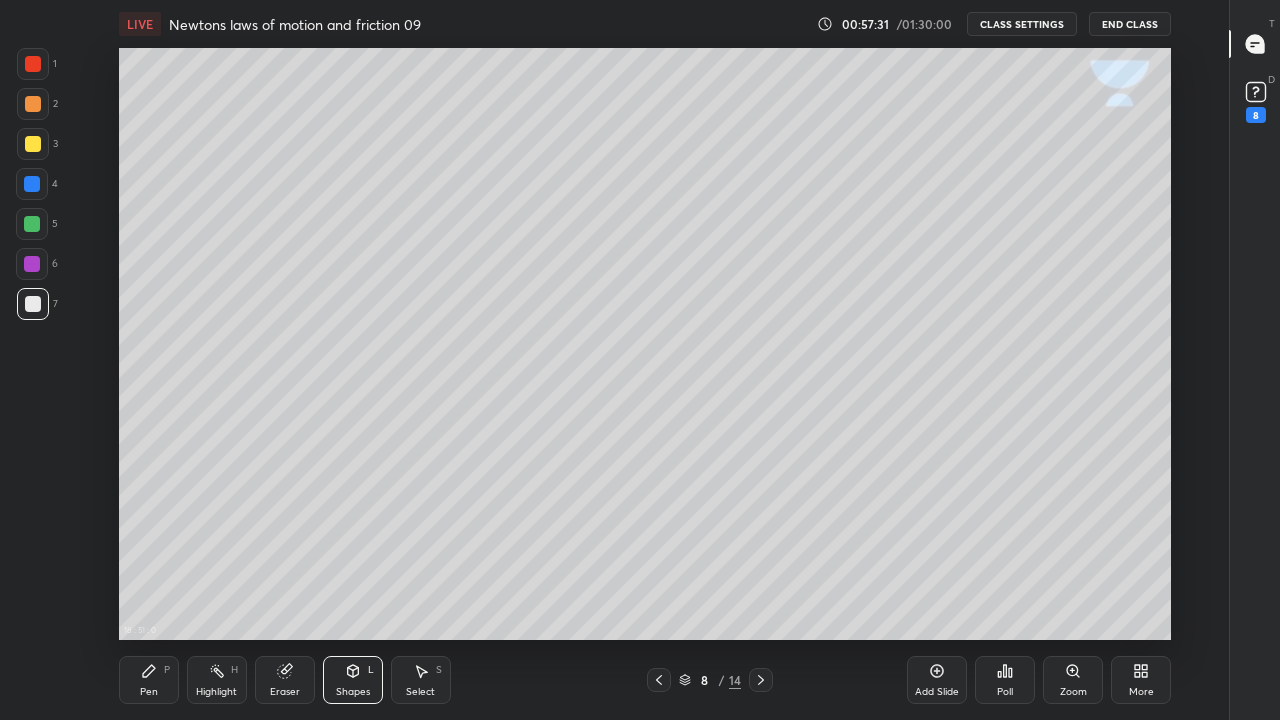 click 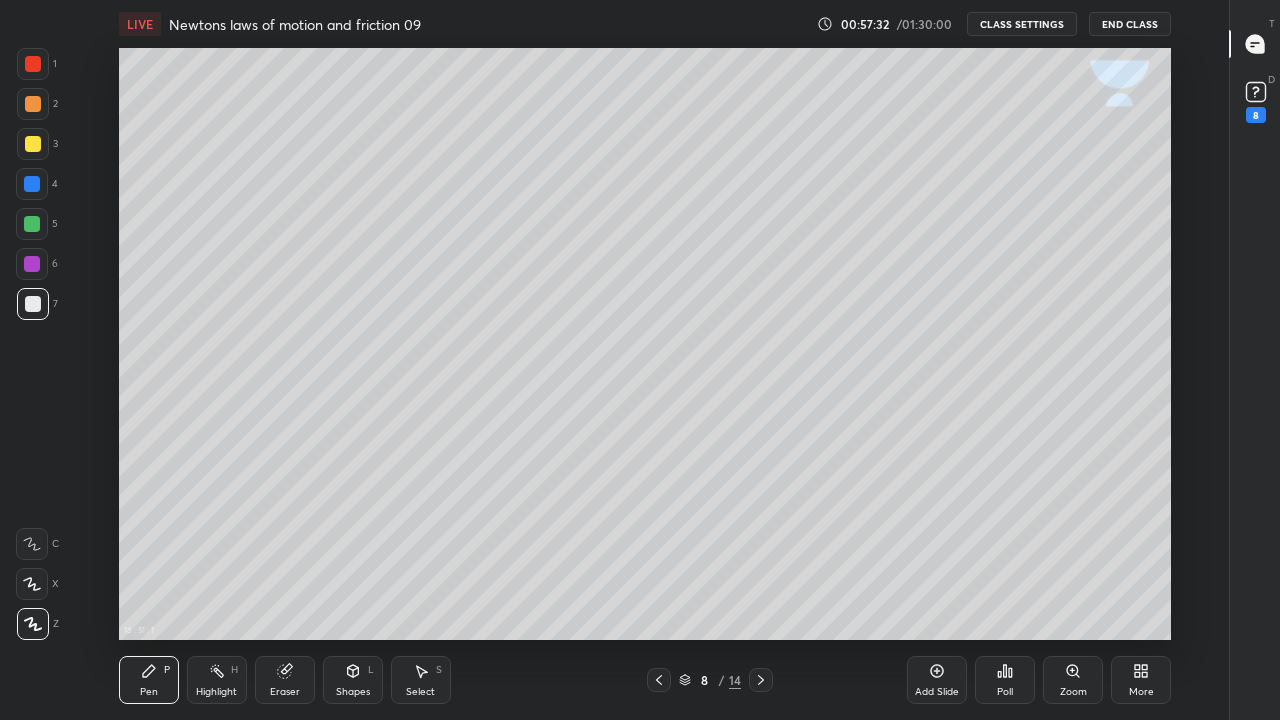 click at bounding box center (33, 304) 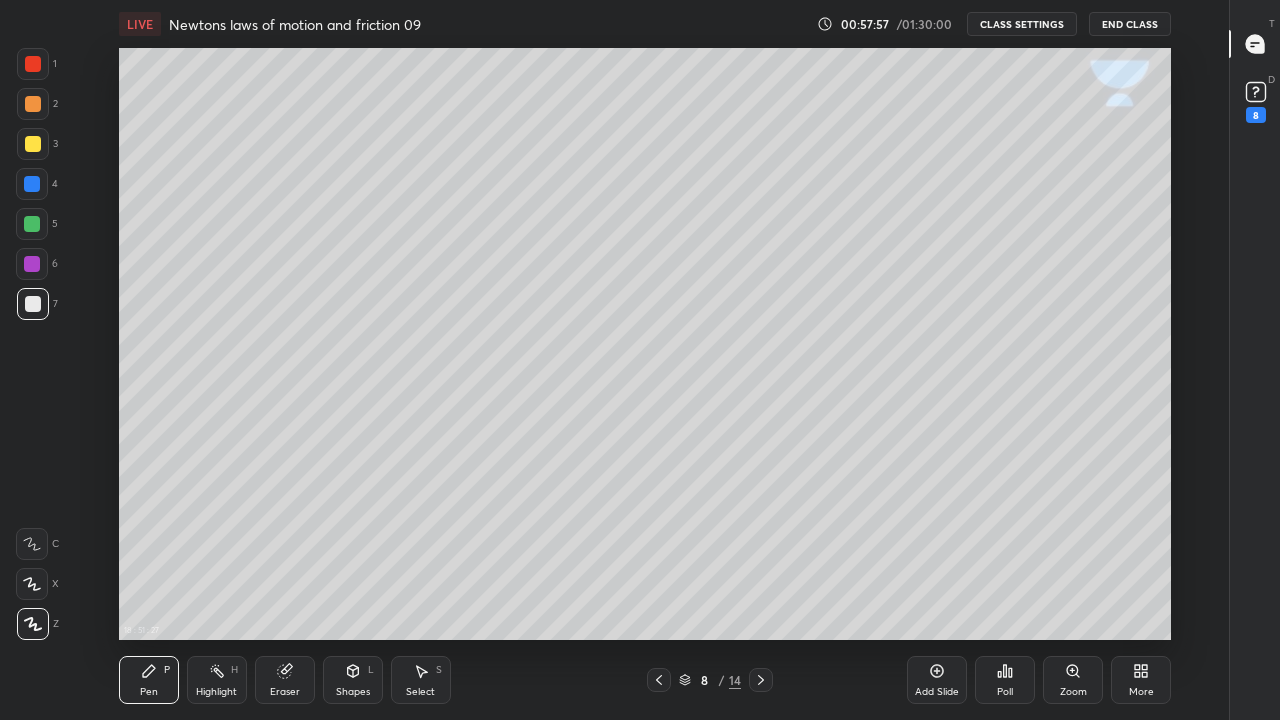 click 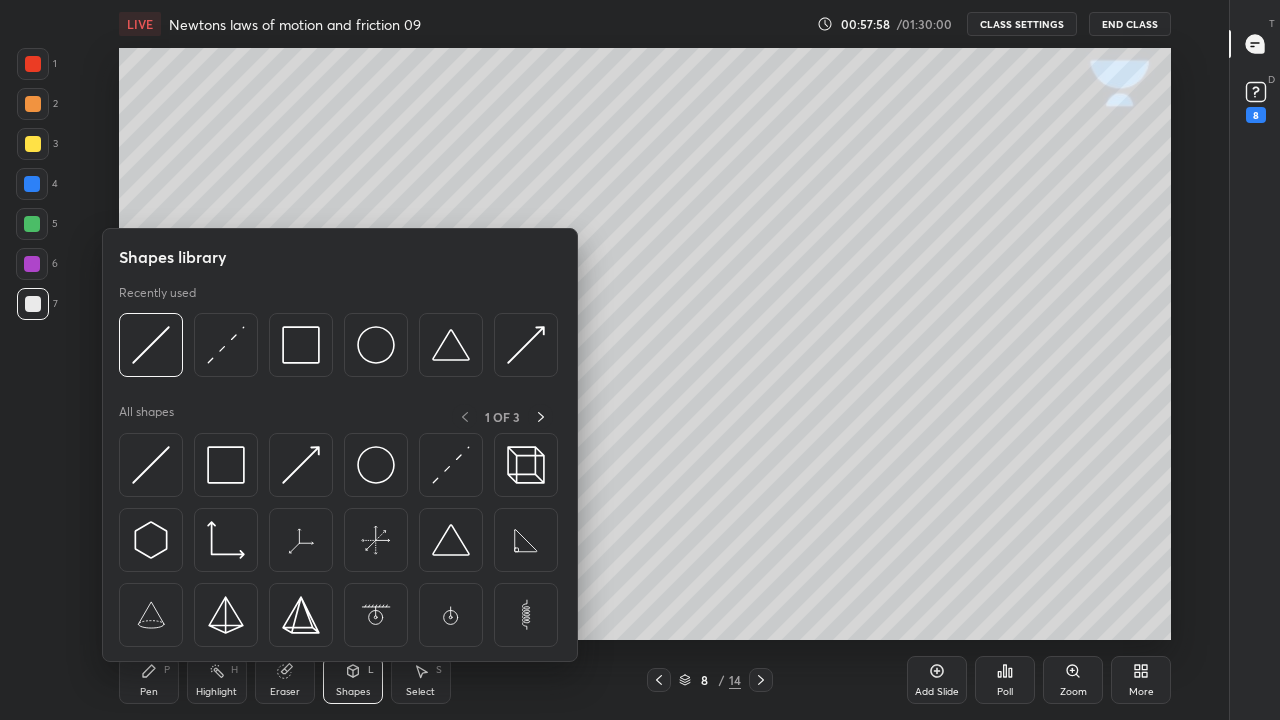 click at bounding box center [526, 345] 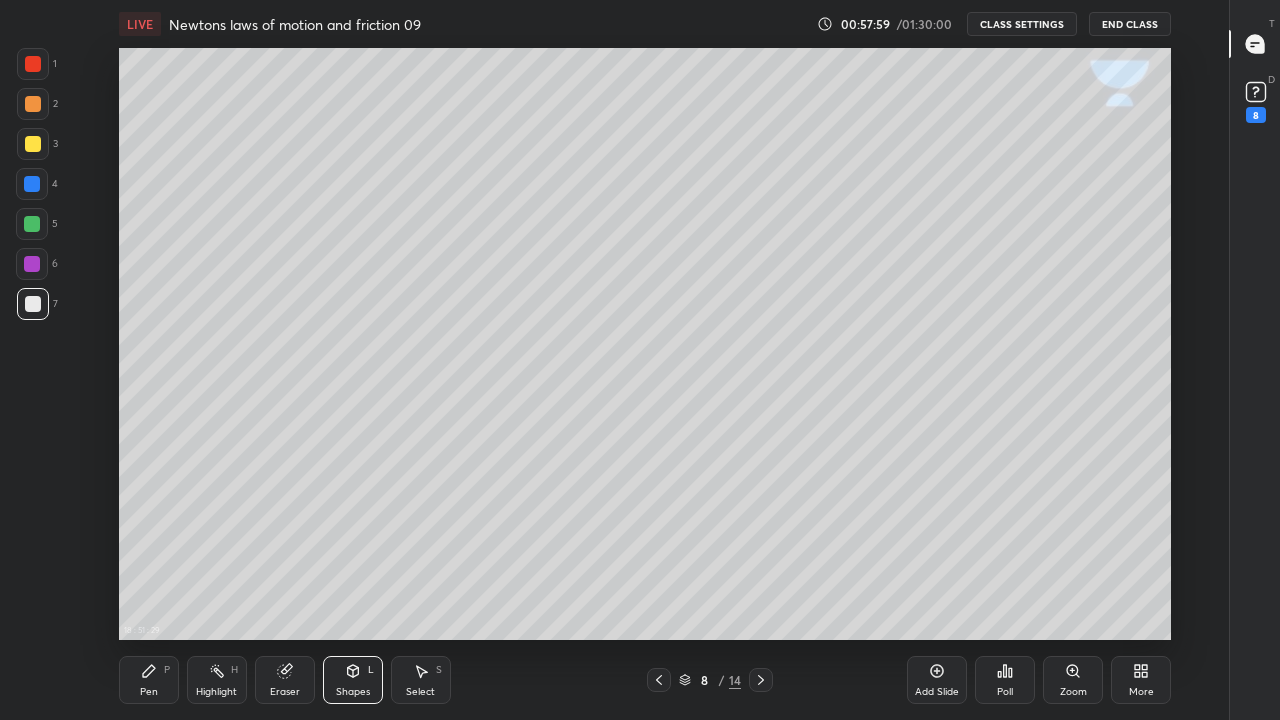 click at bounding box center (33, 144) 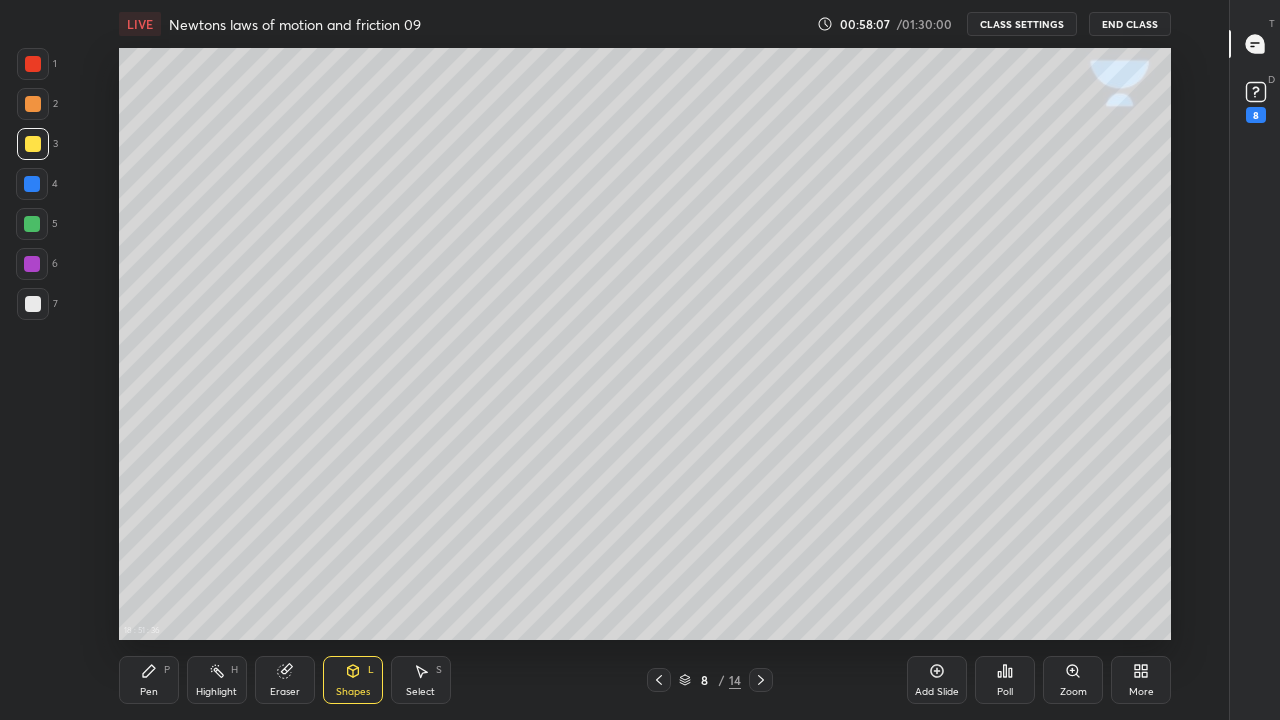 click 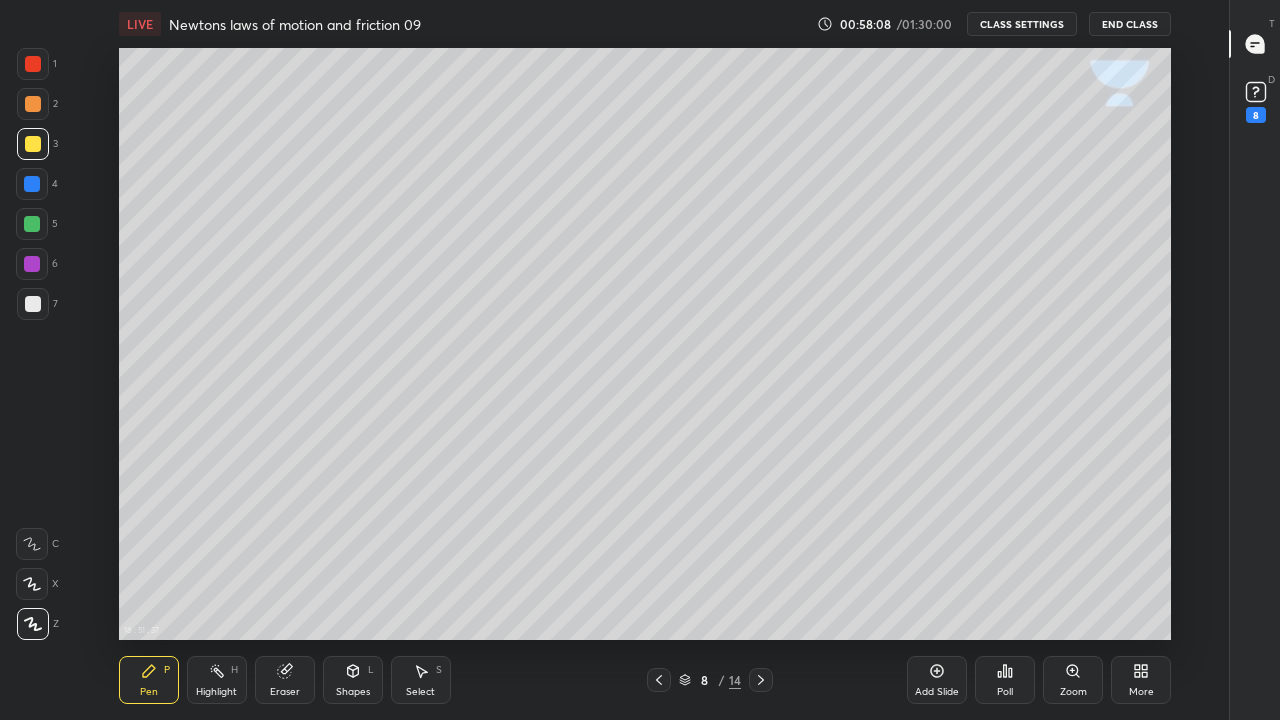 click at bounding box center (33, 304) 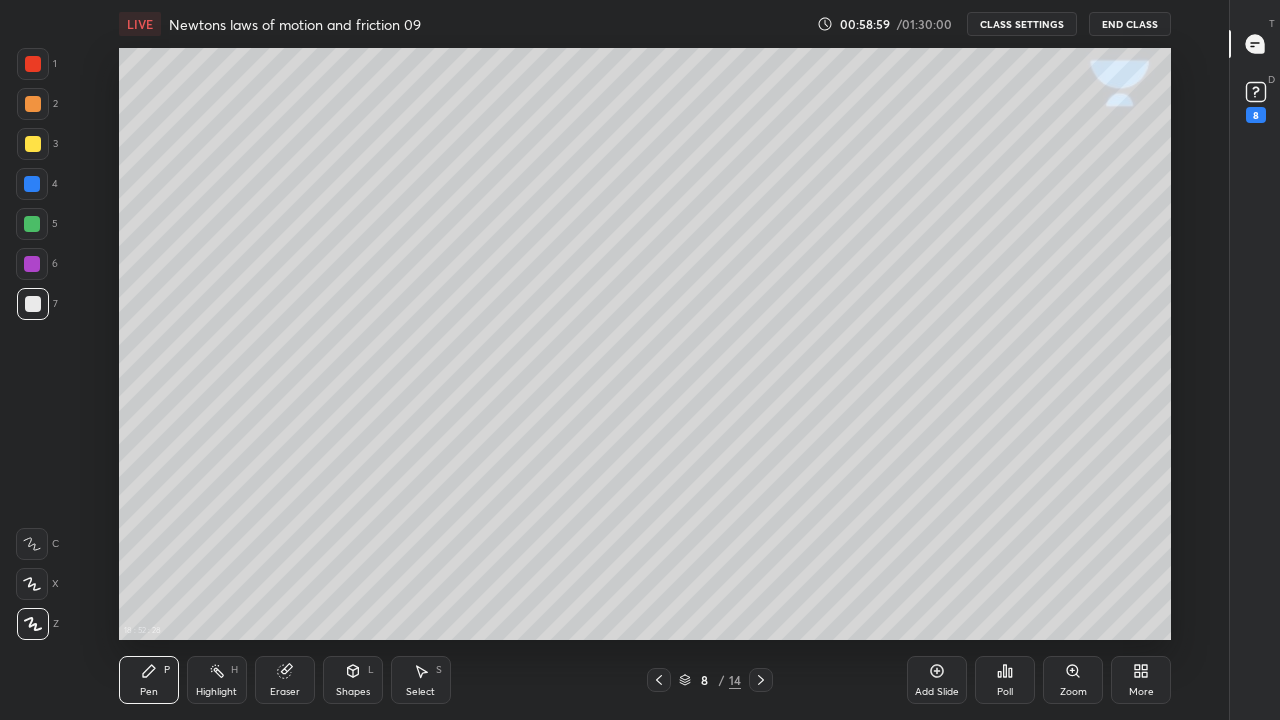click on "Shapes L" at bounding box center [353, 680] 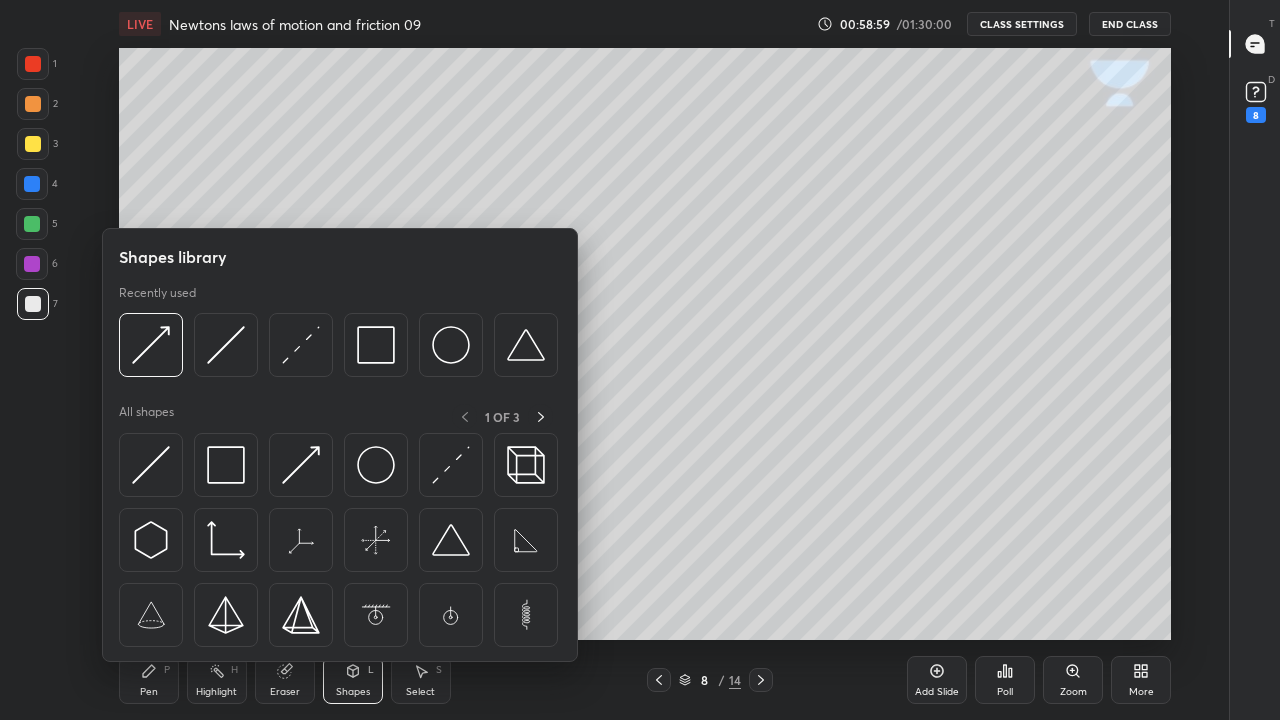 click at bounding box center (151, 345) 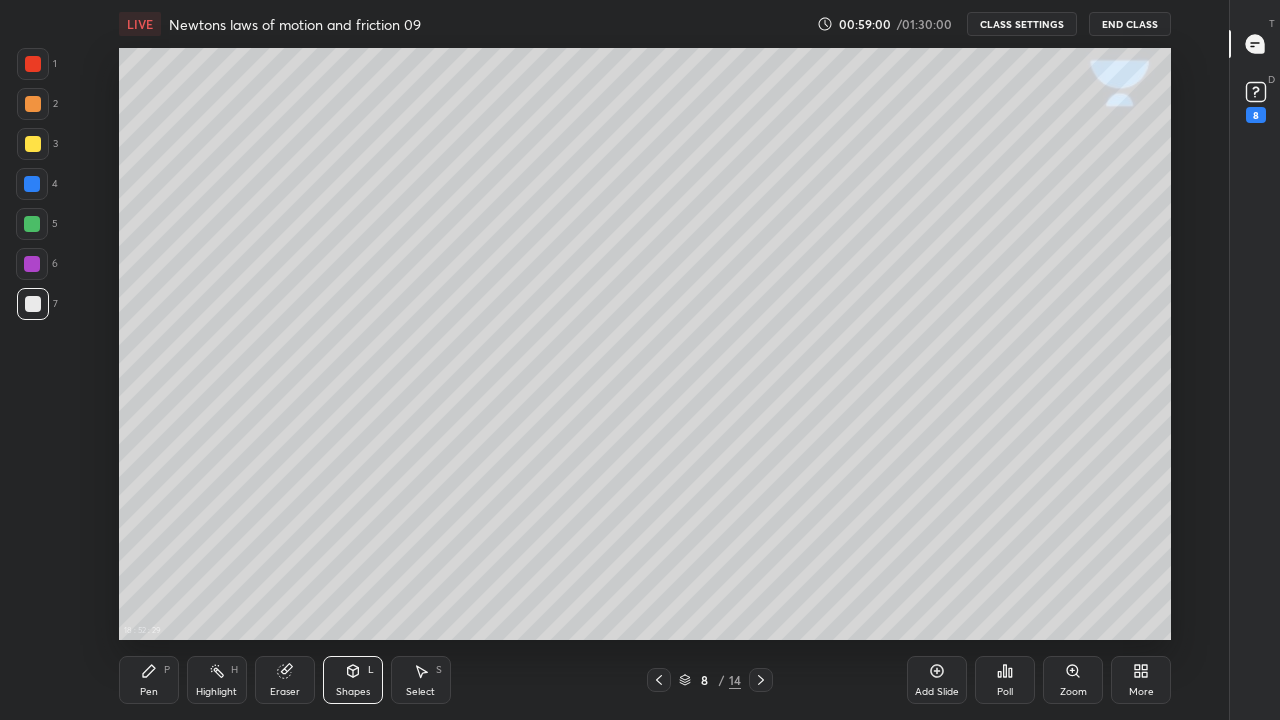 click at bounding box center (32, 184) 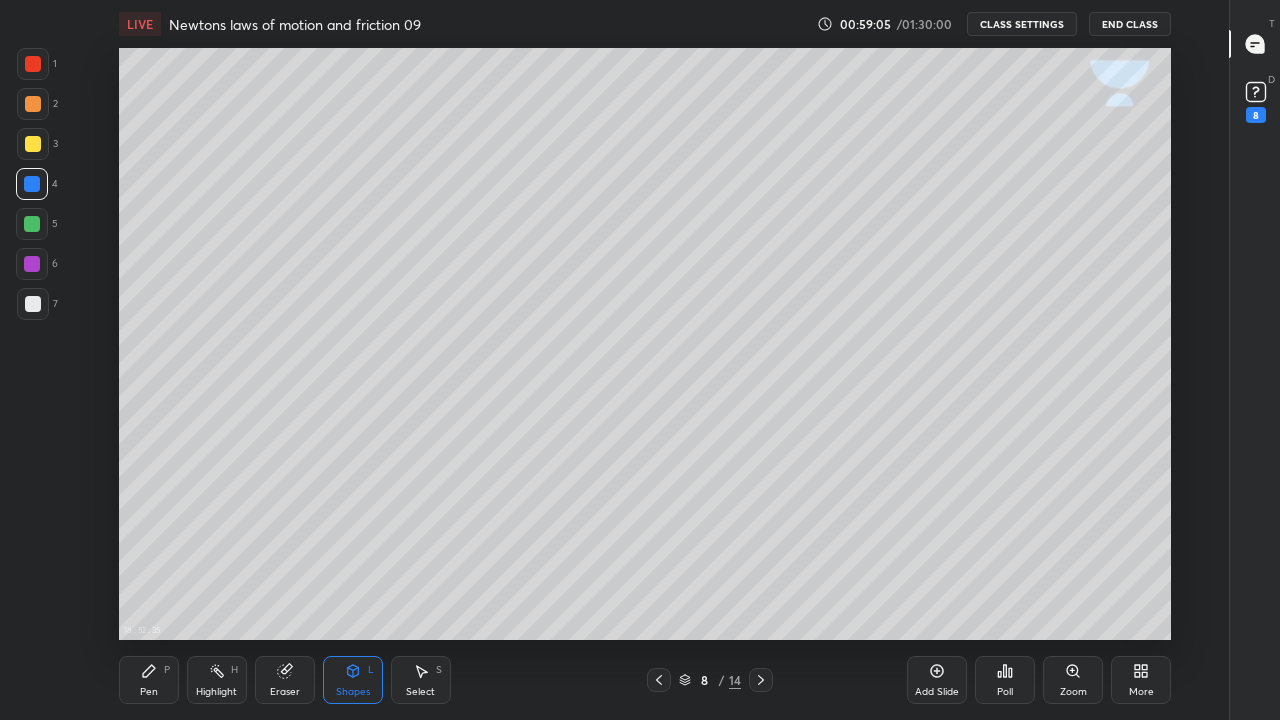 click on "Pen P" at bounding box center [149, 680] 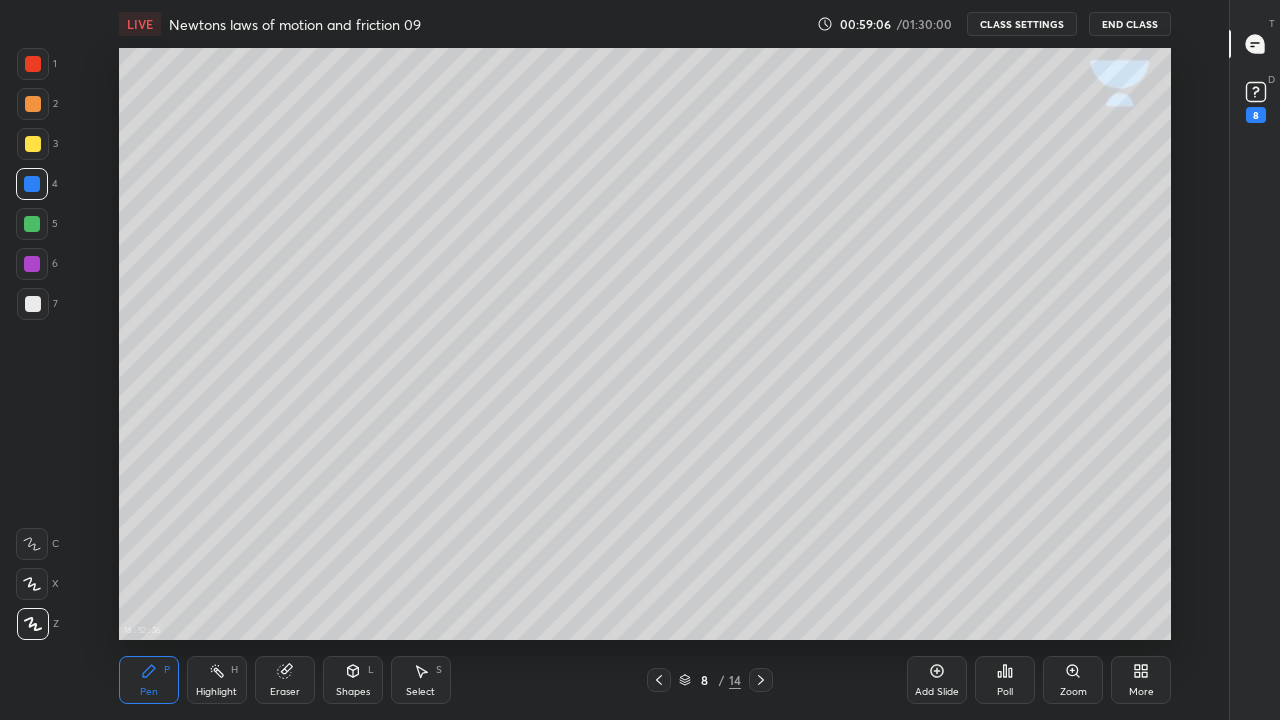 click at bounding box center [33, 304] 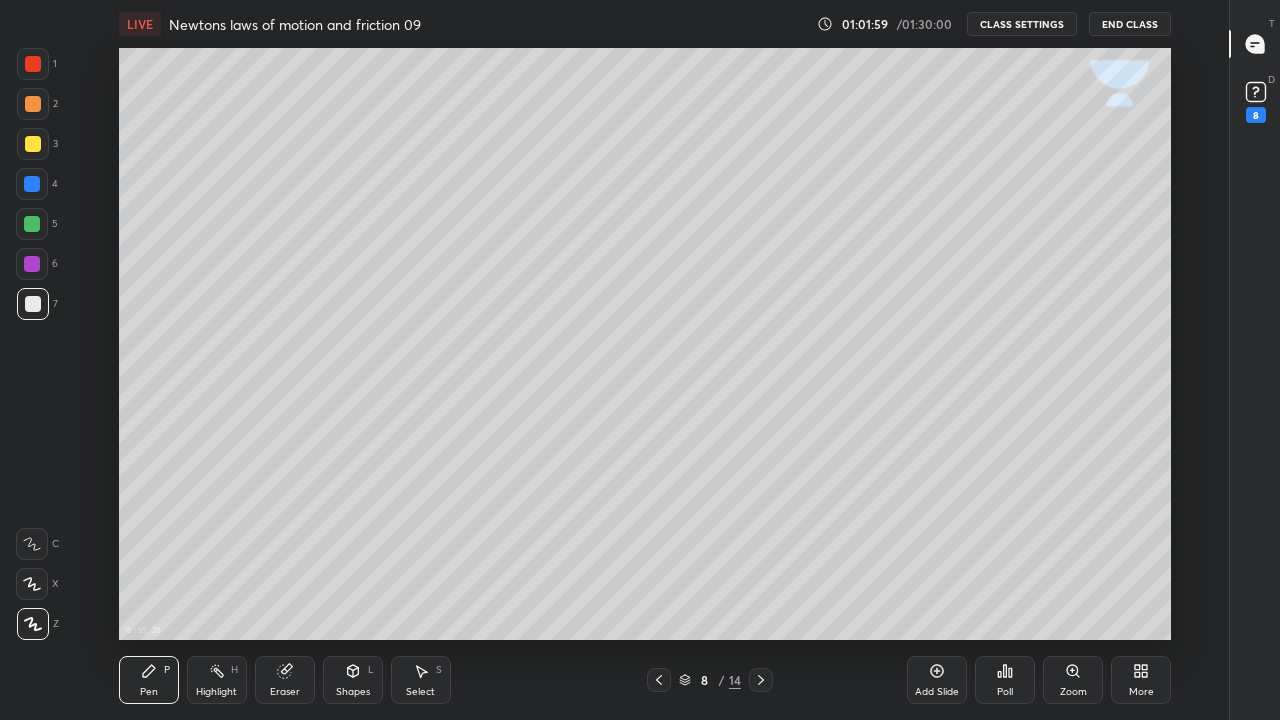 click at bounding box center [32, 184] 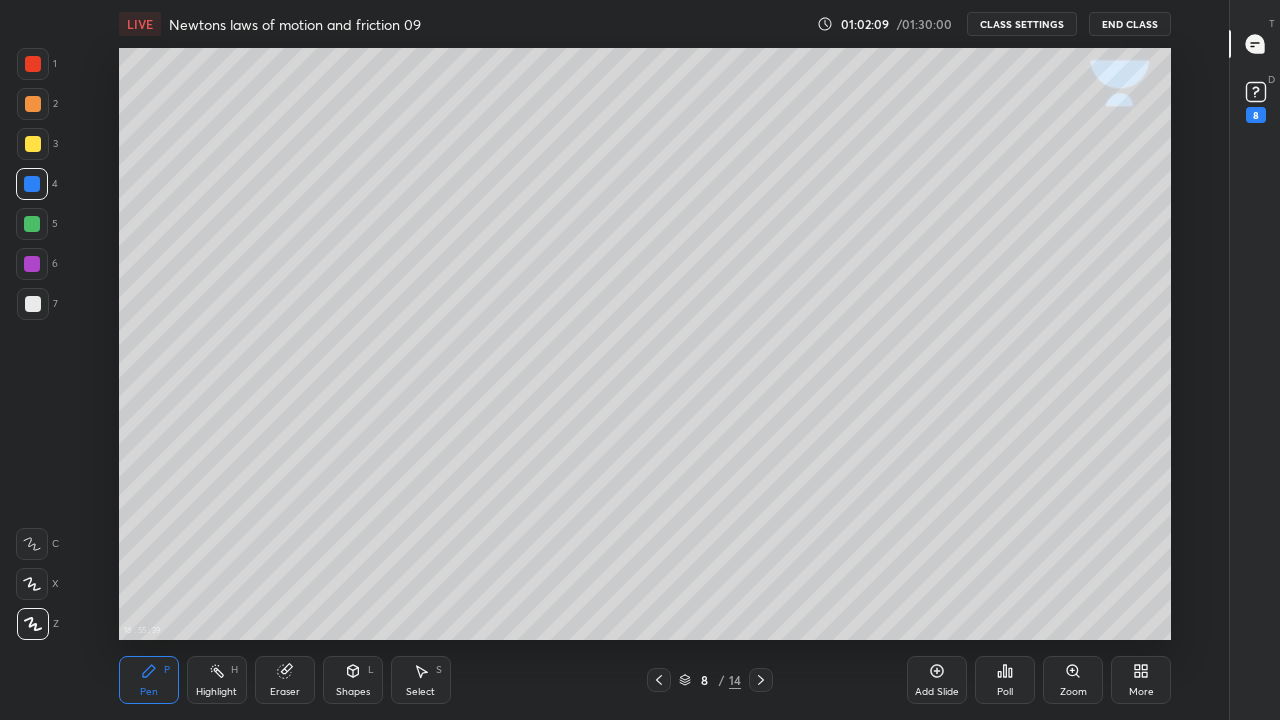 click at bounding box center (33, 304) 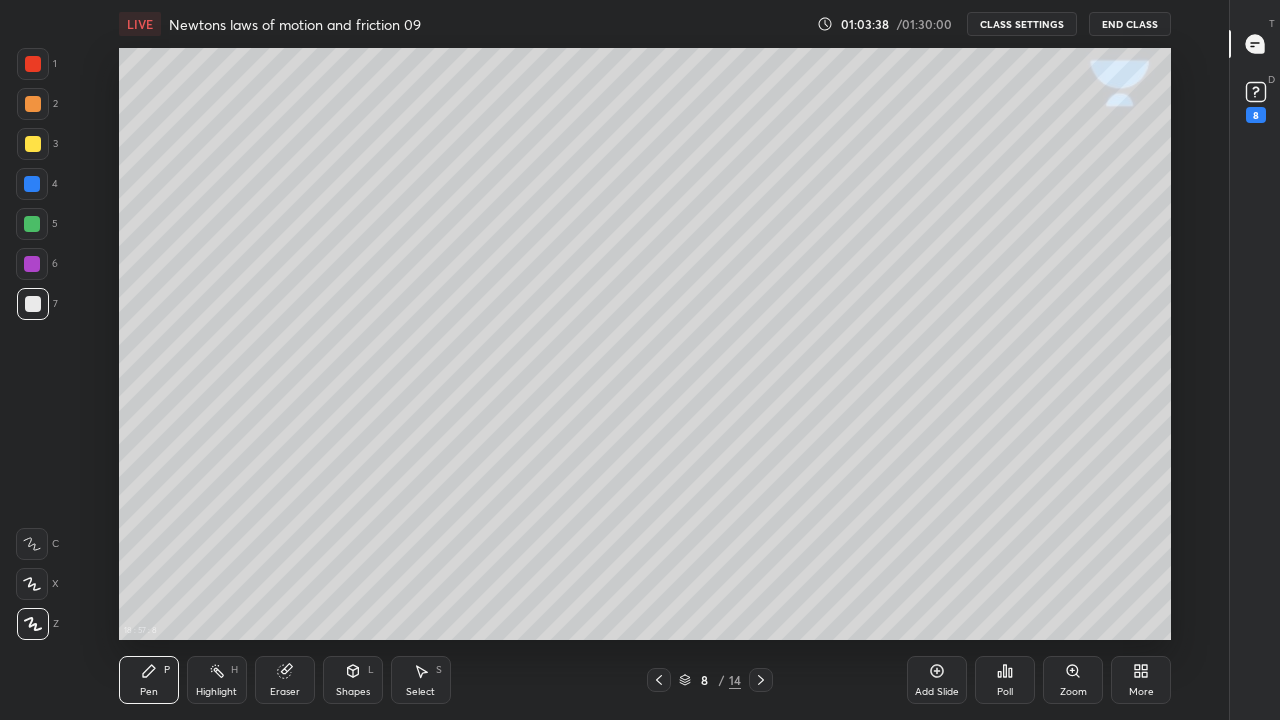 click at bounding box center (32, 184) 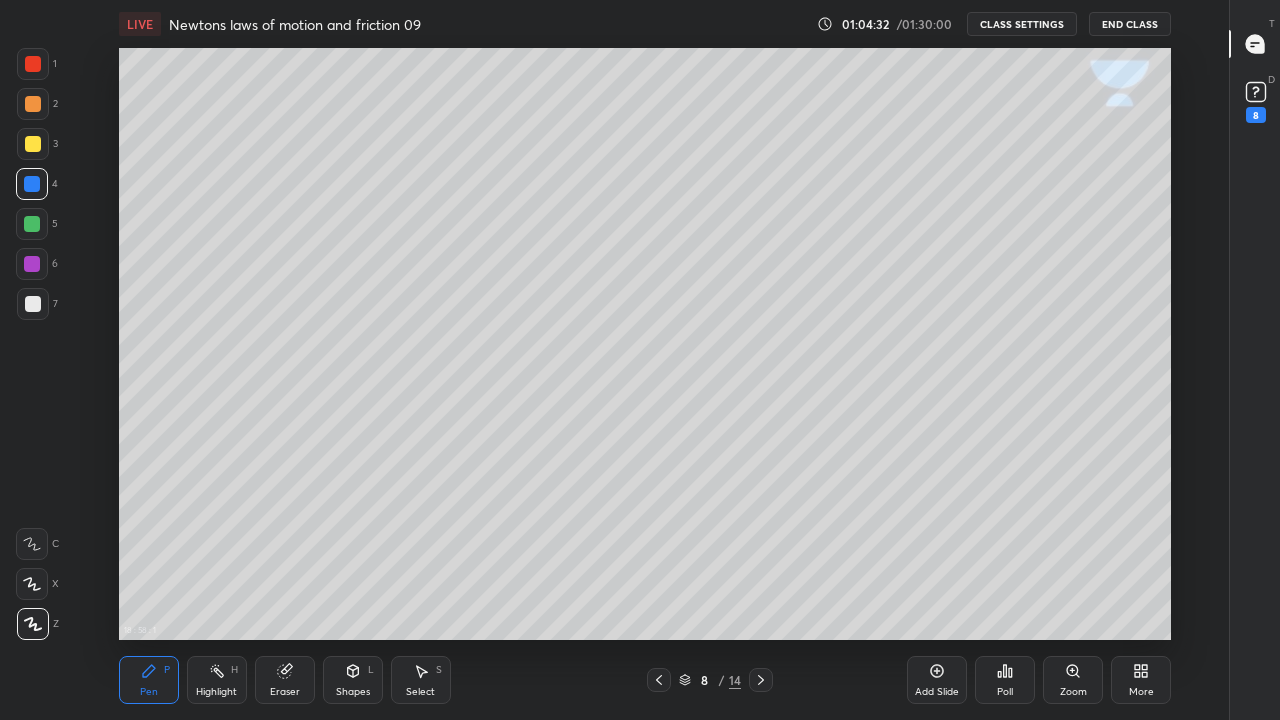 click 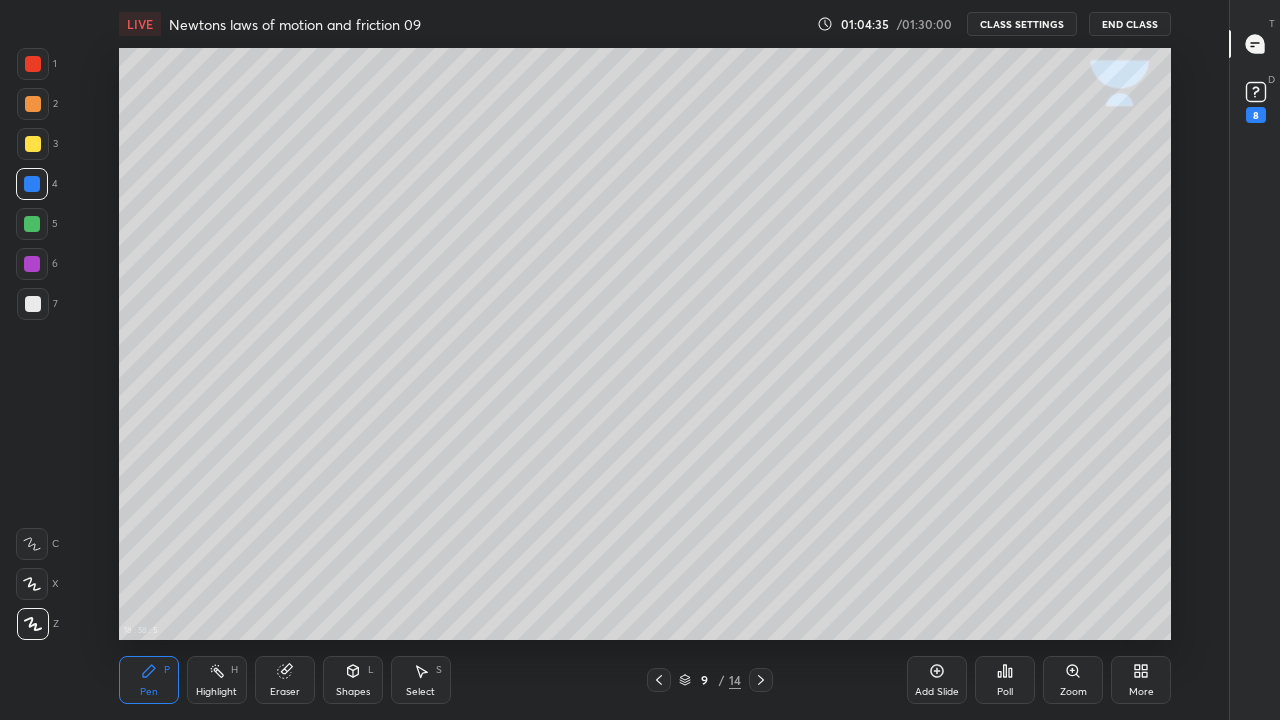 click at bounding box center (33, 304) 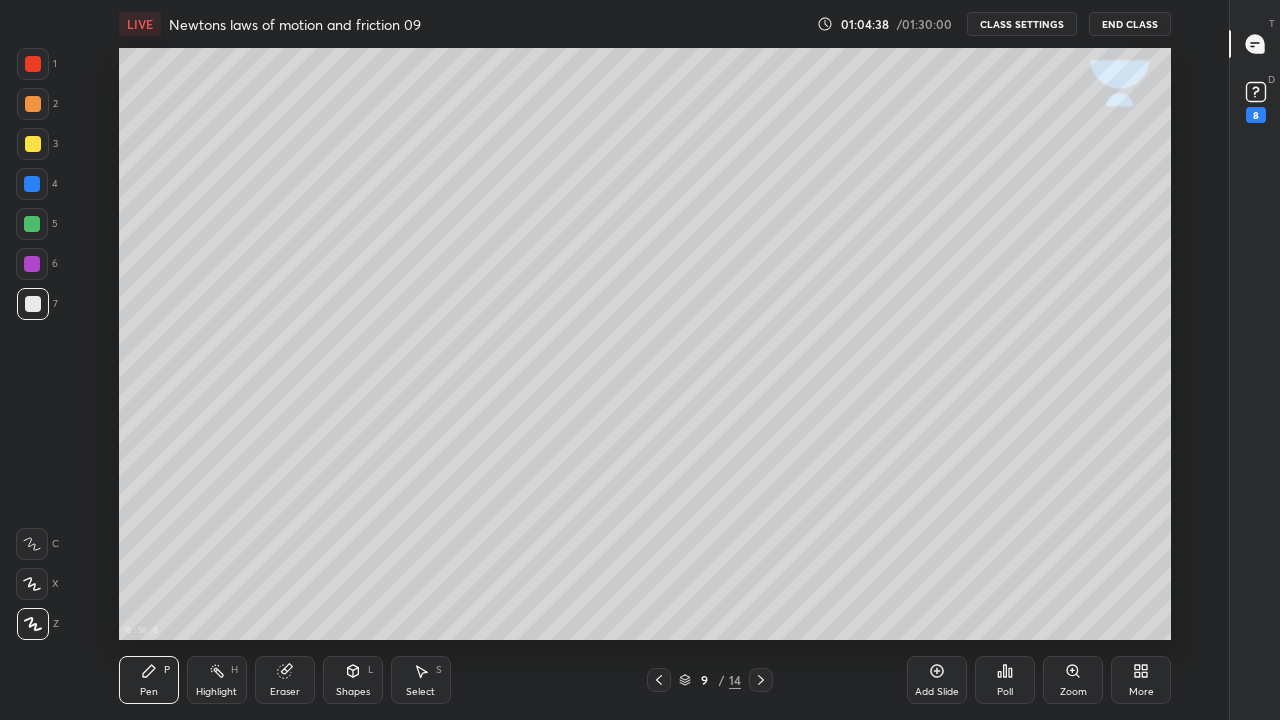 click on "Shapes L" at bounding box center [353, 680] 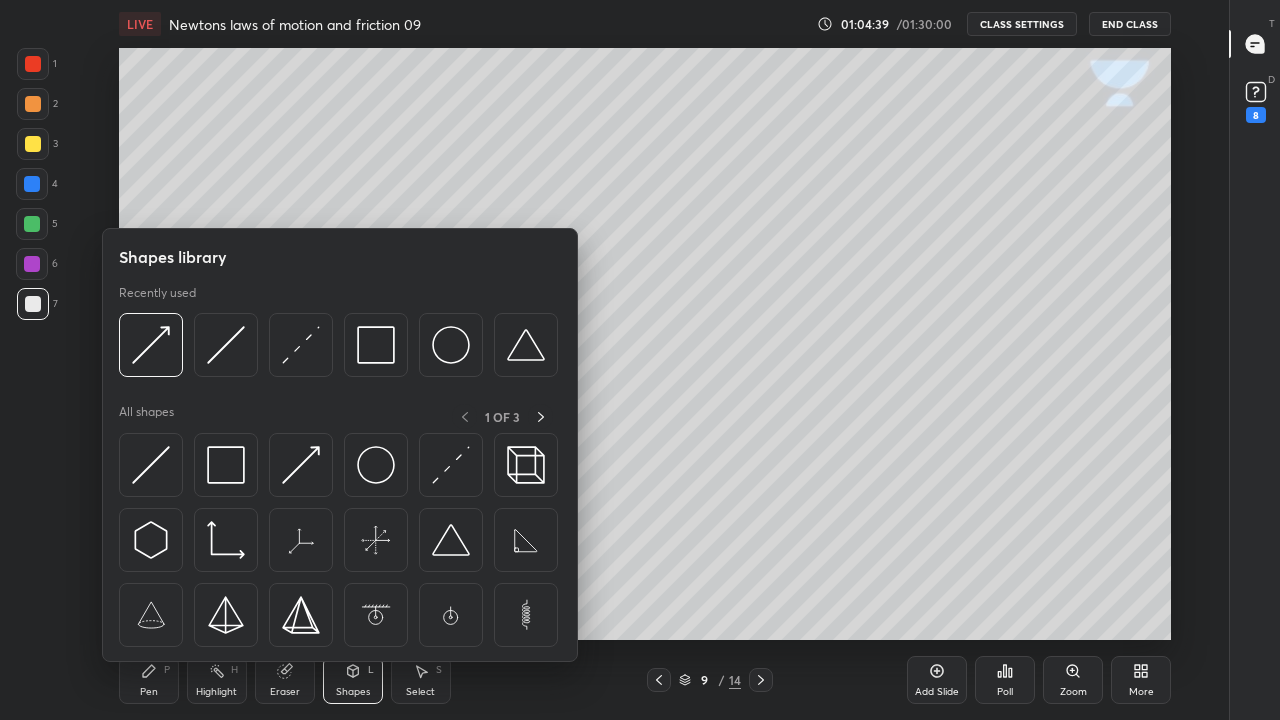 click at bounding box center (226, 345) 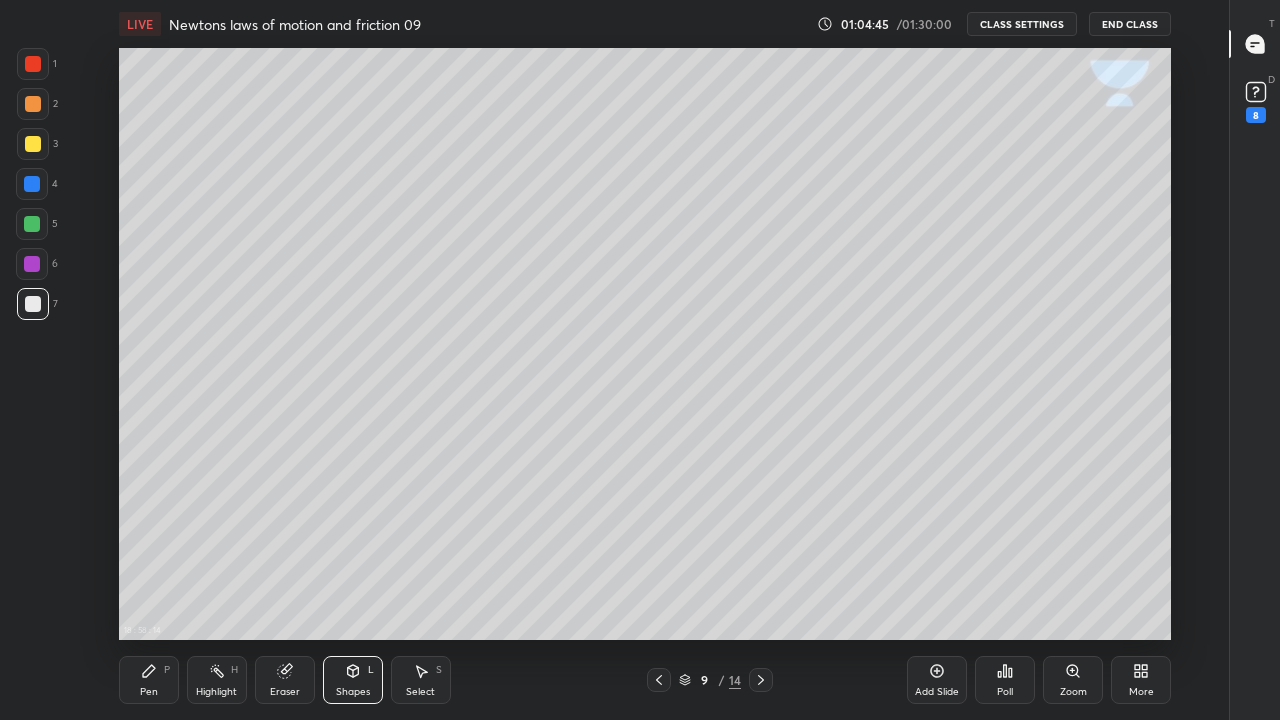 click 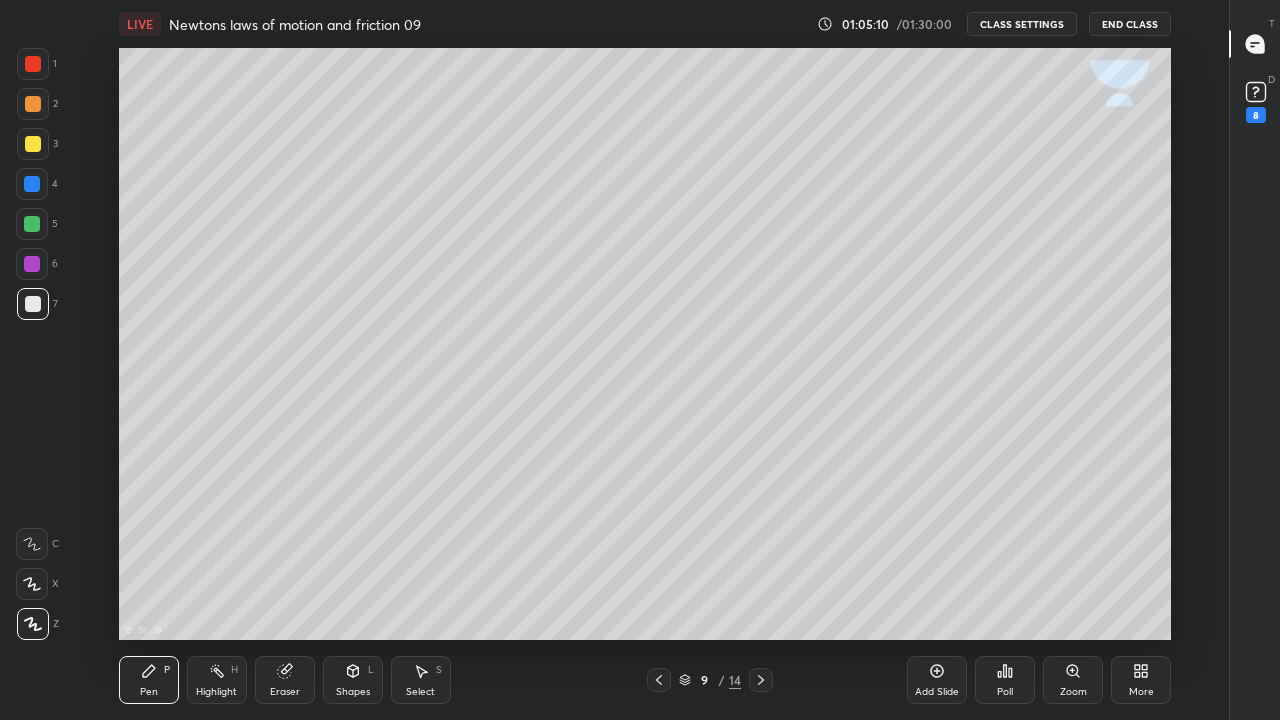 click at bounding box center (33, 304) 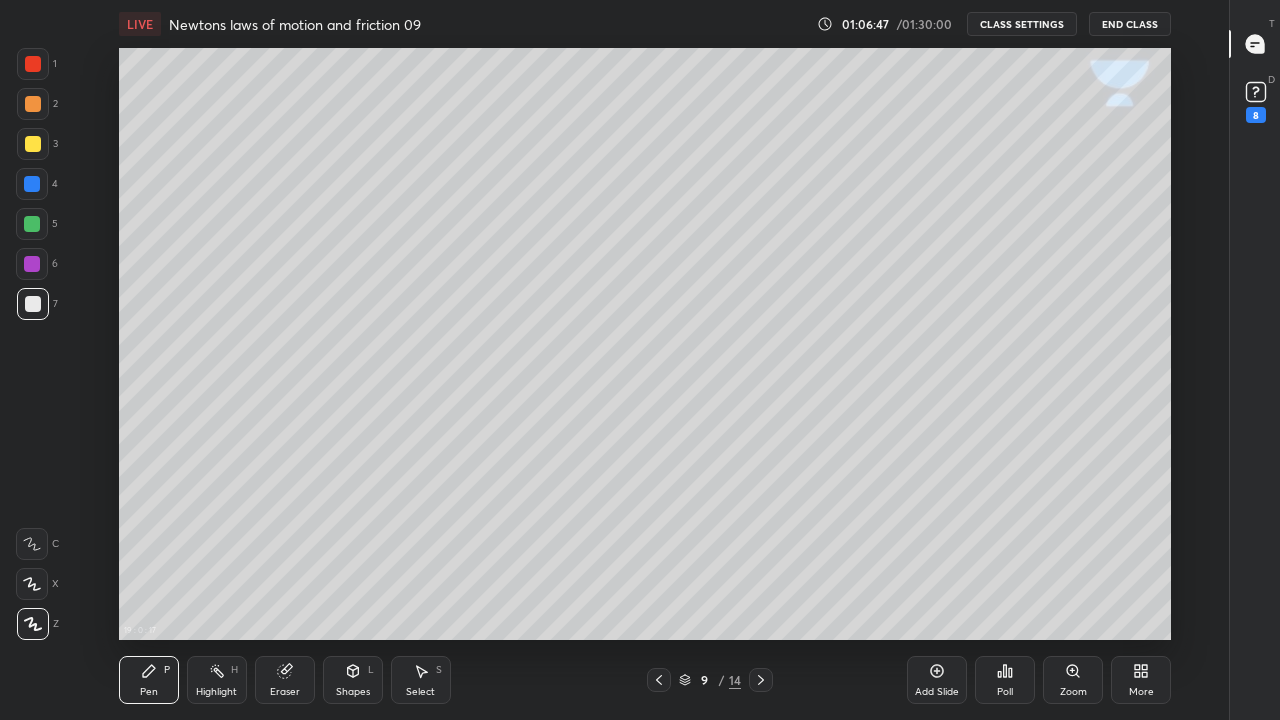 click 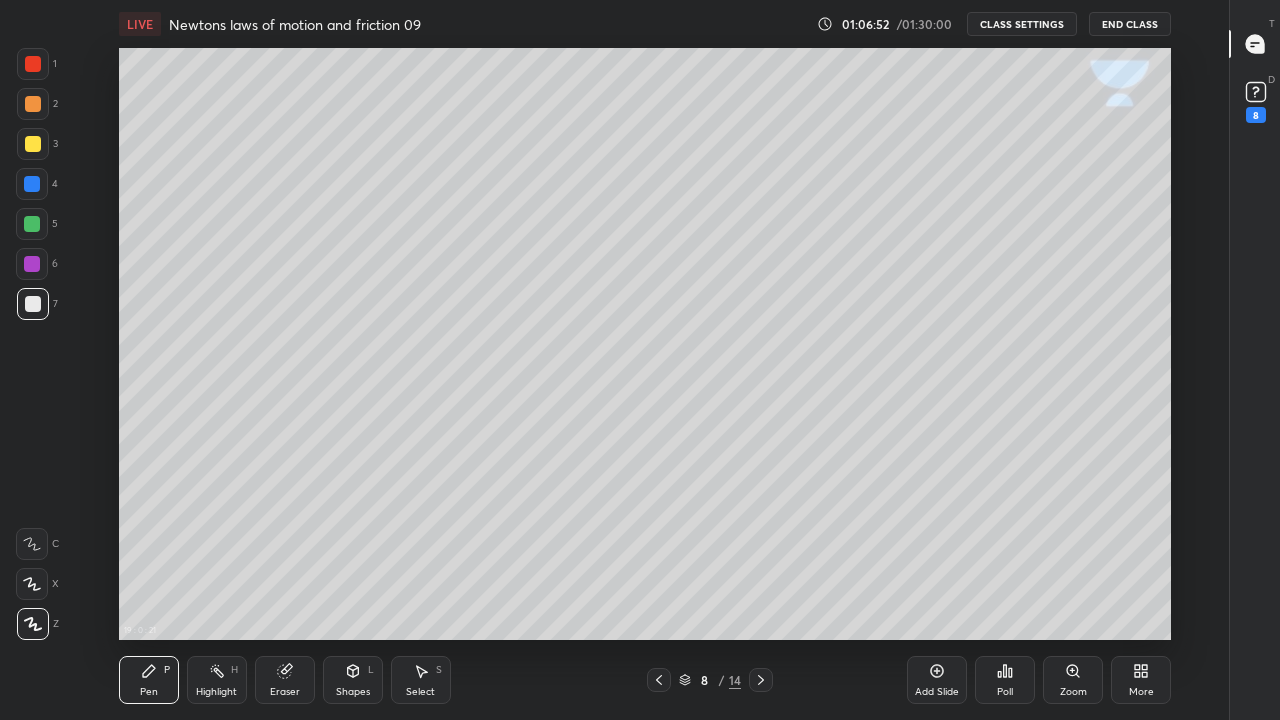 click 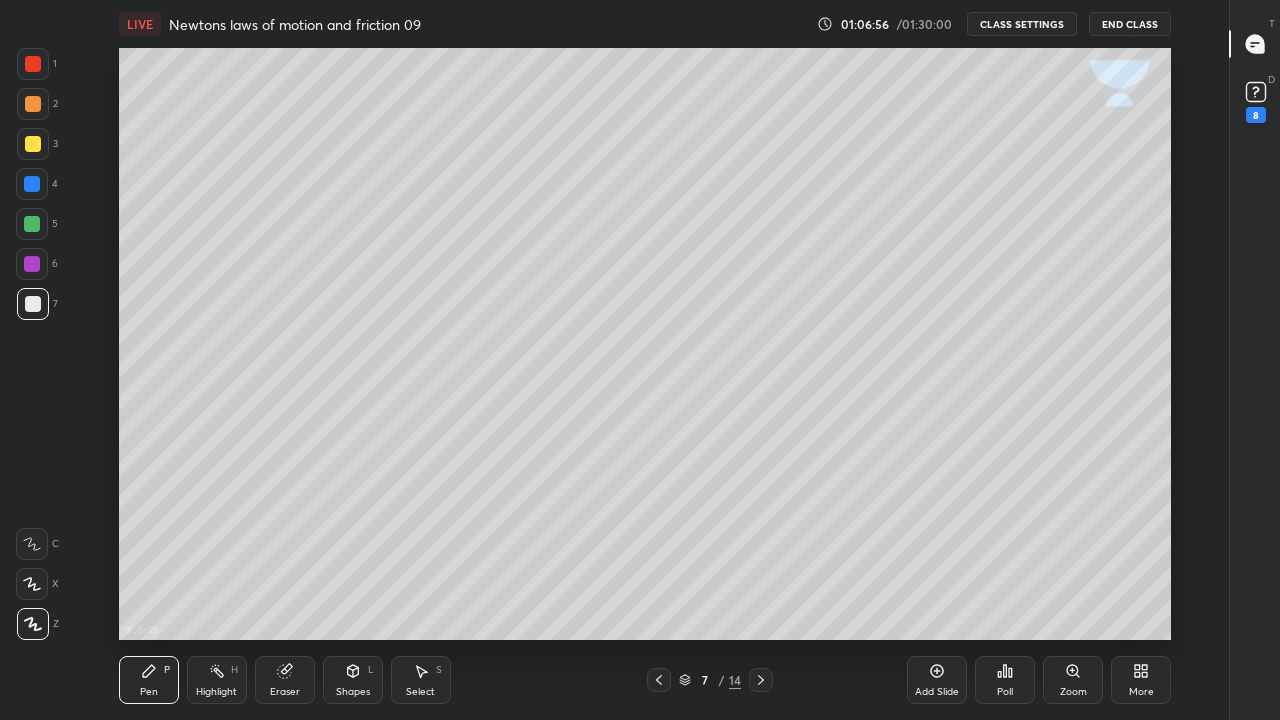 click at bounding box center (761, 680) 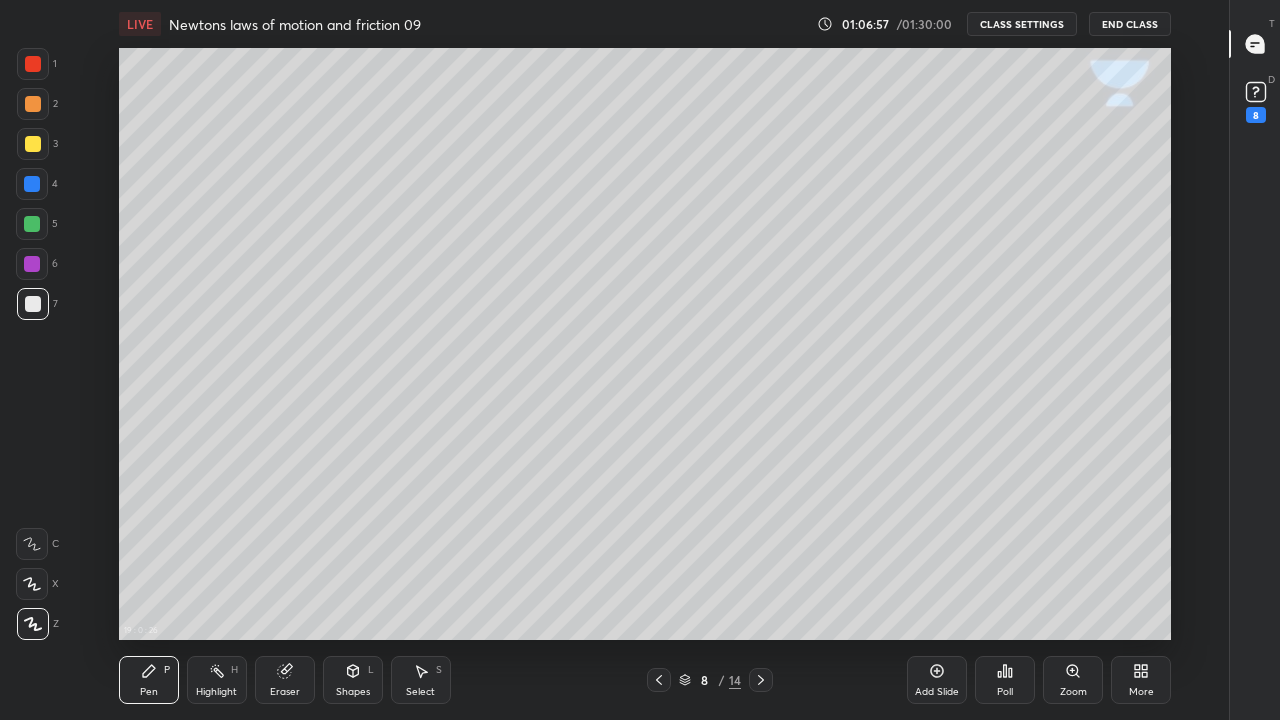 click 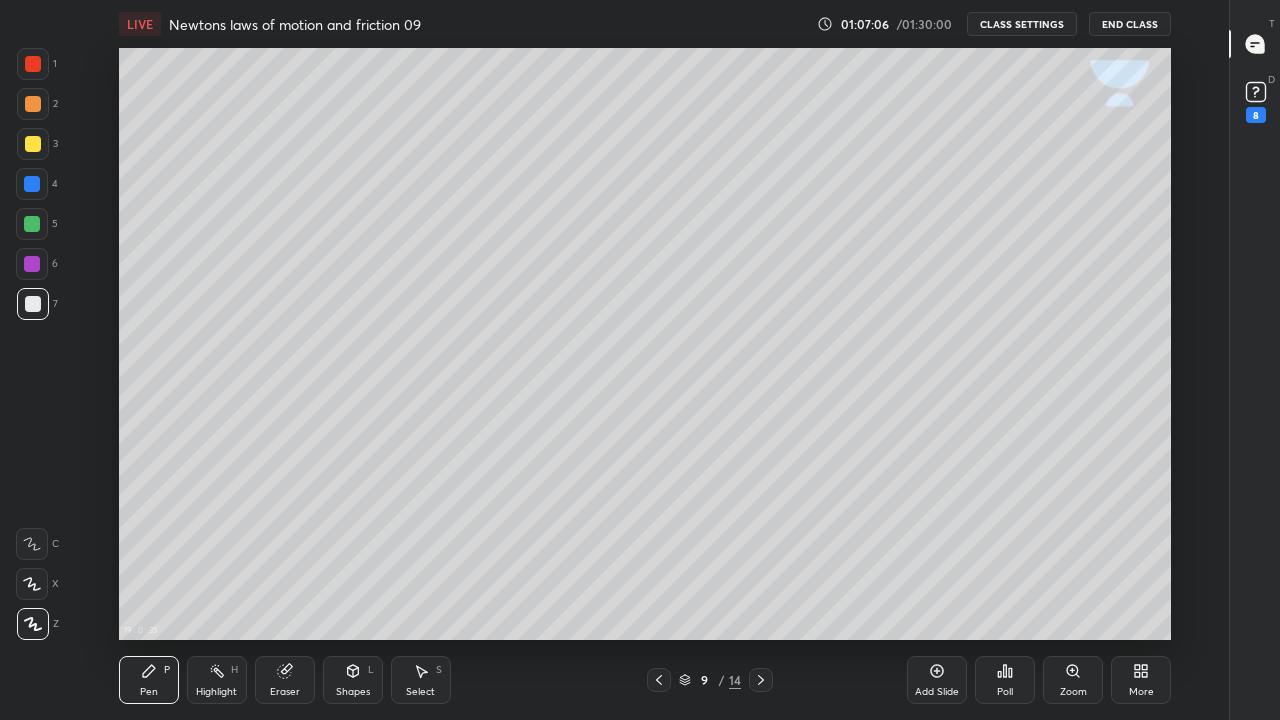 click at bounding box center [33, 144] 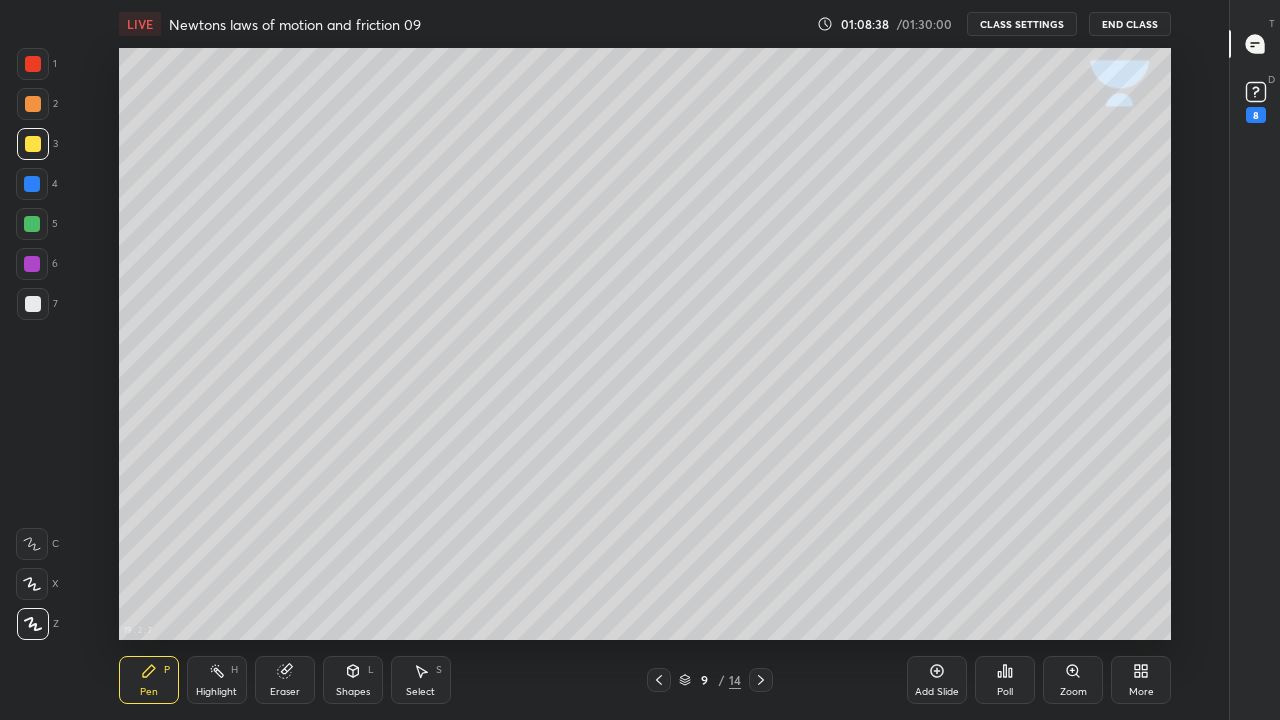click at bounding box center (33, 304) 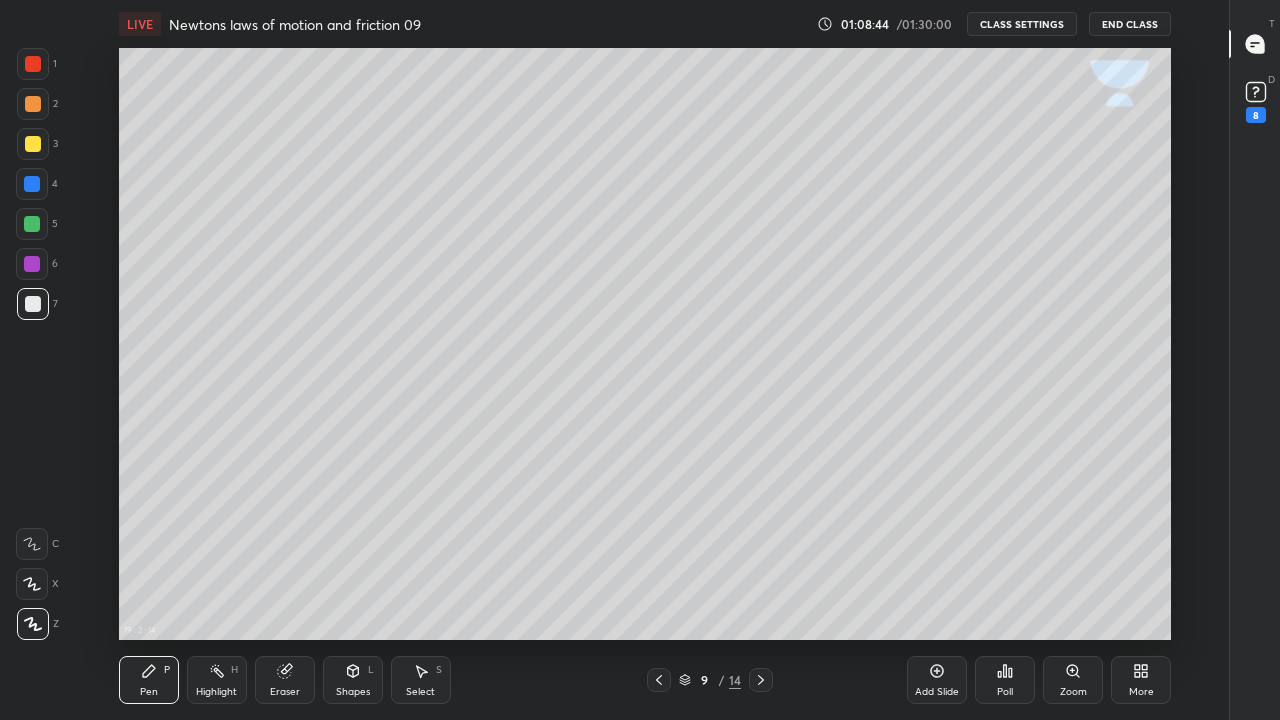 click at bounding box center [33, 144] 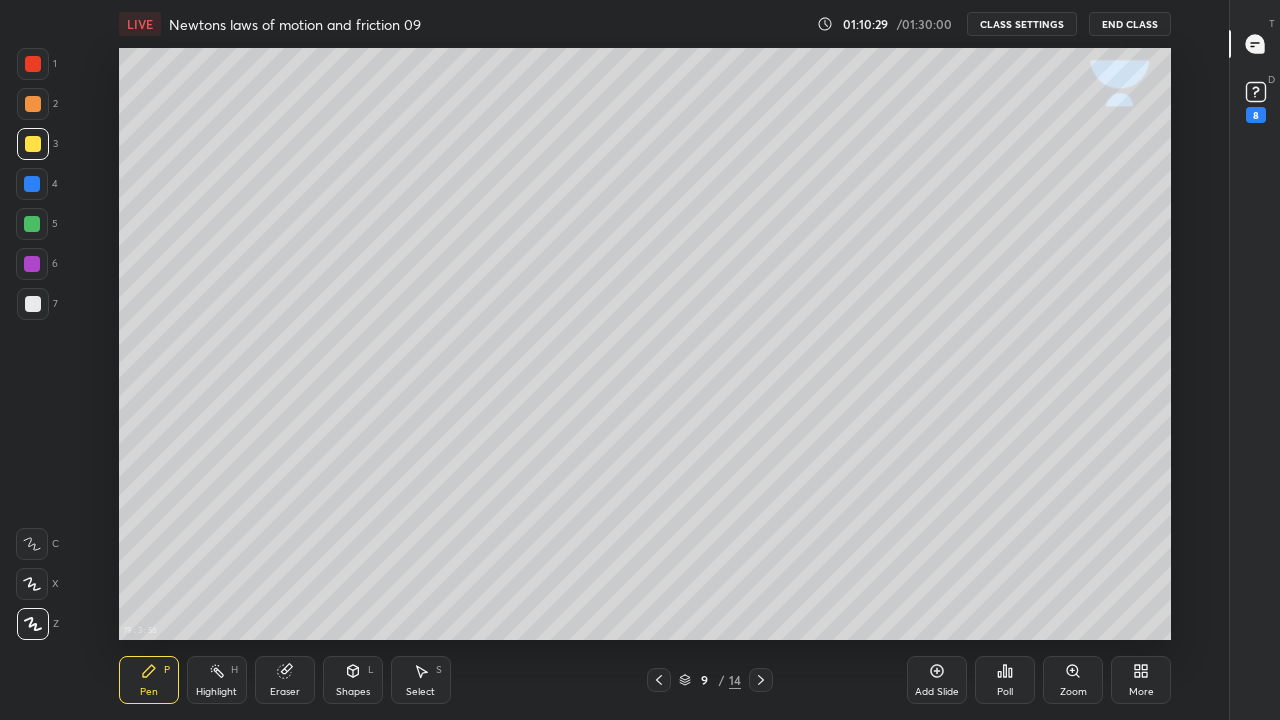click 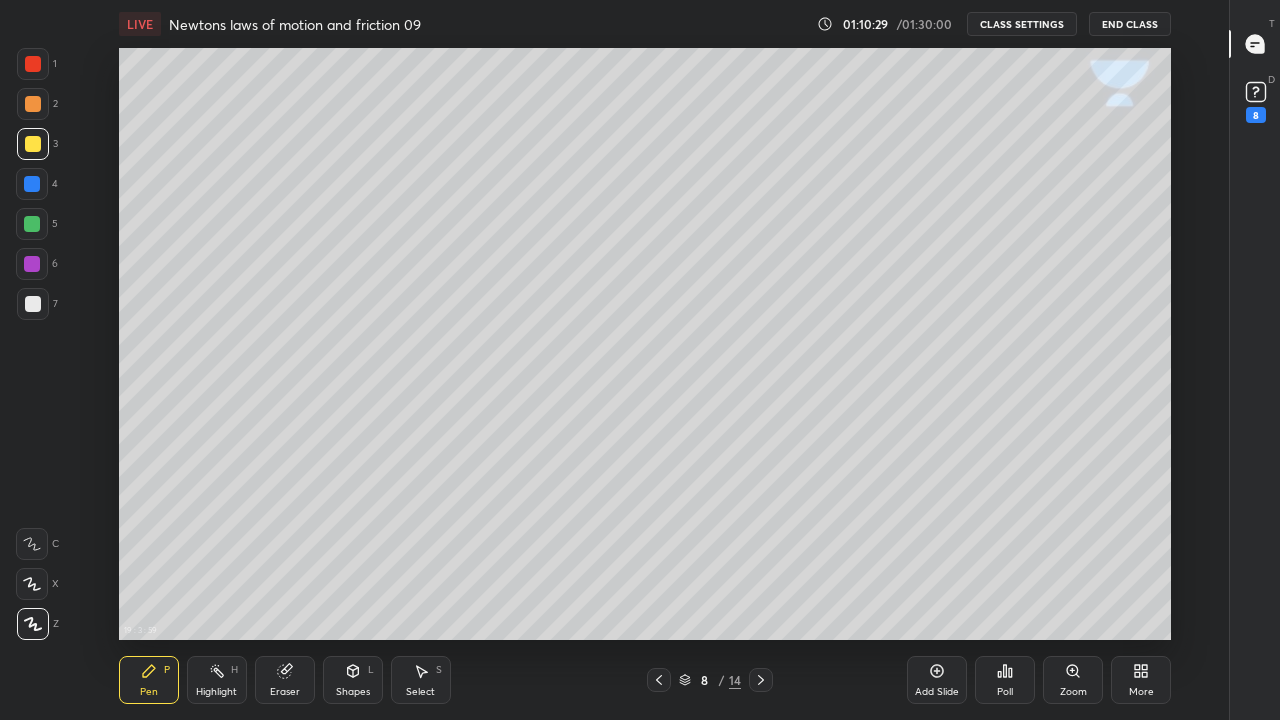 click 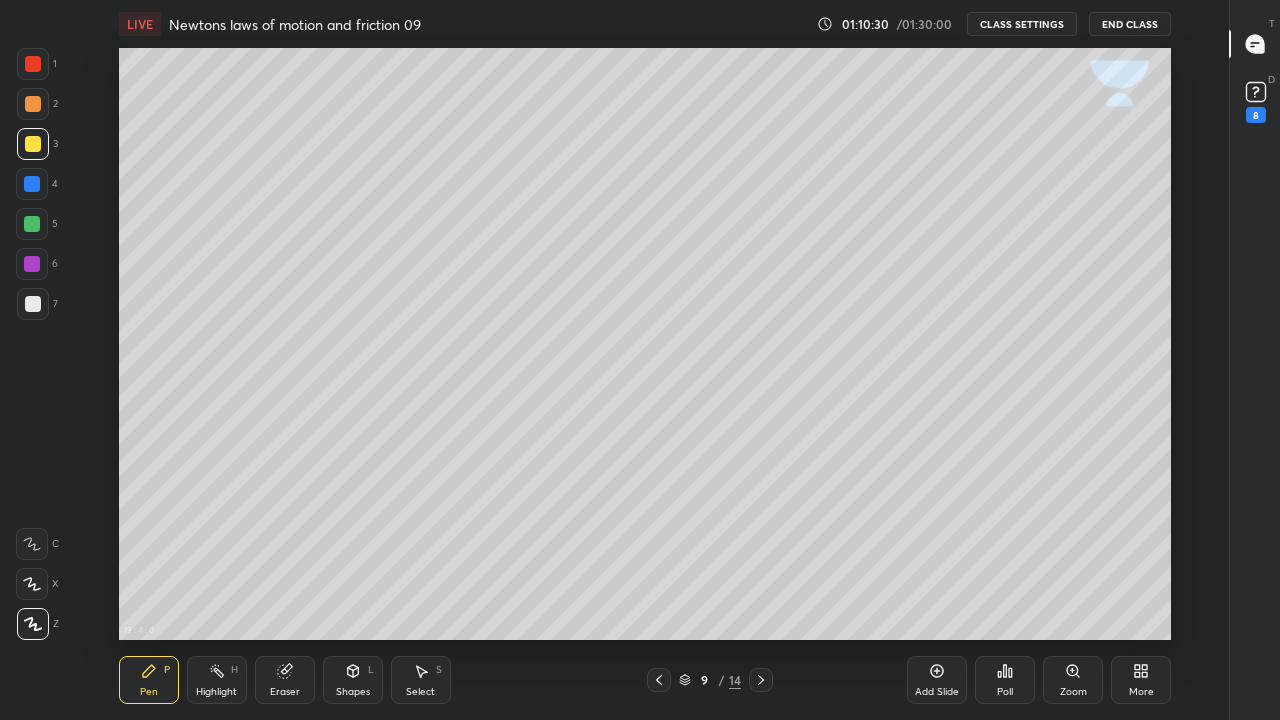 click 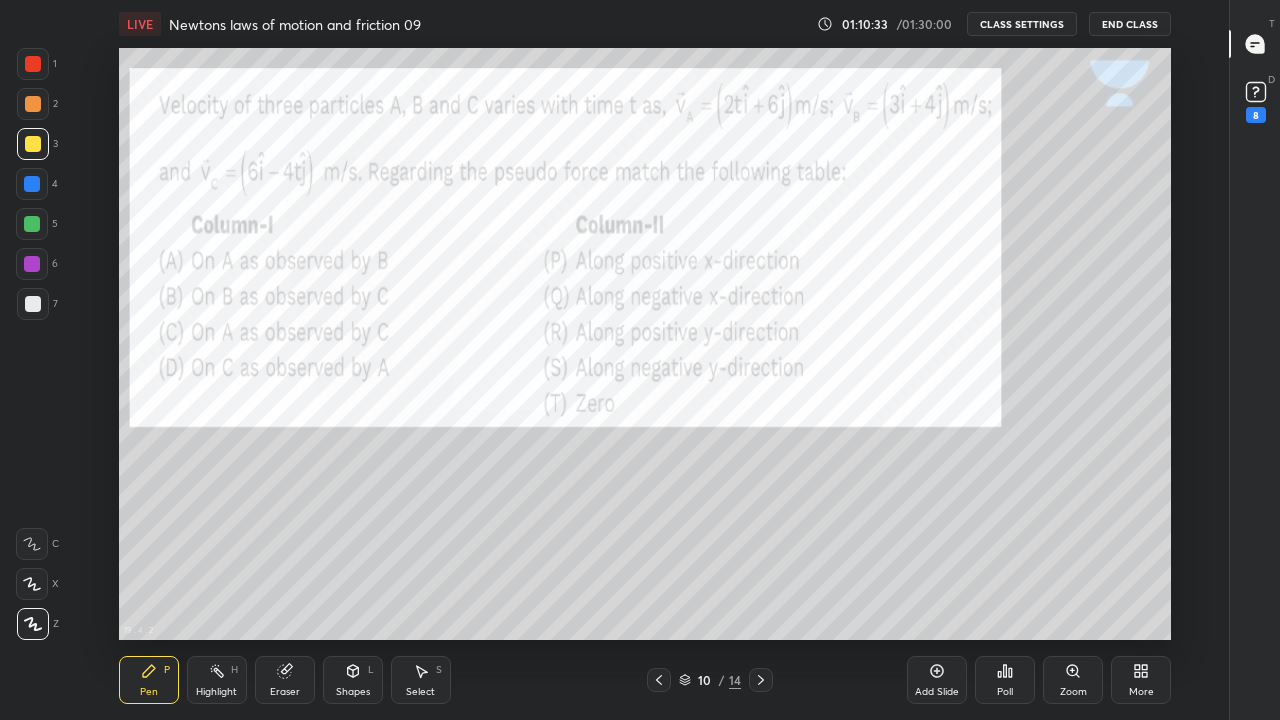 click 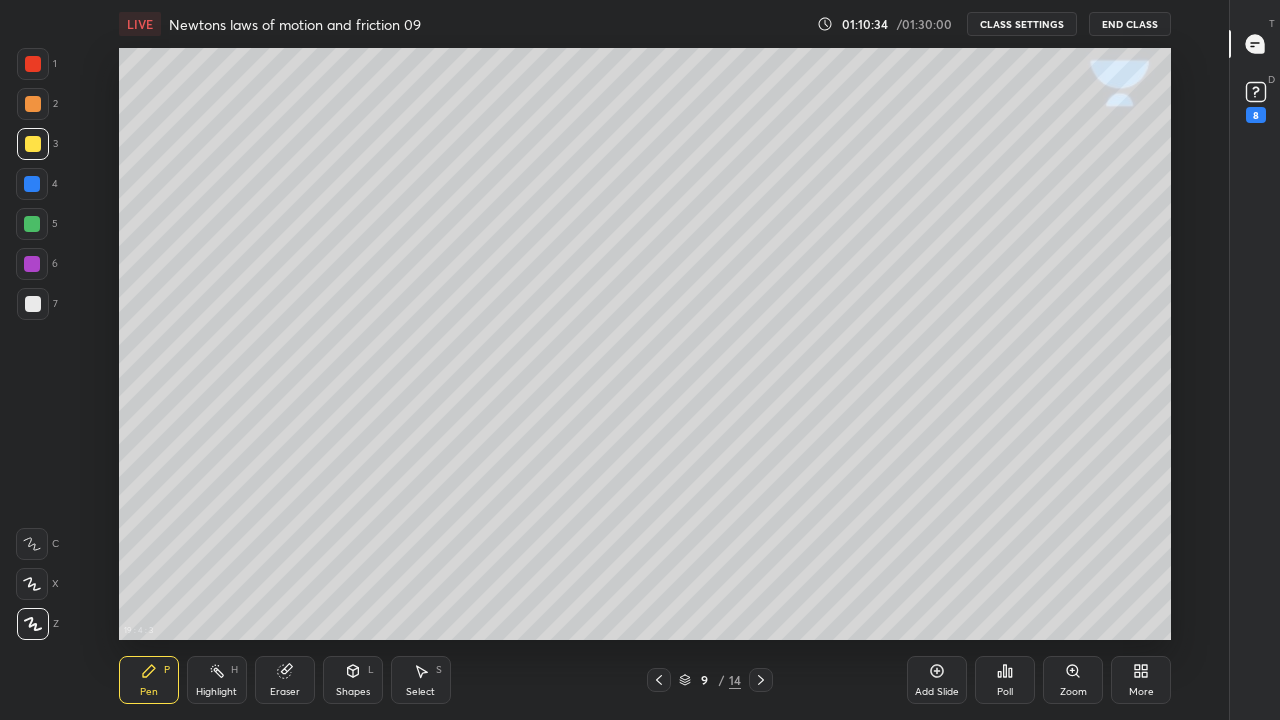 click 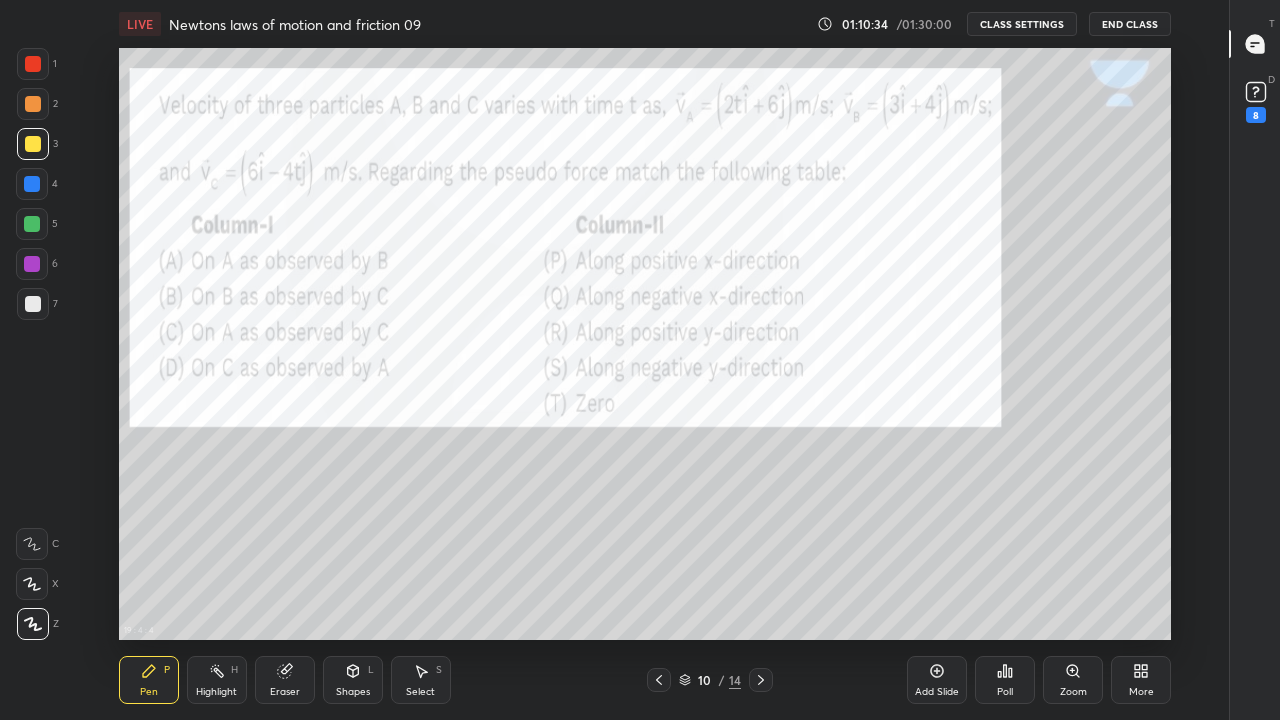 click at bounding box center (761, 680) 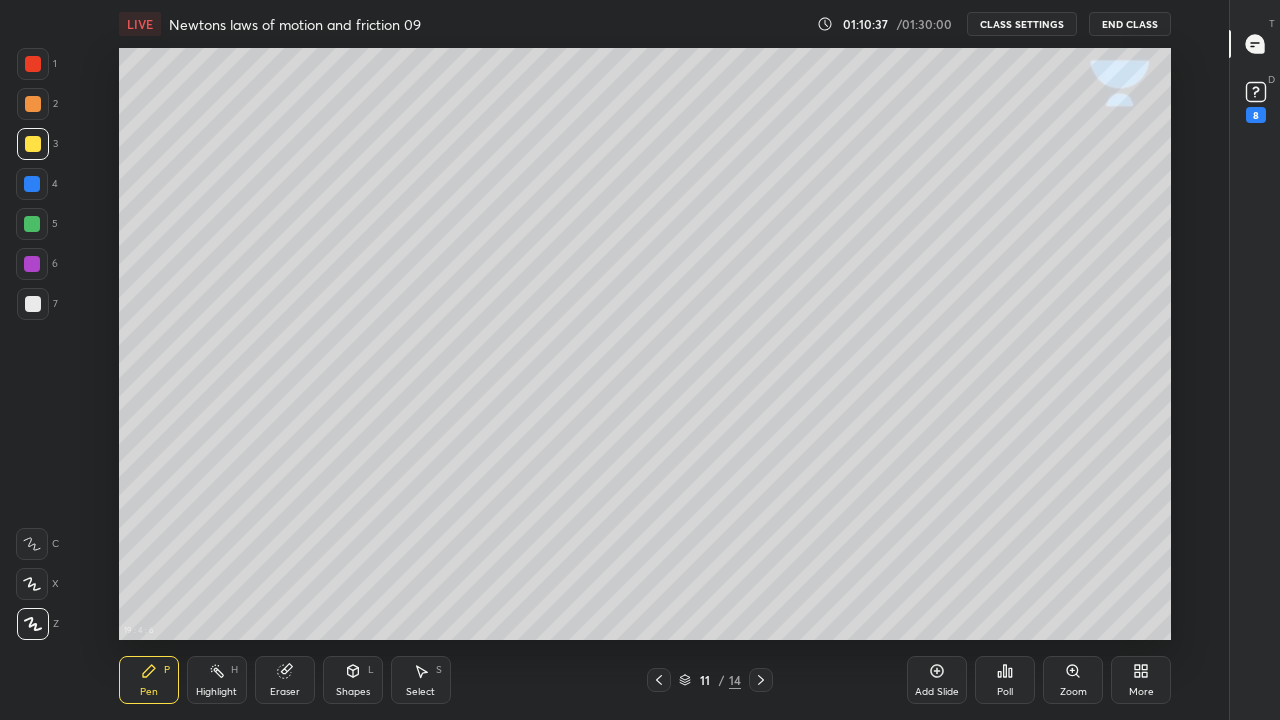 click at bounding box center (33, 304) 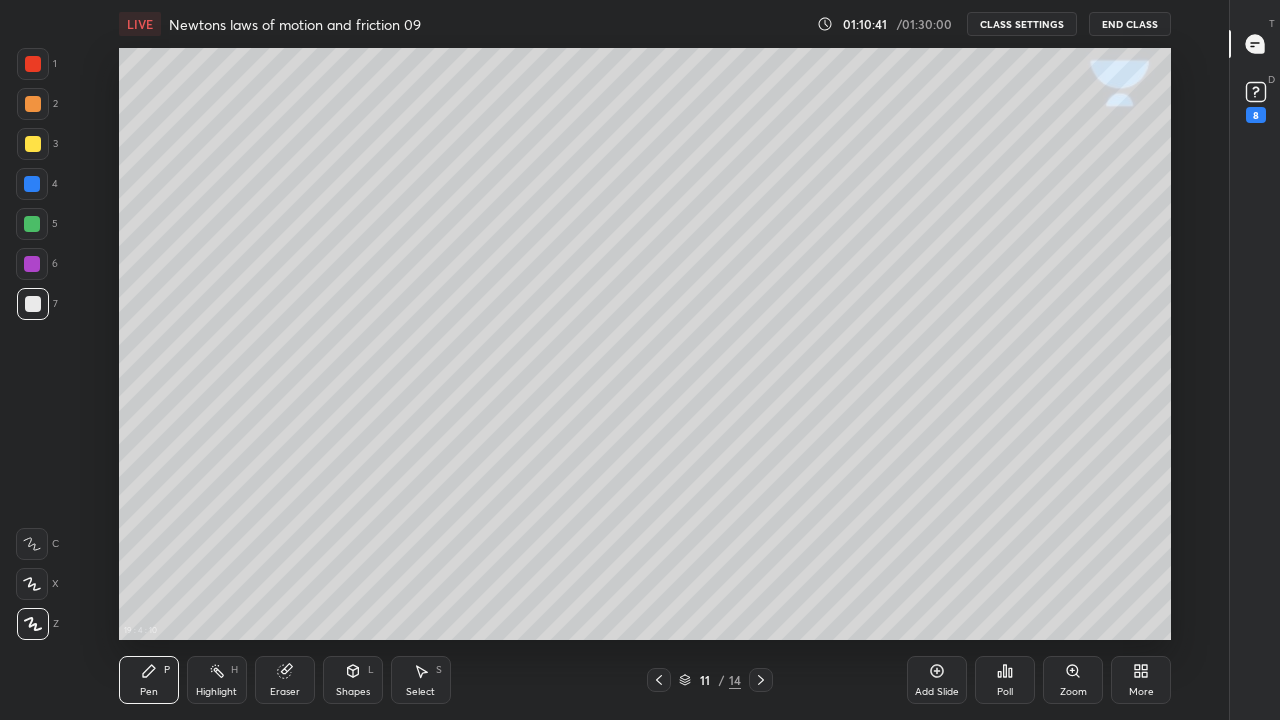 click on "Shapes L" at bounding box center (353, 680) 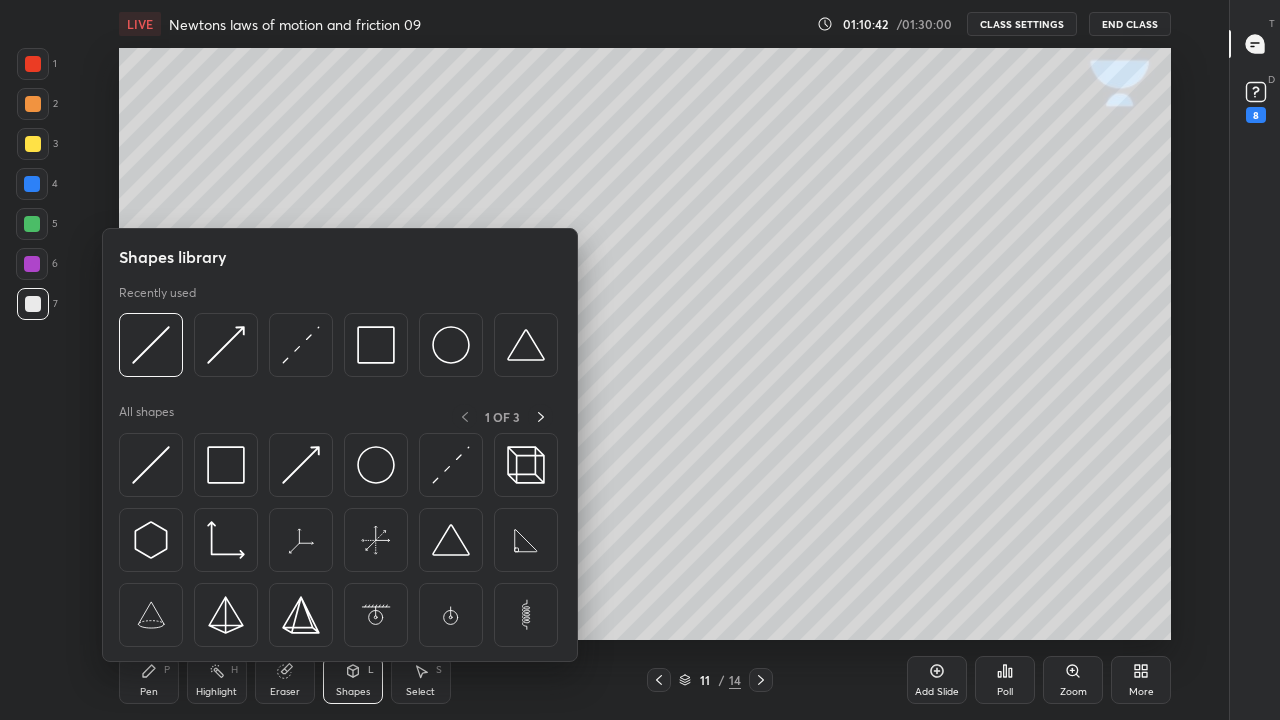 click at bounding box center [151, 345] 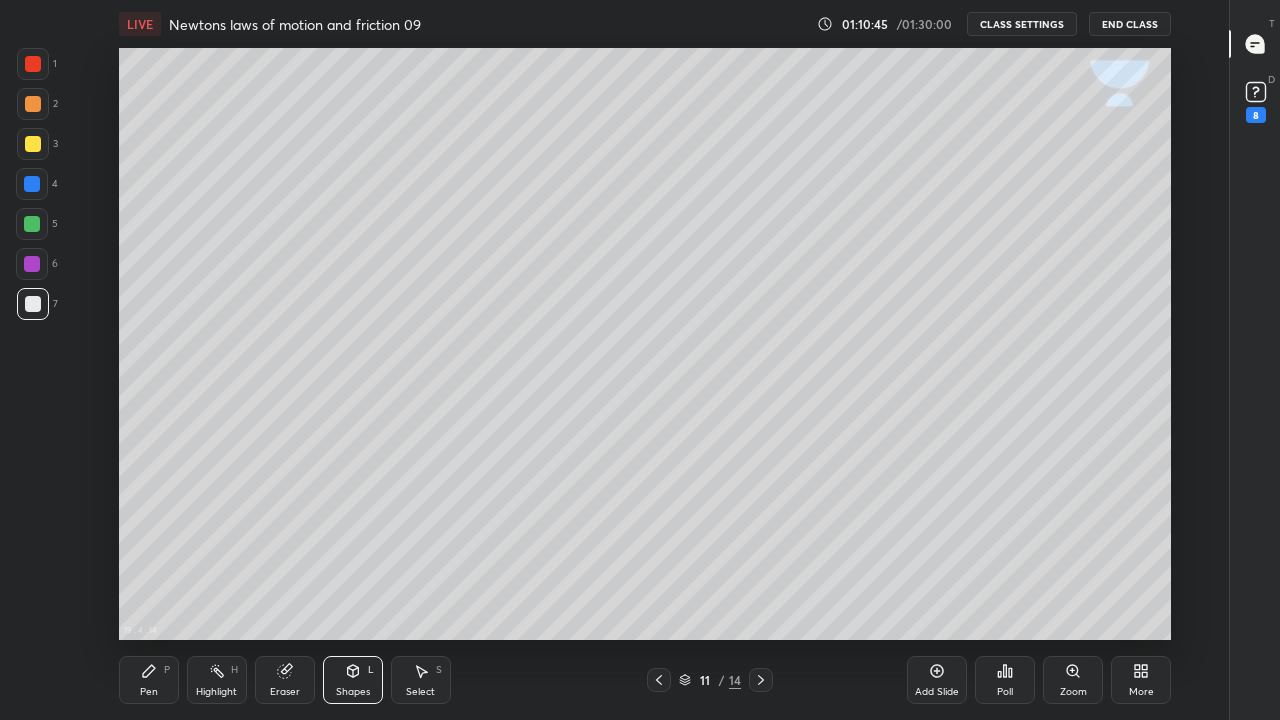 click at bounding box center [33, 304] 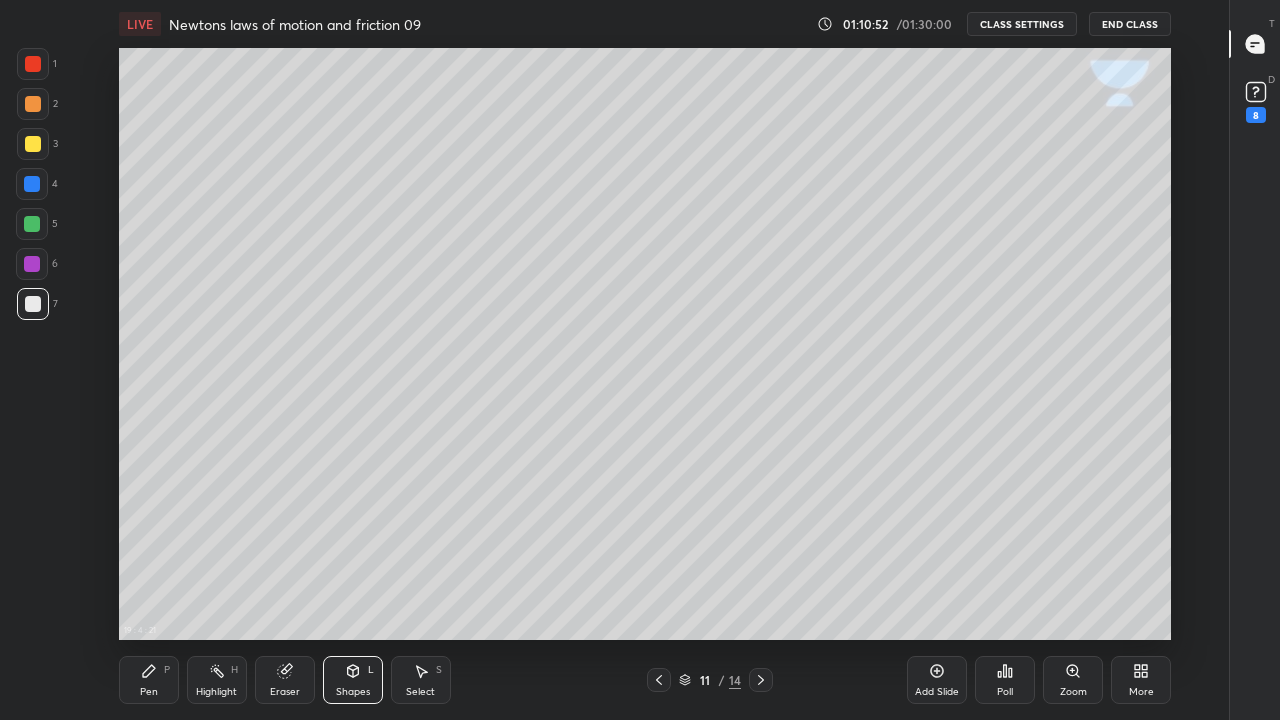 click on "Eraser" at bounding box center (285, 680) 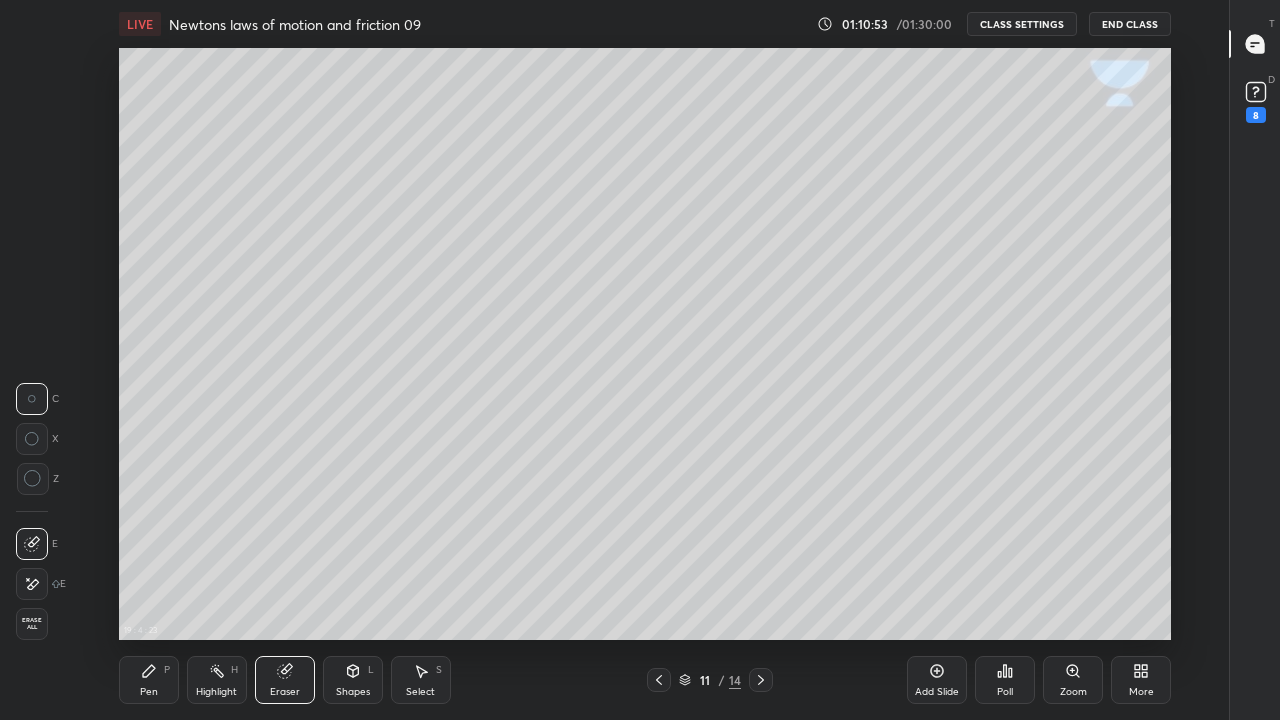 click on "Pen" at bounding box center (149, 692) 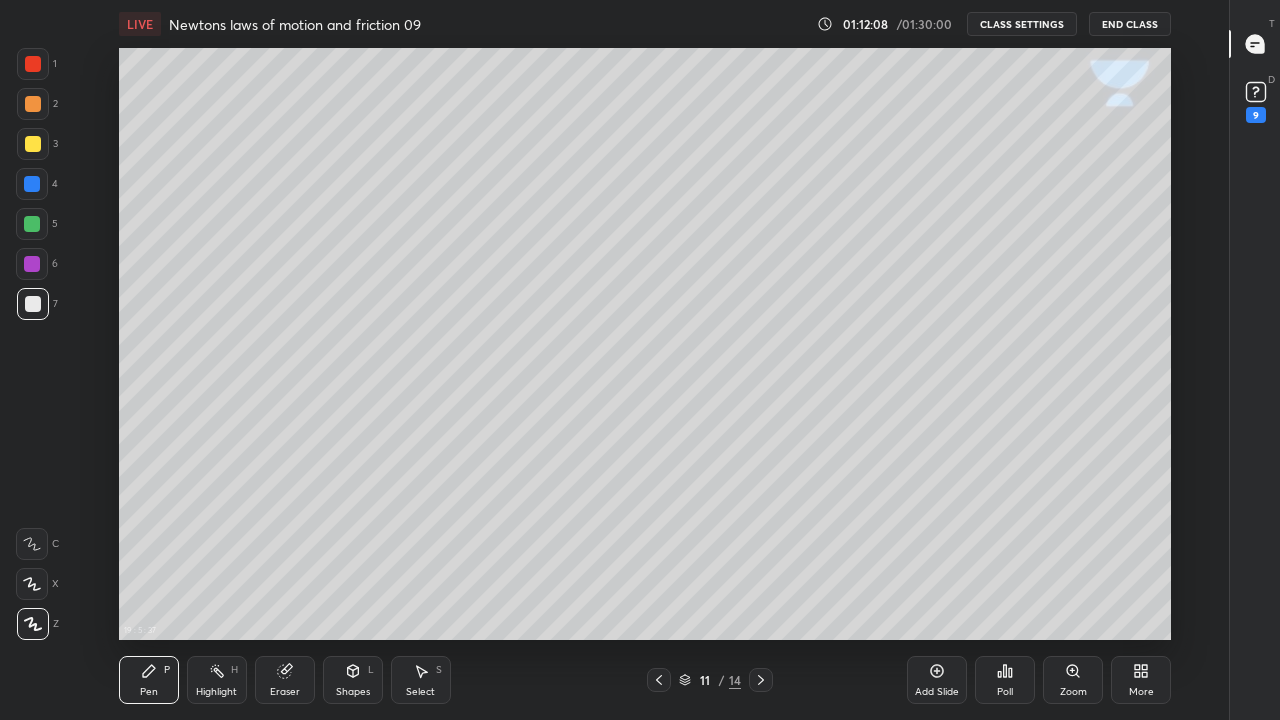 click at bounding box center [33, 304] 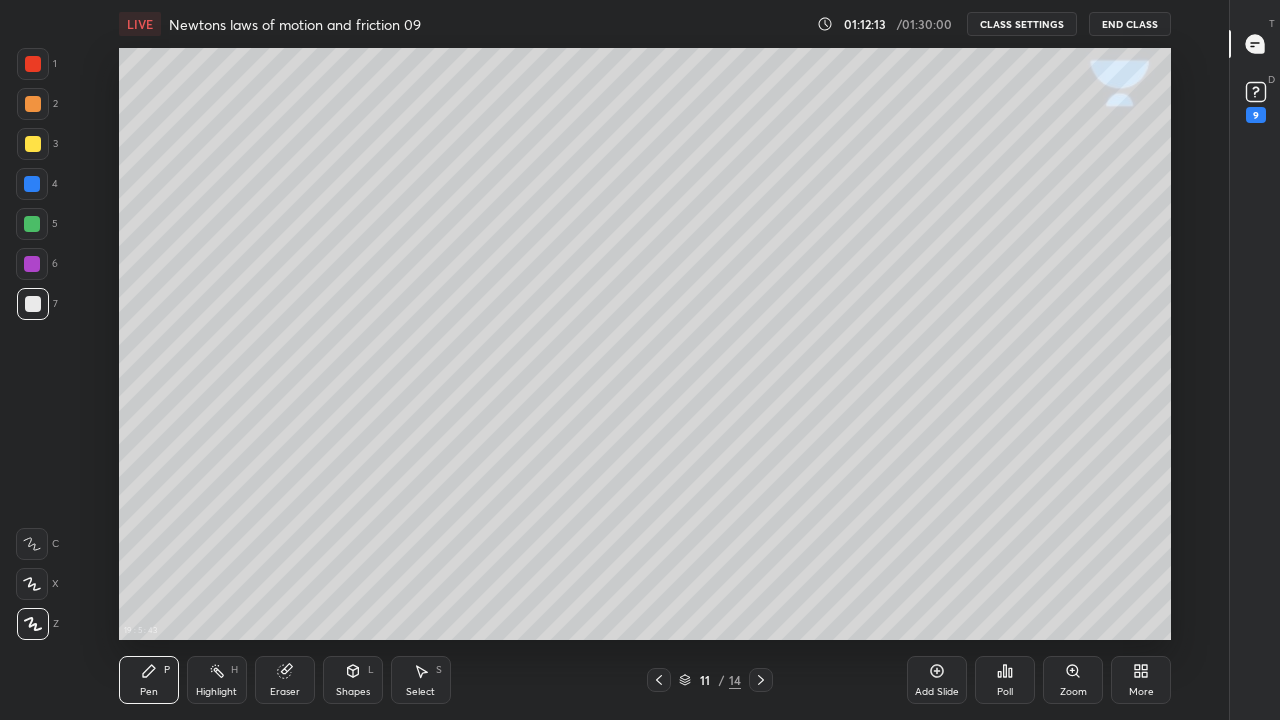 click on "Eraser" at bounding box center [285, 680] 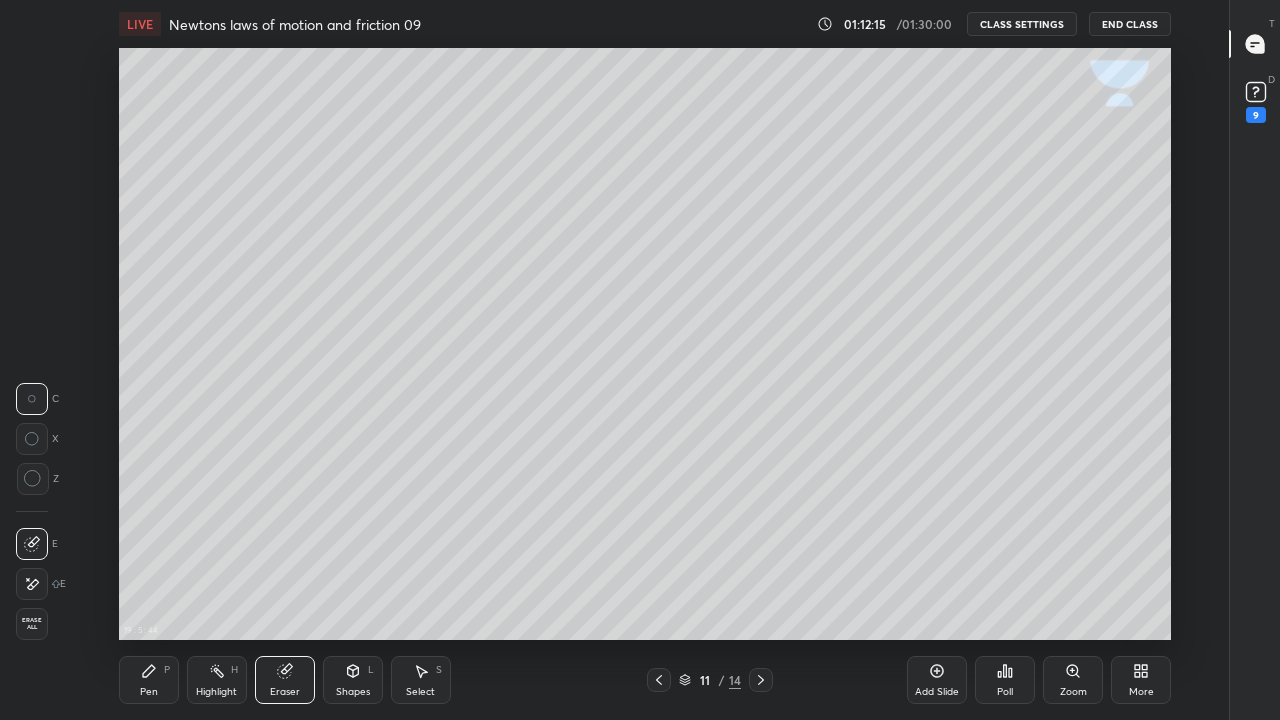 click on "Pen" at bounding box center [149, 692] 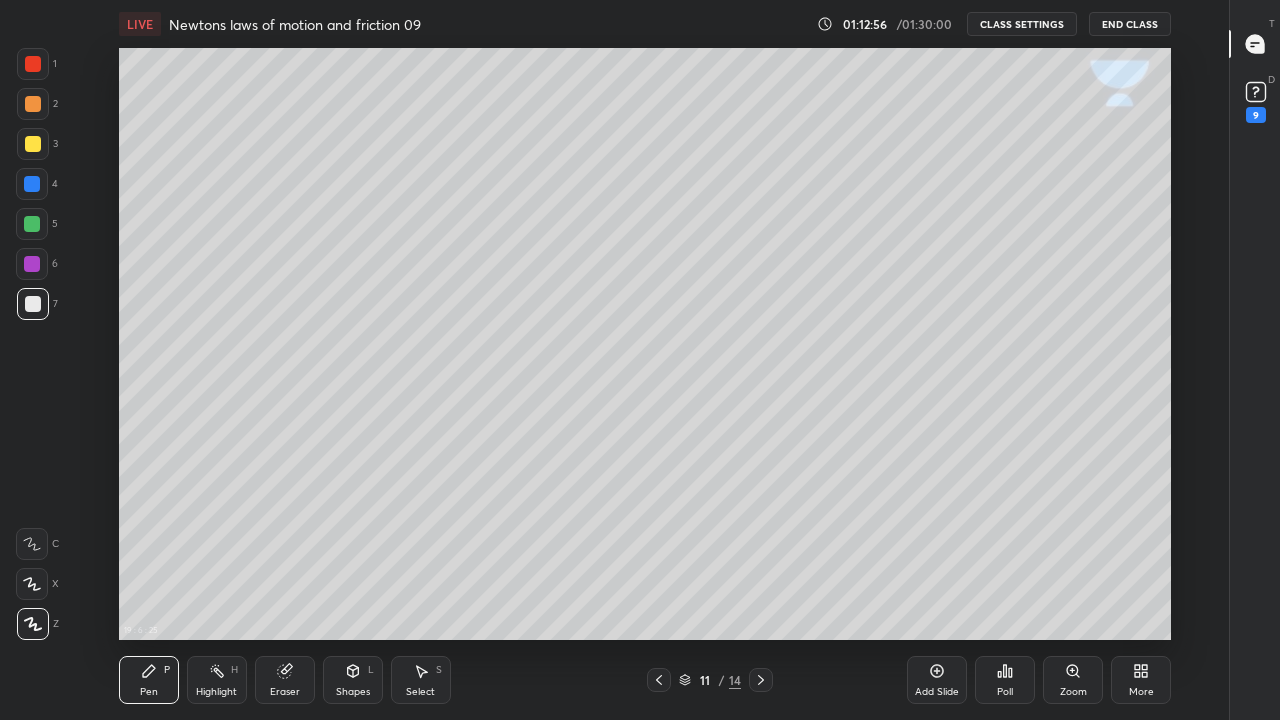 click on "Select" at bounding box center [420, 692] 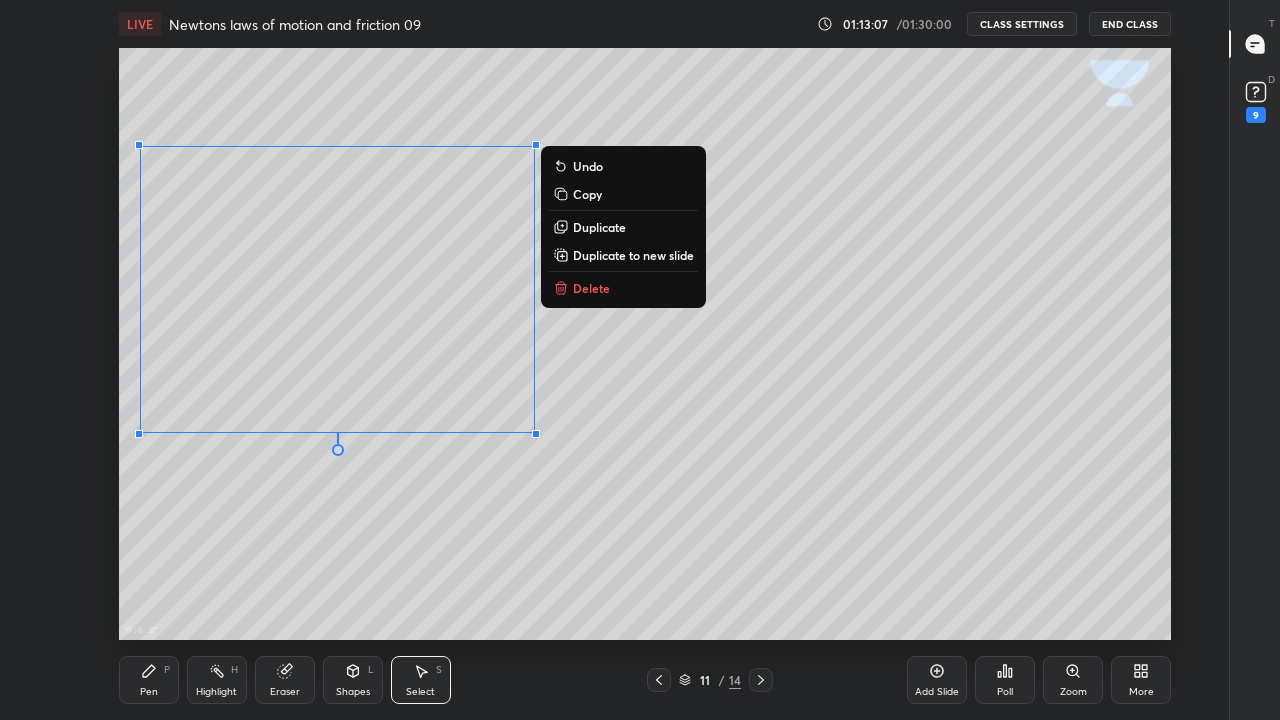 click on "0 ° Undo Copy Duplicate Duplicate to new slide Delete" at bounding box center (645, 344) 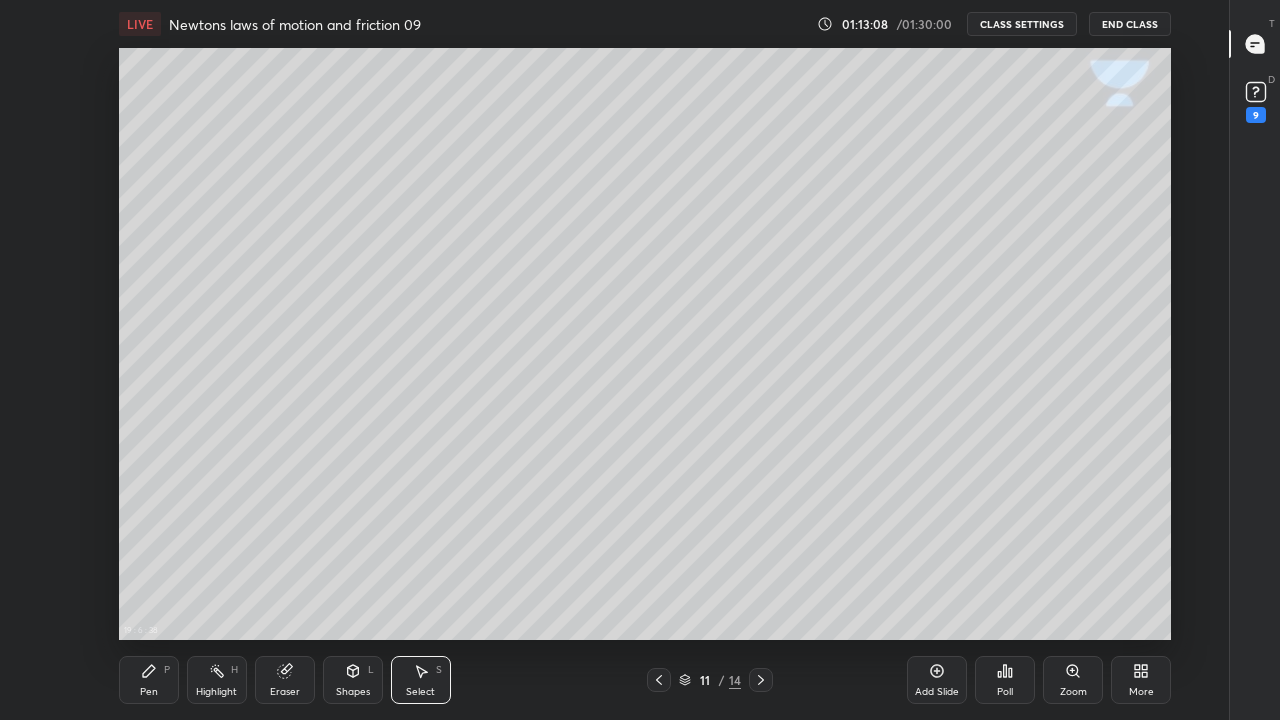click on "Shapes L" at bounding box center (353, 680) 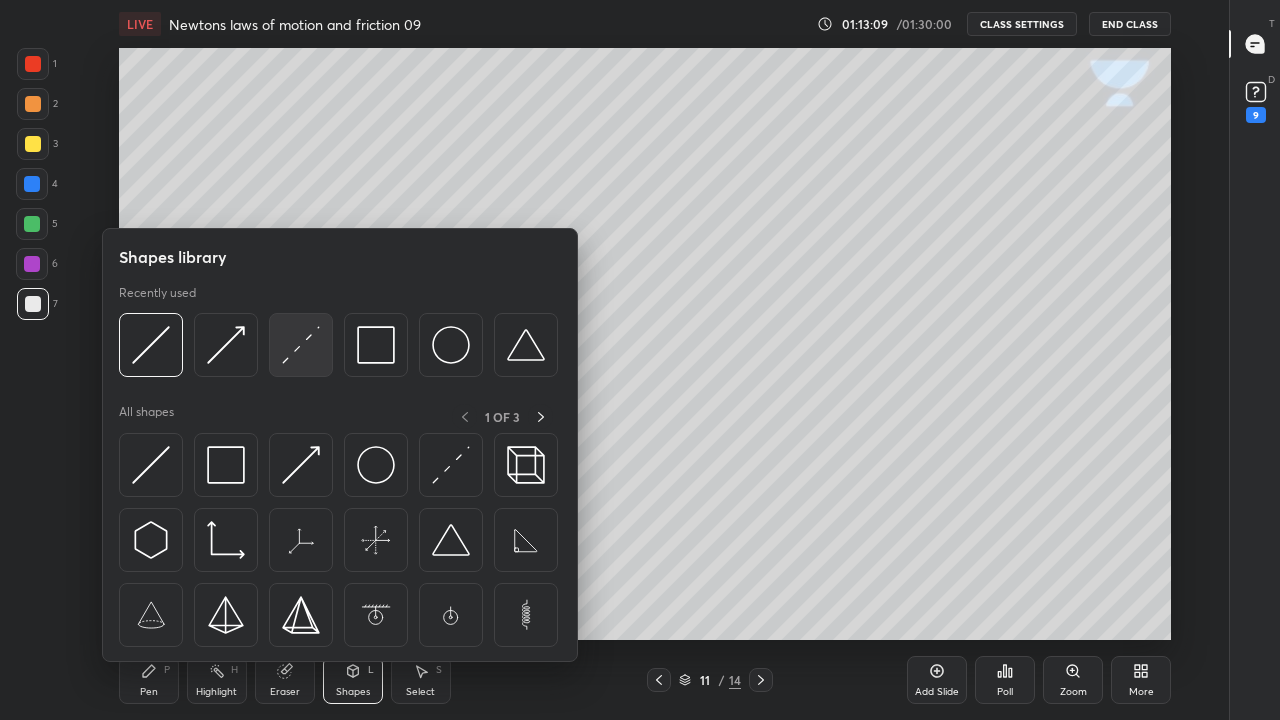 click at bounding box center (301, 345) 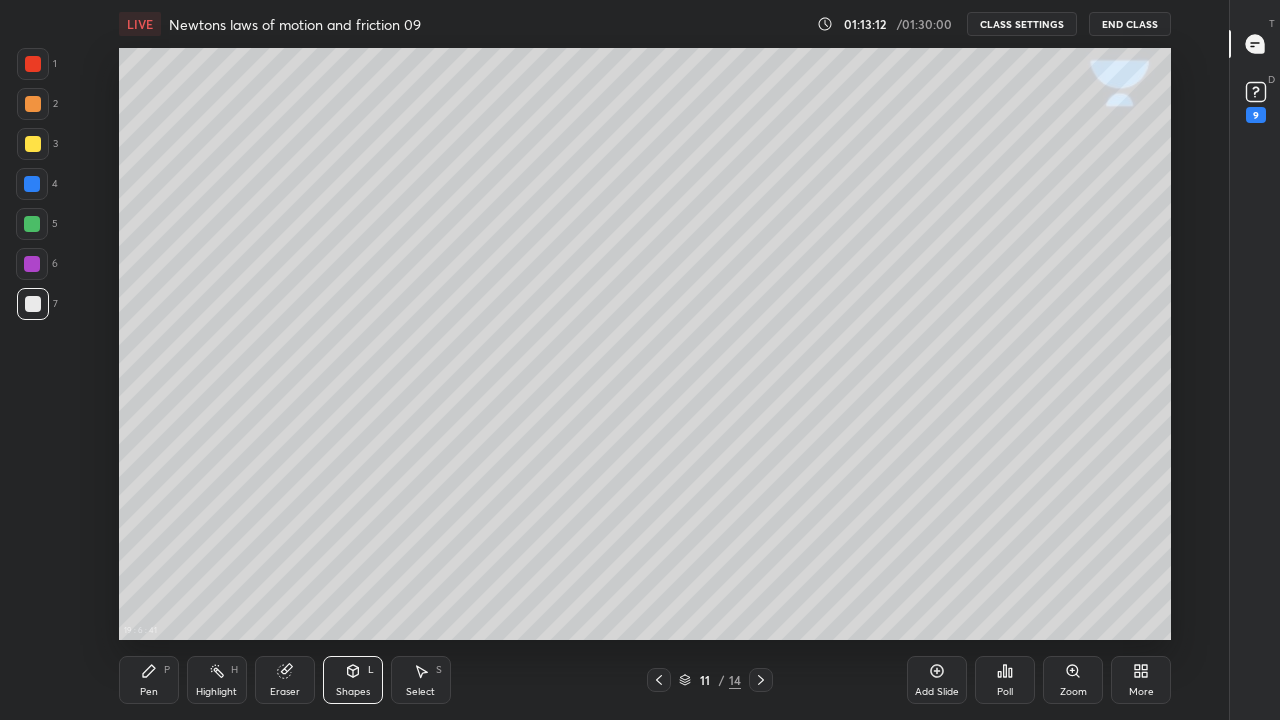 click on "Pen P" at bounding box center (149, 680) 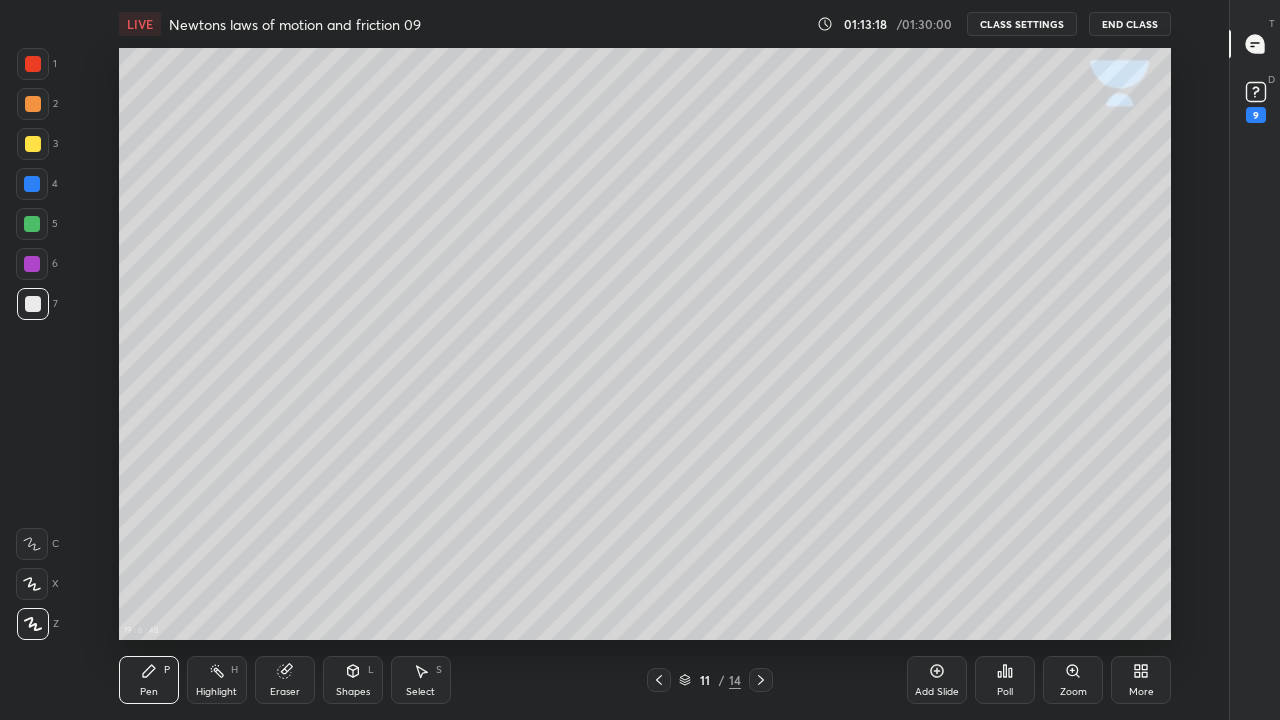 click 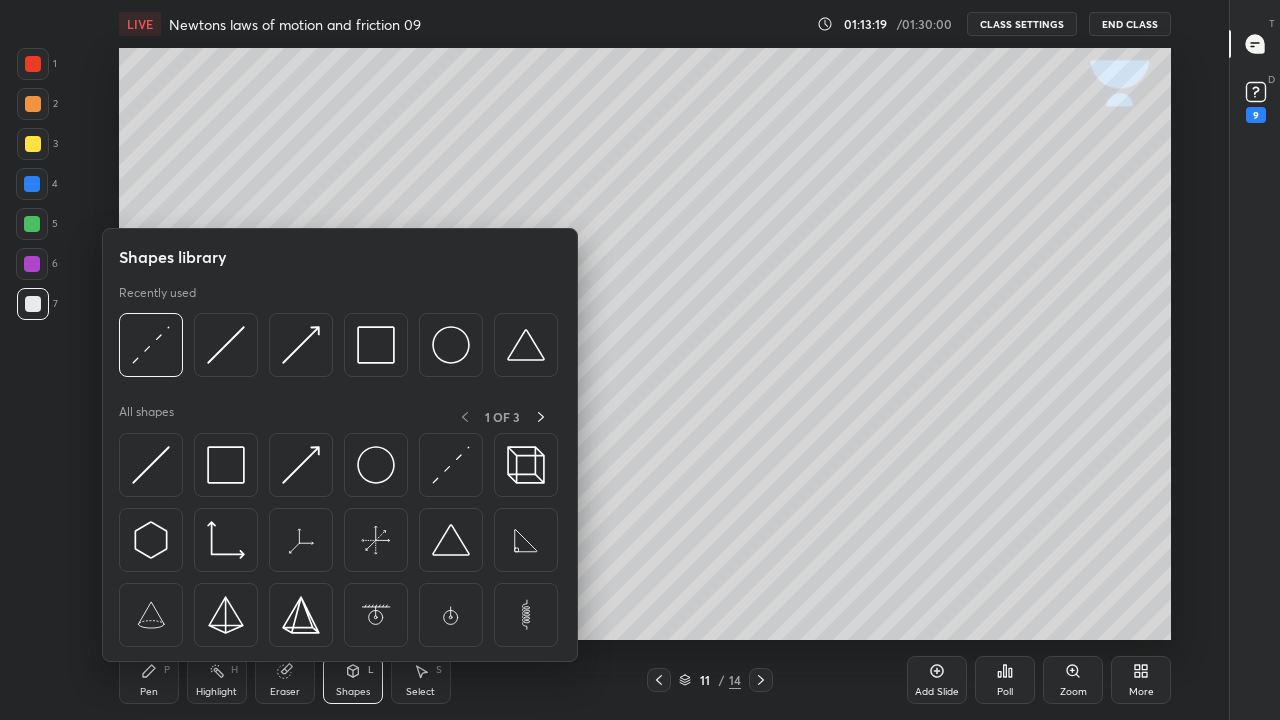 click at bounding box center (226, 345) 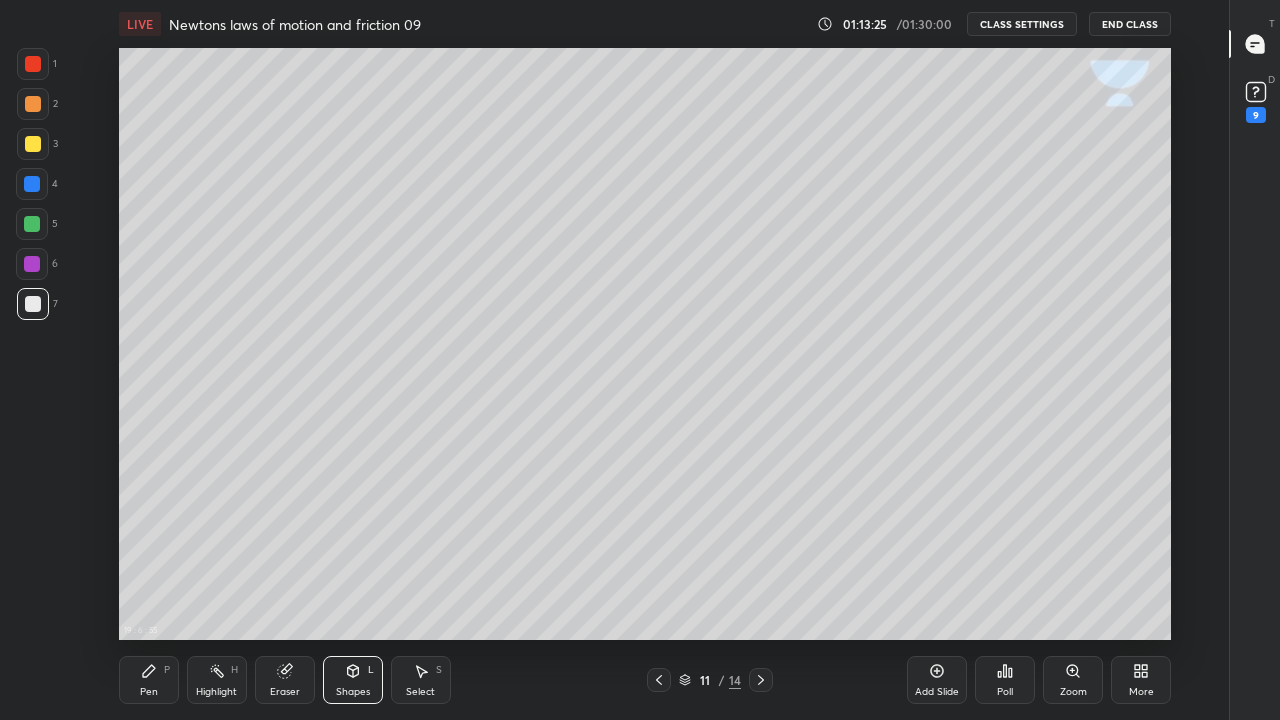 click on "Pen P" at bounding box center [149, 680] 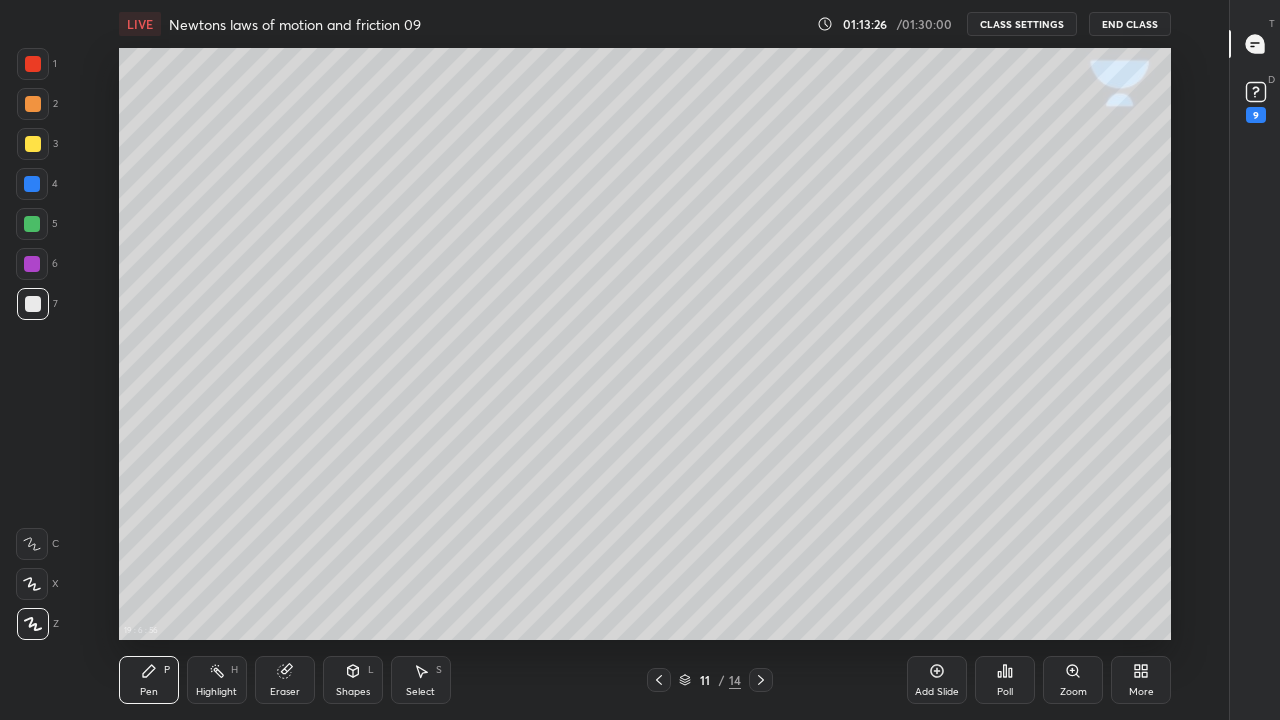 click at bounding box center (33, 304) 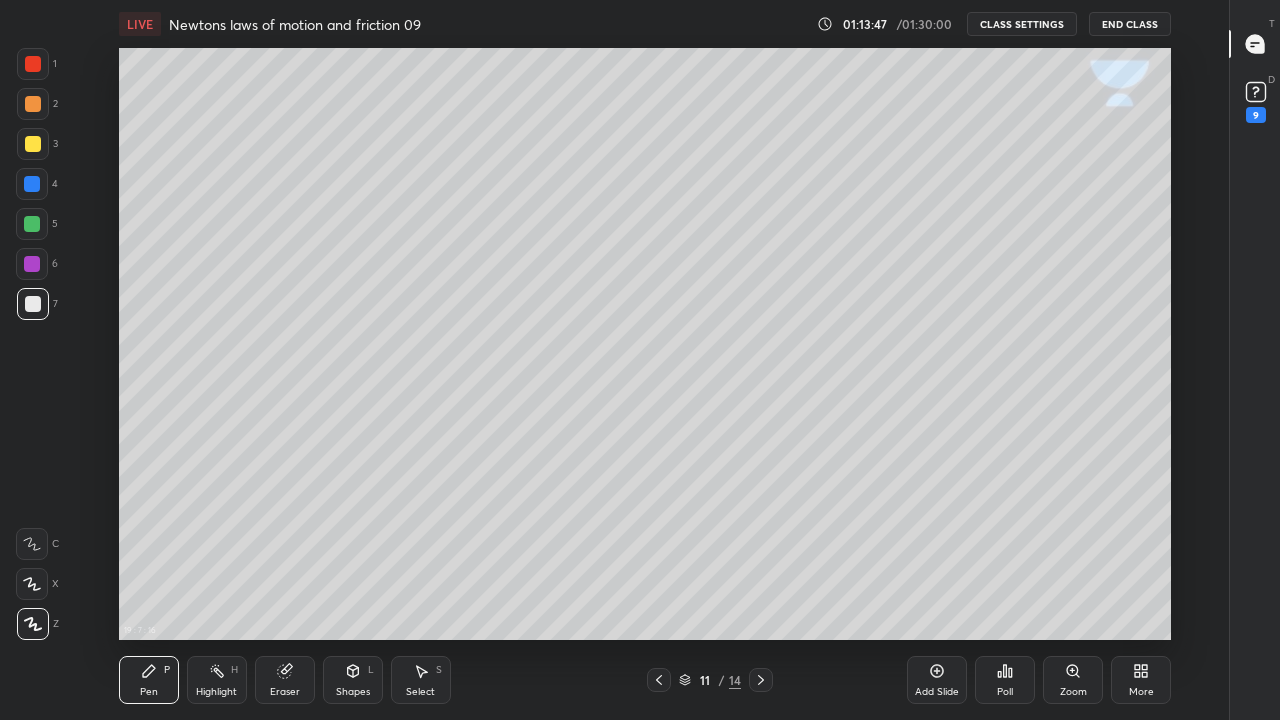 click 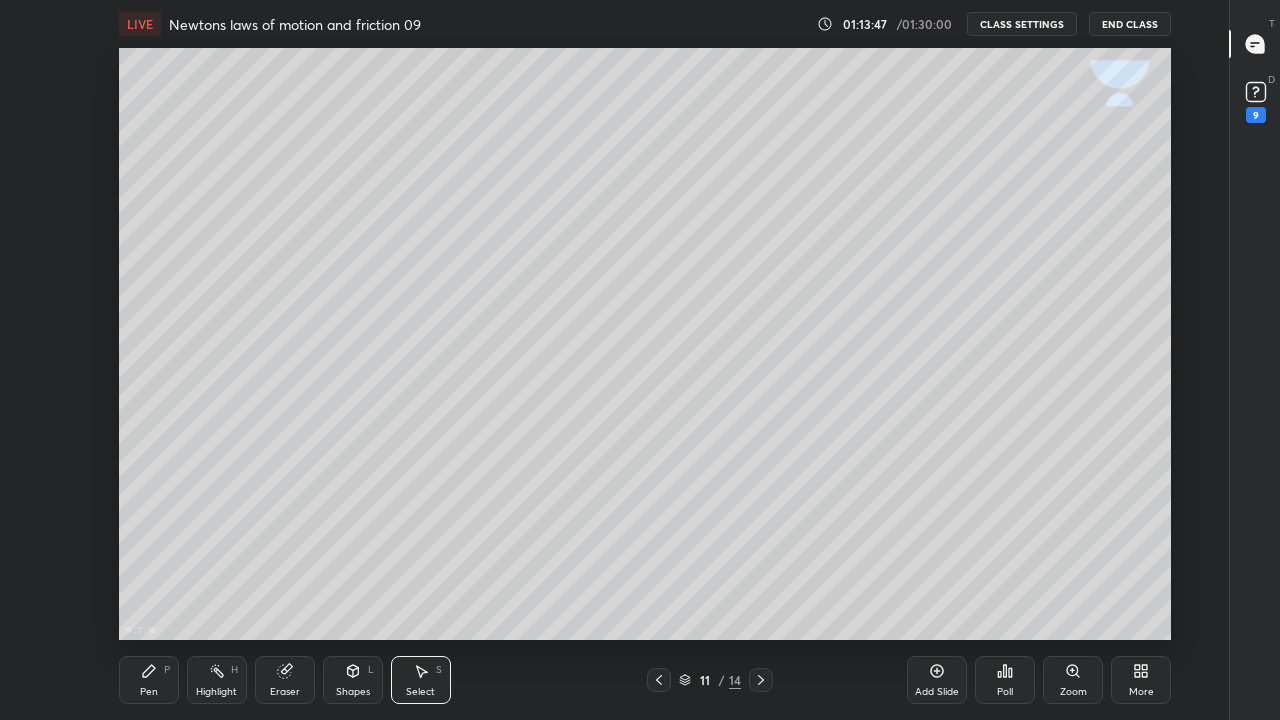 click 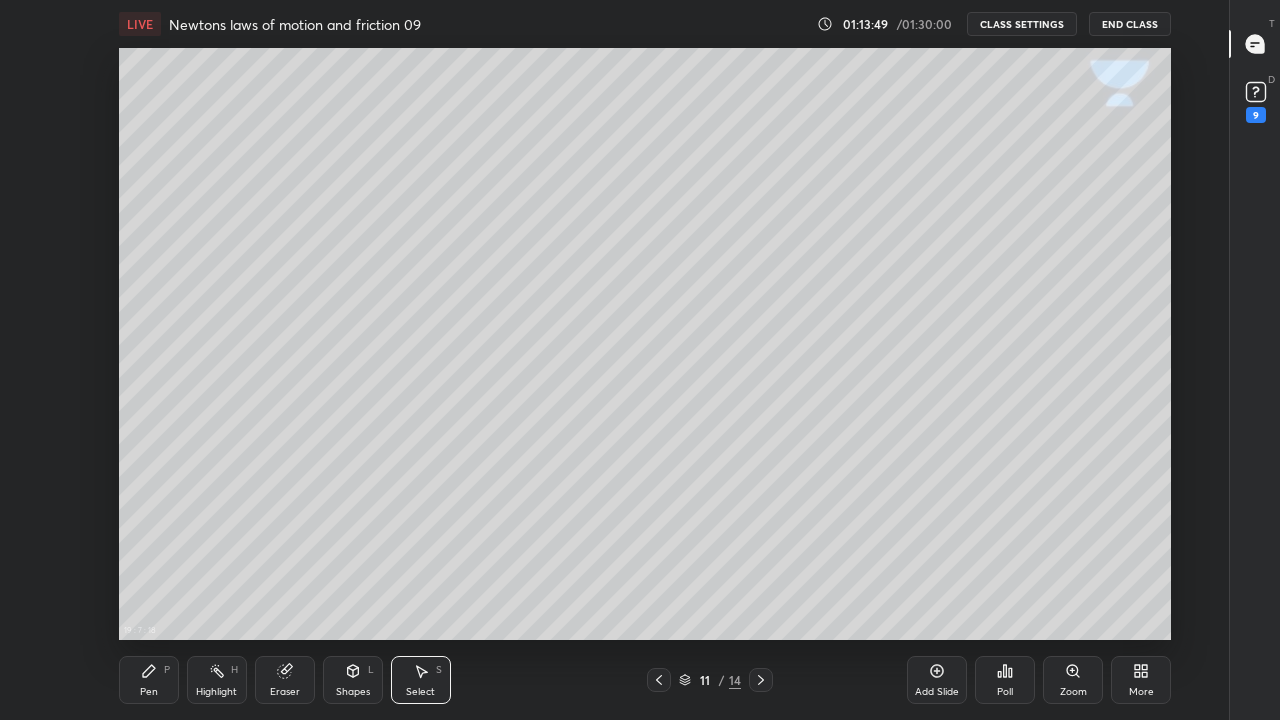 click on "Eraser" at bounding box center [285, 692] 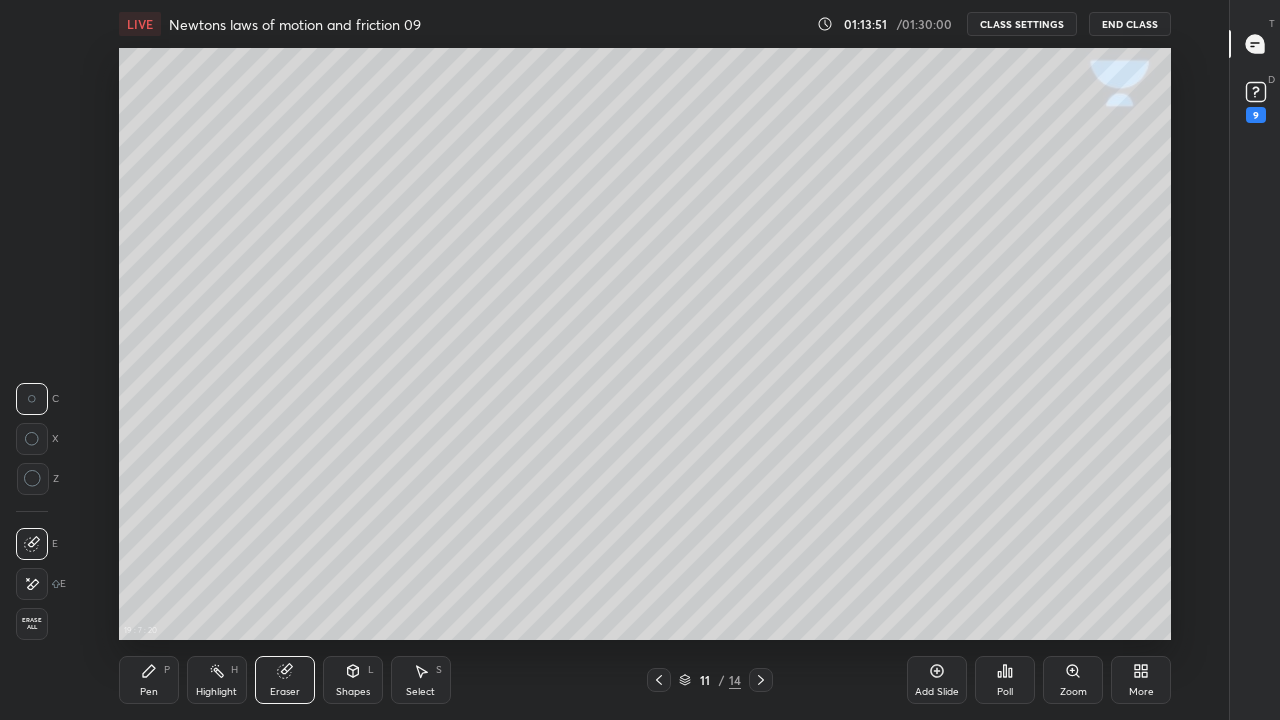 click on "Pen P" at bounding box center (149, 680) 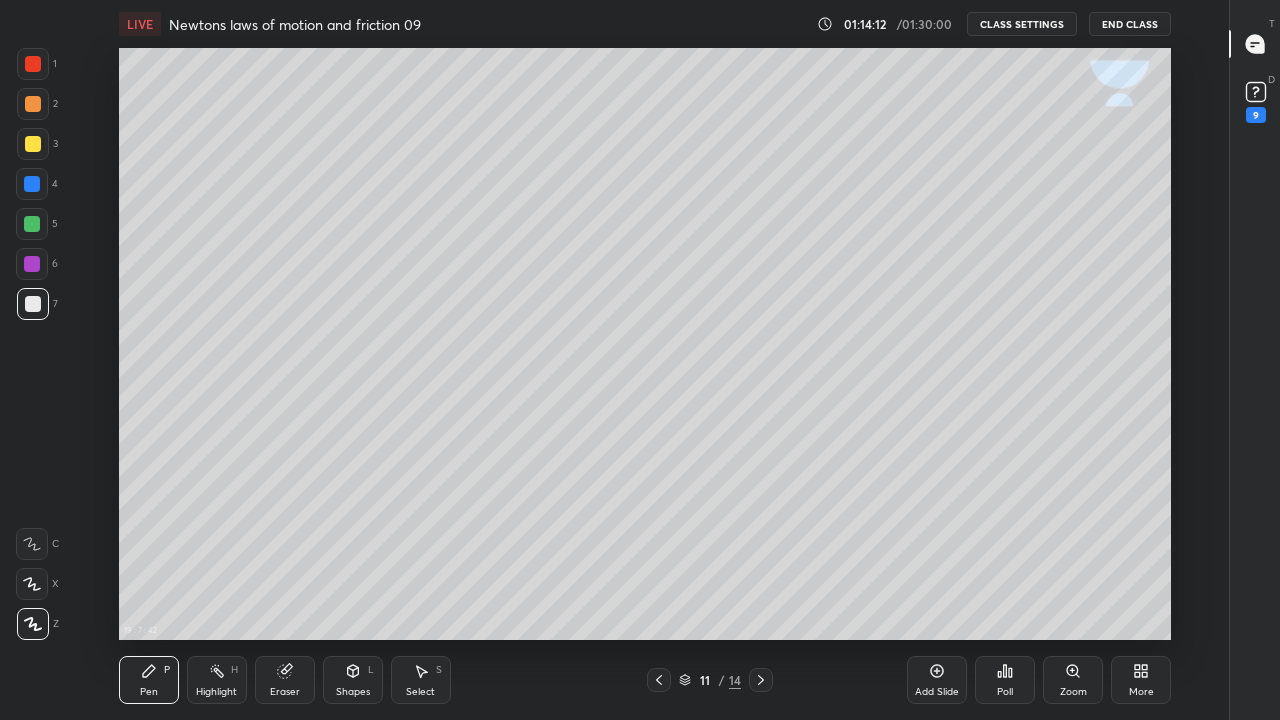 click at bounding box center (33, 144) 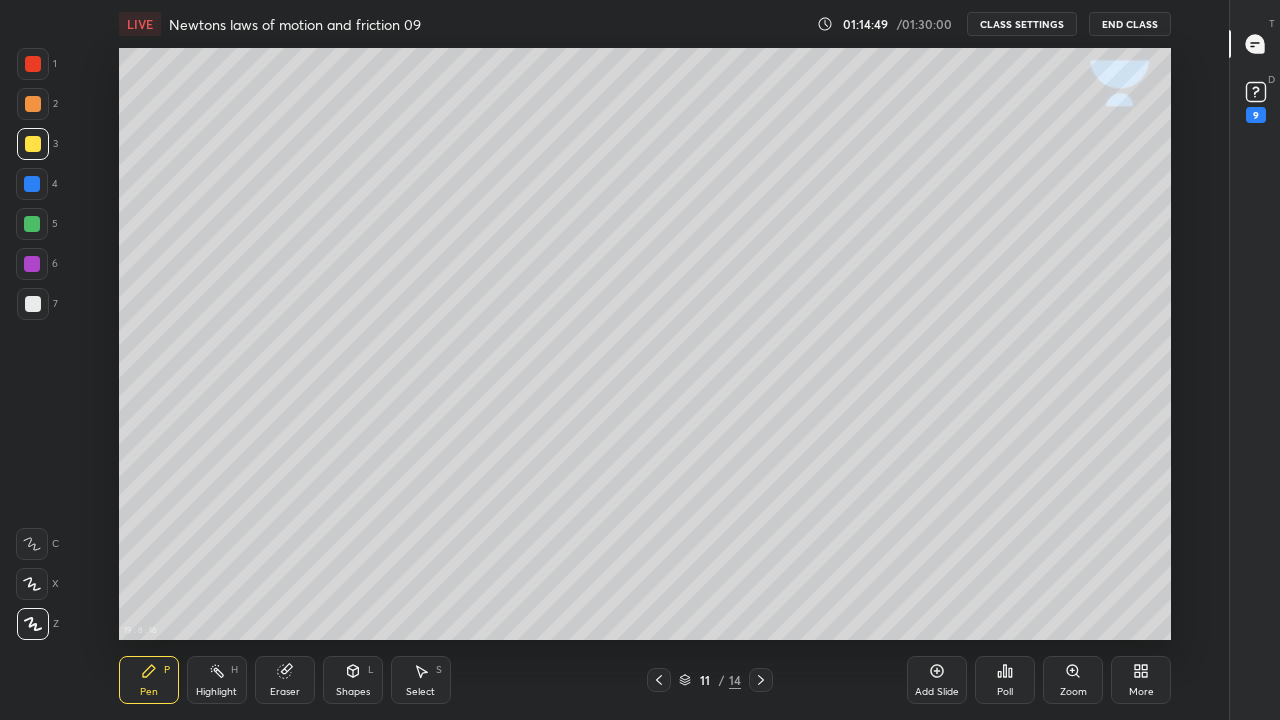 click 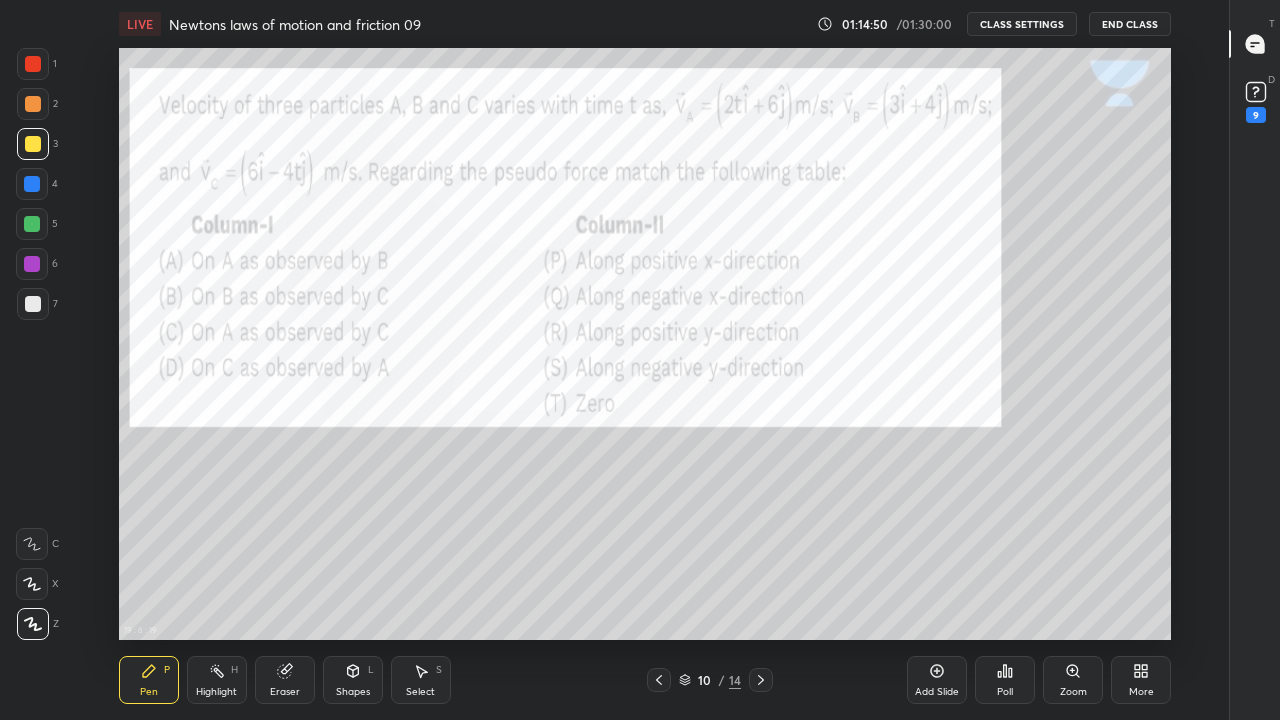 click 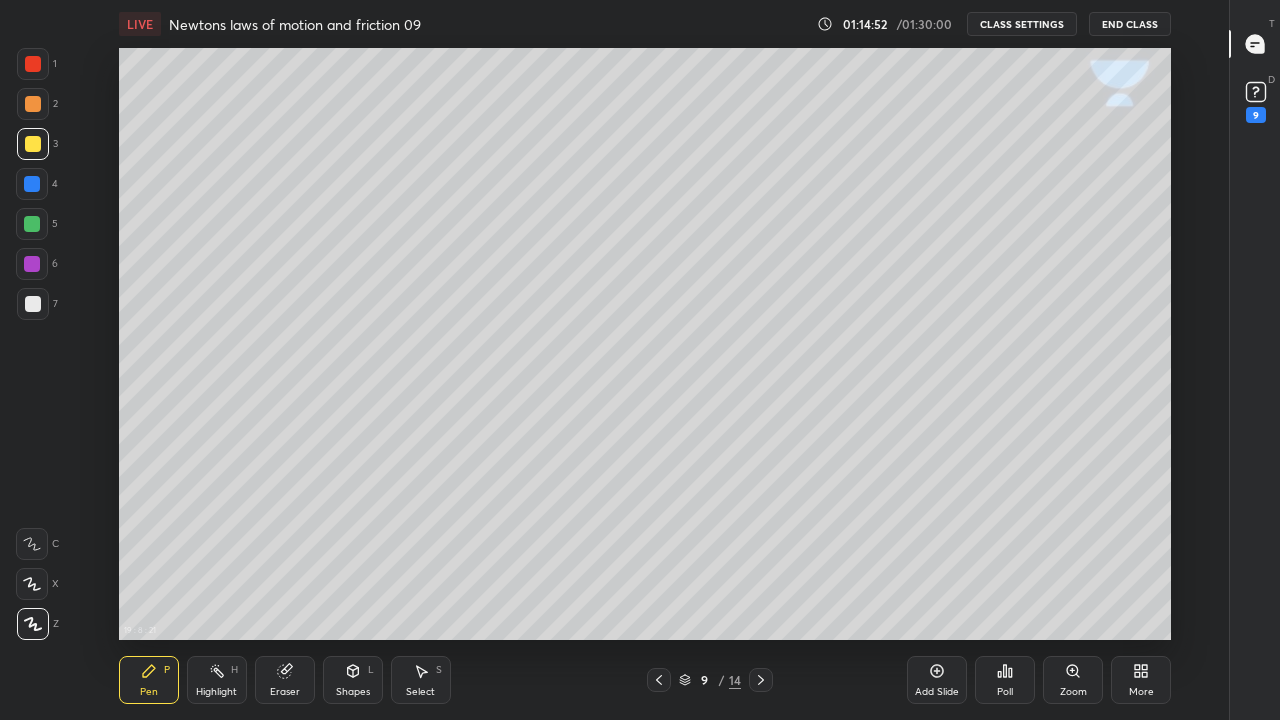 click 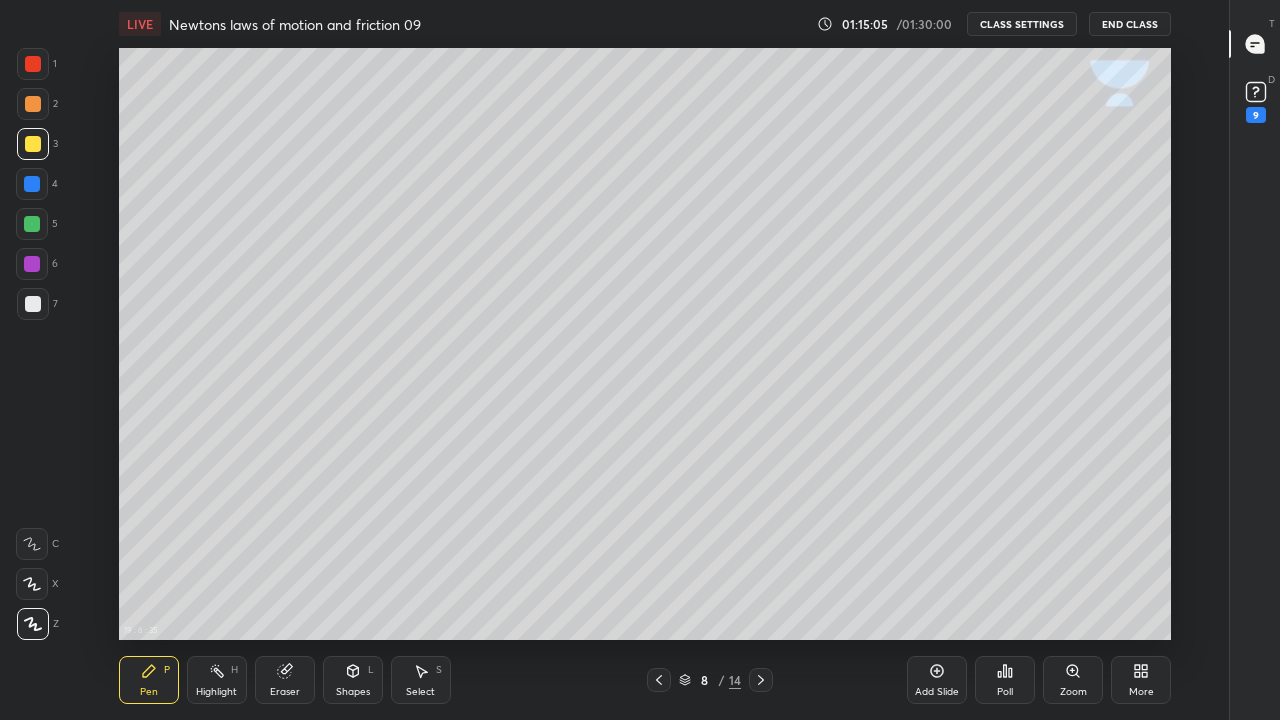 click 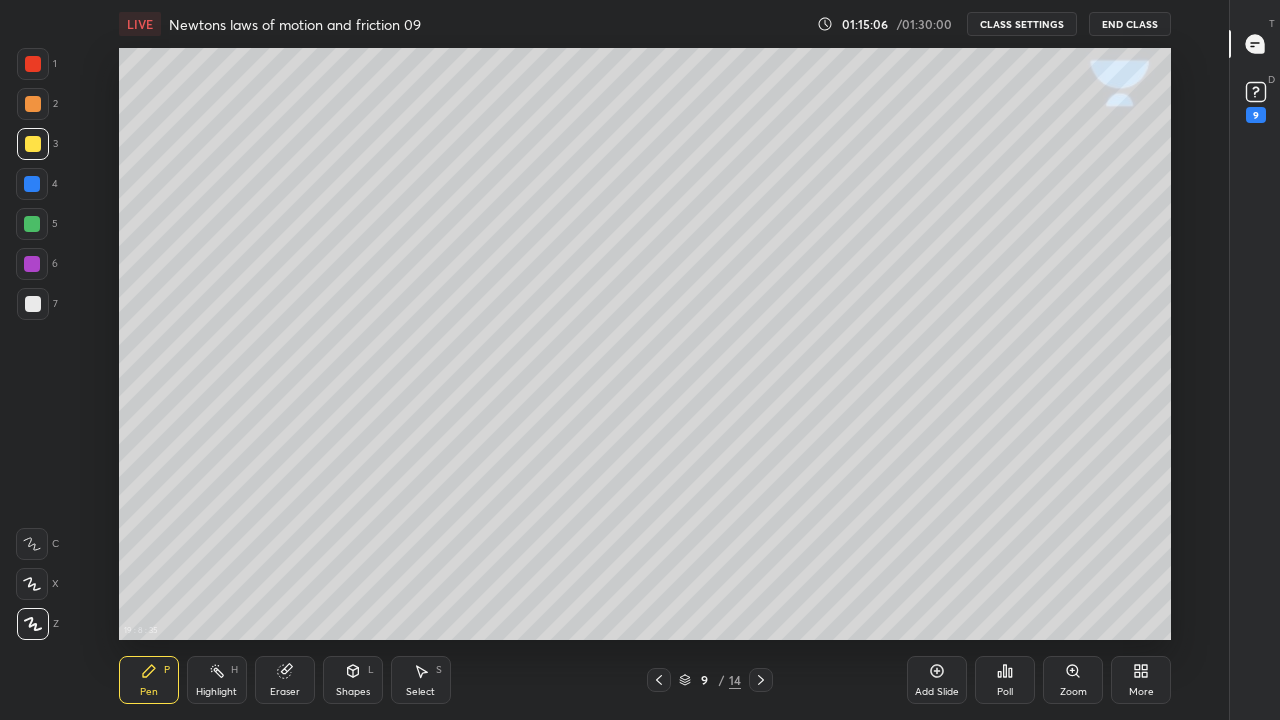 click 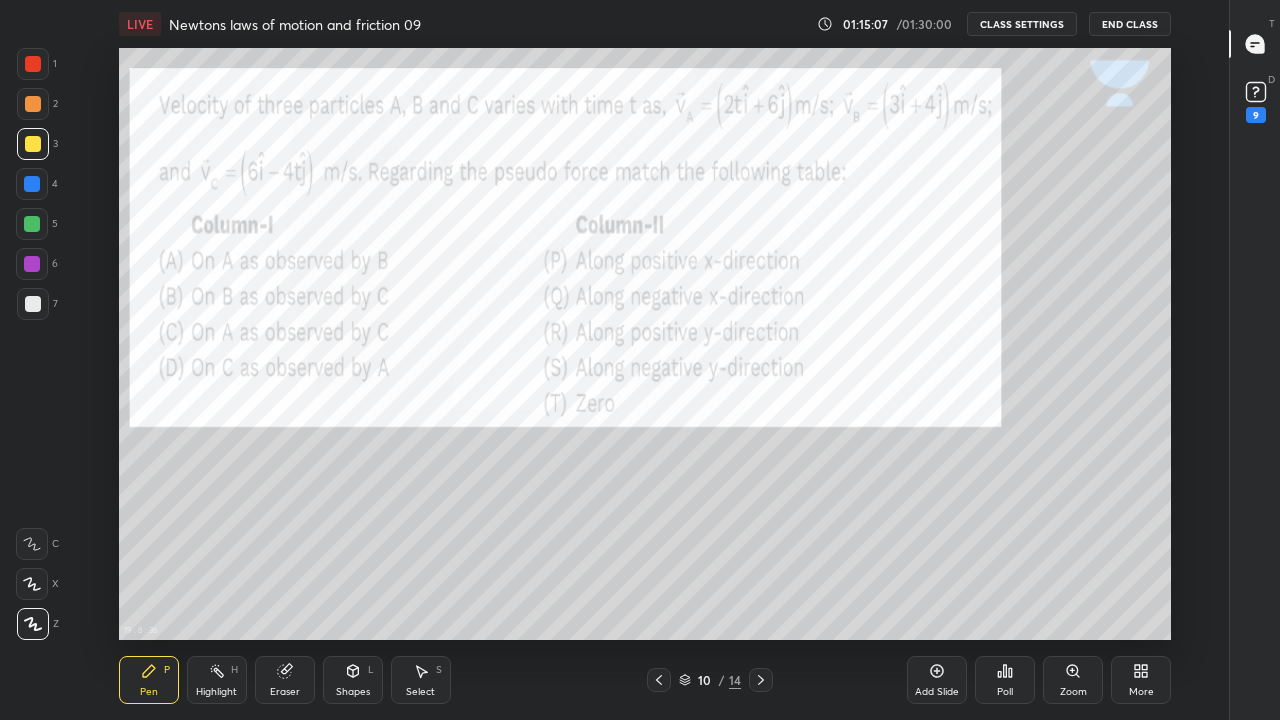 click 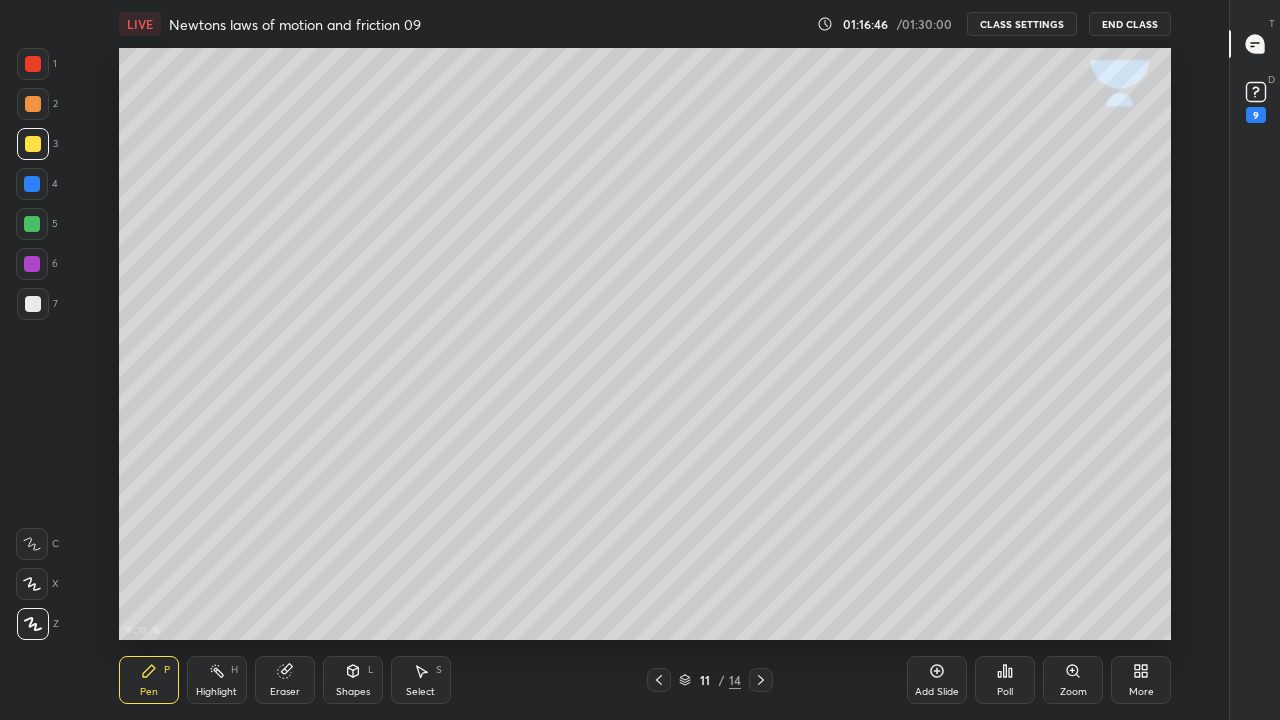 click on "Shapes L" at bounding box center (353, 680) 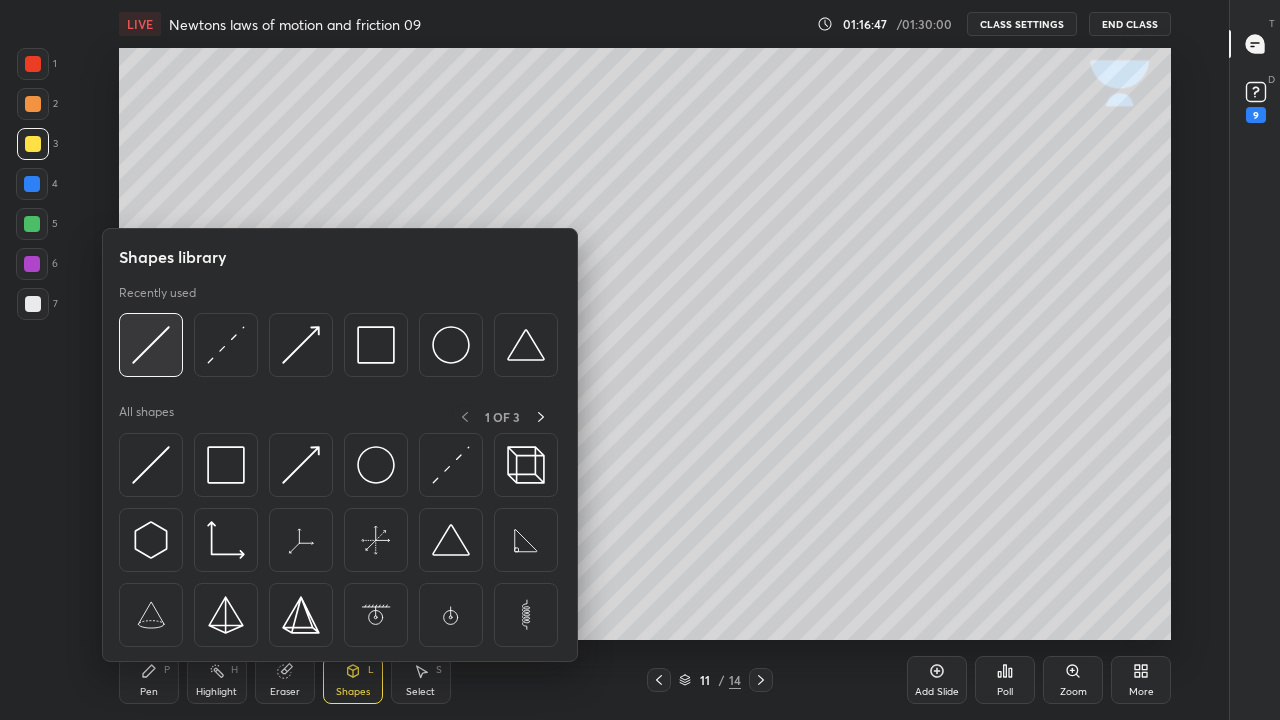 click at bounding box center [151, 345] 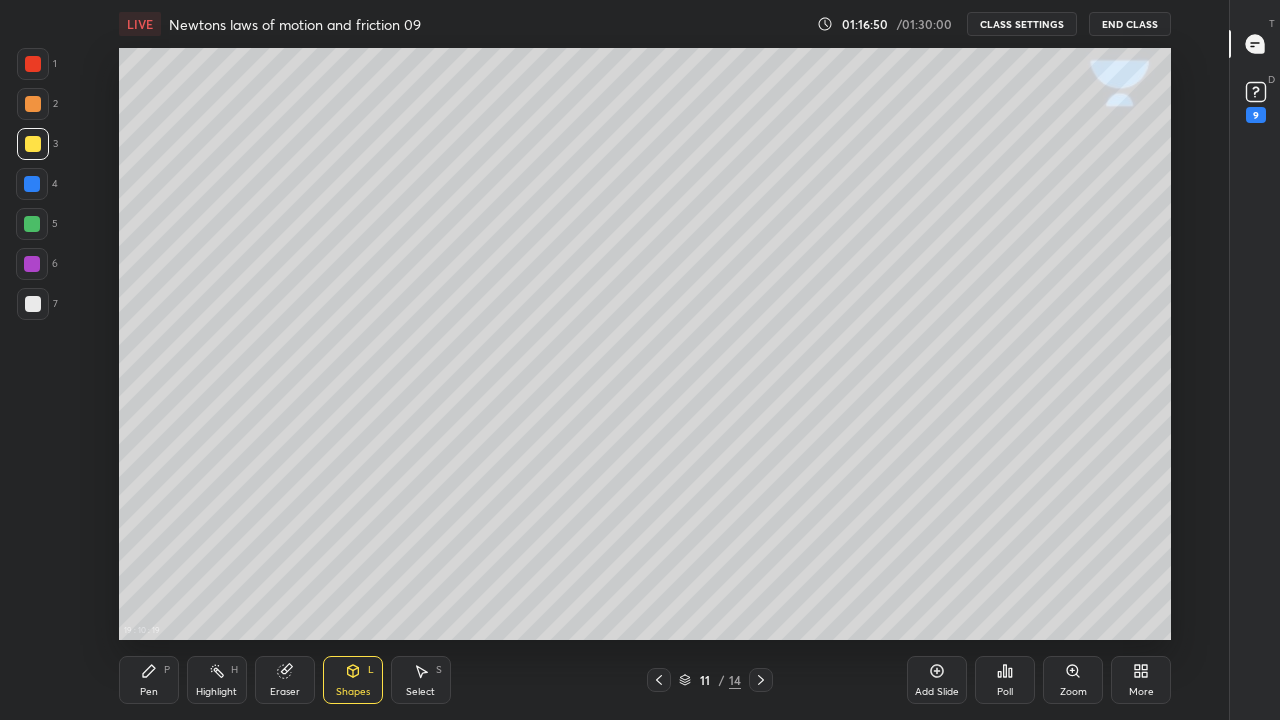 click on "Pen P" at bounding box center (149, 680) 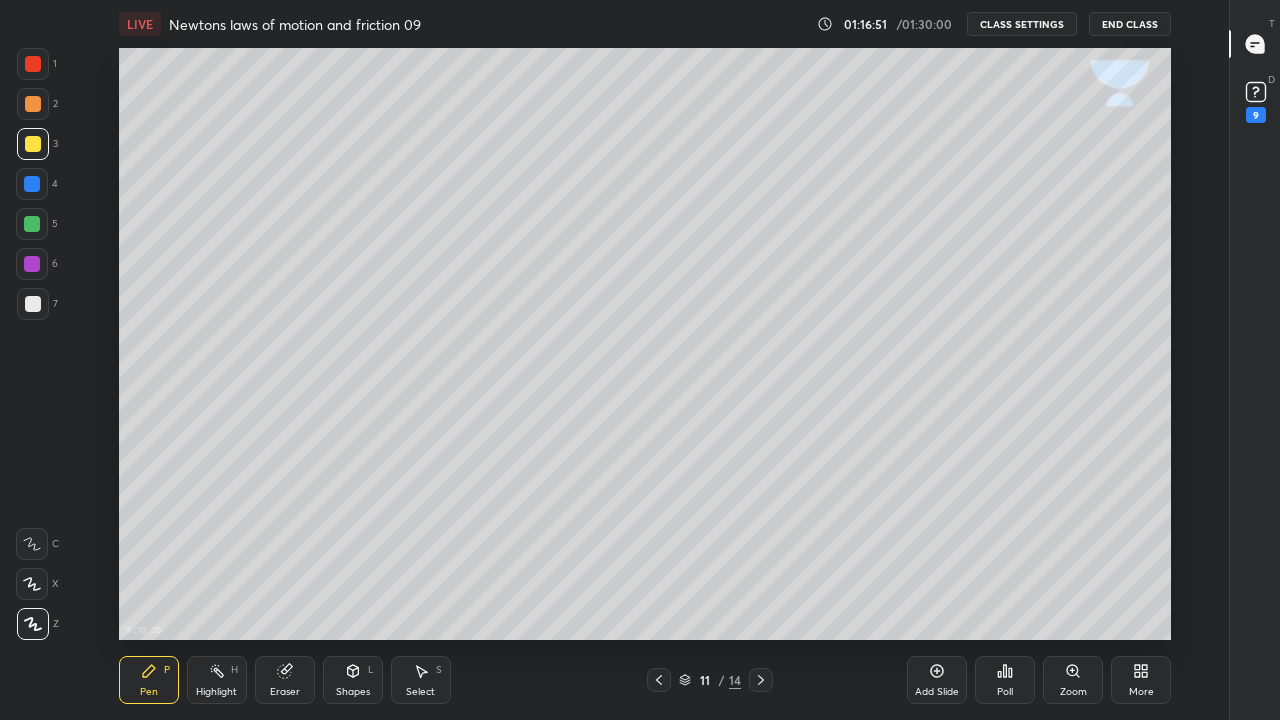 click at bounding box center (33, 304) 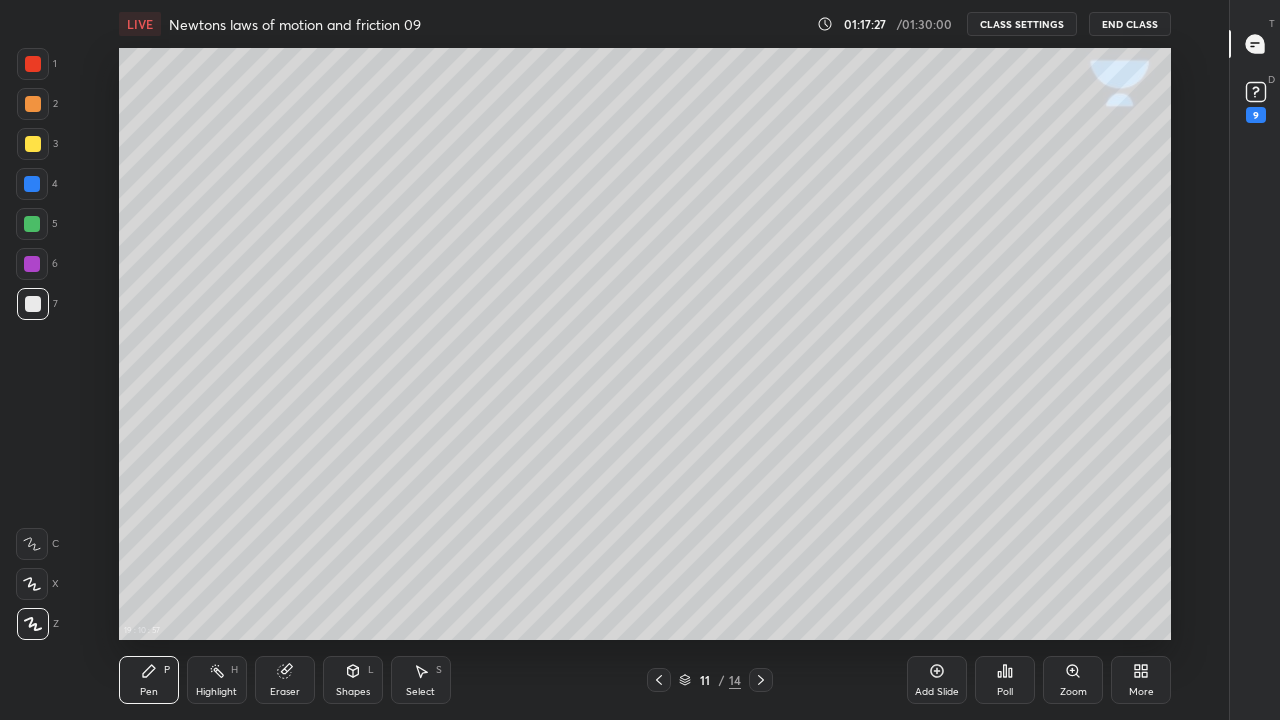 click on "Eraser" at bounding box center [285, 680] 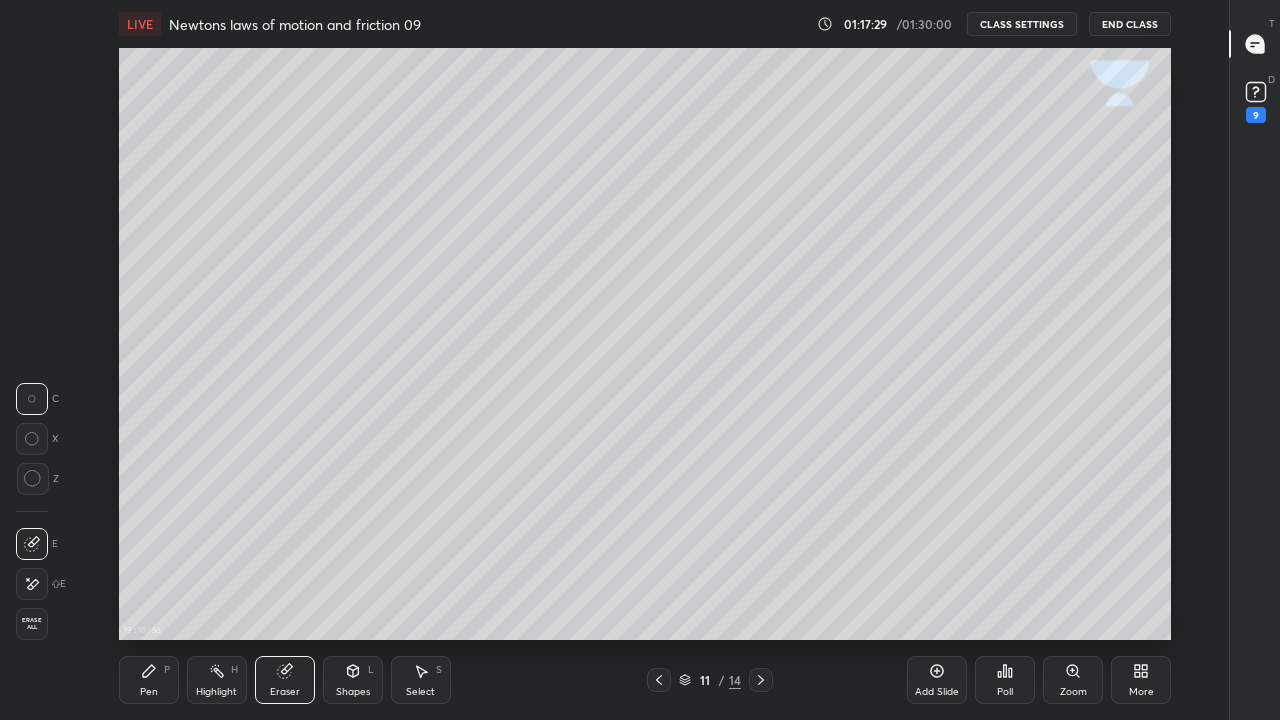 click on "Pen" at bounding box center [149, 692] 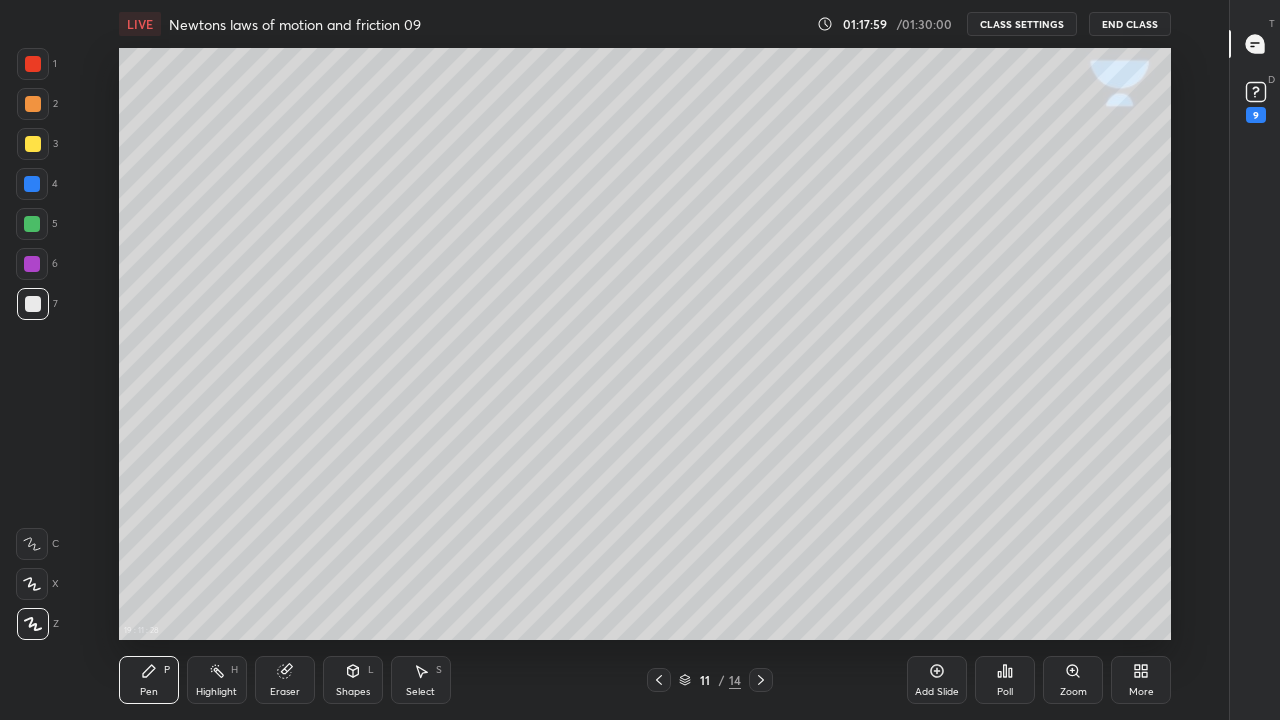 click on "Eraser" at bounding box center [285, 680] 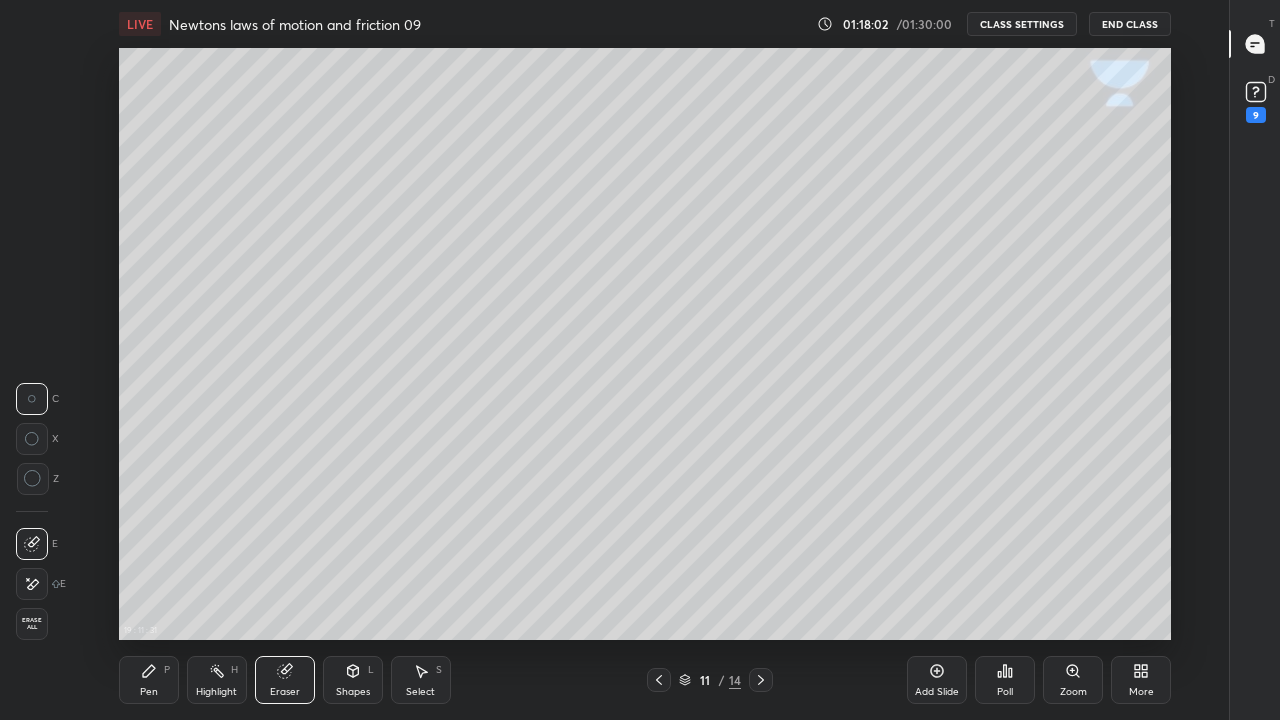 click on "Pen P" at bounding box center (149, 680) 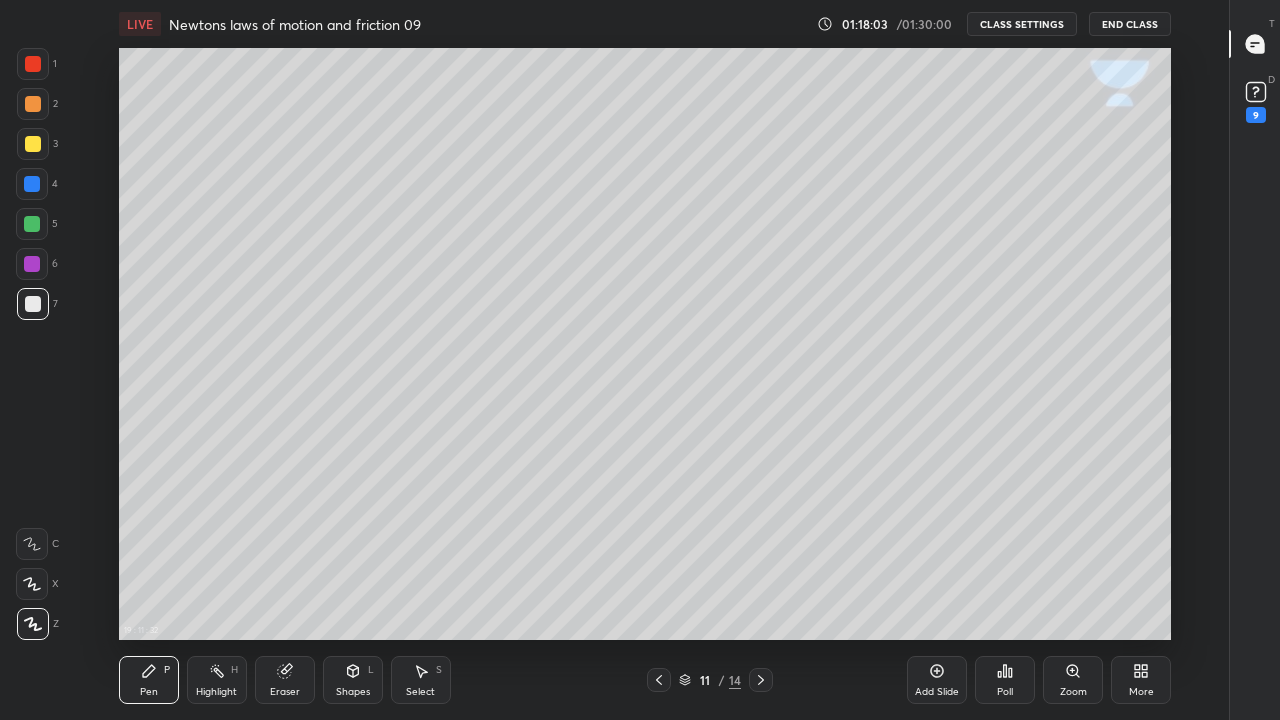 click at bounding box center [33, 144] 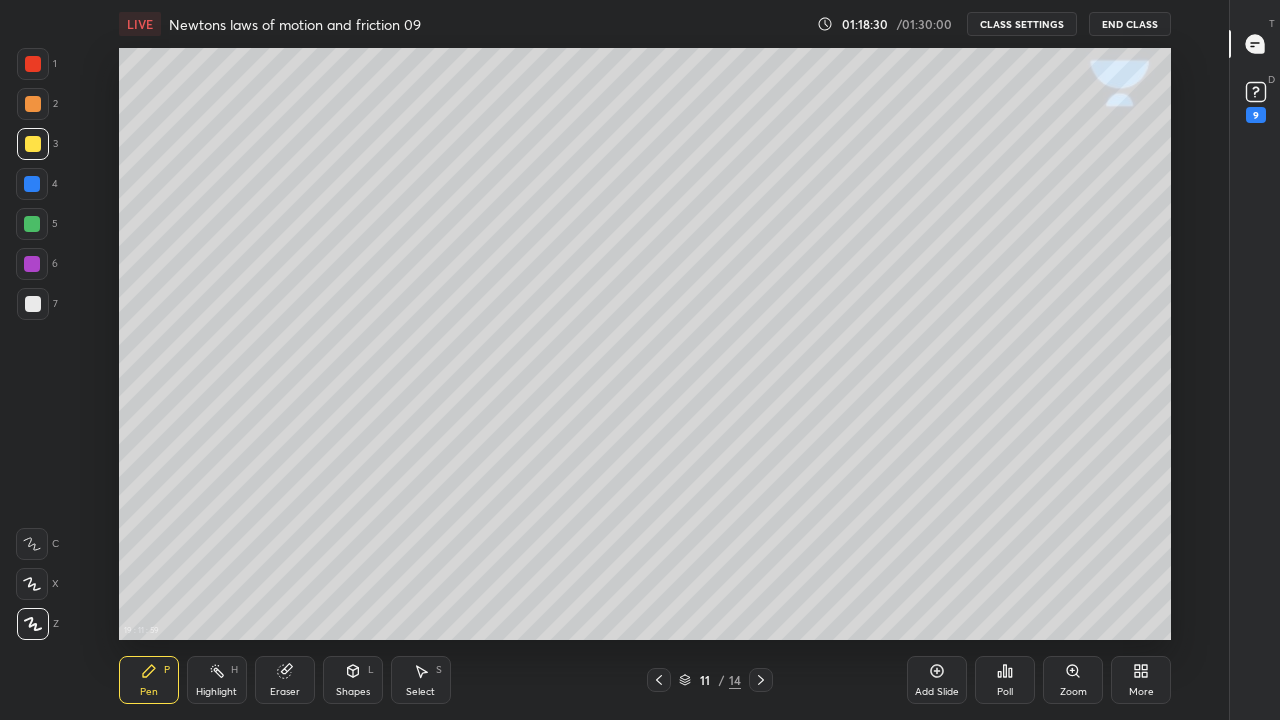 click at bounding box center (33, 304) 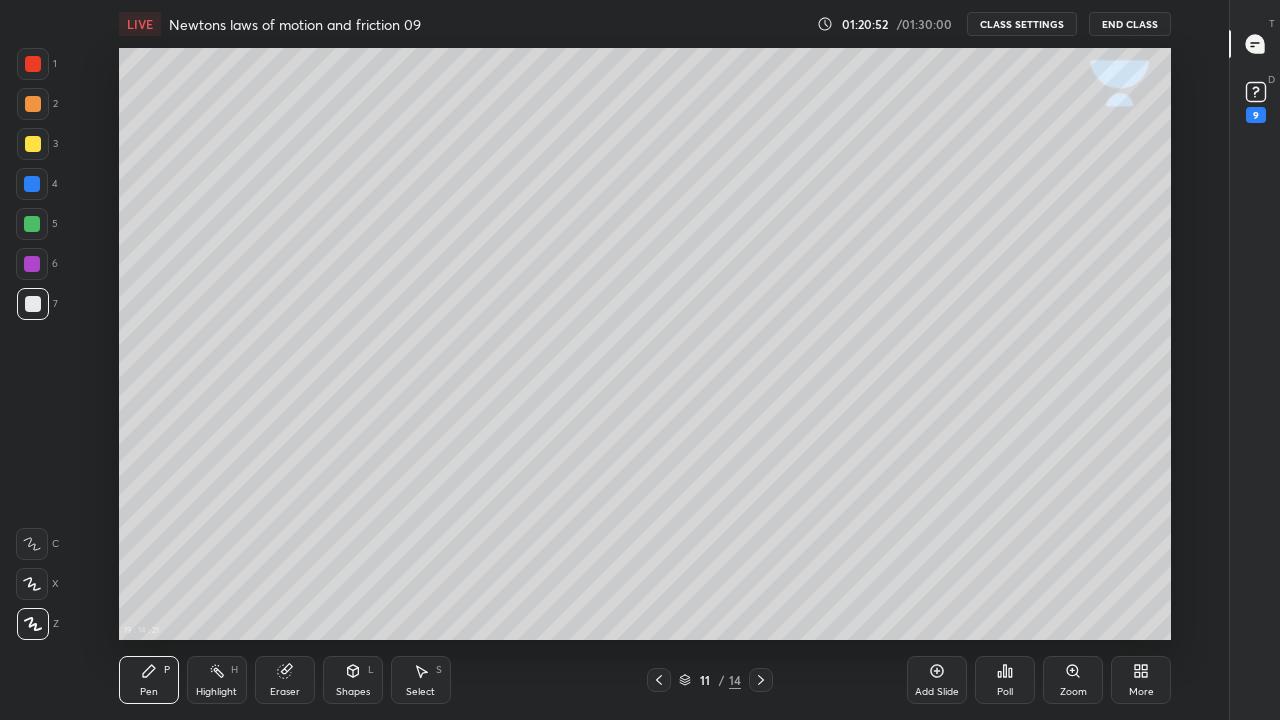 click at bounding box center (33, 304) 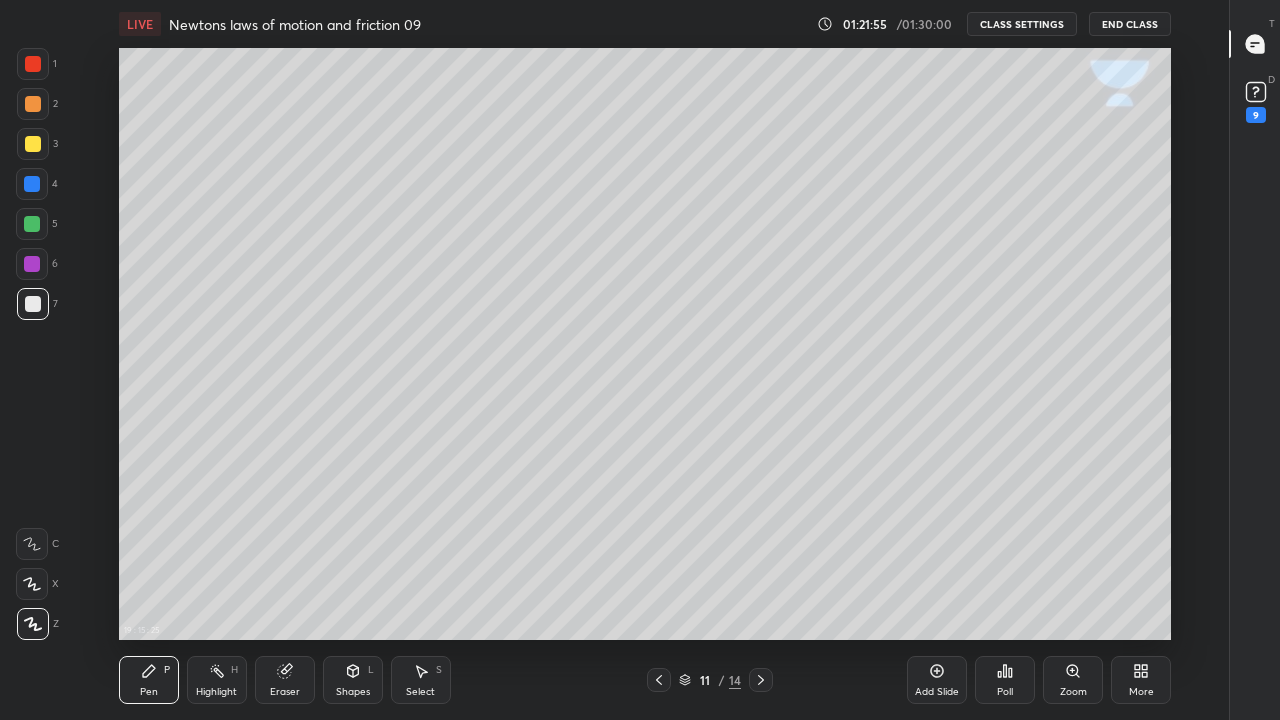 click 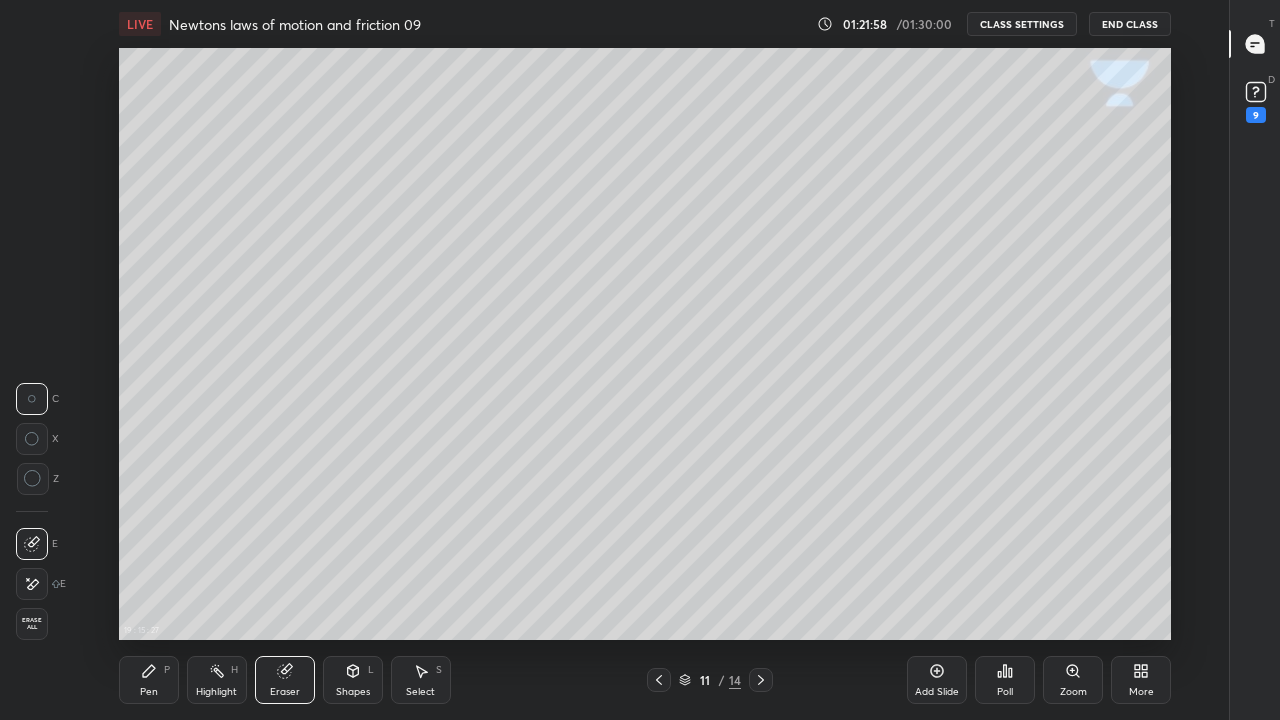 click 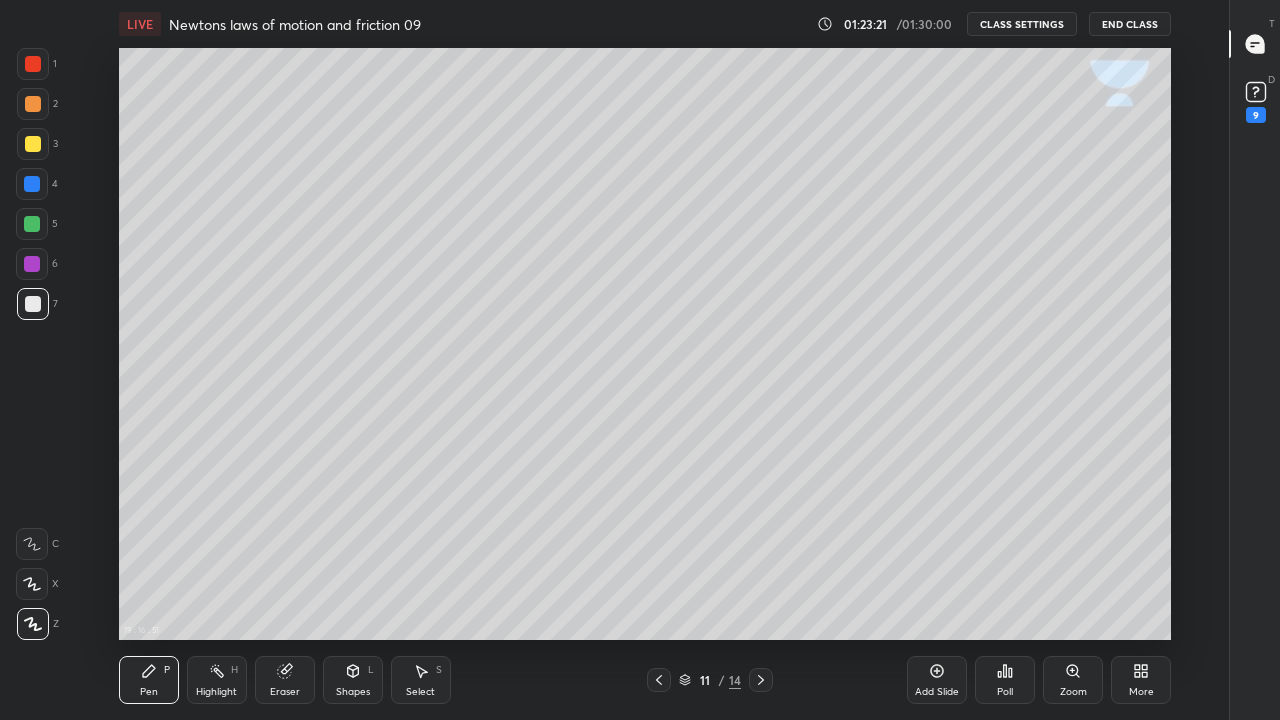 click at bounding box center (761, 680) 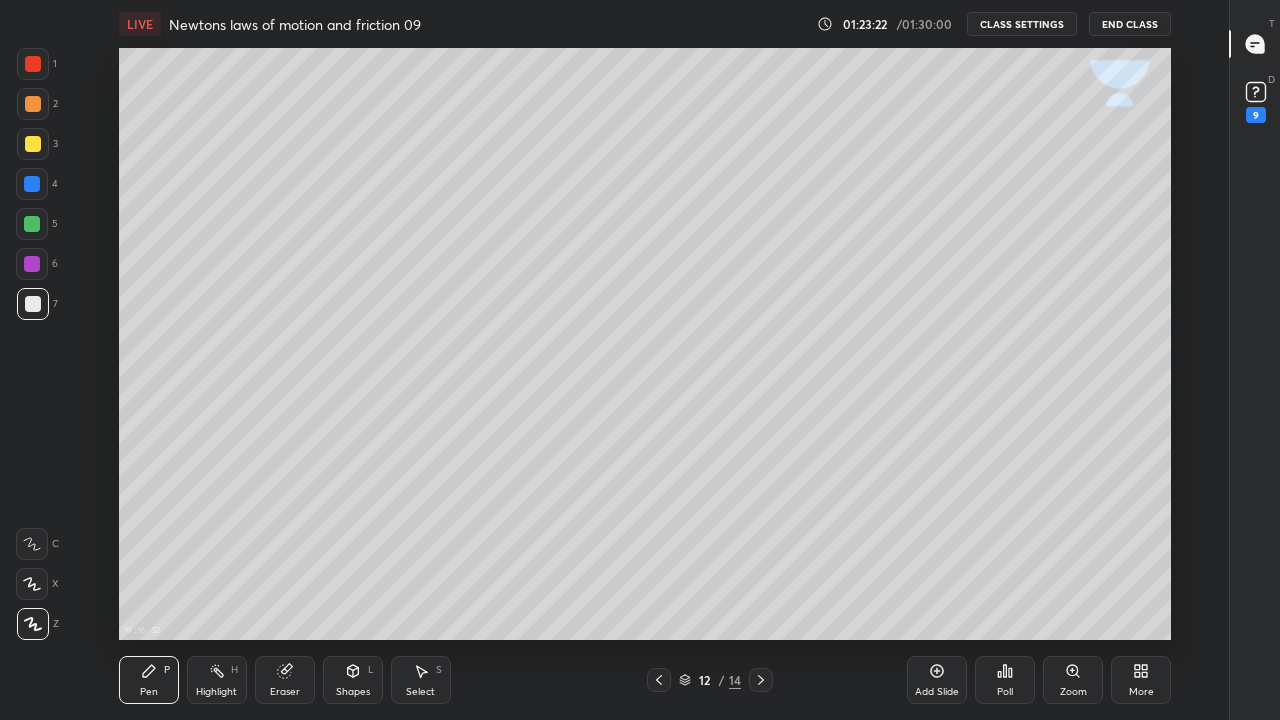 click 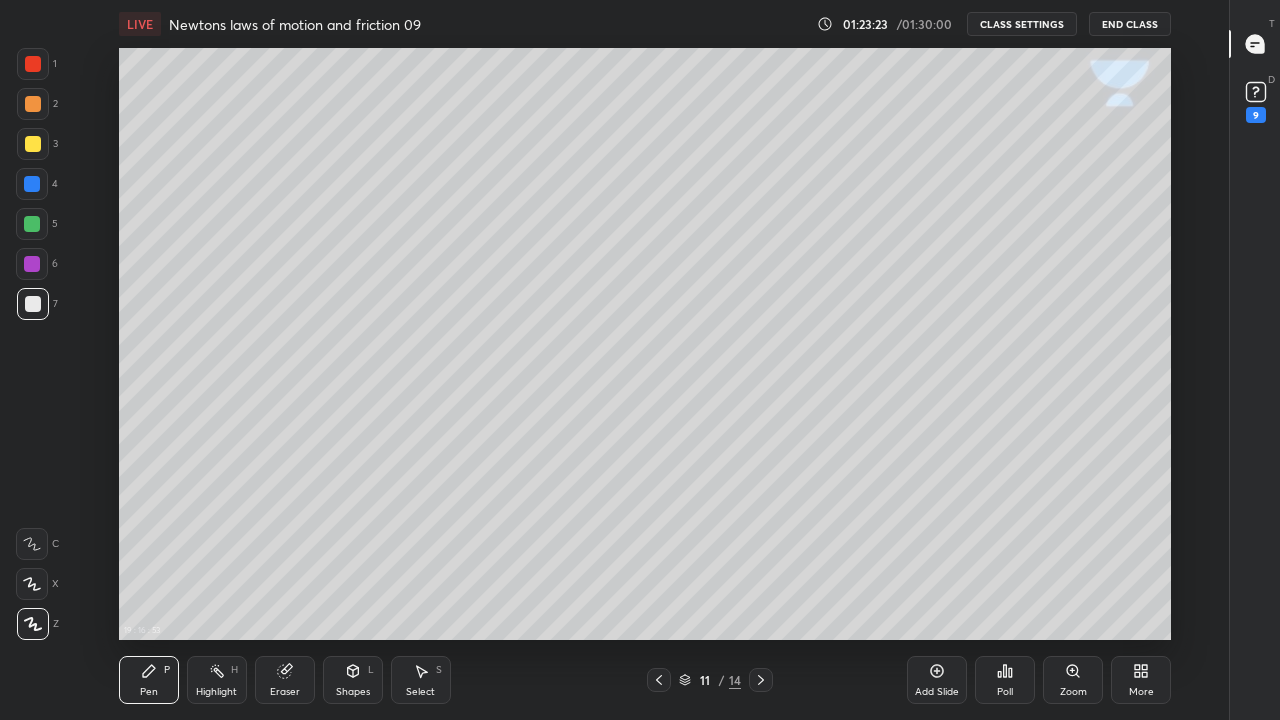 click 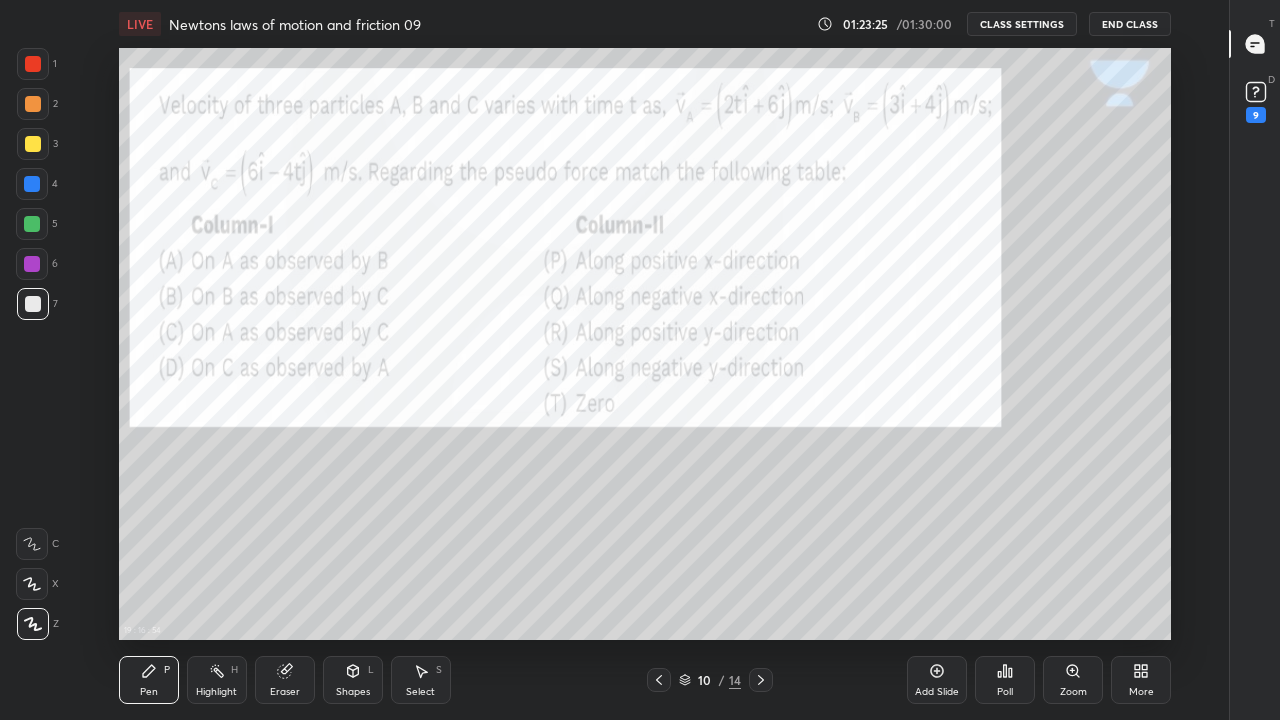 click 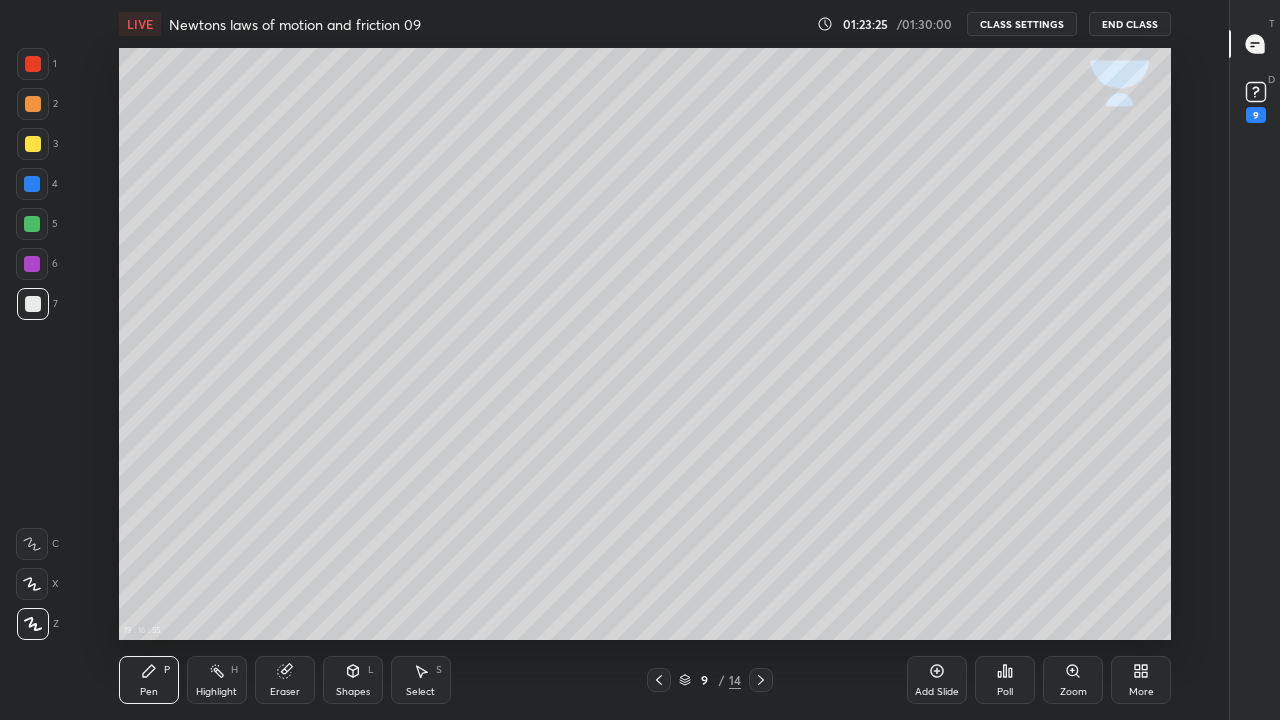 click at bounding box center [659, 680] 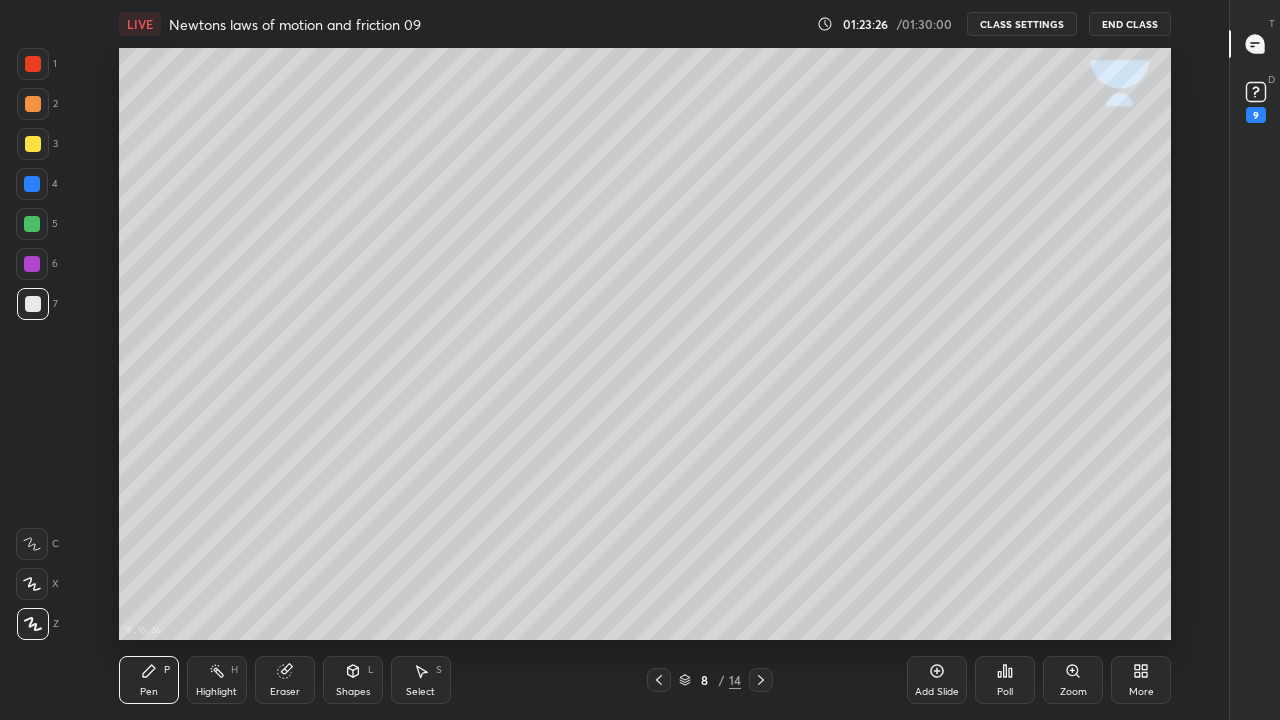 click 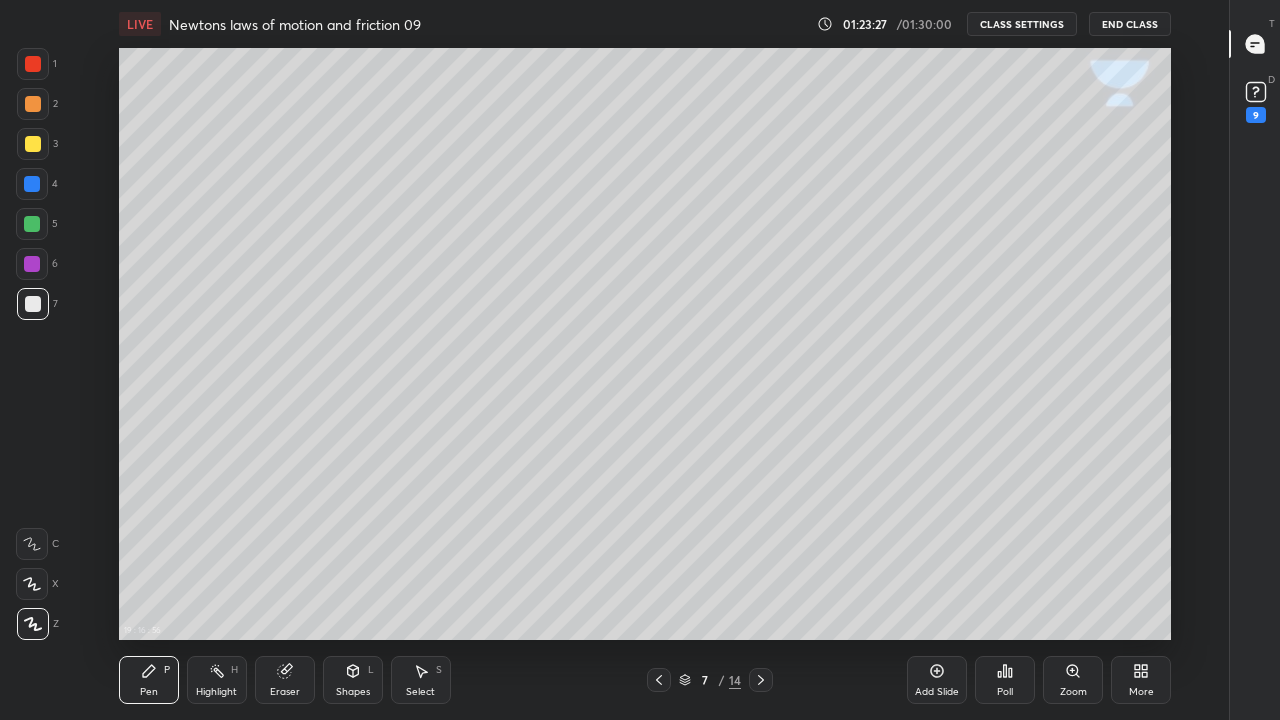 click 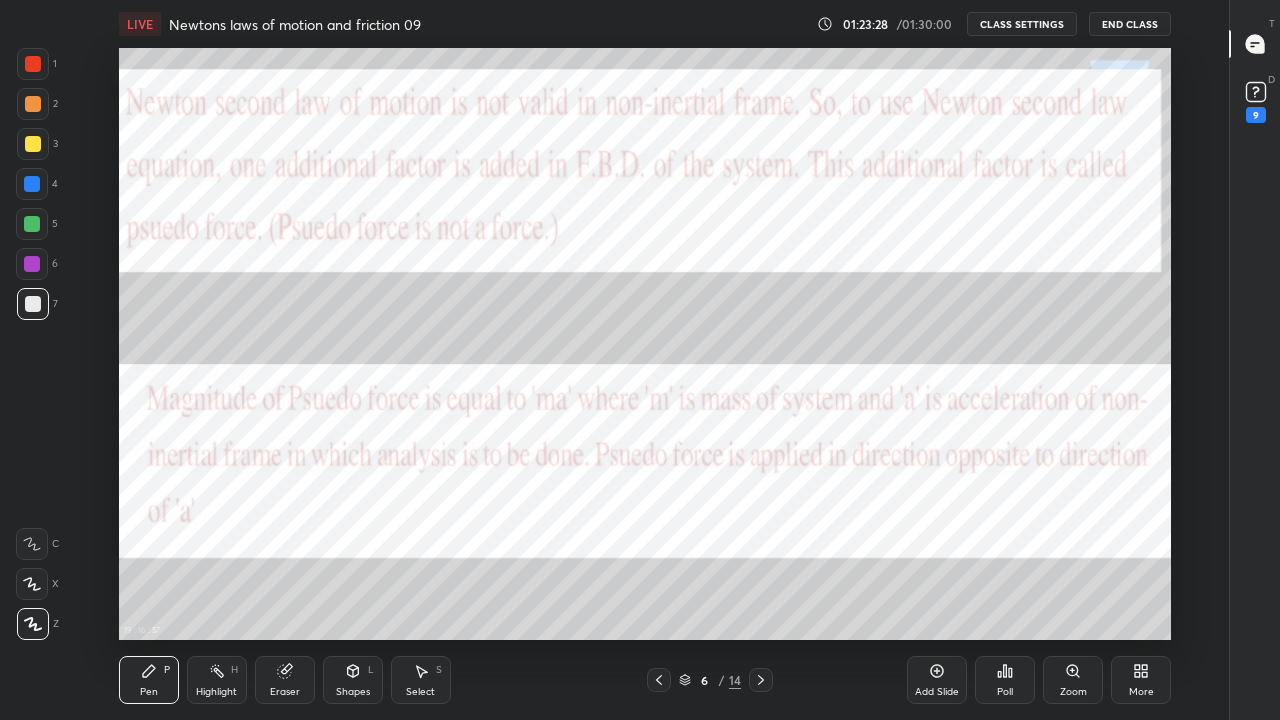 click at bounding box center [761, 680] 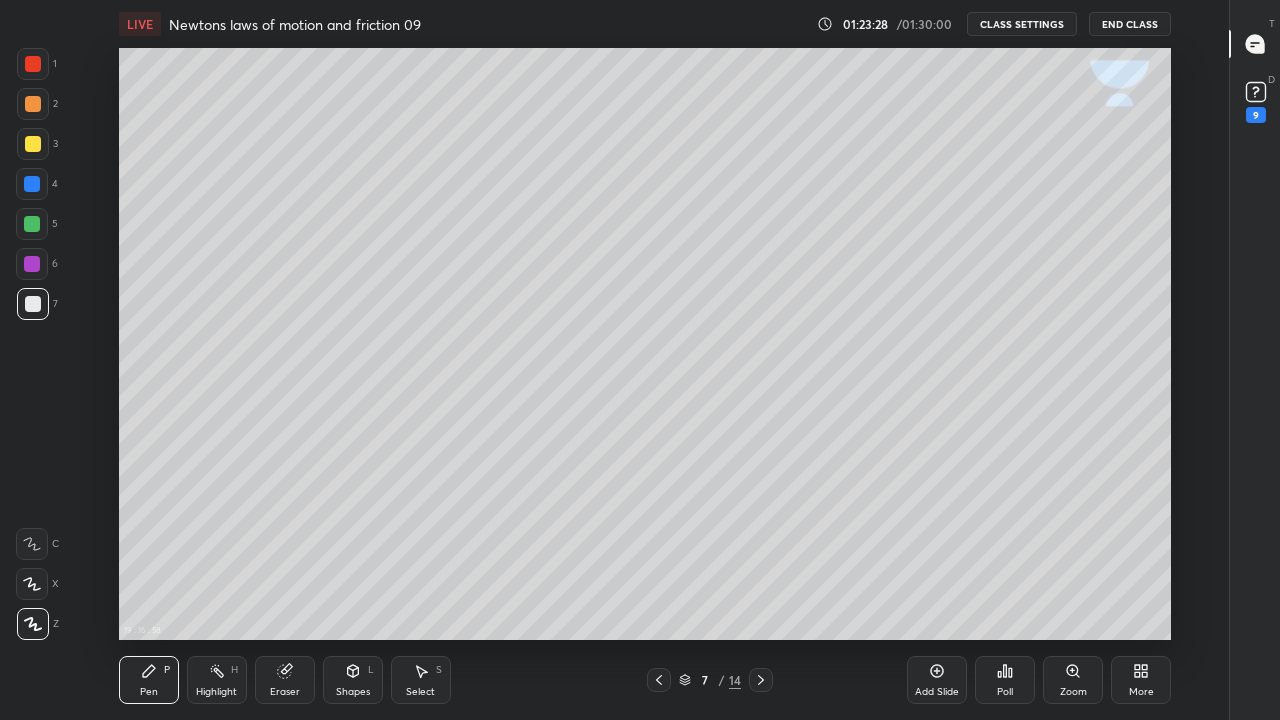 click at bounding box center (761, 680) 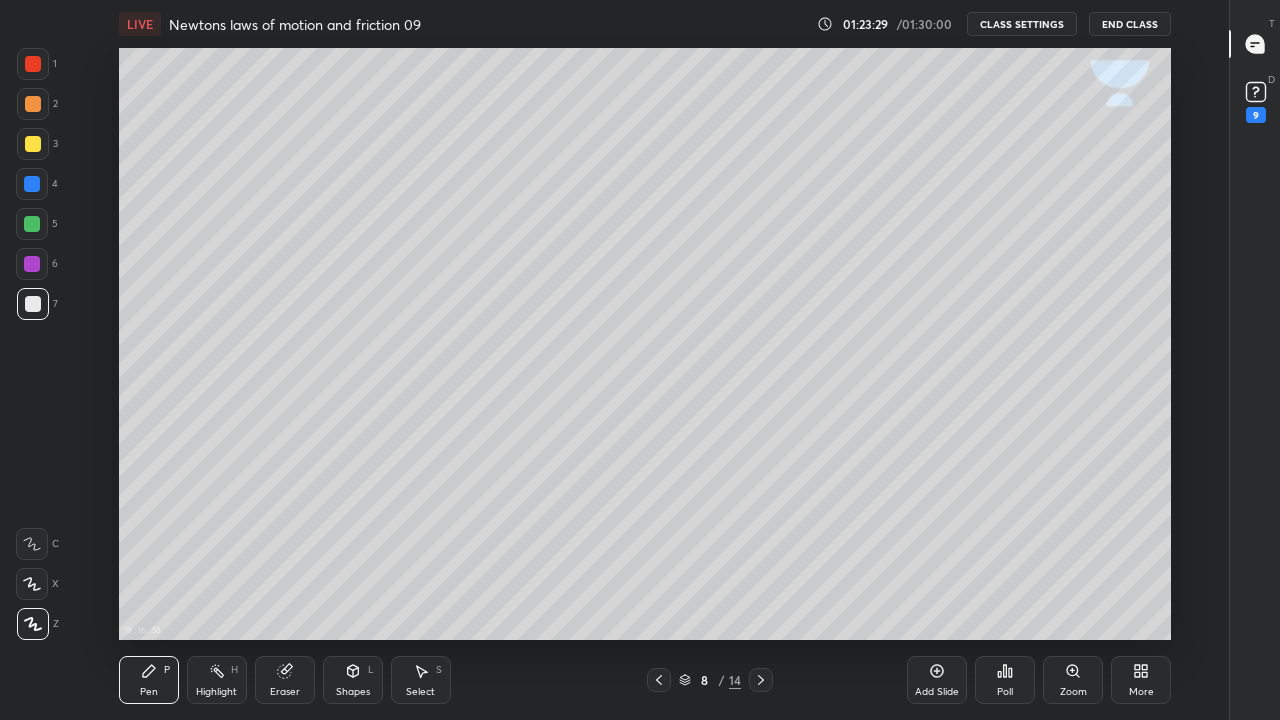 click at bounding box center (761, 680) 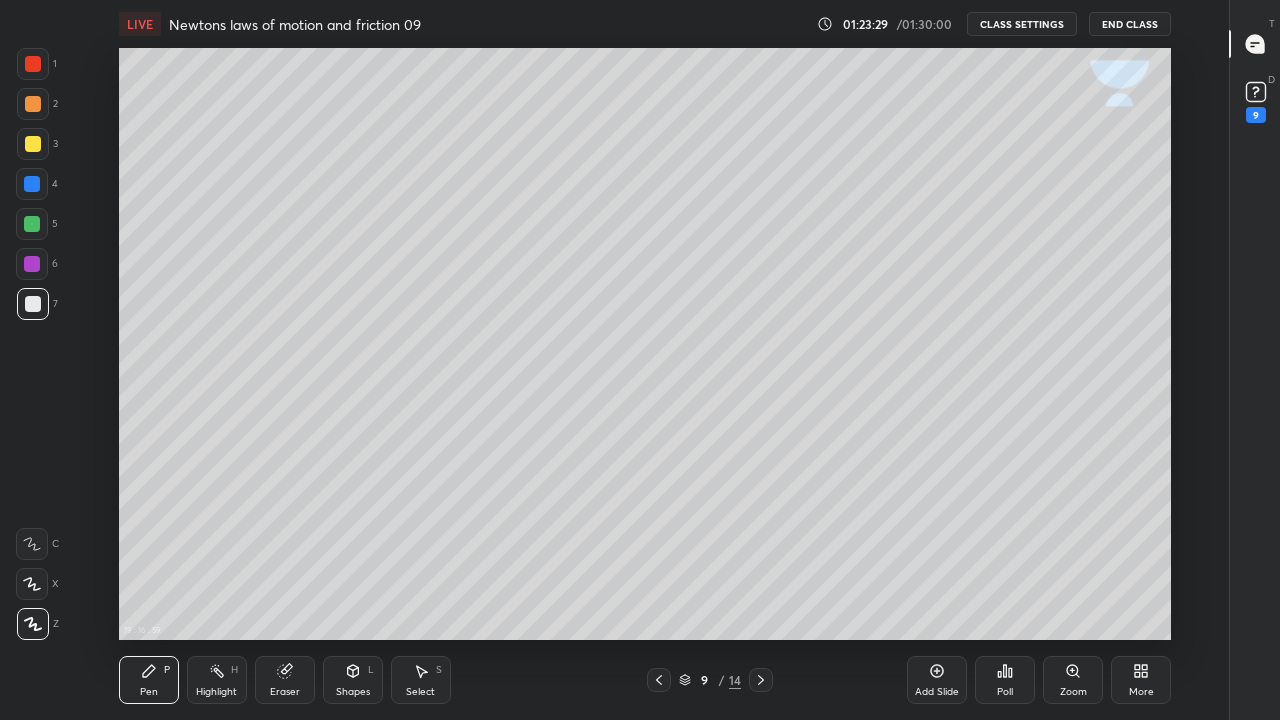 click at bounding box center [761, 680] 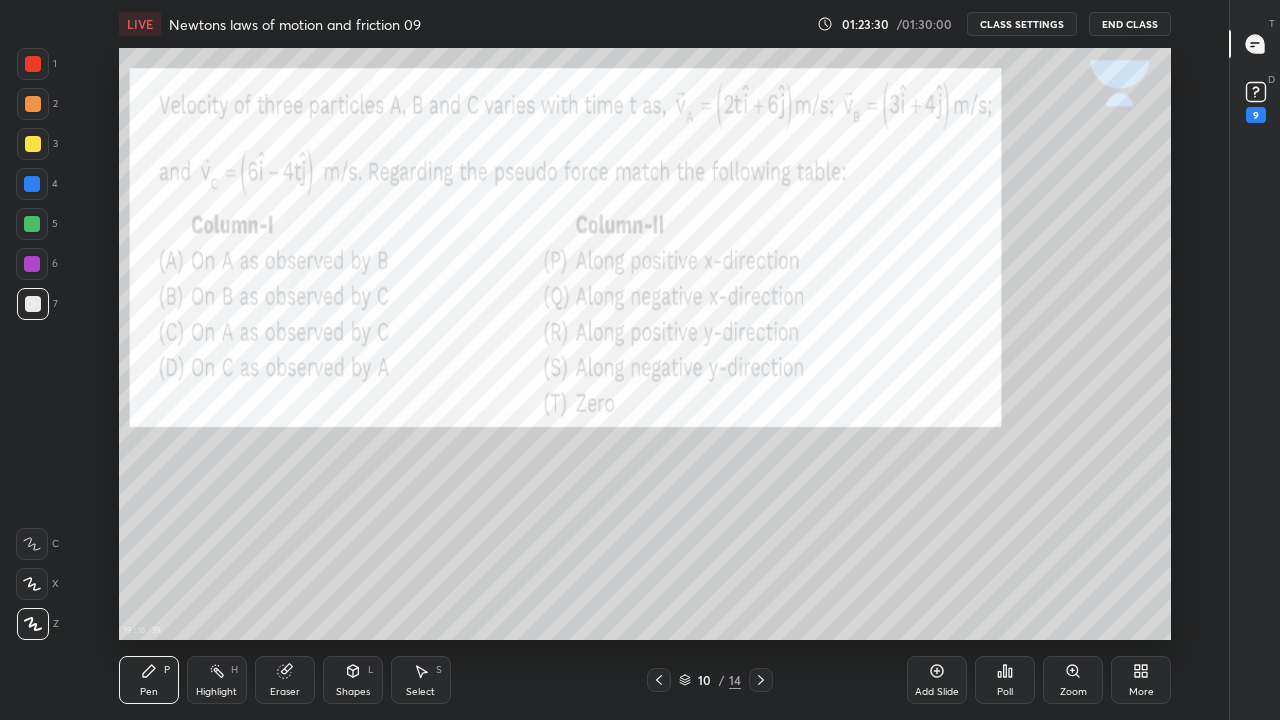 click at bounding box center (761, 680) 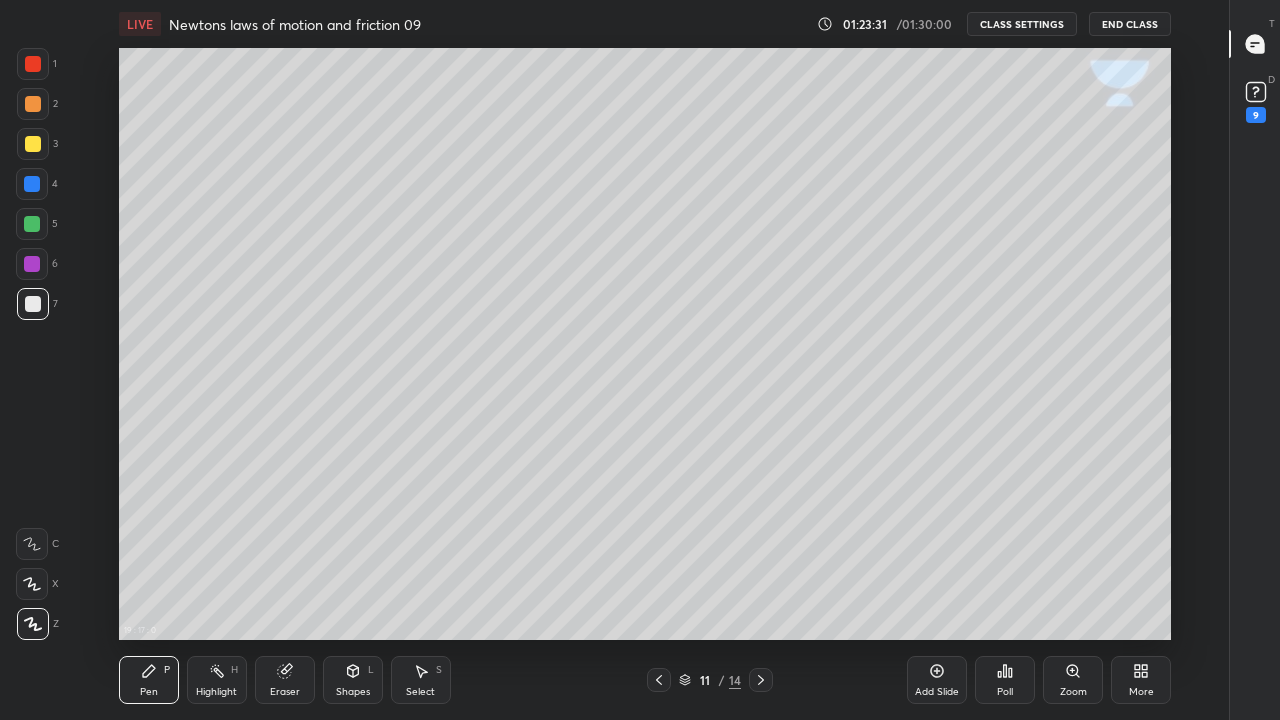 click 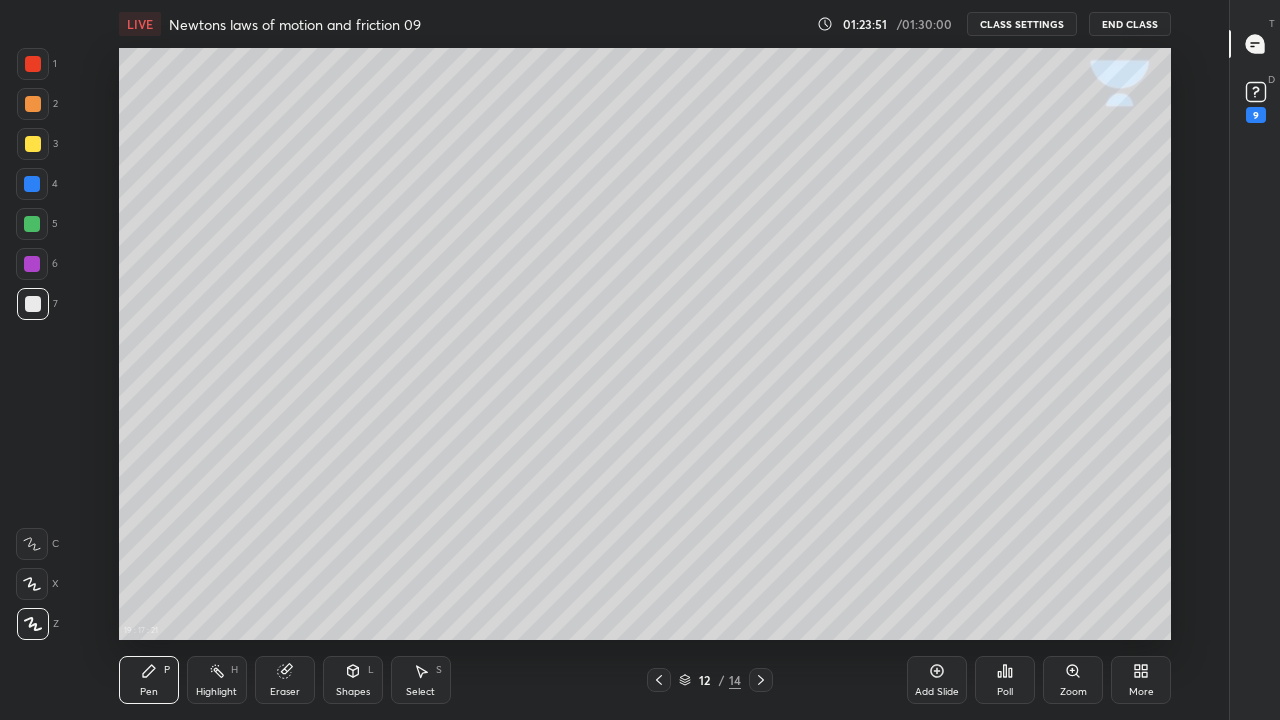 click on "Shapes L" at bounding box center [353, 680] 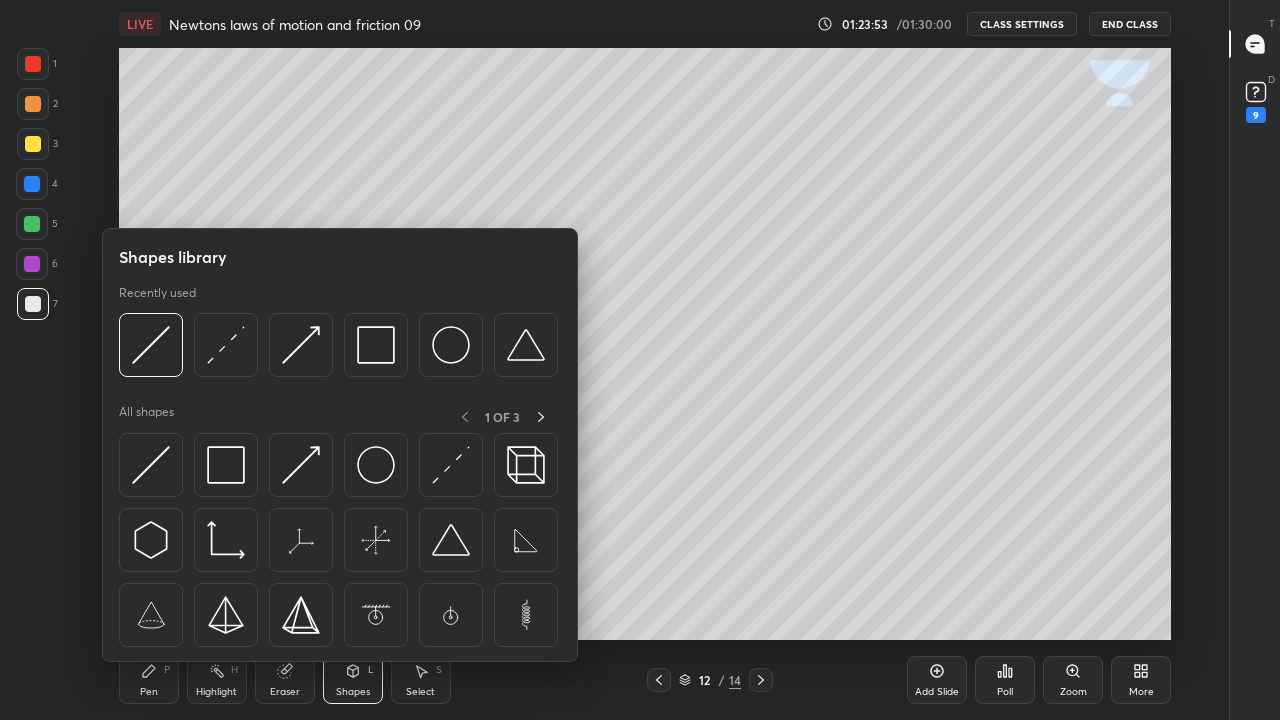 click on "Pen P" at bounding box center (149, 680) 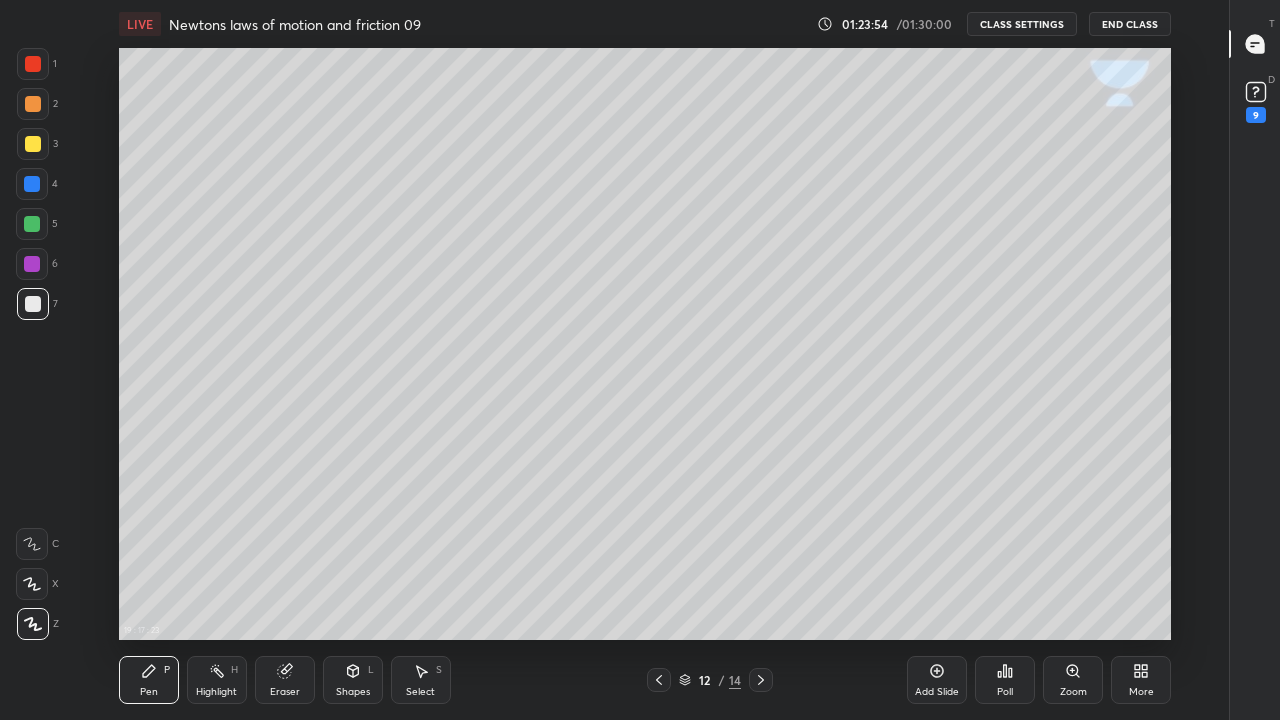 click at bounding box center [33, 304] 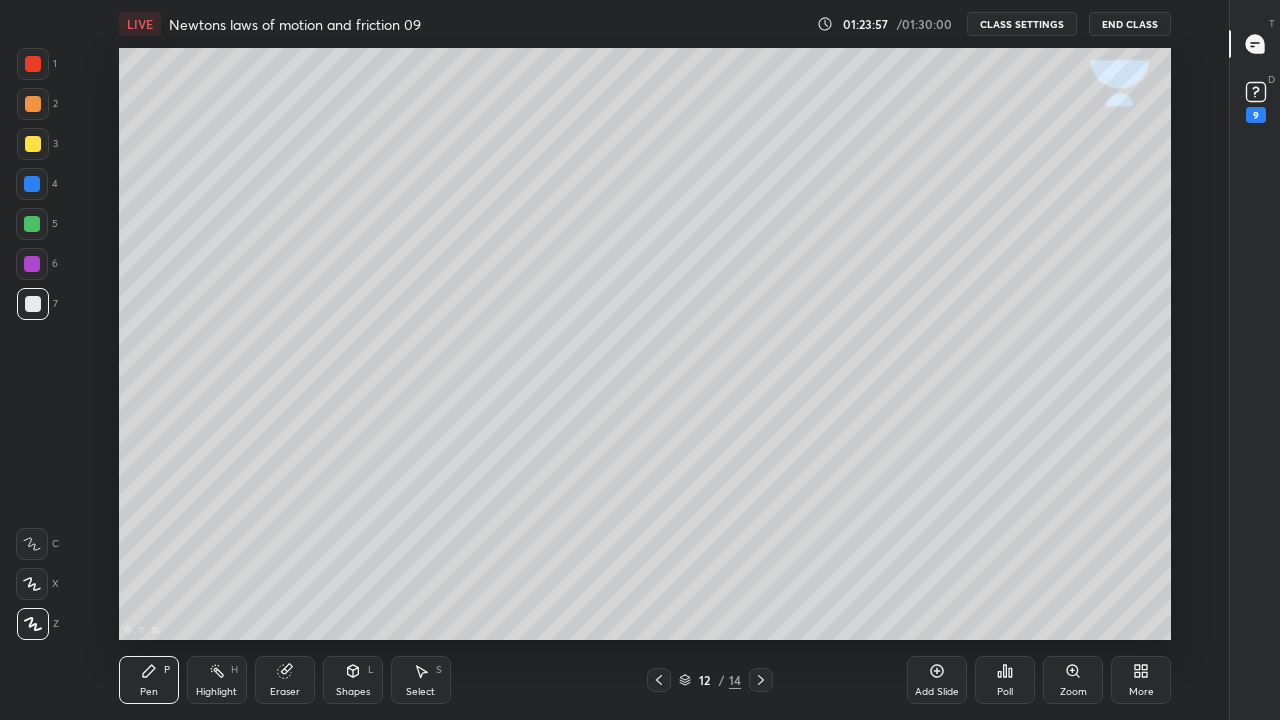 click on "Shapes L" at bounding box center (353, 680) 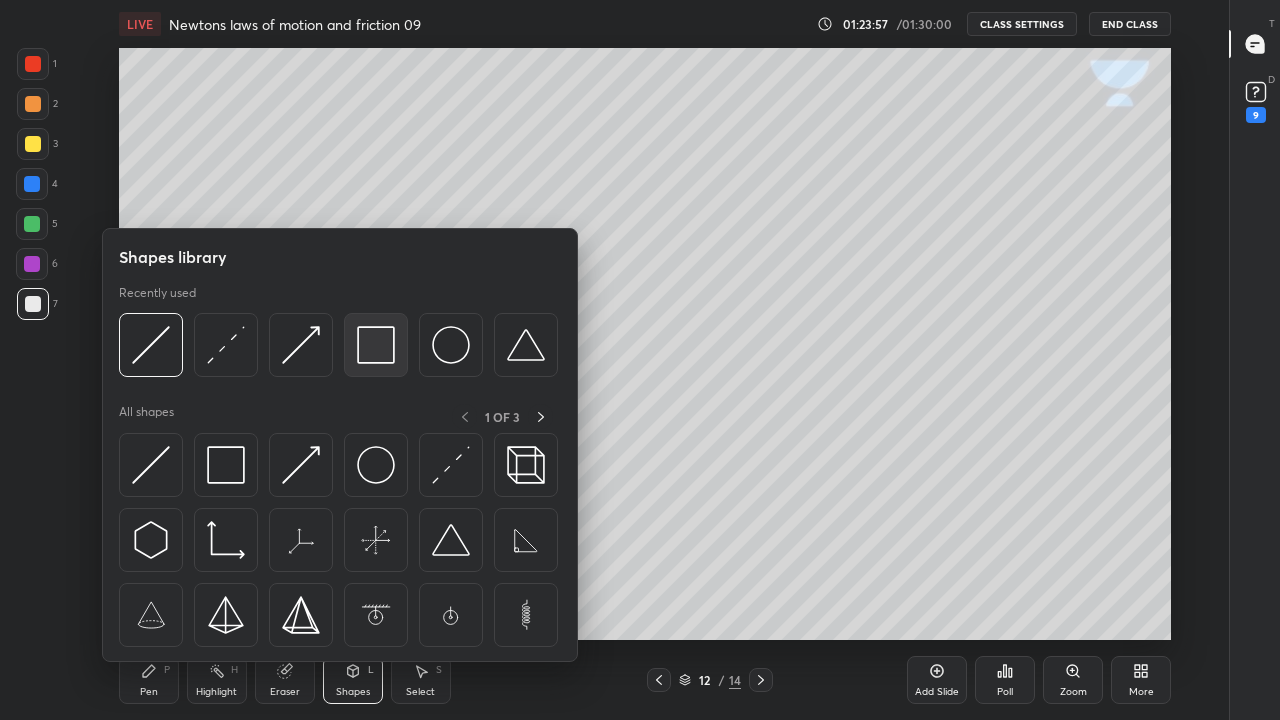 click at bounding box center [376, 345] 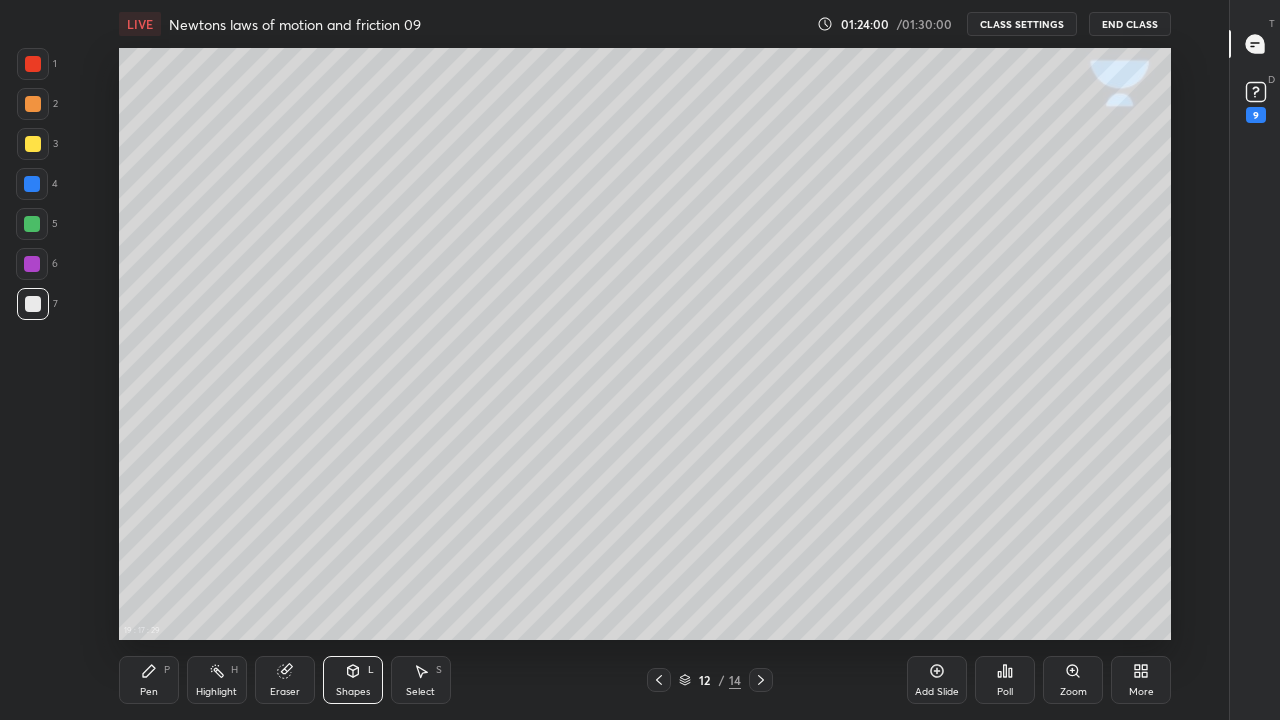 click on "Shapes L" at bounding box center [353, 680] 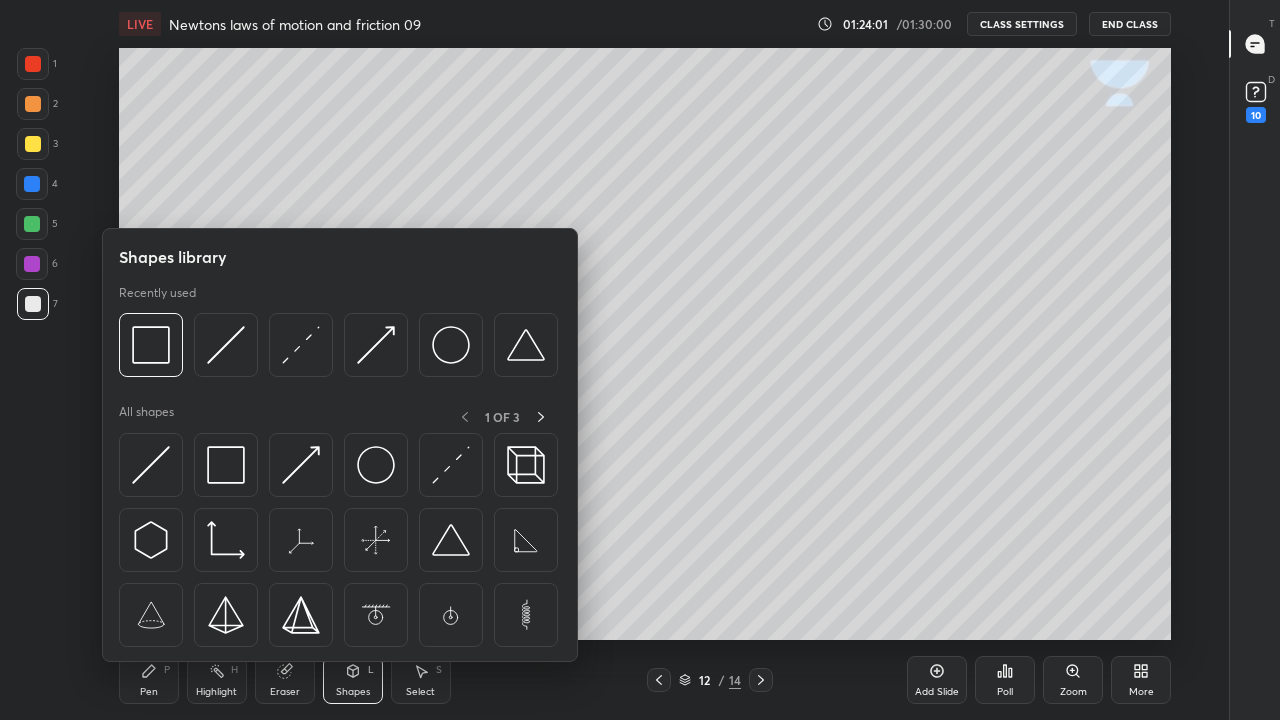 click at bounding box center (226, 345) 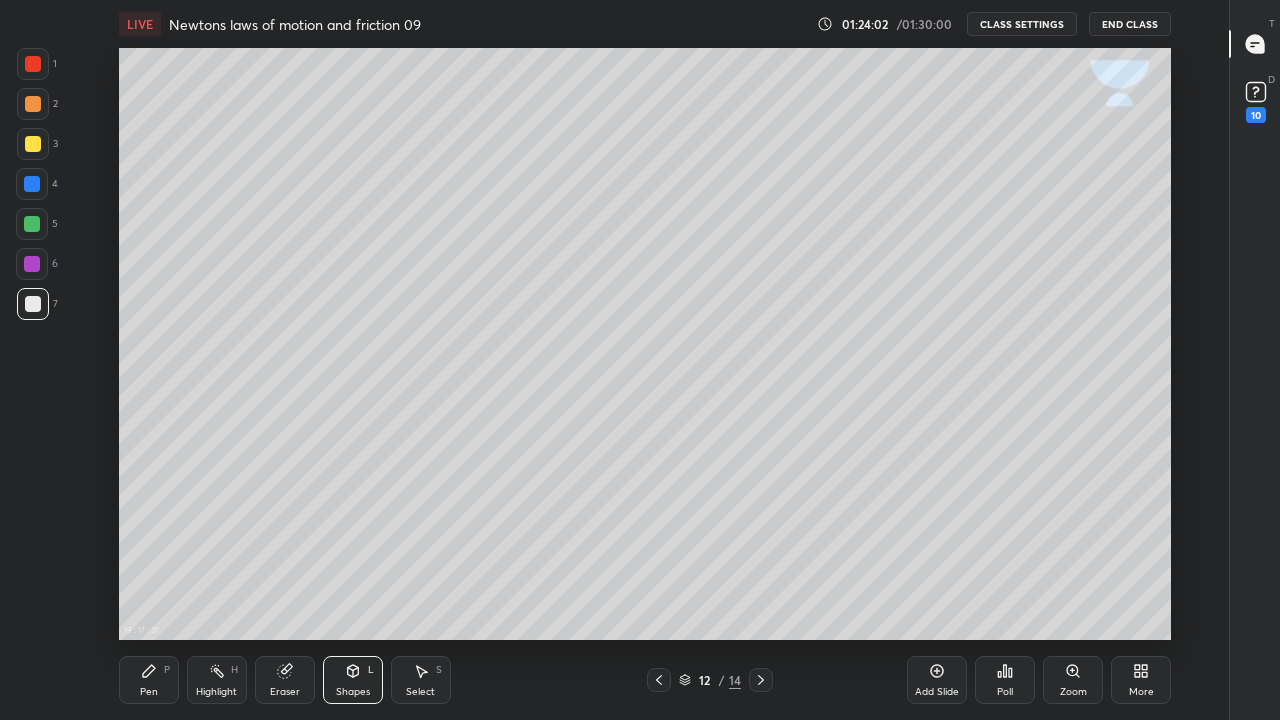 click at bounding box center [33, 144] 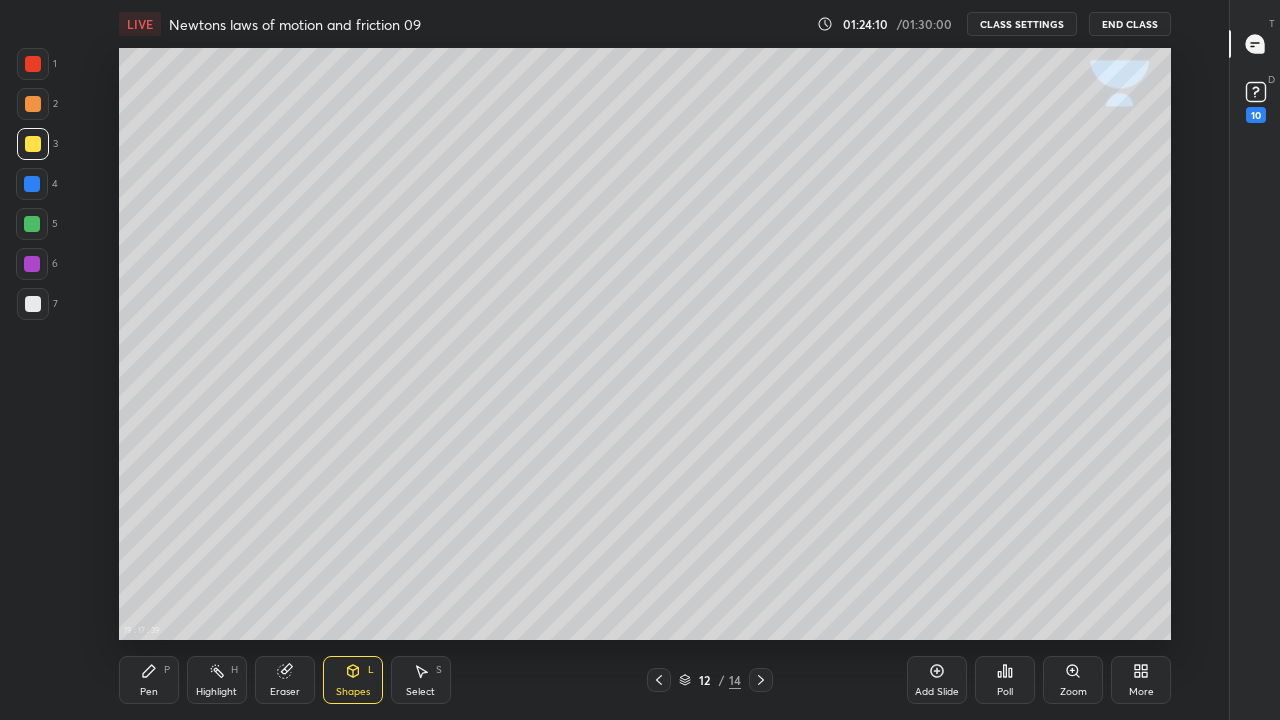 click on "Pen P" at bounding box center [149, 680] 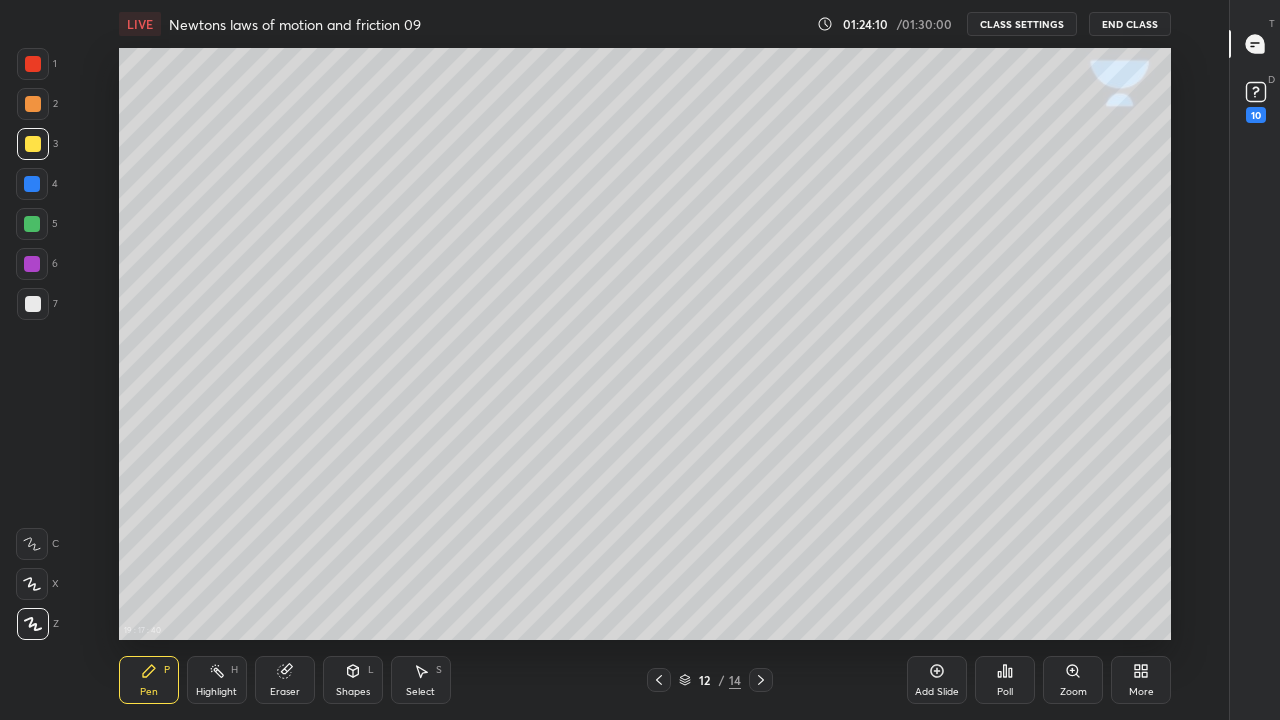 click at bounding box center [33, 304] 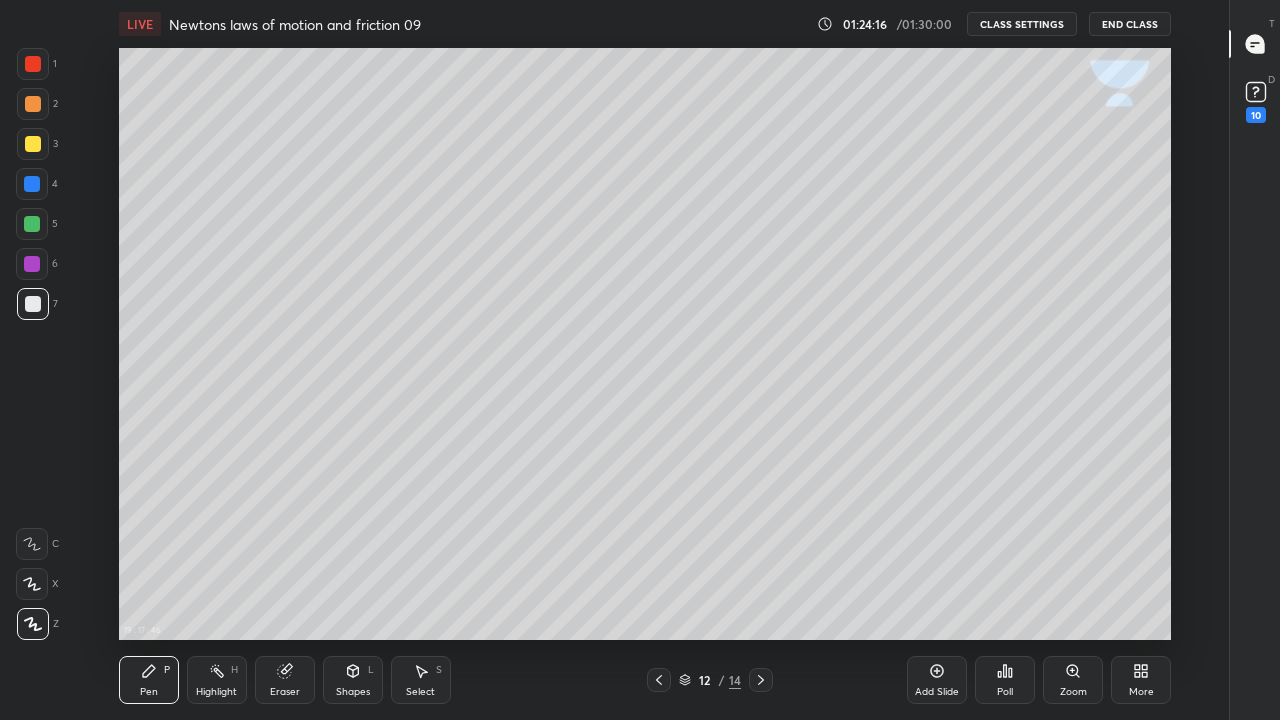 click at bounding box center [33, 304] 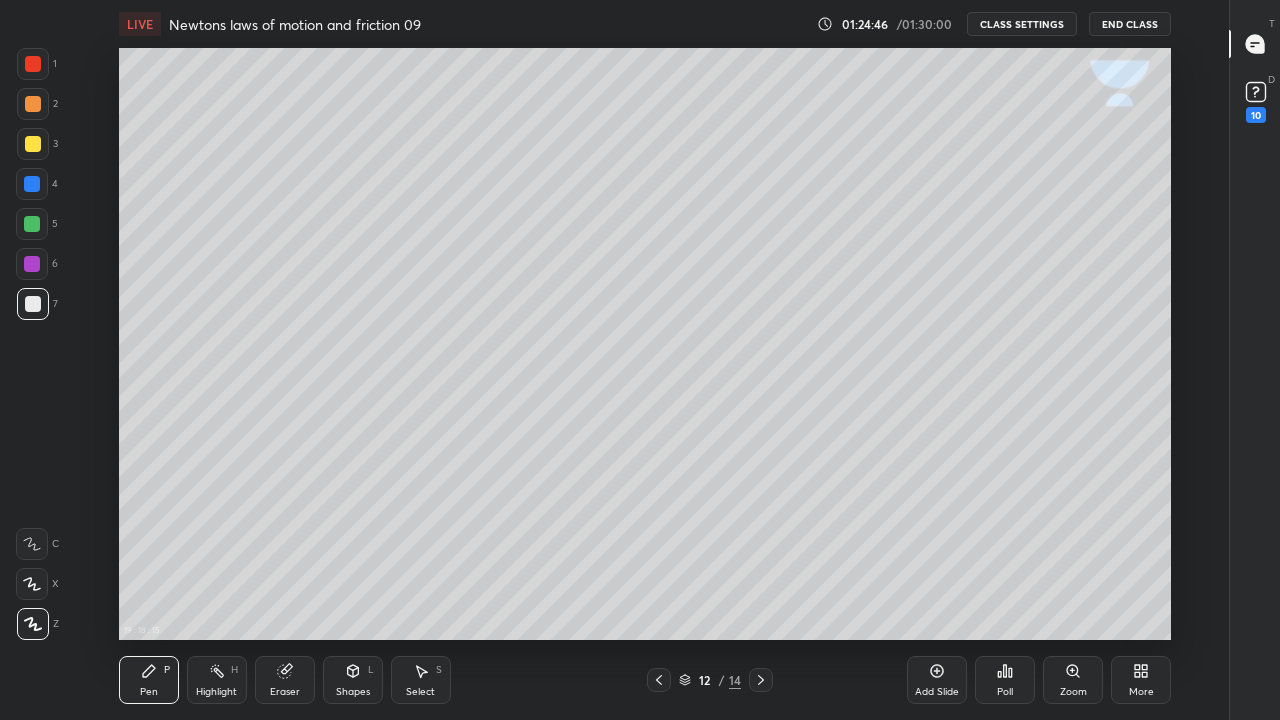 click at bounding box center (32, 184) 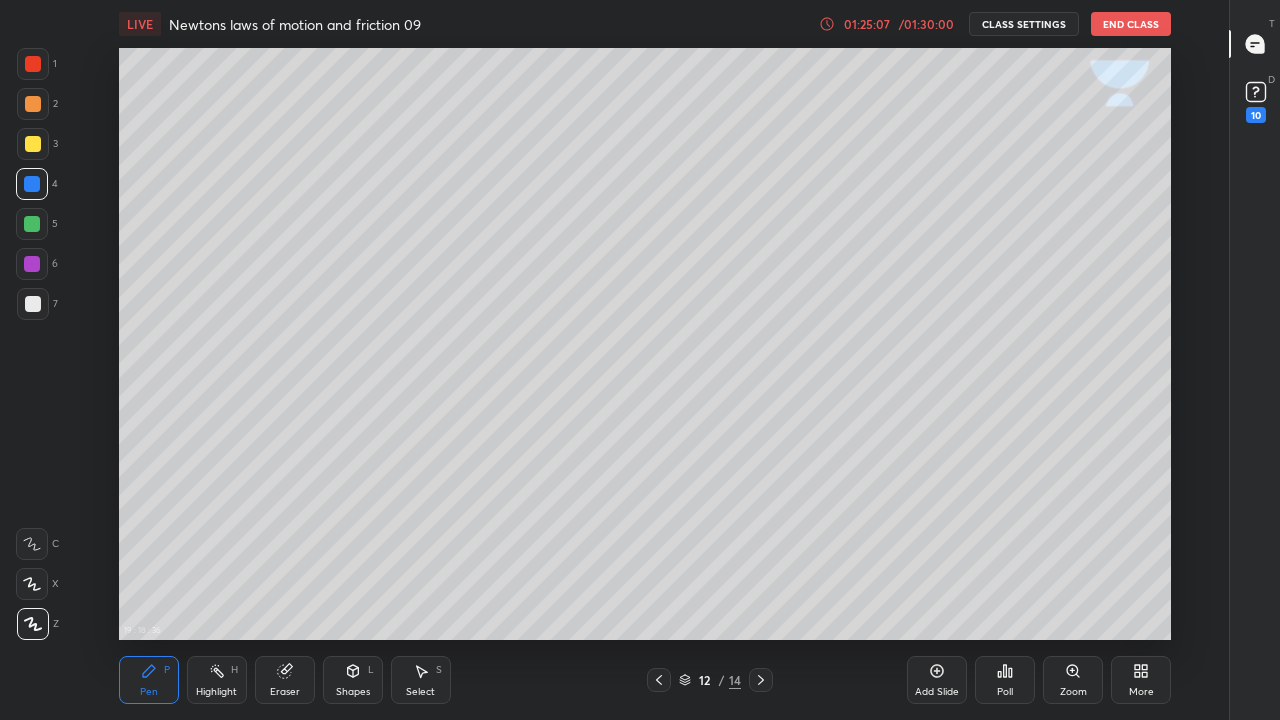 click at bounding box center [33, 304] 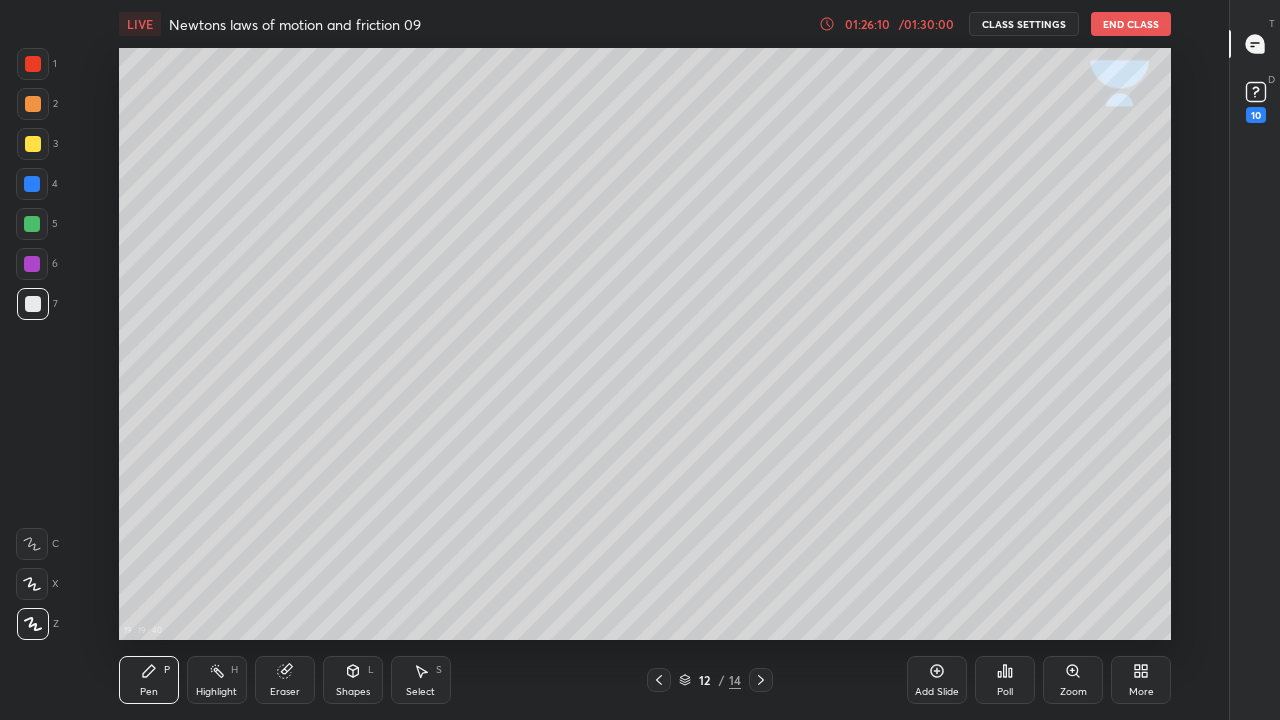 click 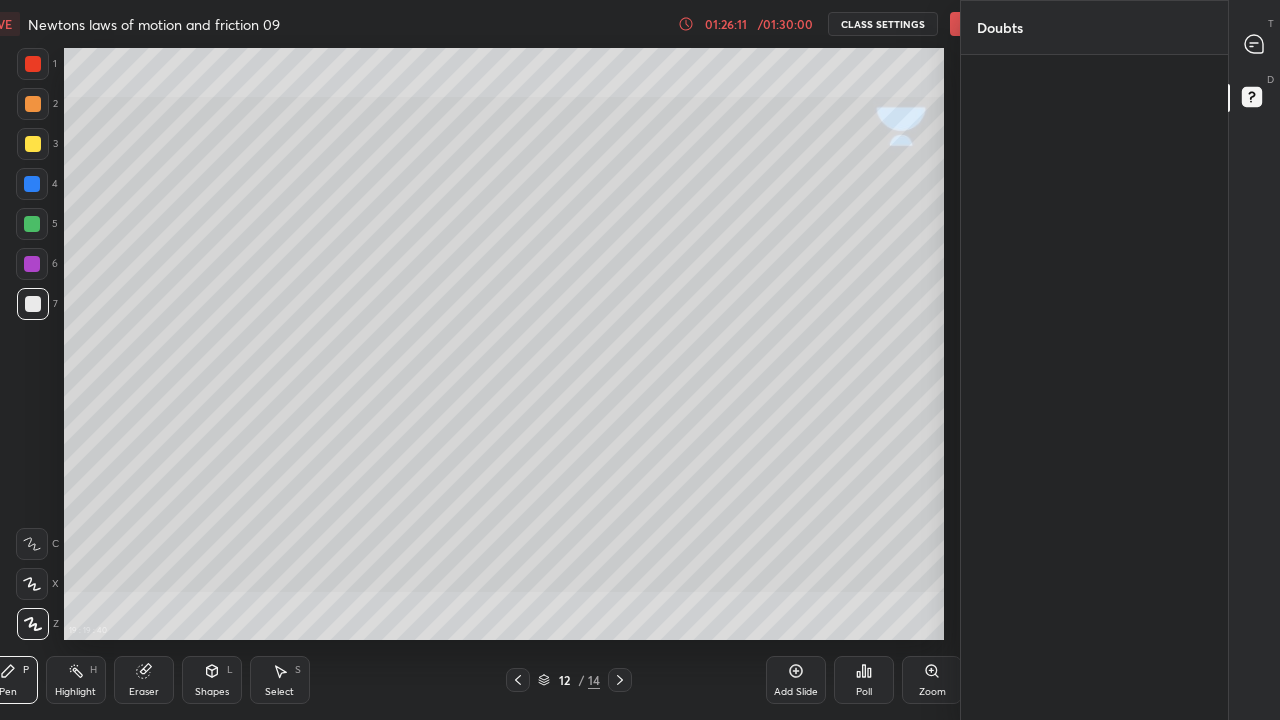 scroll, scrollTop: 592, scrollLeft: 1068, axis: both 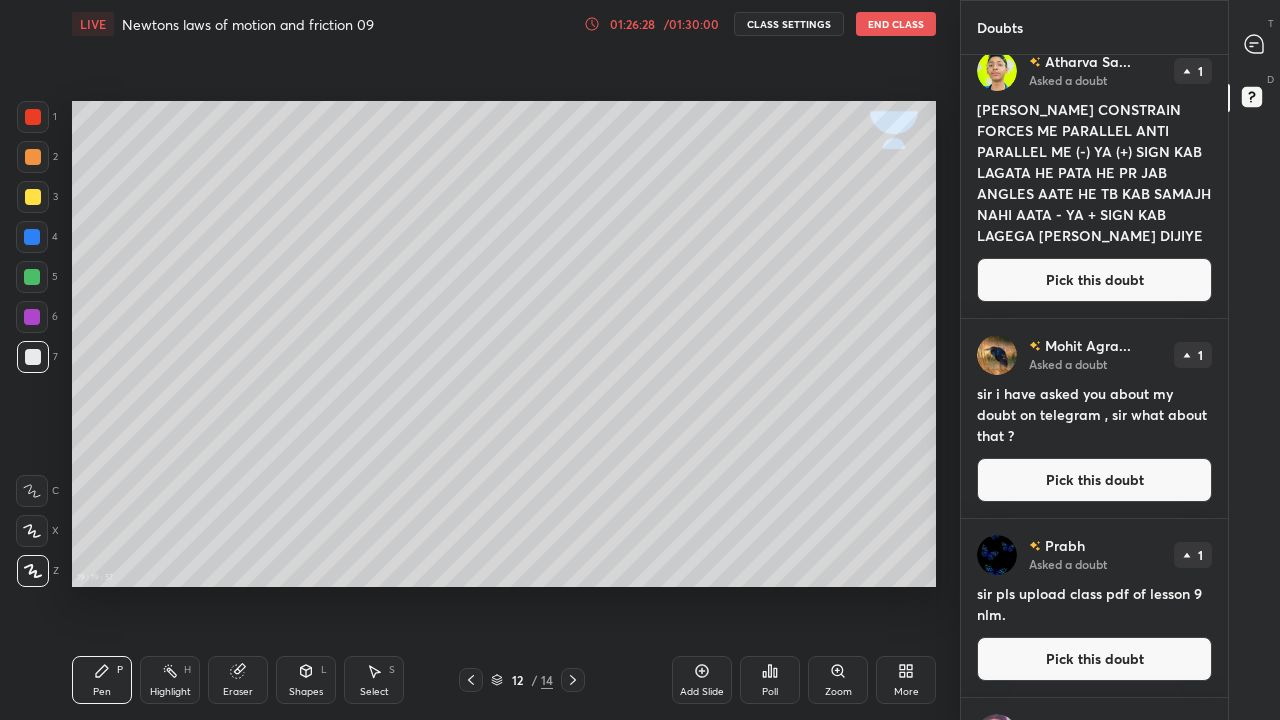 click 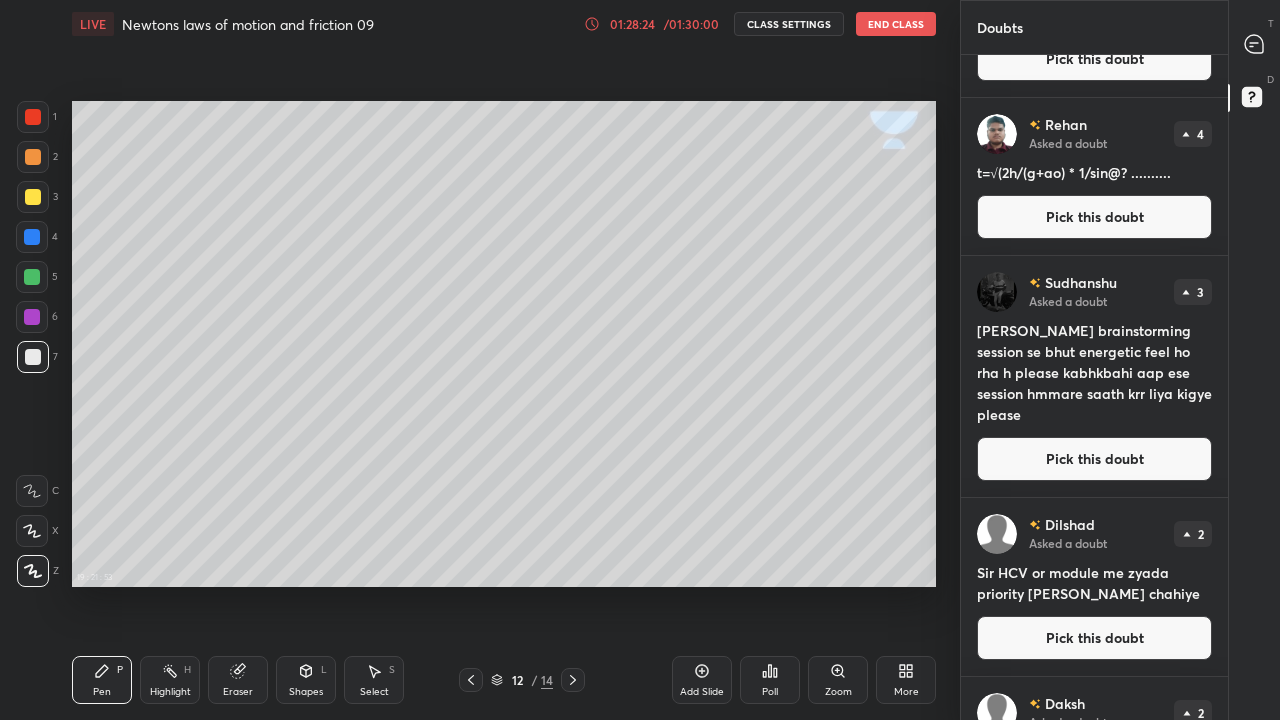 scroll, scrollTop: 0, scrollLeft: 0, axis: both 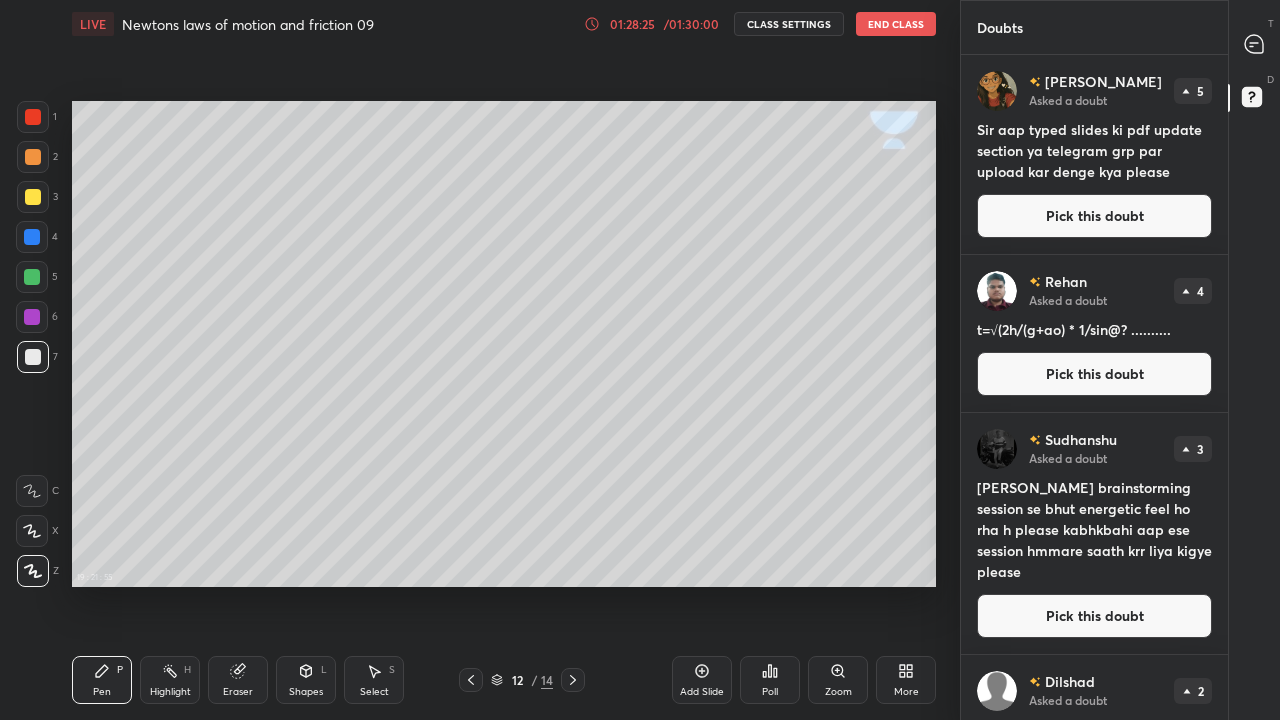 click at bounding box center (471, 680) 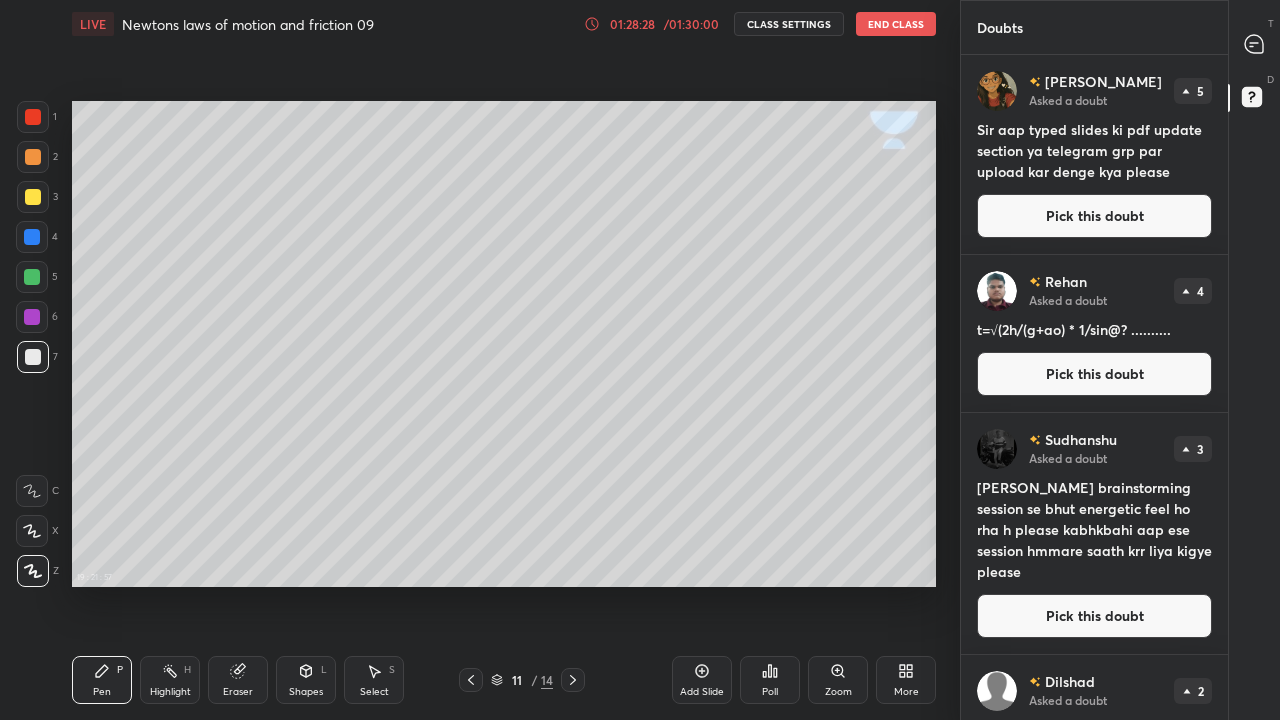 click 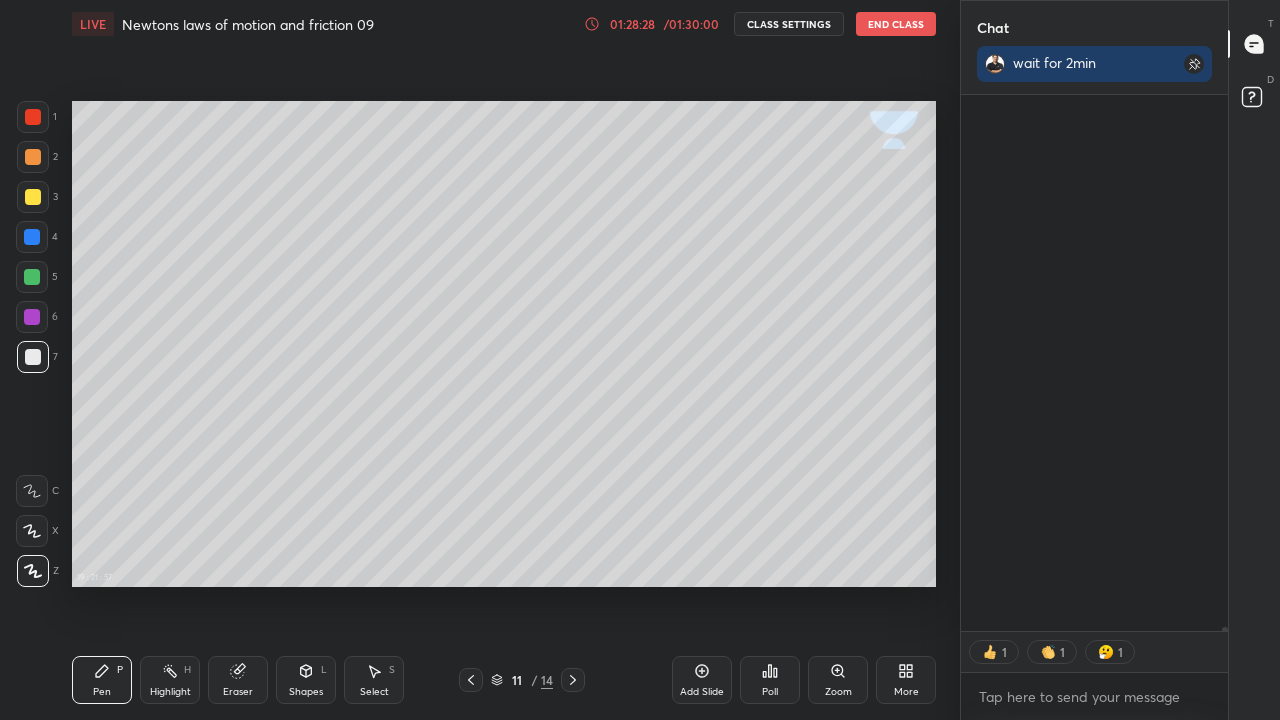 scroll, scrollTop: 619, scrollLeft: 261, axis: both 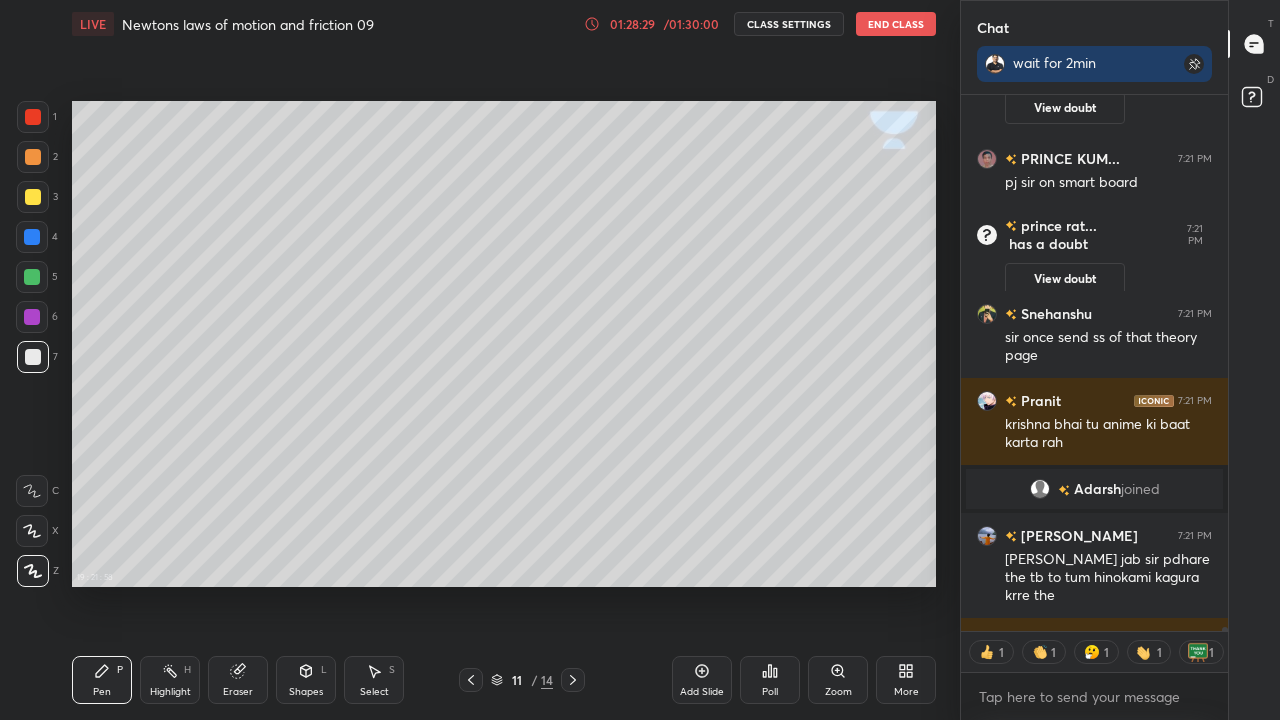 click 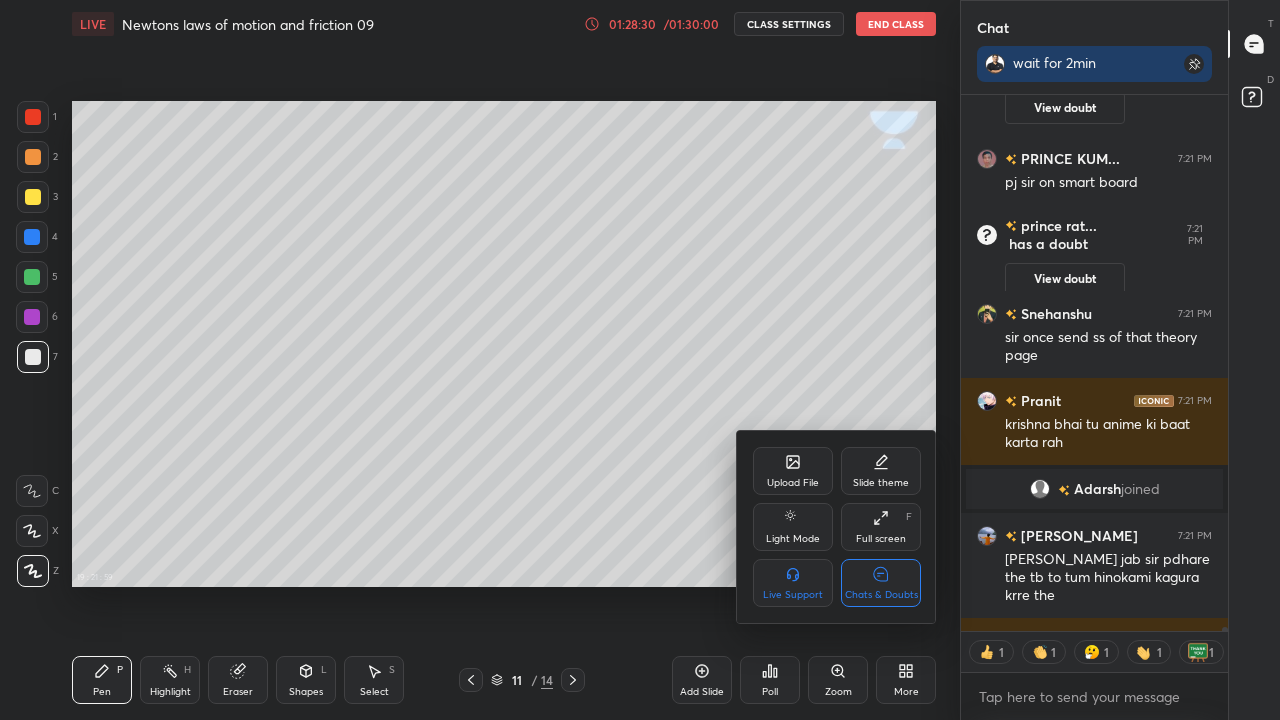 click 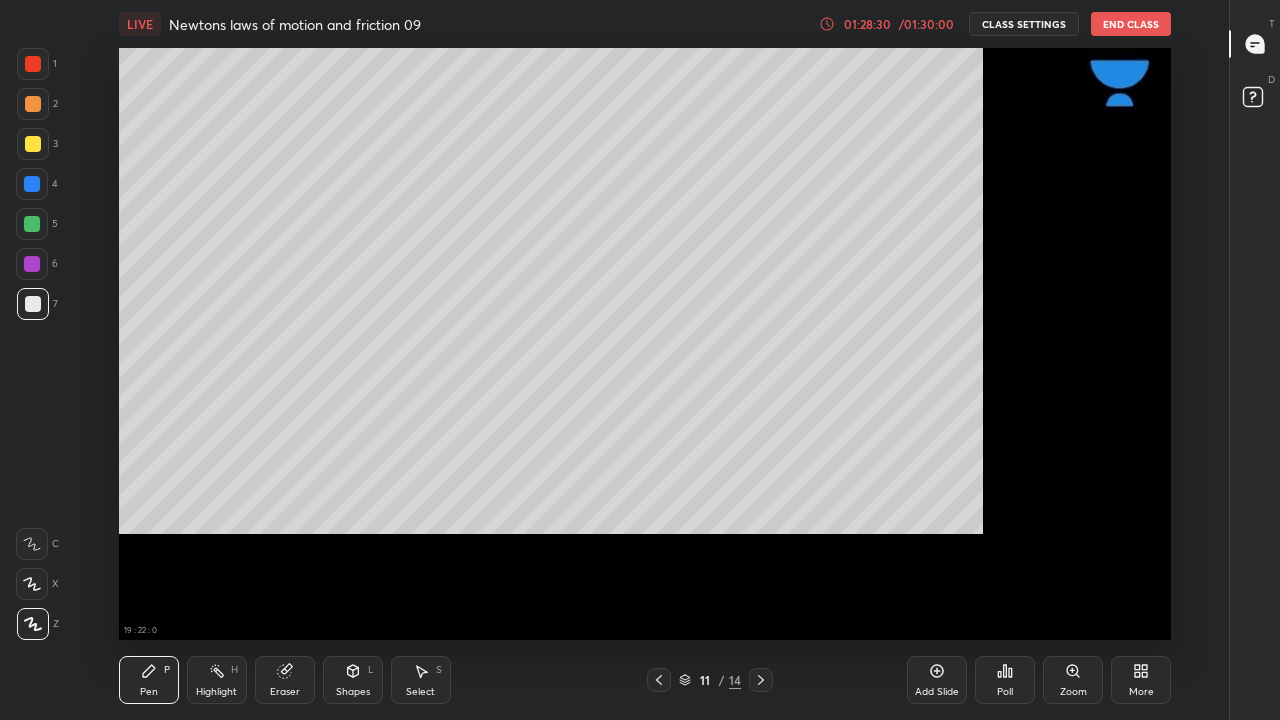 scroll, scrollTop: 7, scrollLeft: 1, axis: both 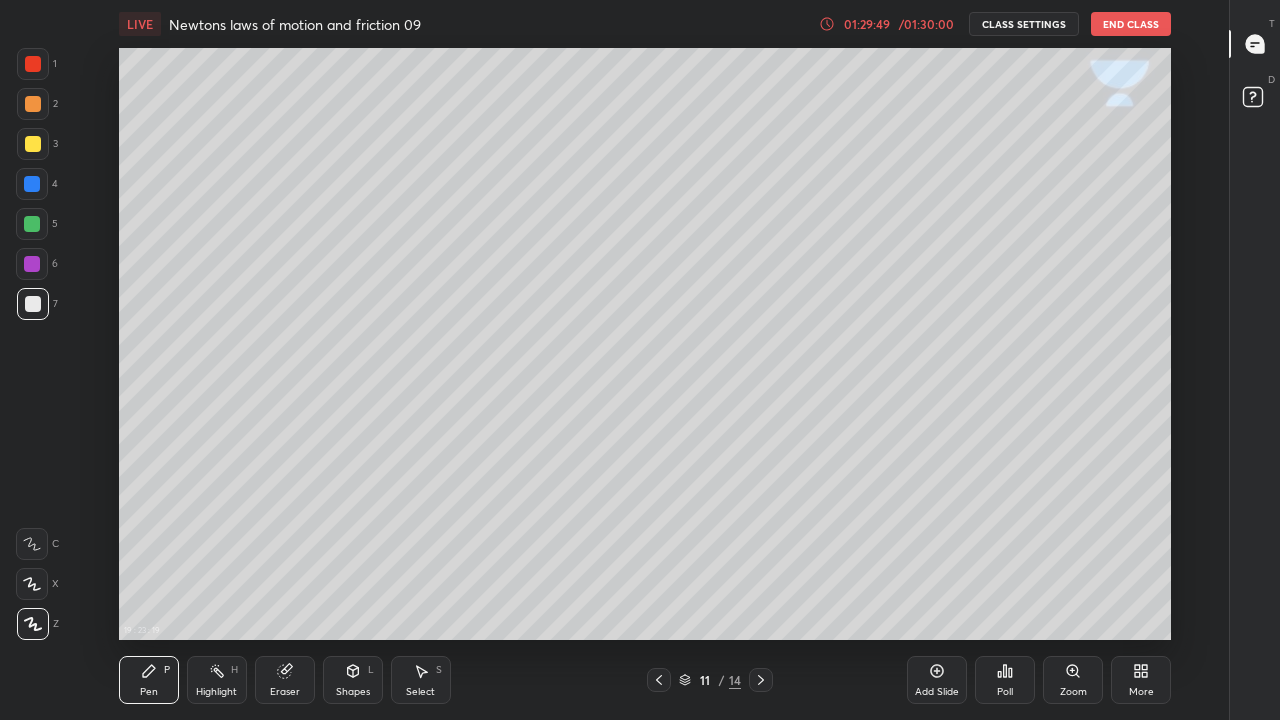 click on "01:29:49" at bounding box center (867, 24) 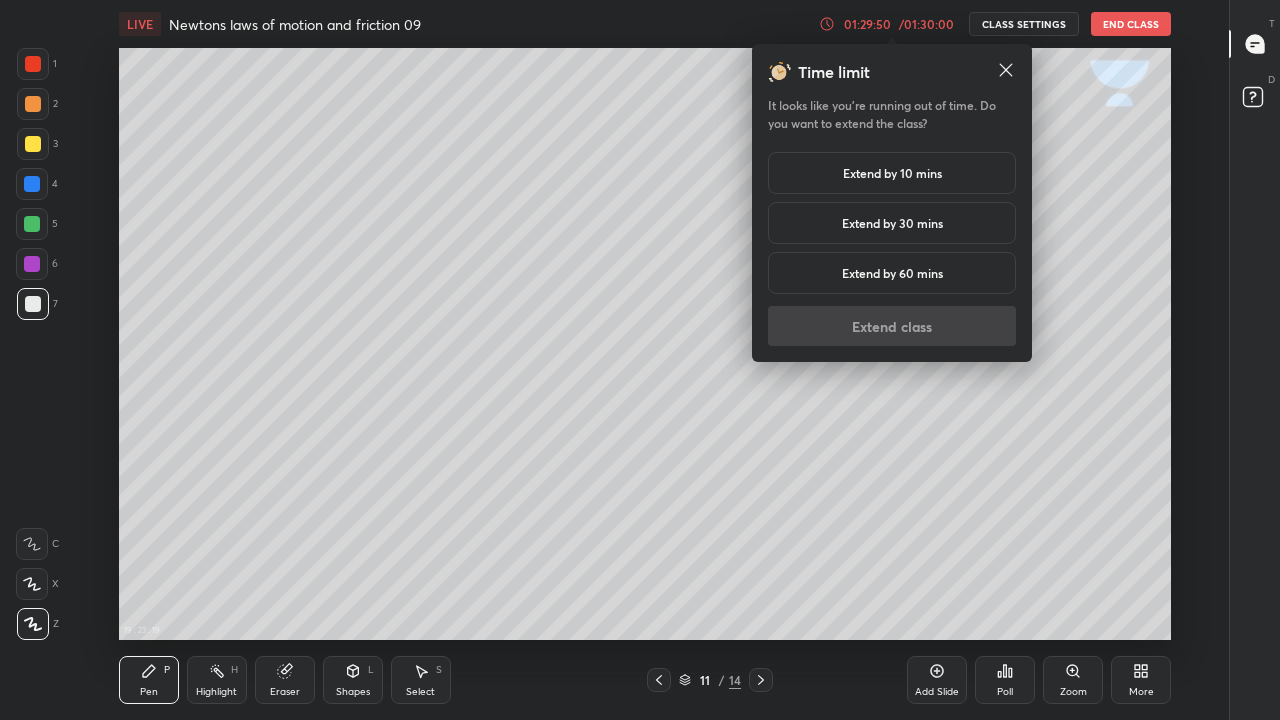 click on "Extend by 10 mins" at bounding box center (892, 173) 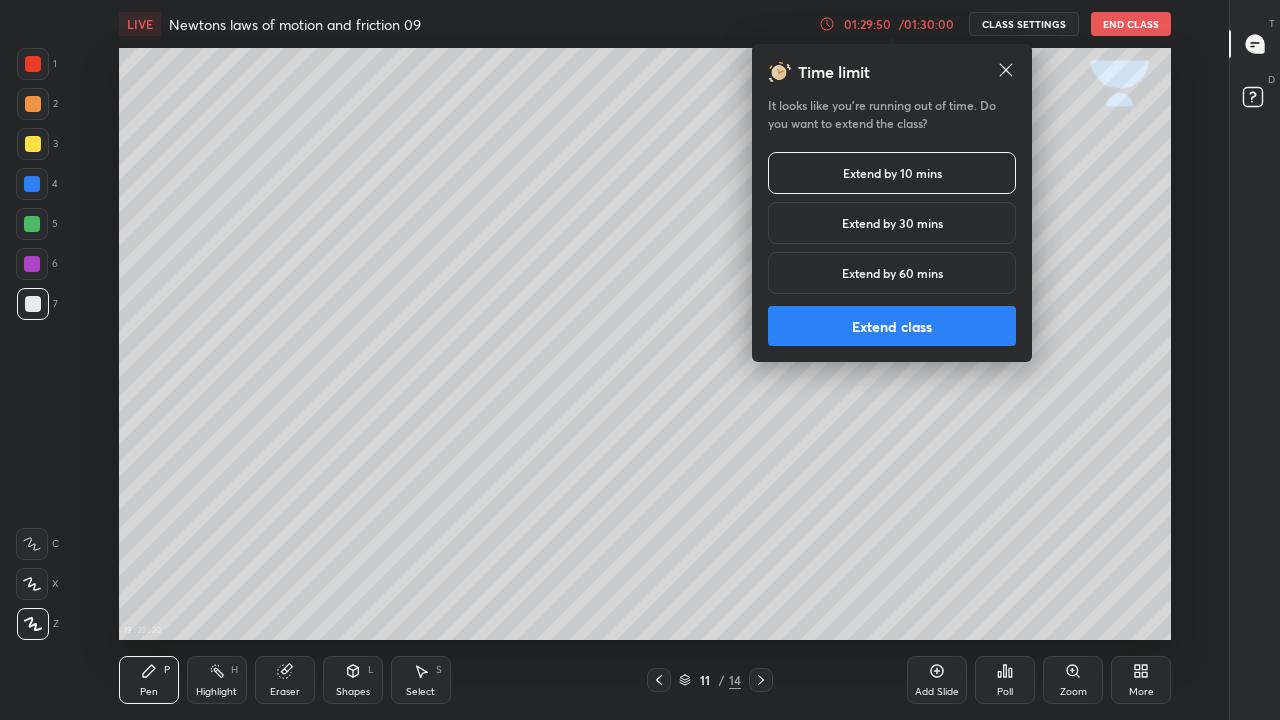 click on "Extend class" at bounding box center [892, 326] 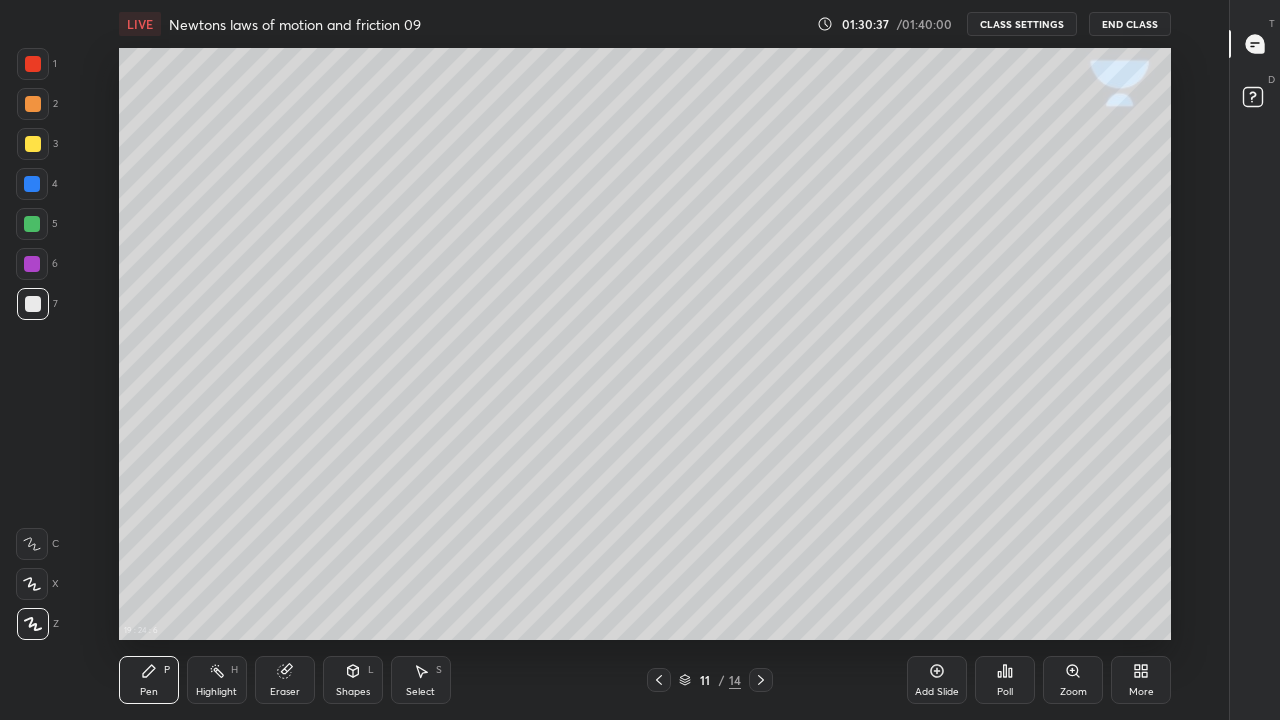 click at bounding box center (33, 144) 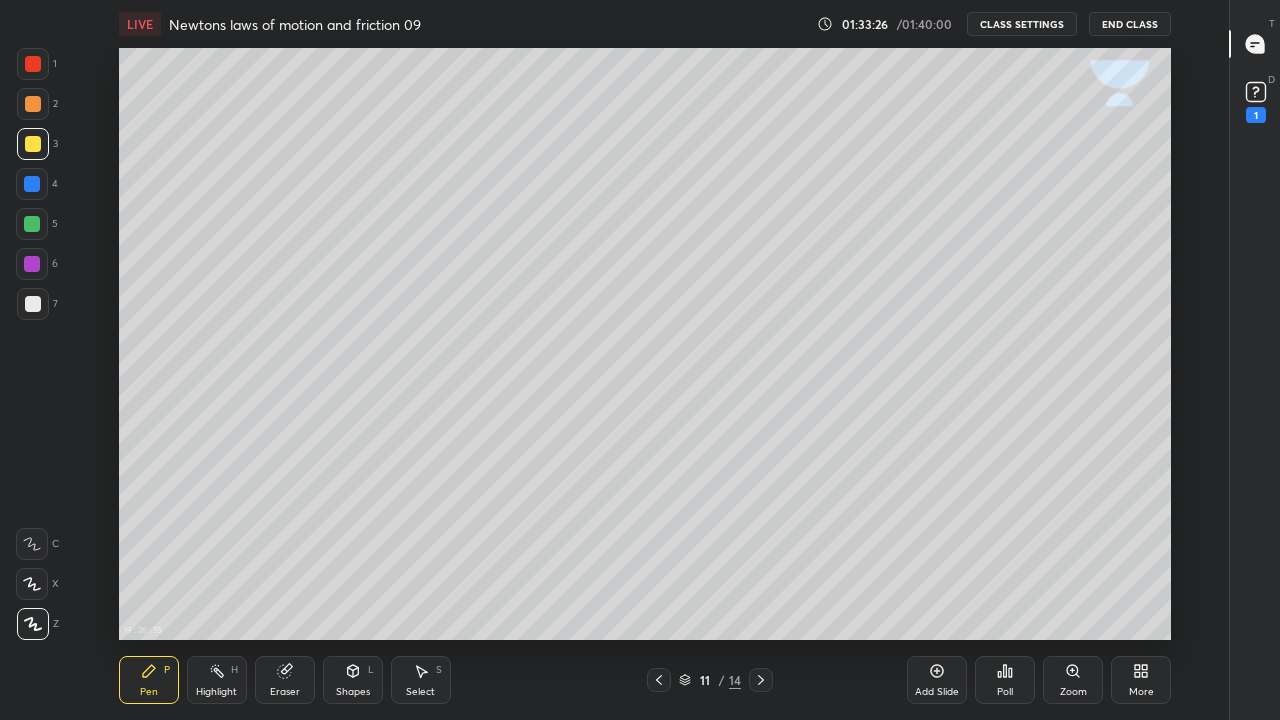 click 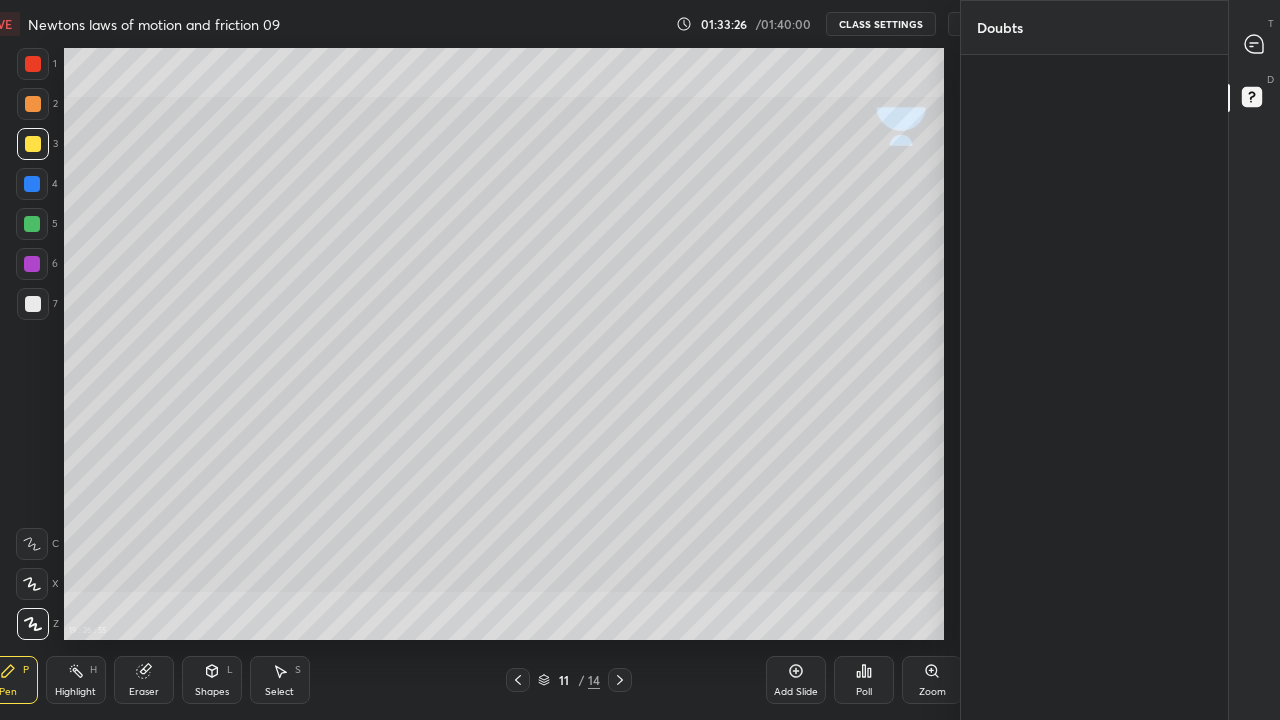 scroll, scrollTop: 592, scrollLeft: 1120, axis: both 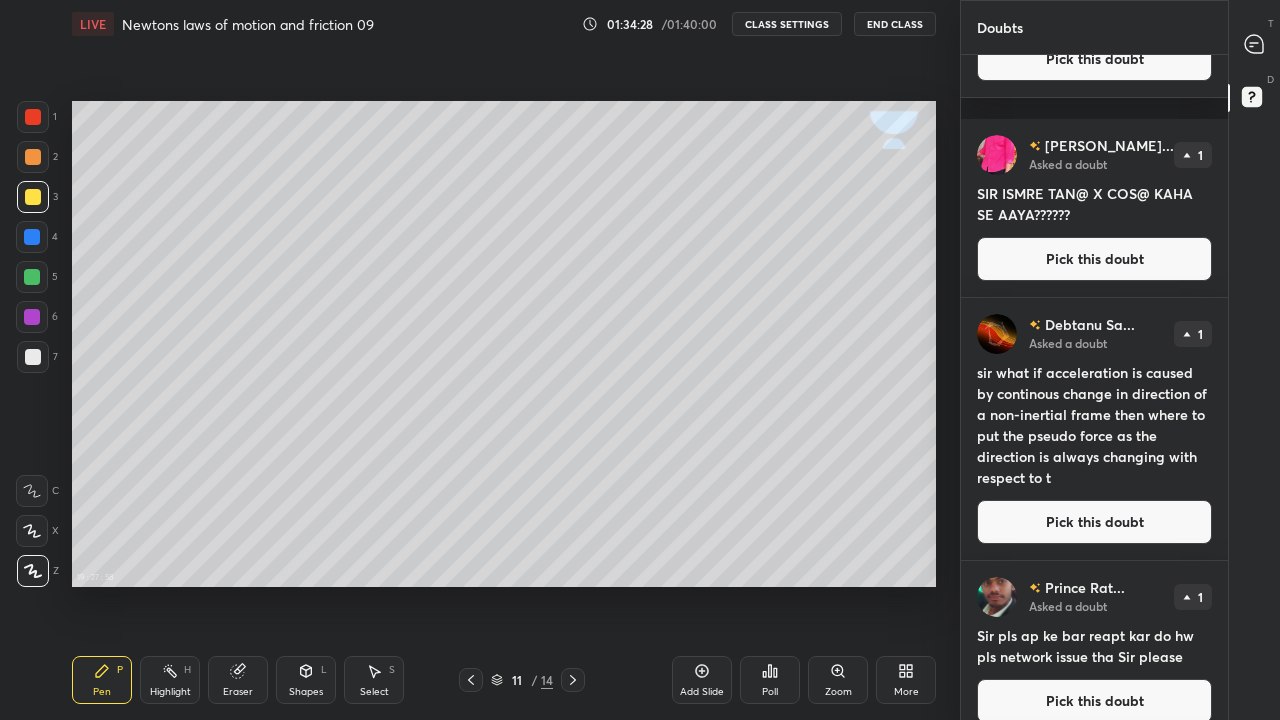 click on "Debtanu Sa..." at bounding box center (1090, 325) 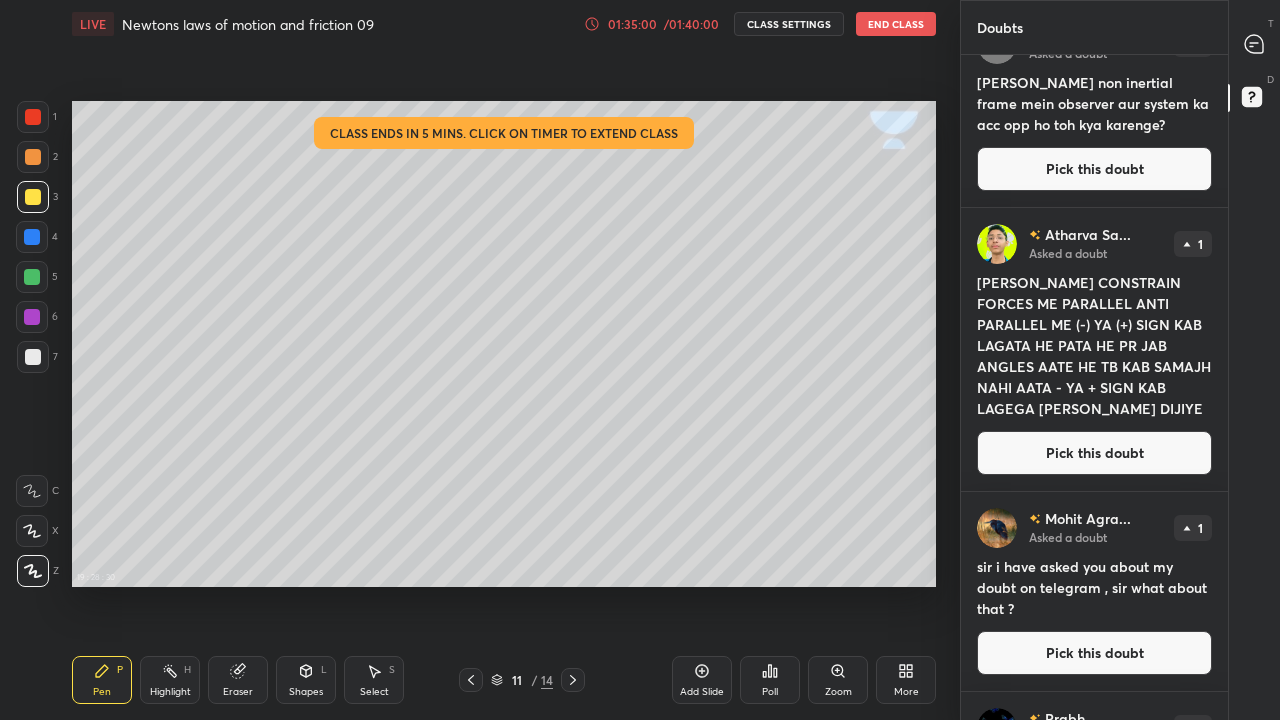 scroll, scrollTop: 2692, scrollLeft: 0, axis: vertical 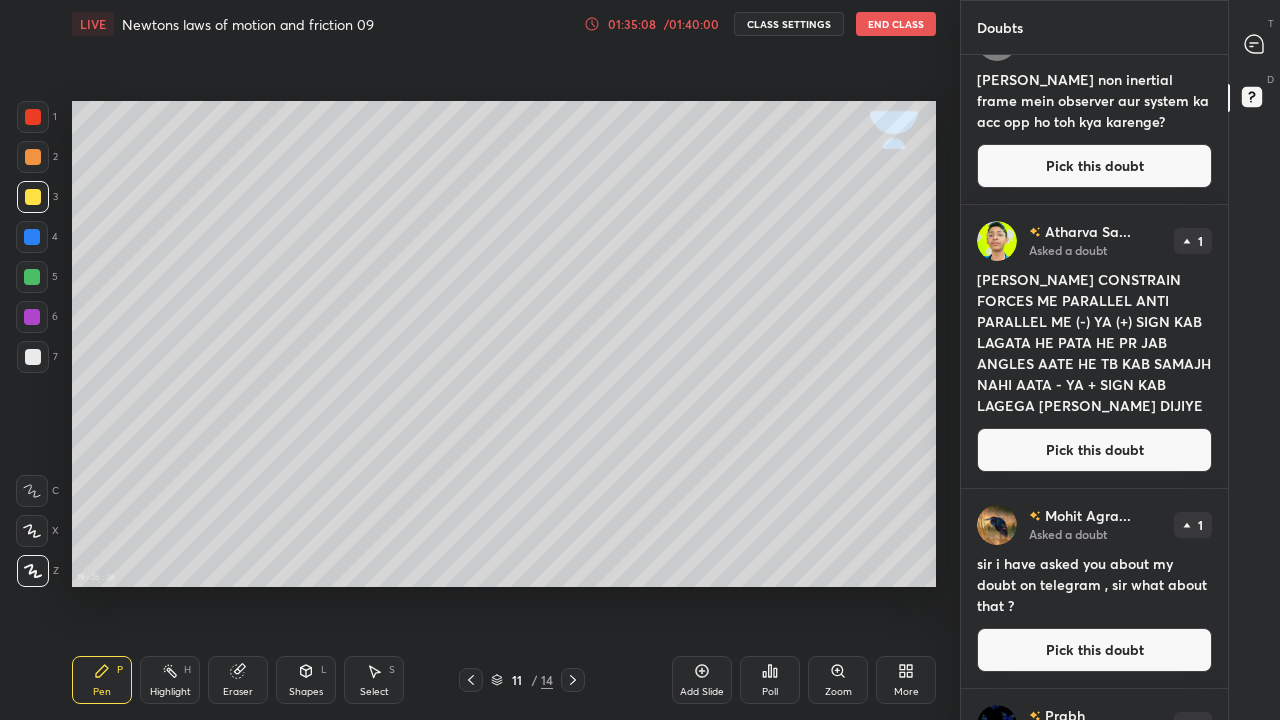 click 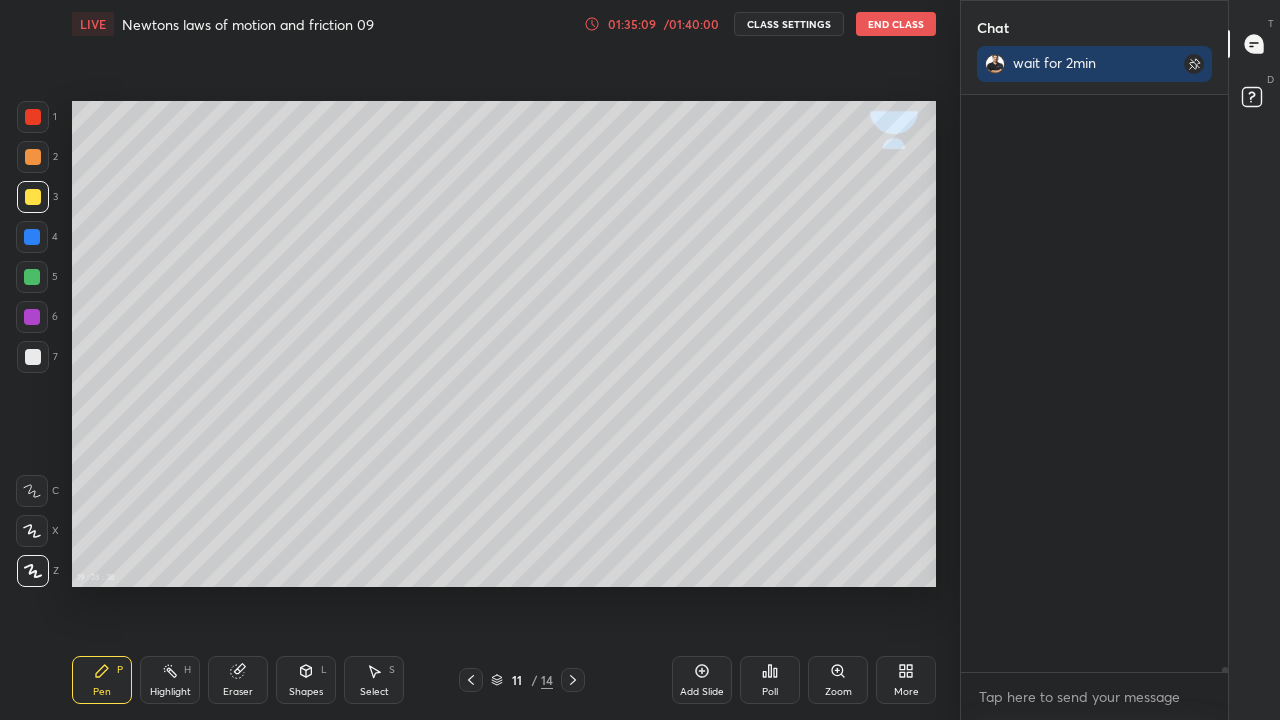 scroll, scrollTop: 619, scrollLeft: 261, axis: both 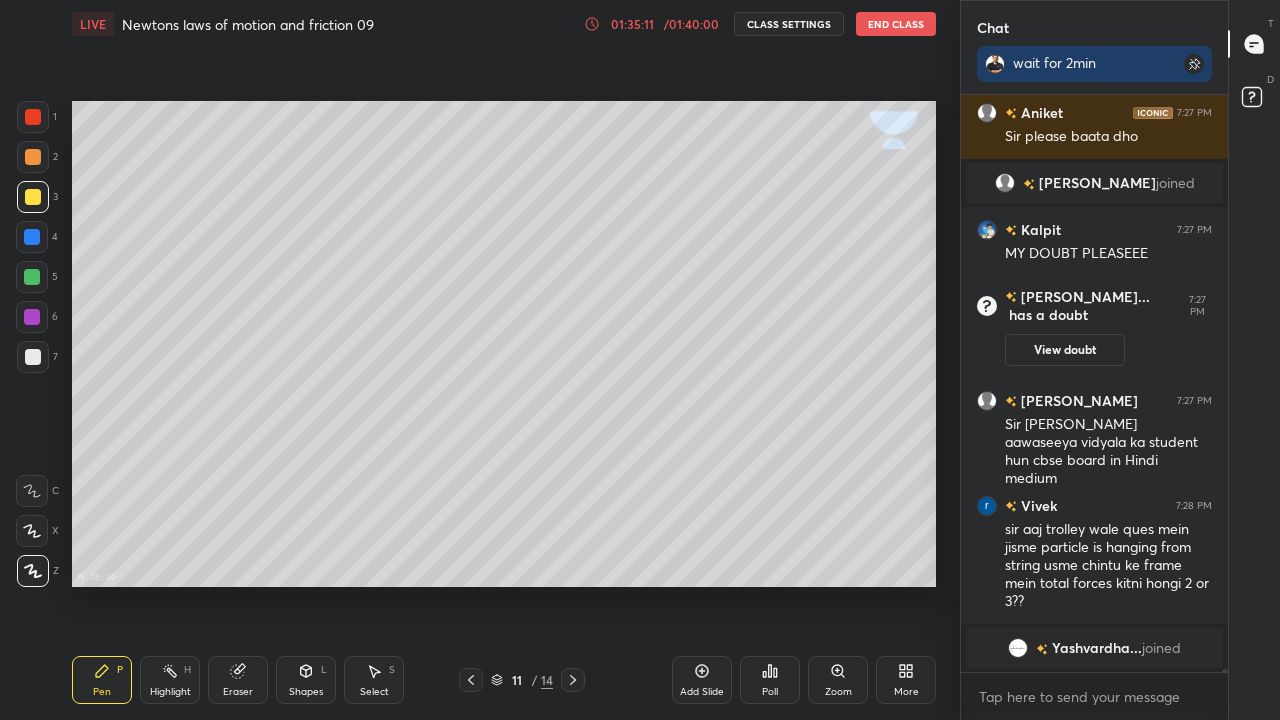 click 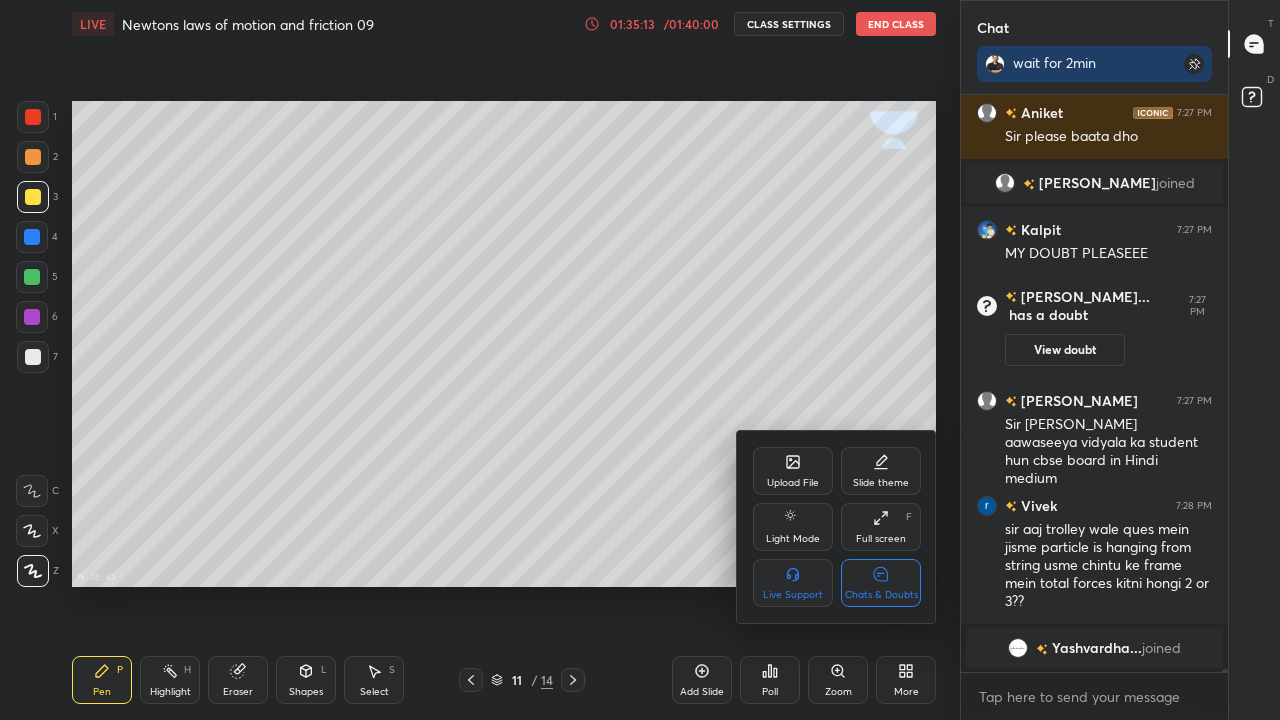 click on "Chats & Doubts" at bounding box center [881, 583] 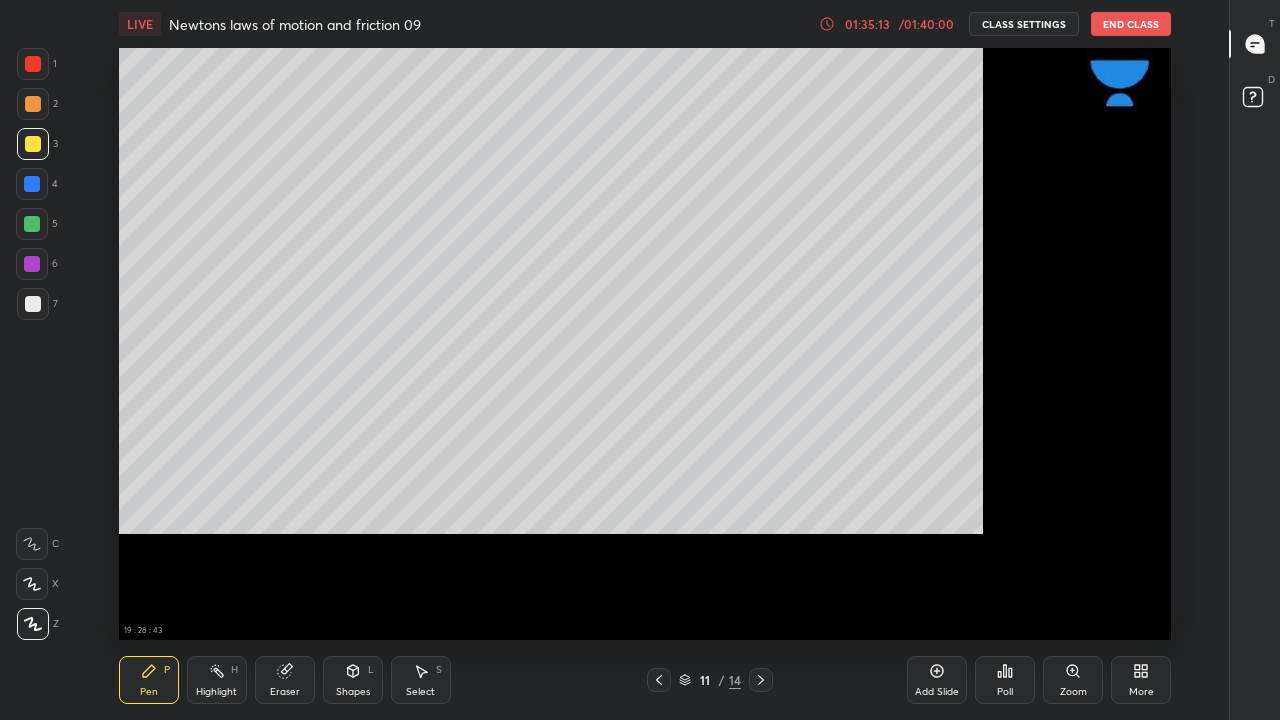 scroll, scrollTop: 7, scrollLeft: 1, axis: both 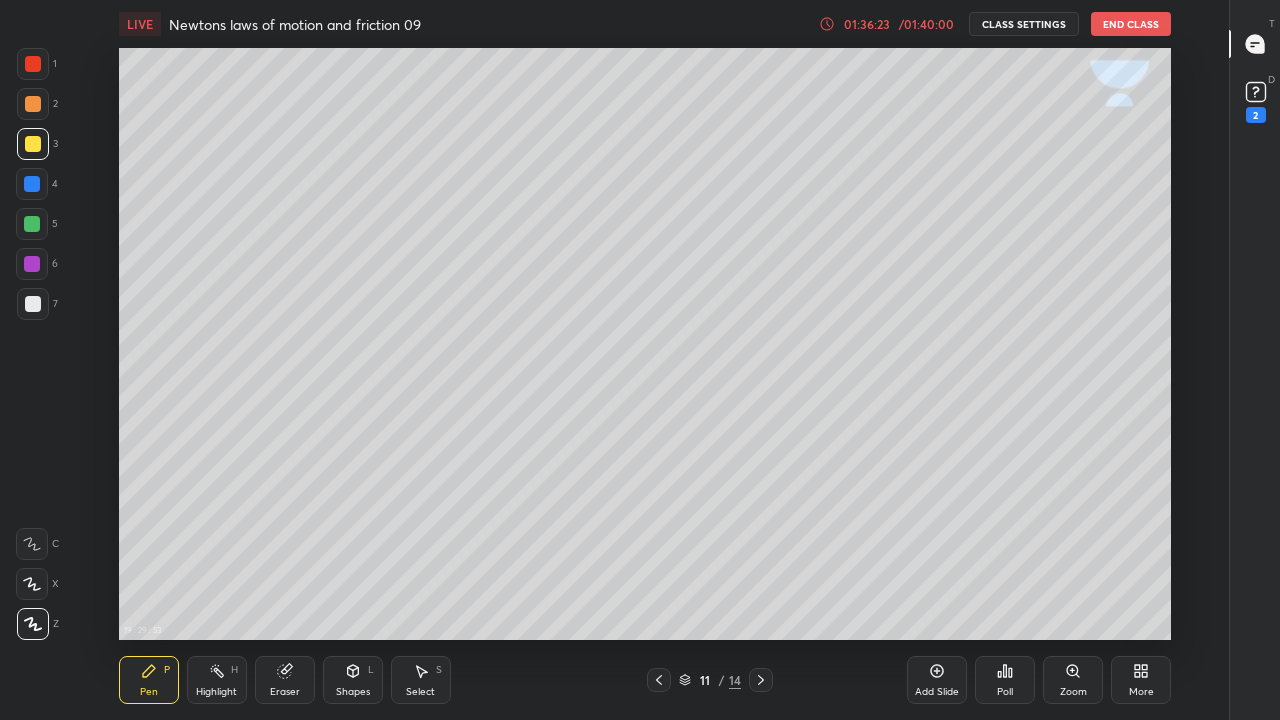 click on "End Class" at bounding box center [1131, 24] 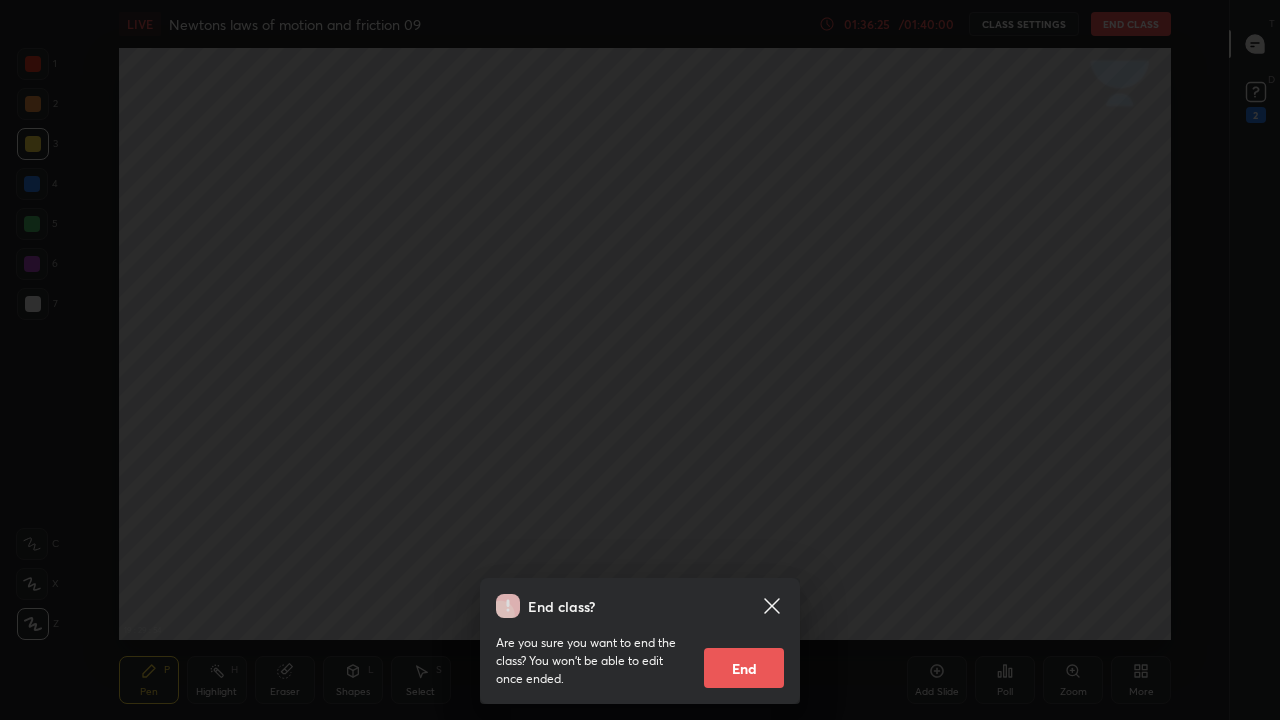 click on "End" at bounding box center [744, 668] 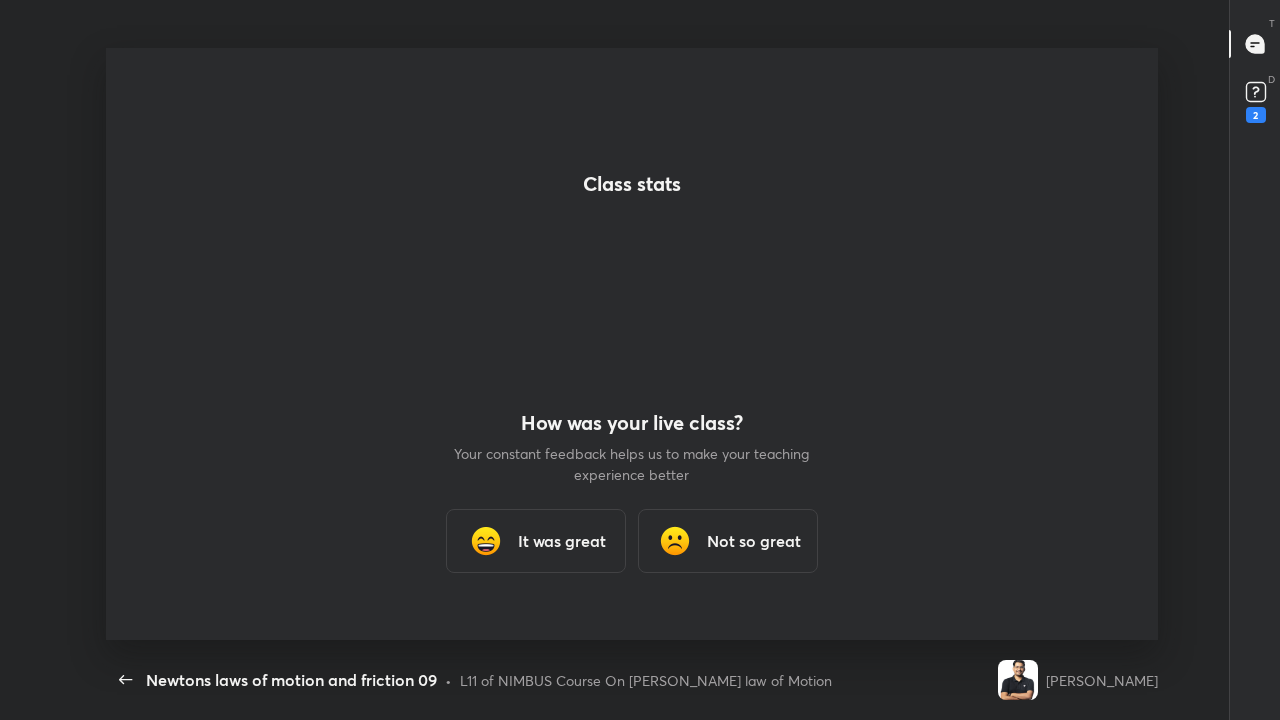 scroll, scrollTop: 99408, scrollLeft: 98757, axis: both 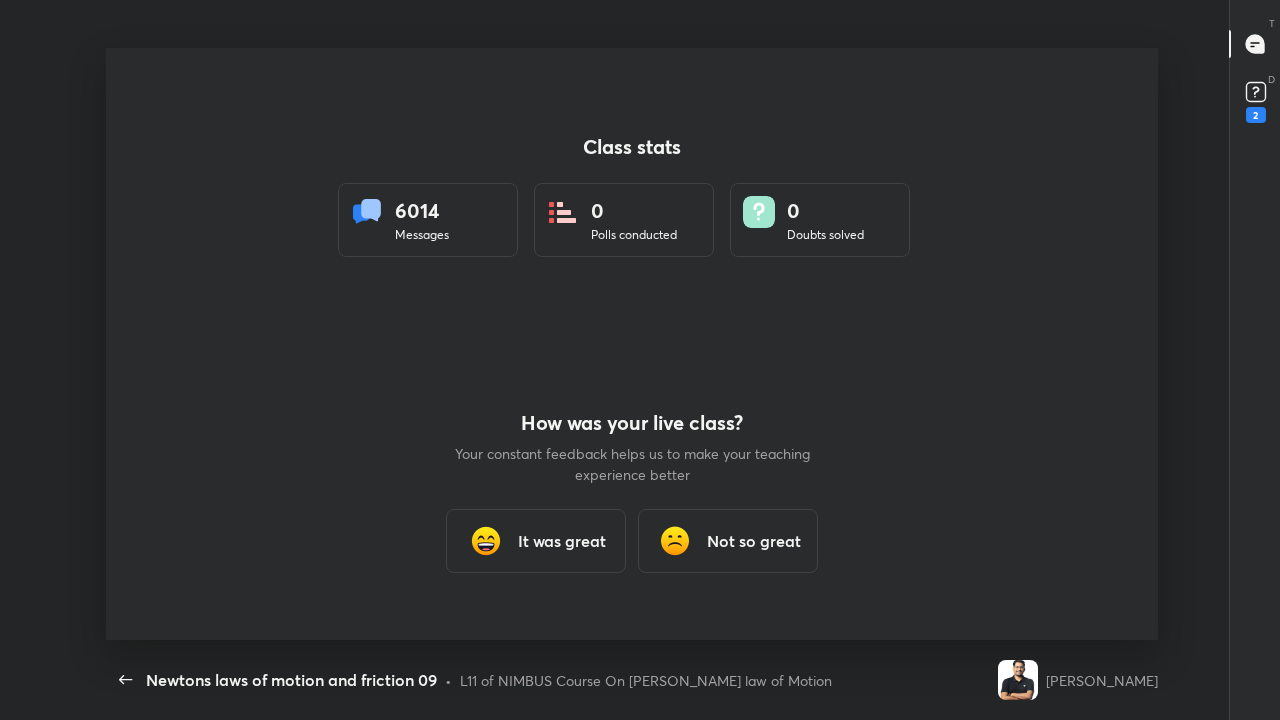 click on "It was great" at bounding box center (562, 541) 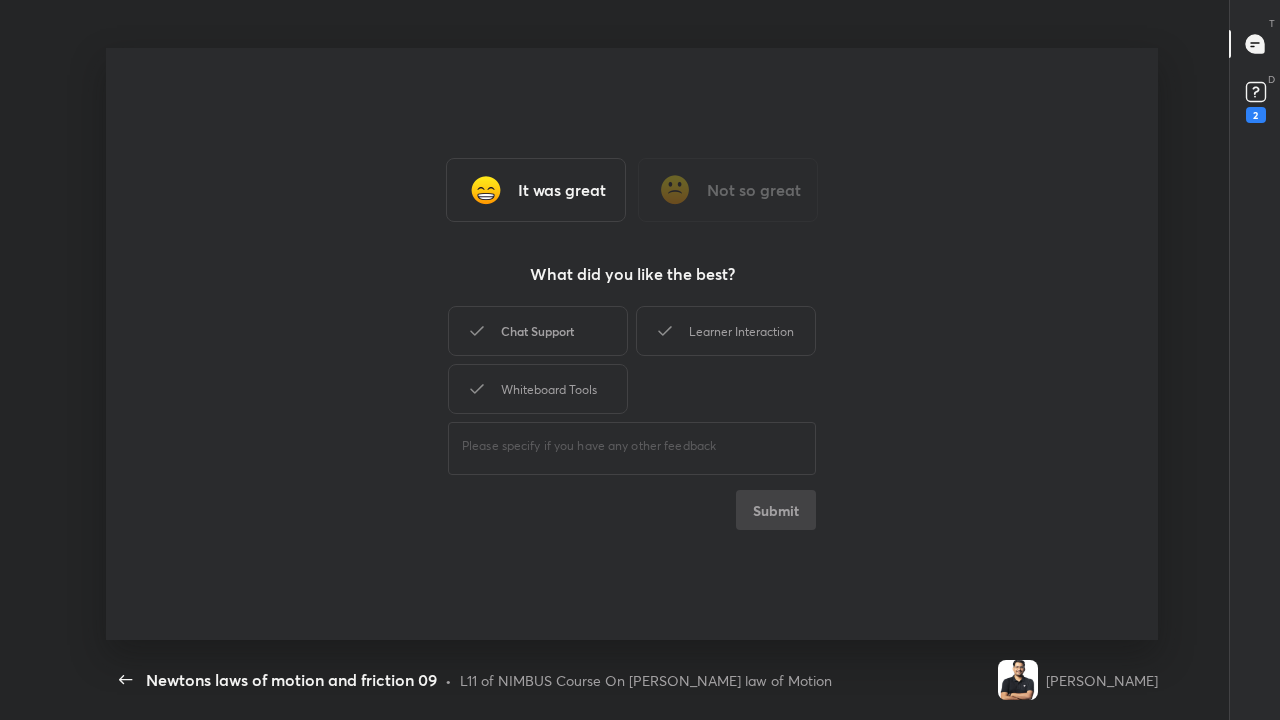 click on "Chat Support" at bounding box center [538, 331] 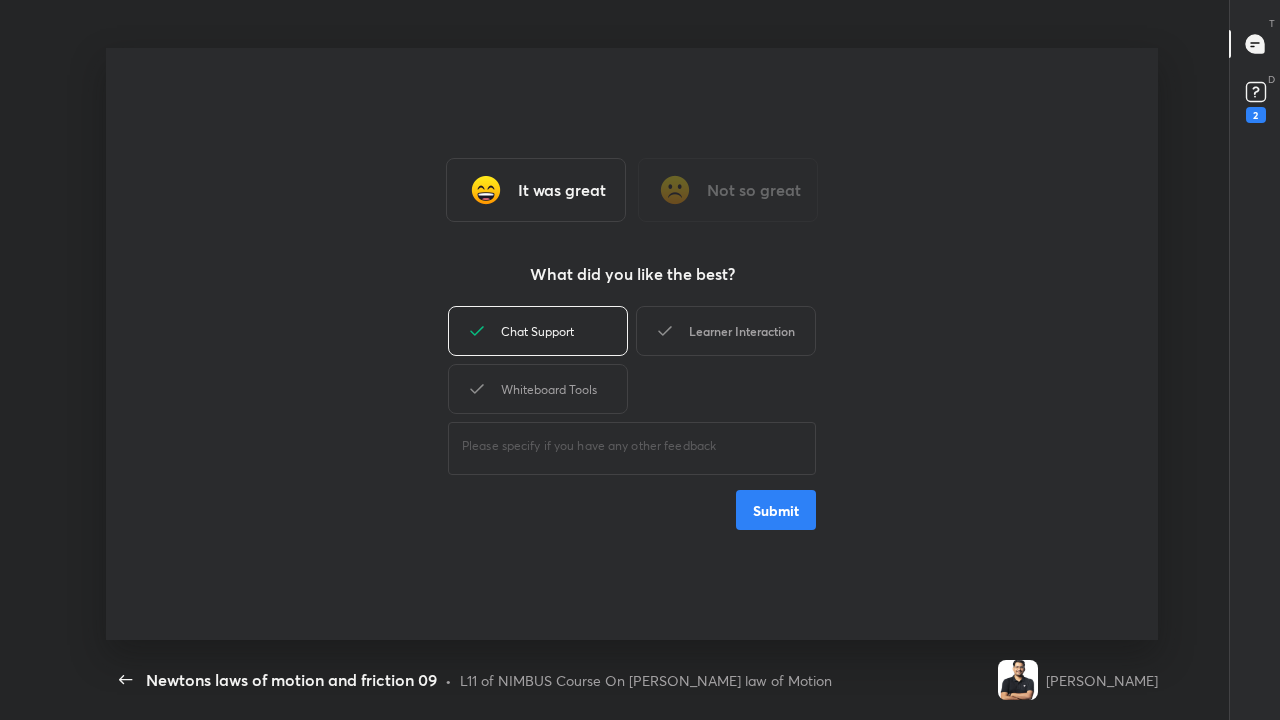 click on "Learner Interaction" at bounding box center (726, 331) 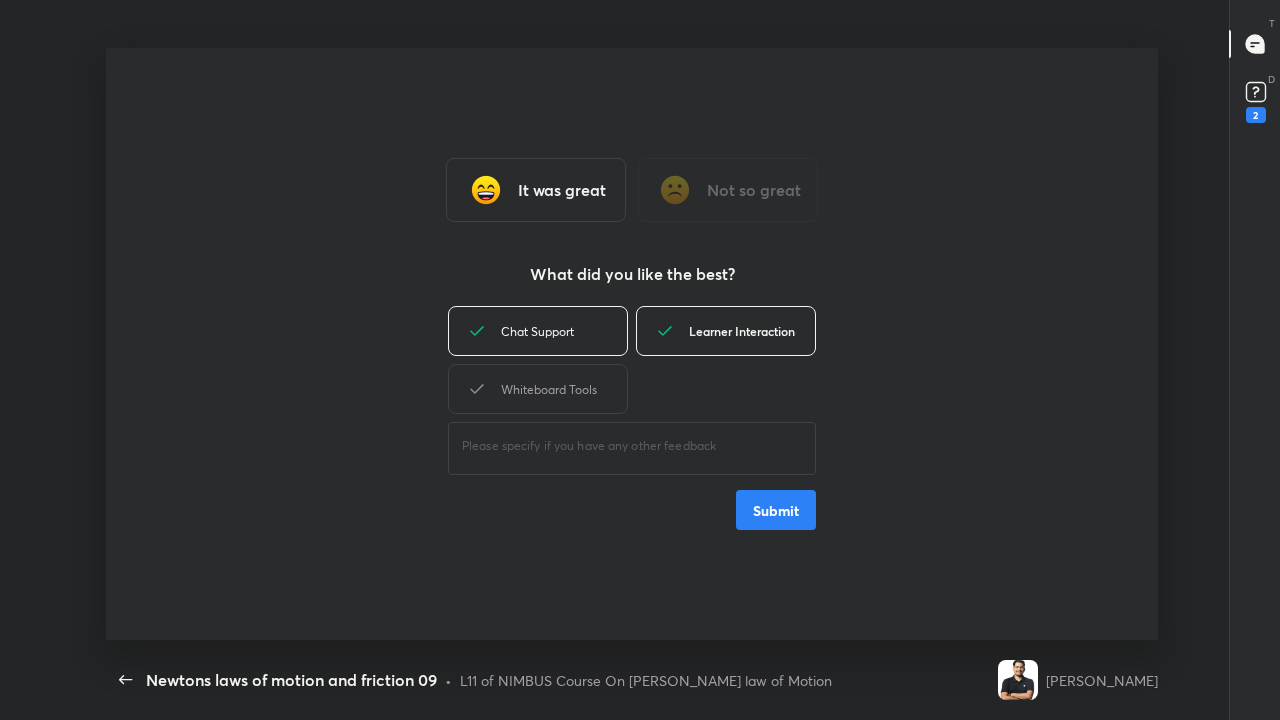 click on "Whiteboard Tools" at bounding box center [538, 389] 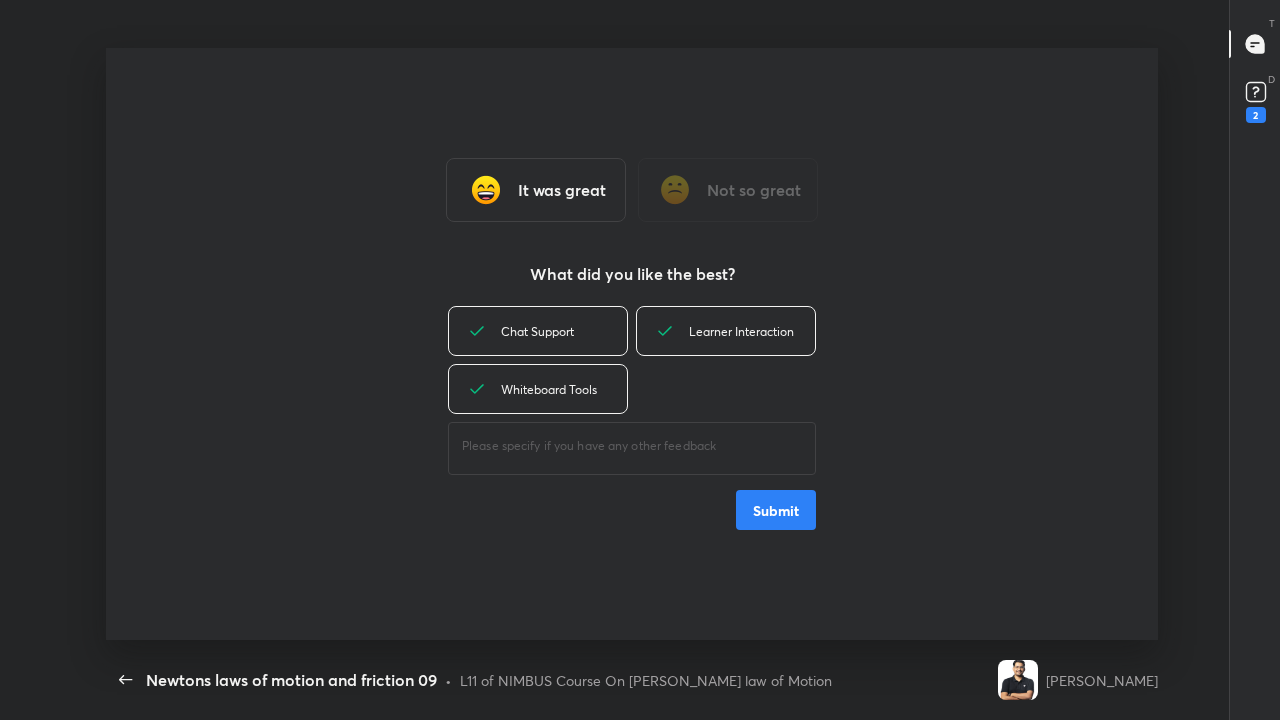 click on "Submit" at bounding box center (776, 510) 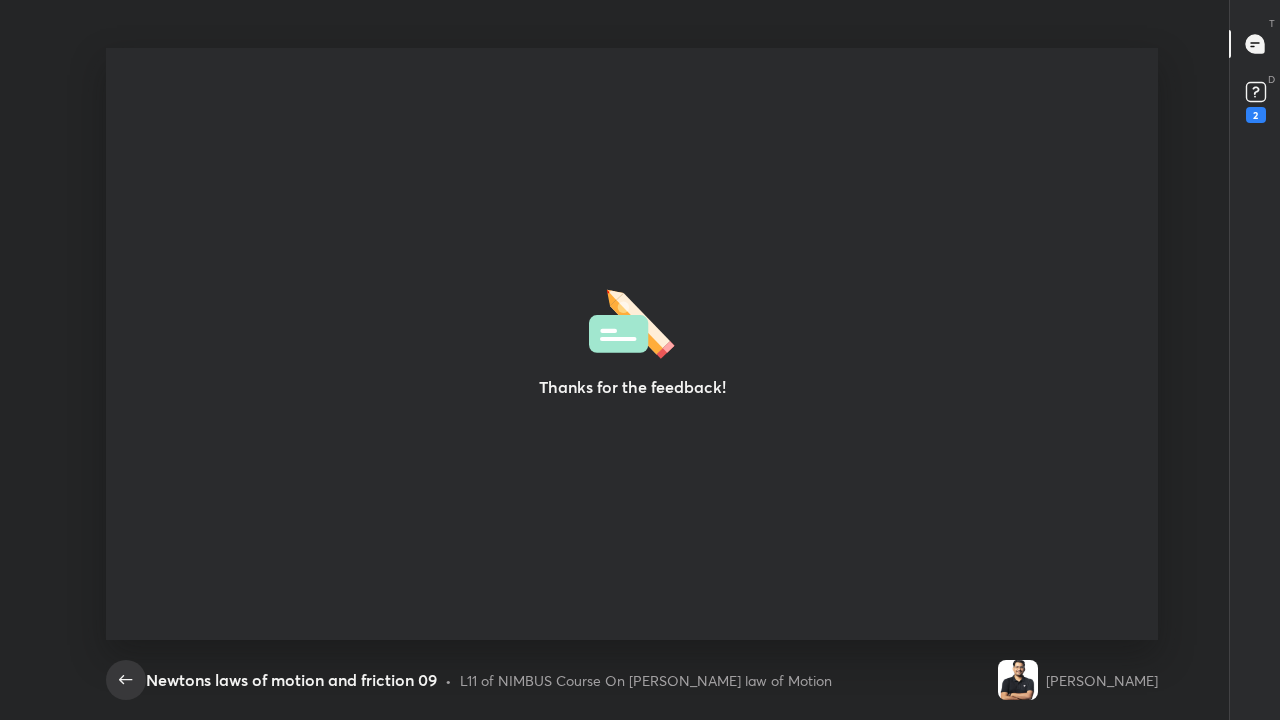 click 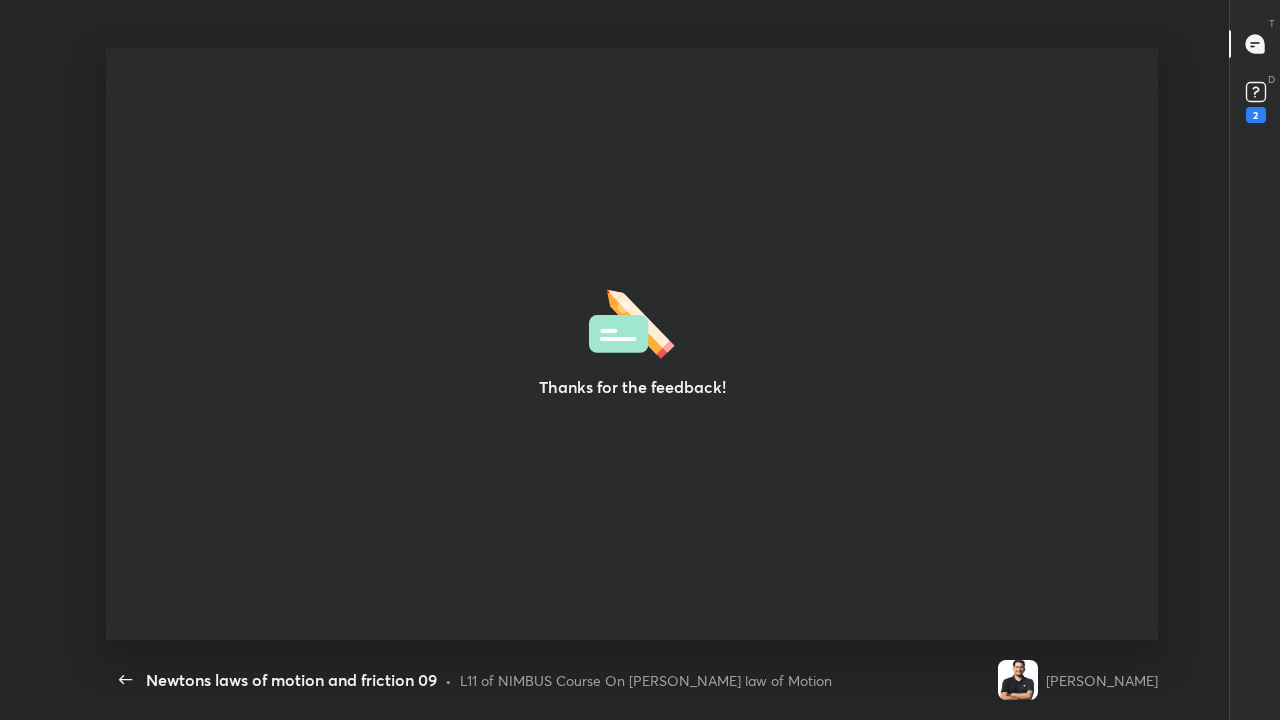 click at bounding box center [1018, 680] 